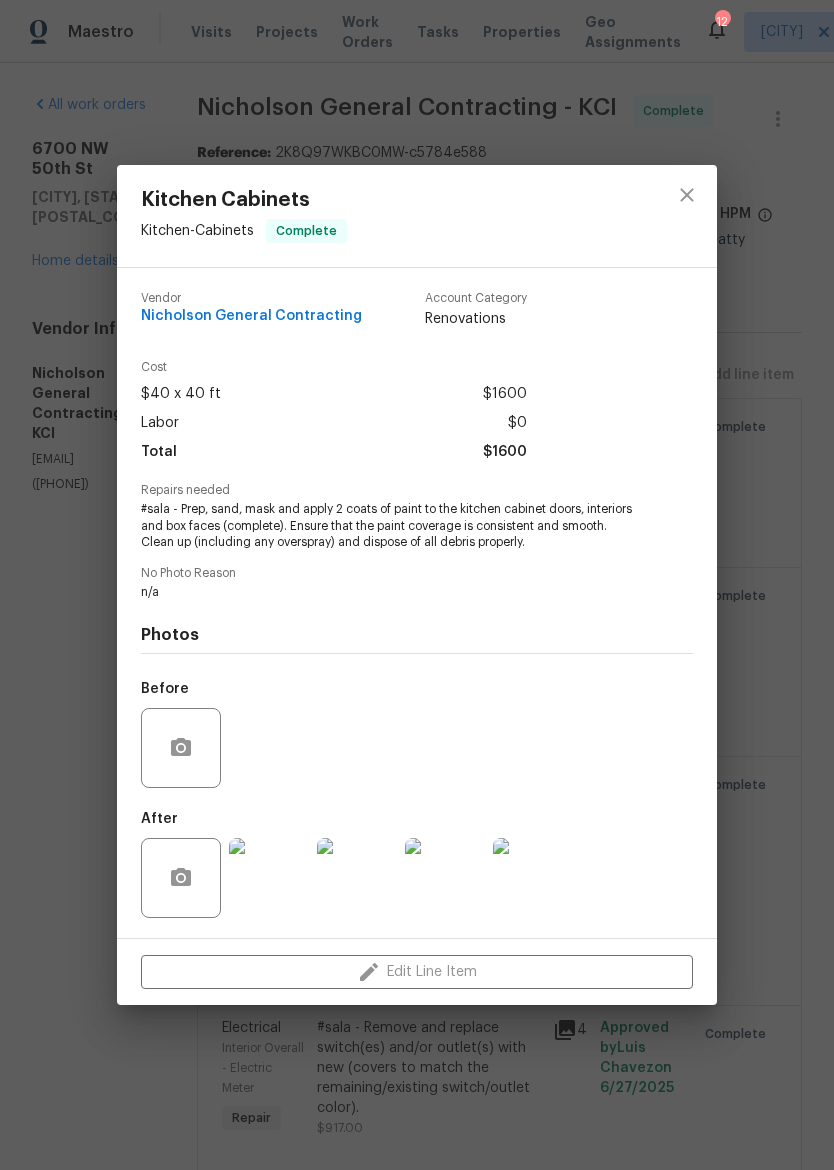 scroll, scrollTop: 0, scrollLeft: 0, axis: both 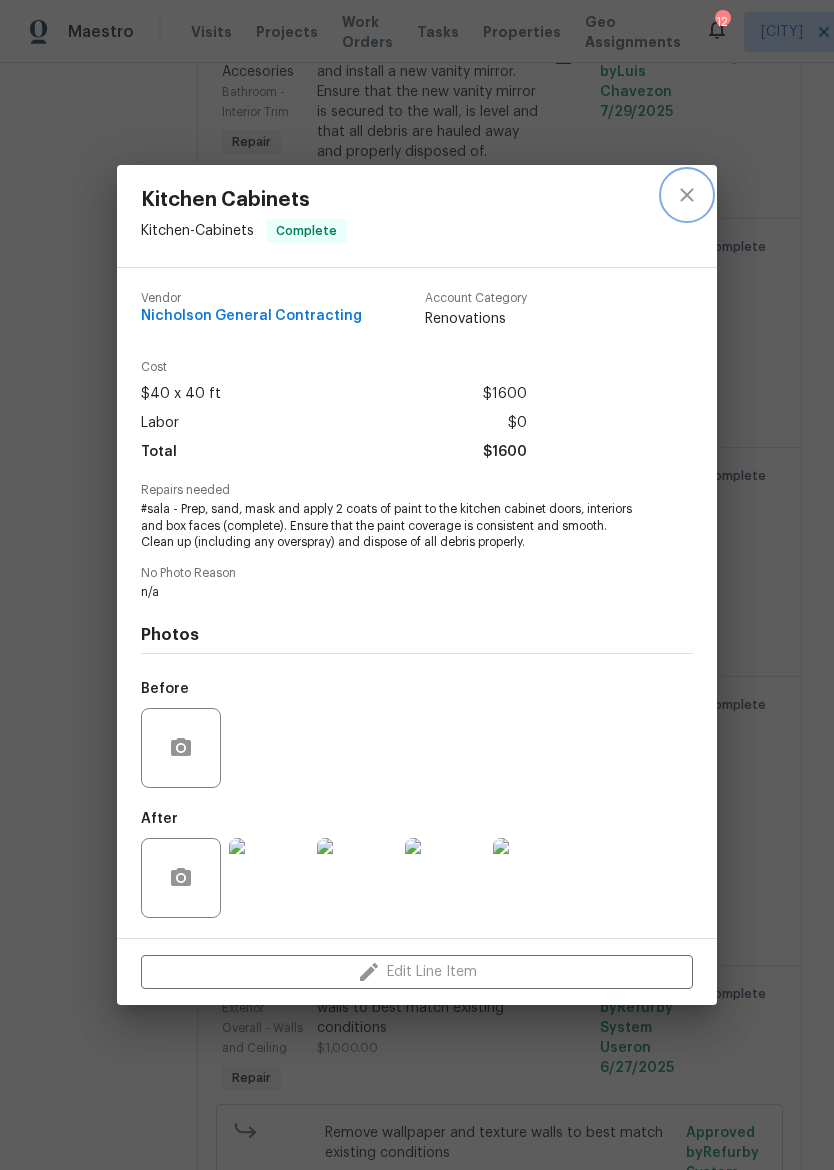 click at bounding box center (687, 195) 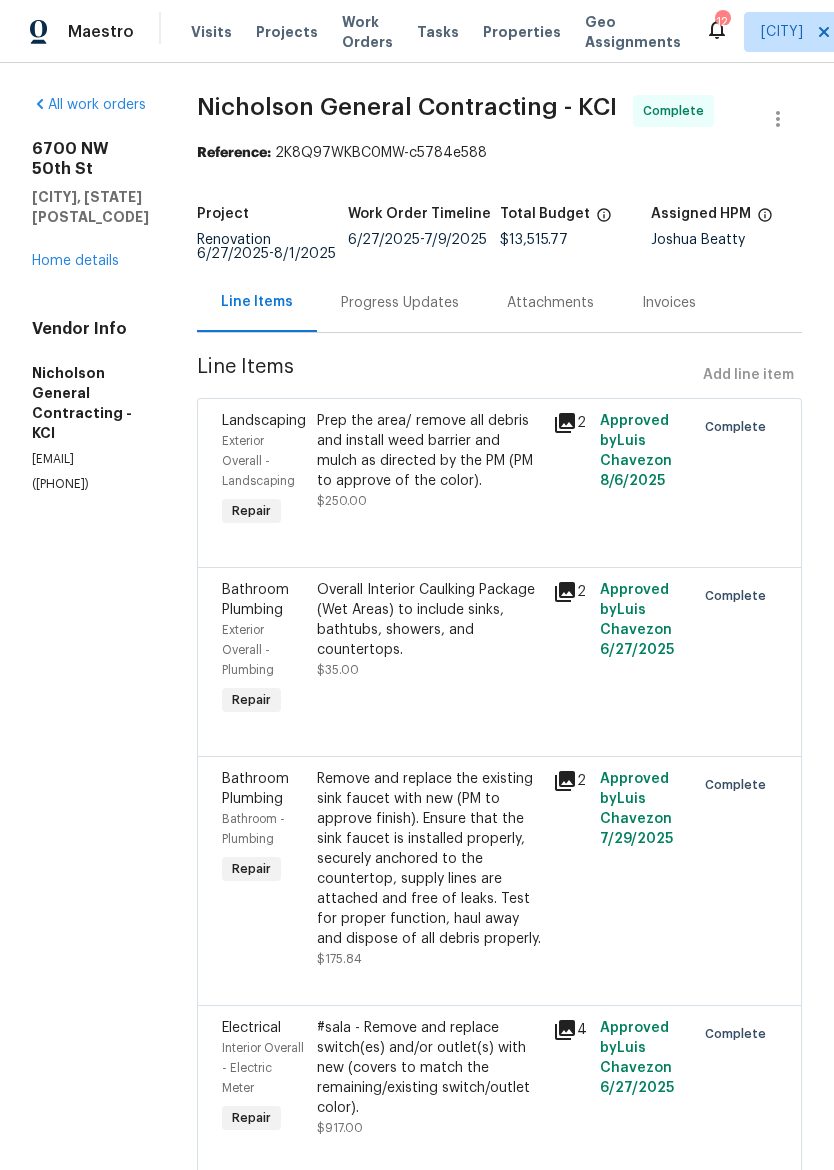 scroll, scrollTop: 0, scrollLeft: 0, axis: both 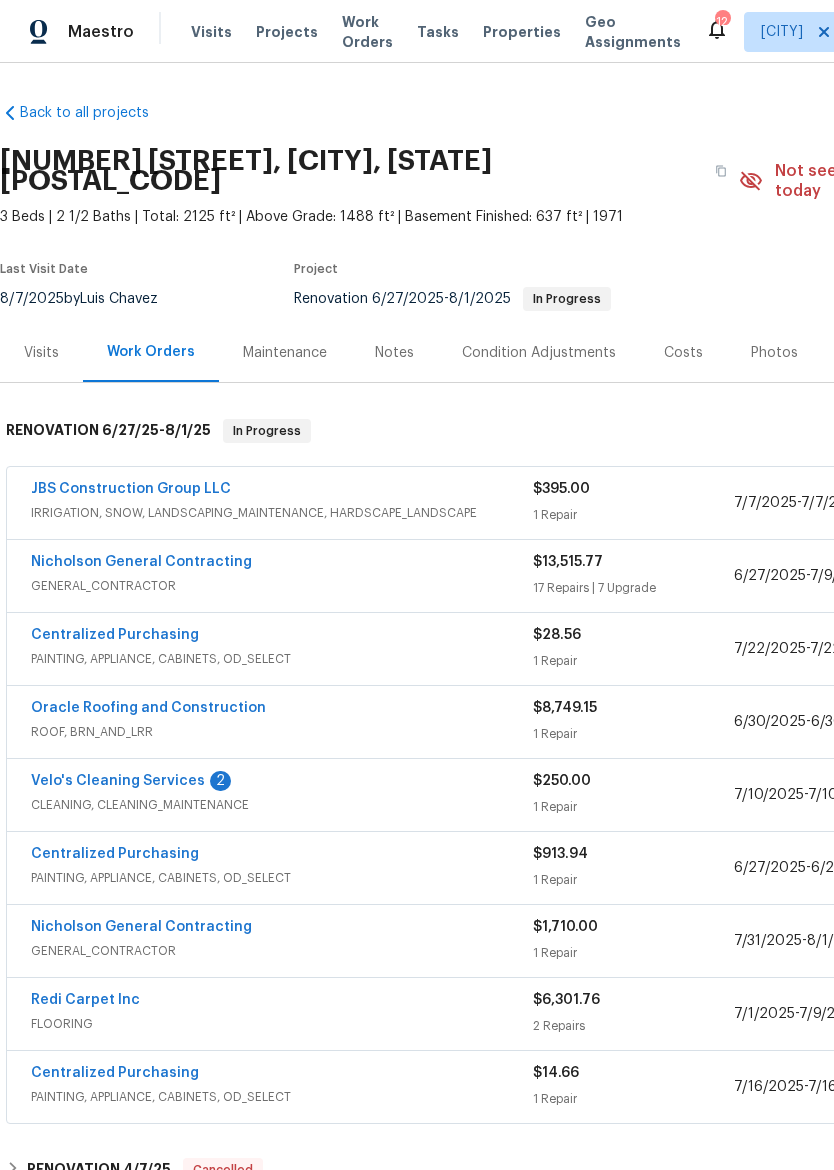 click on "Velo's Cleaning Services" at bounding box center [118, 781] 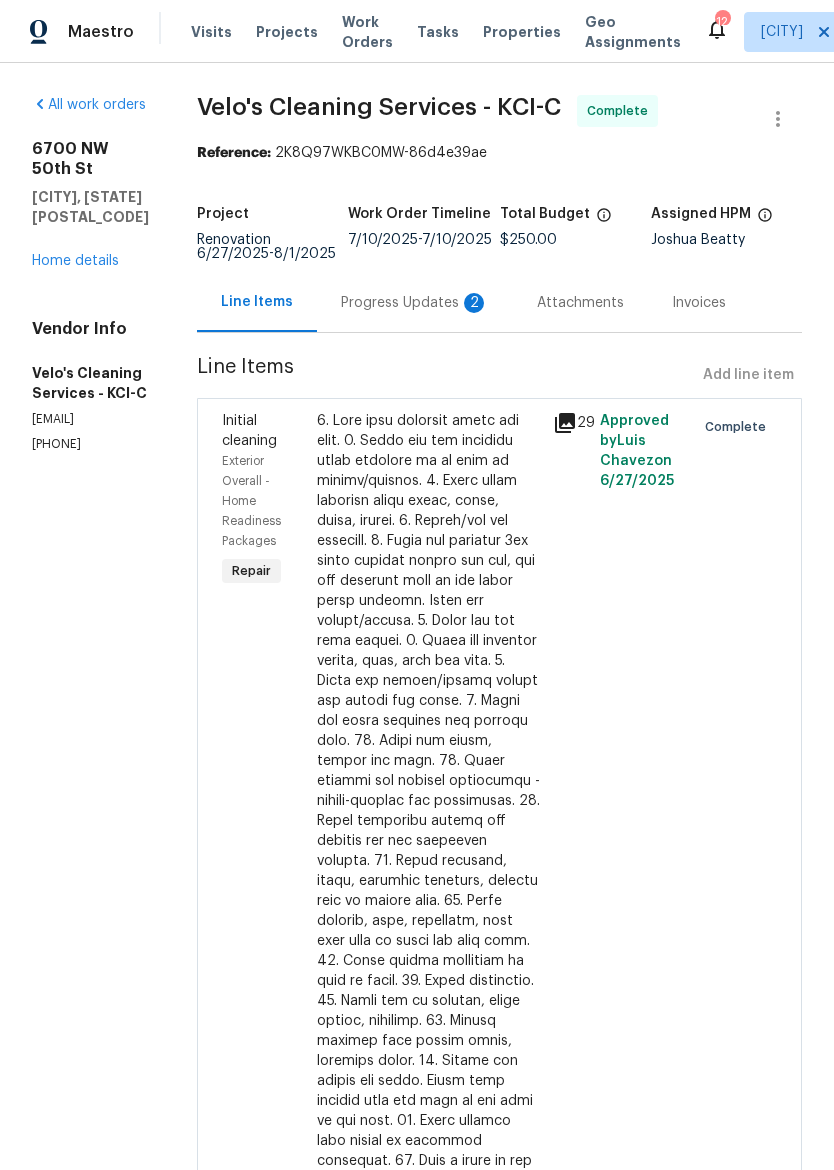 click on "Progress Updates 2" at bounding box center [415, 302] 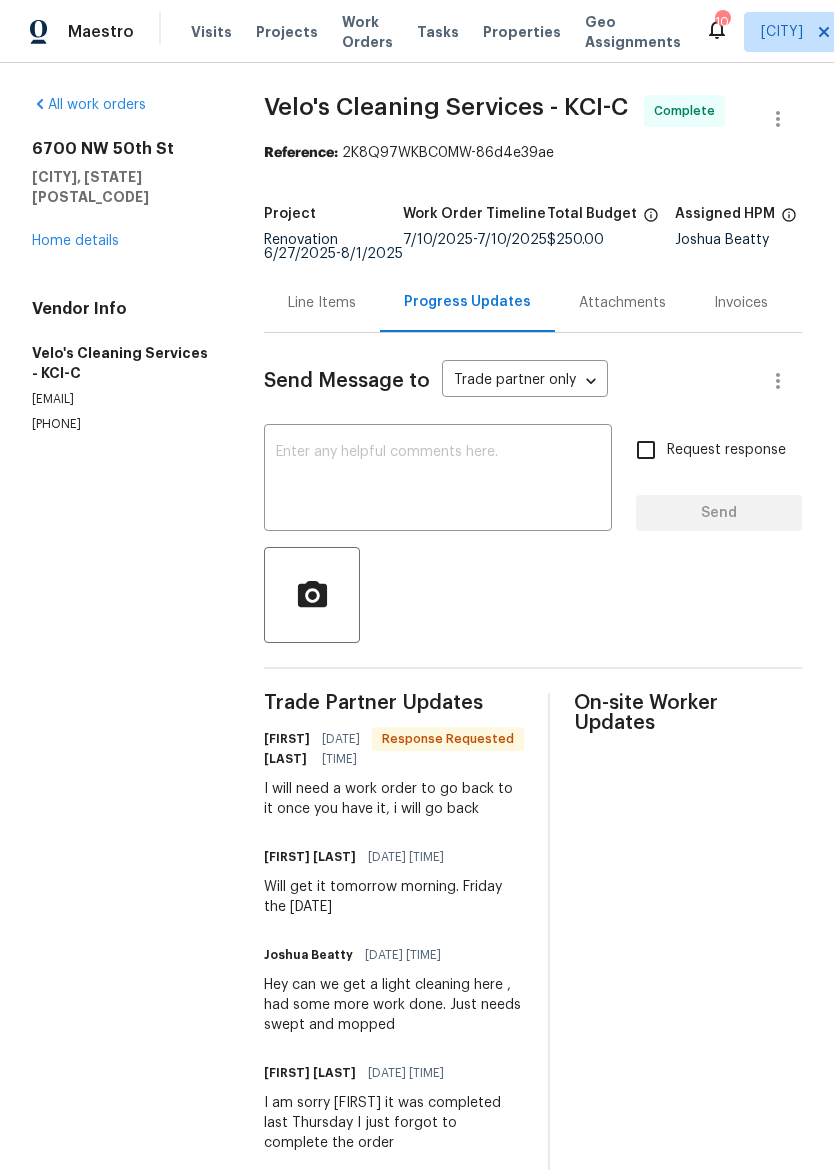 click on "Home details" at bounding box center [75, 241] 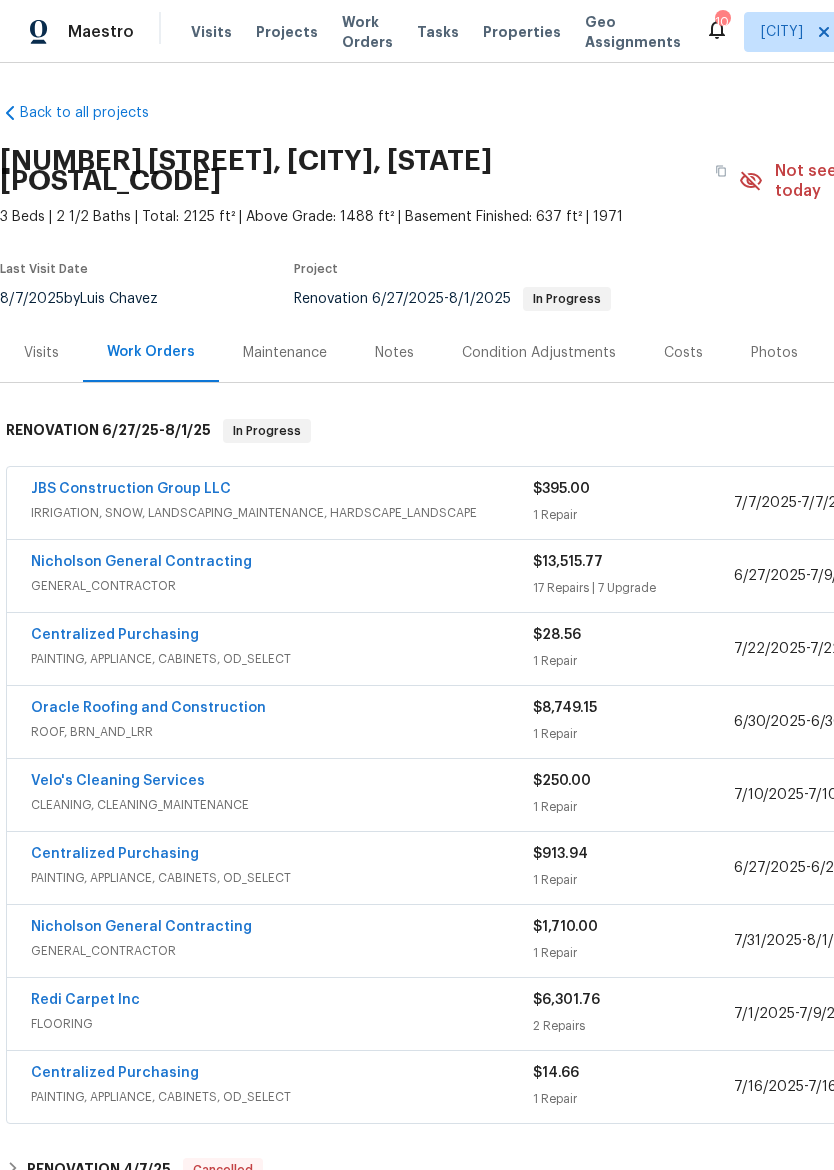 click on "JBS Construction Group LLC" at bounding box center [131, 489] 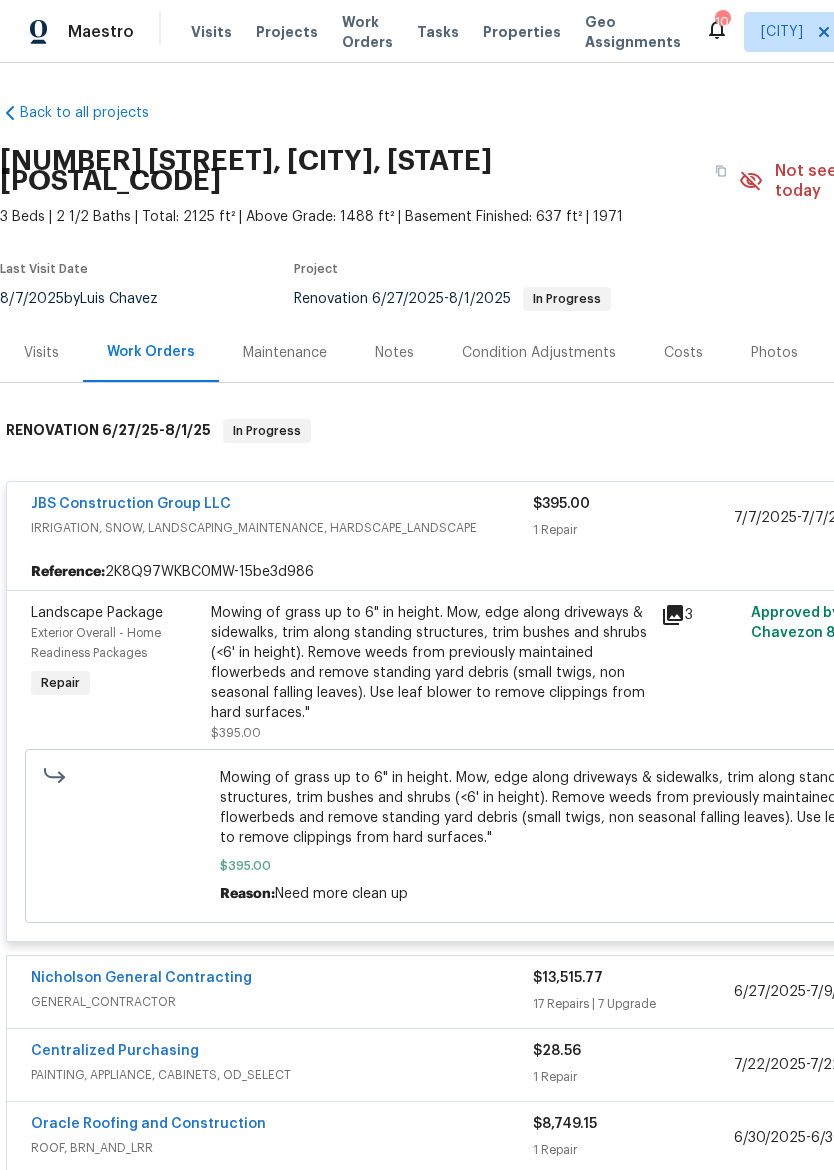 click on "JBS Construction Group LLC" at bounding box center [131, 504] 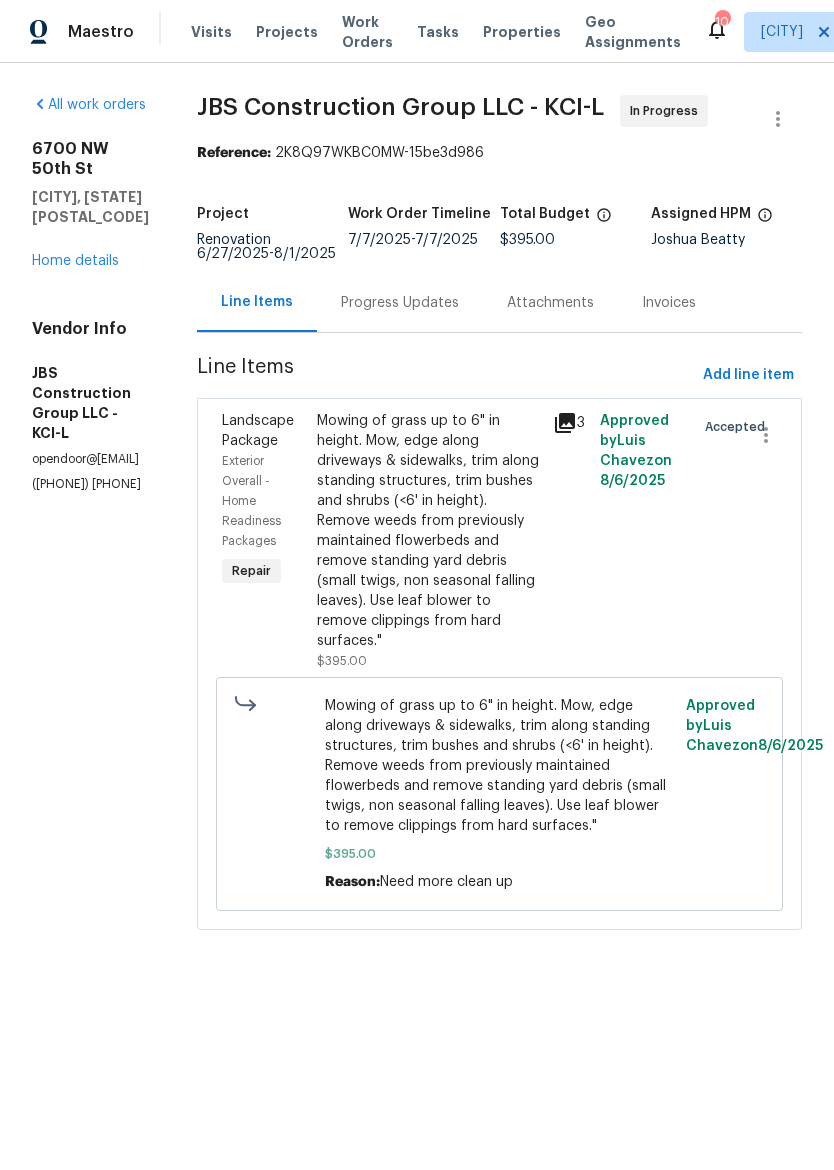 click on "Progress Updates" at bounding box center (400, 303) 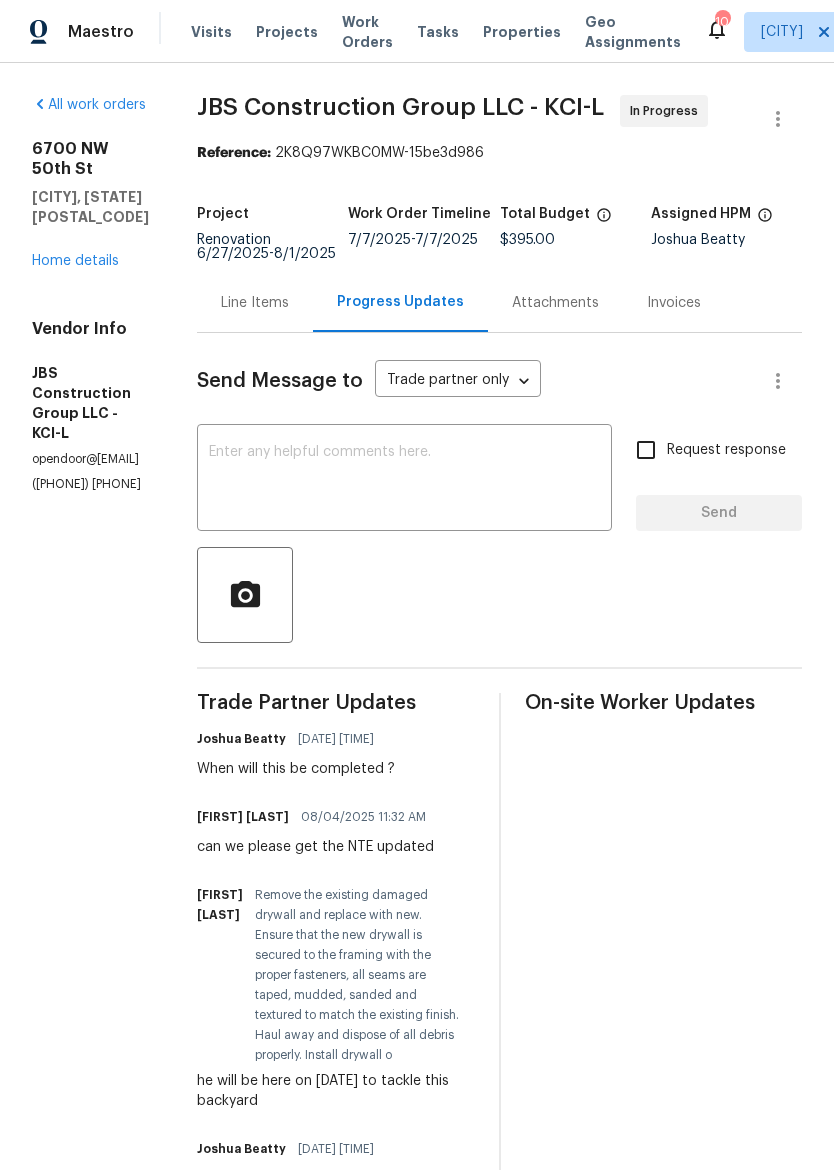 click on "Home details" at bounding box center (75, 261) 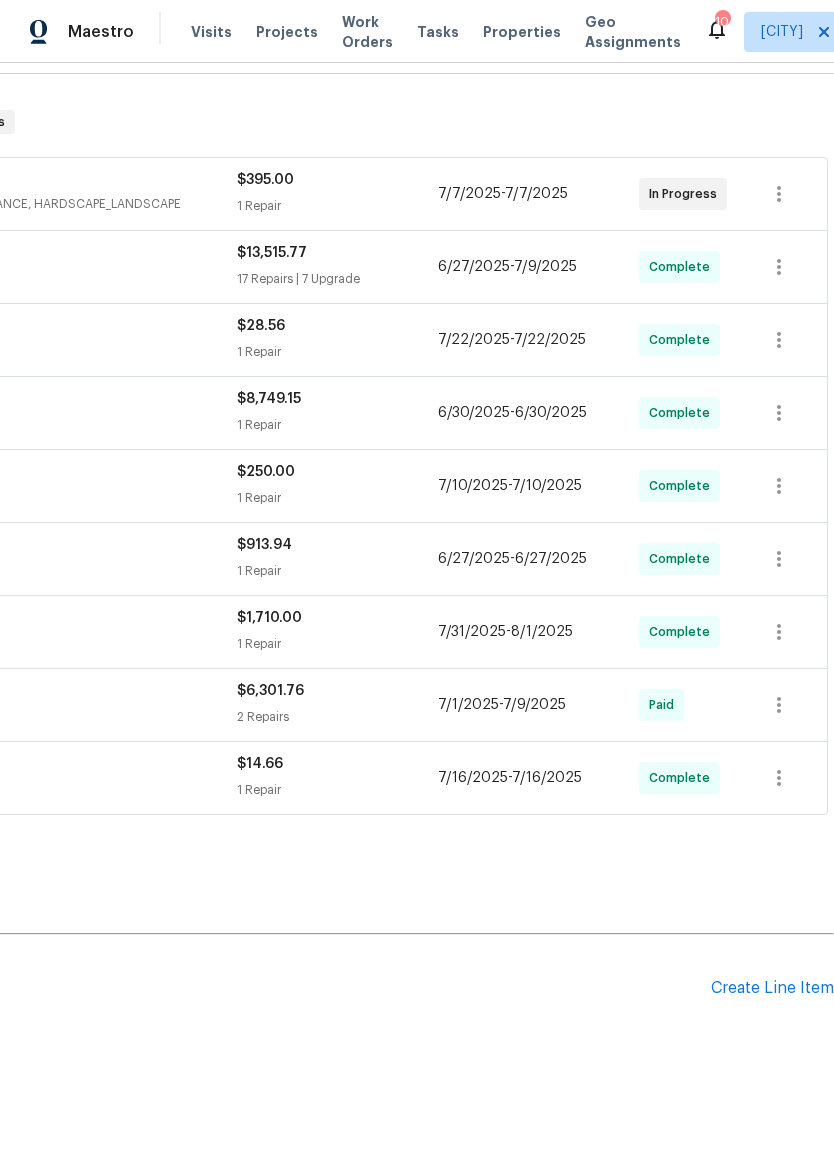 scroll, scrollTop: 309, scrollLeft: 296, axis: both 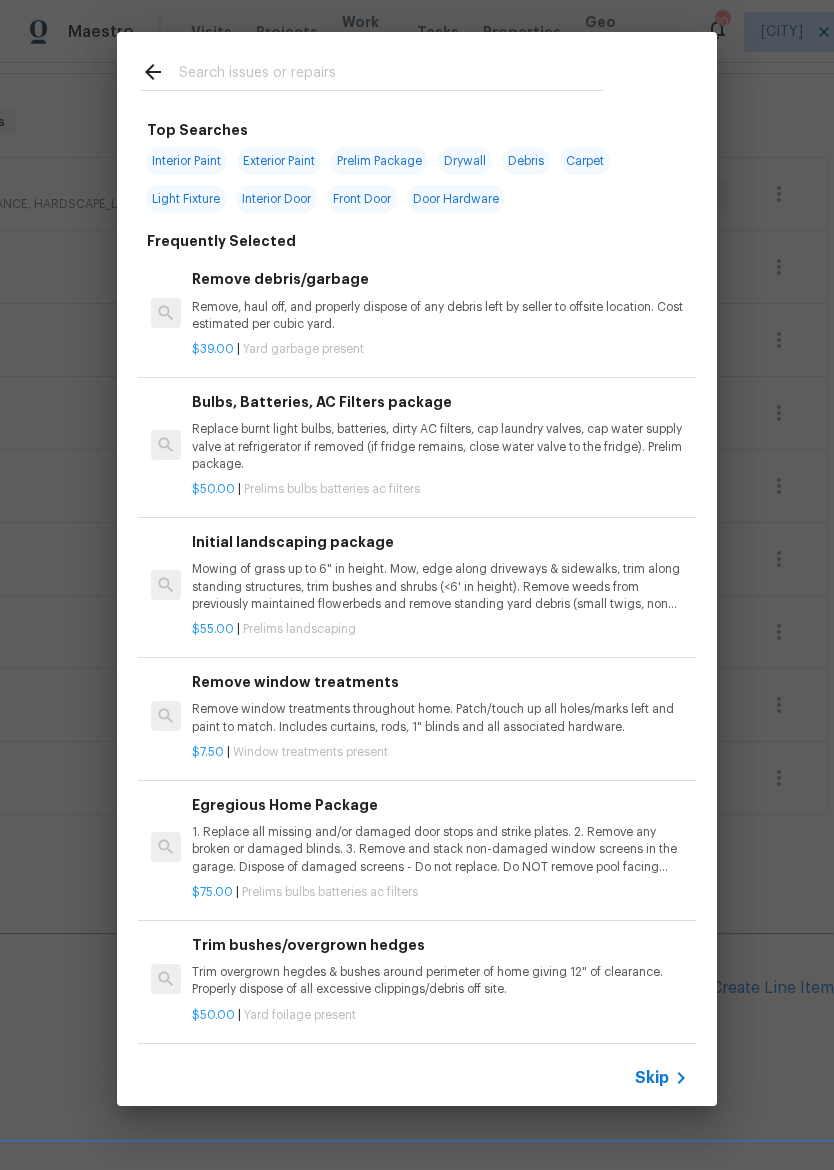 click on "Exterior Paint" at bounding box center (279, 161) 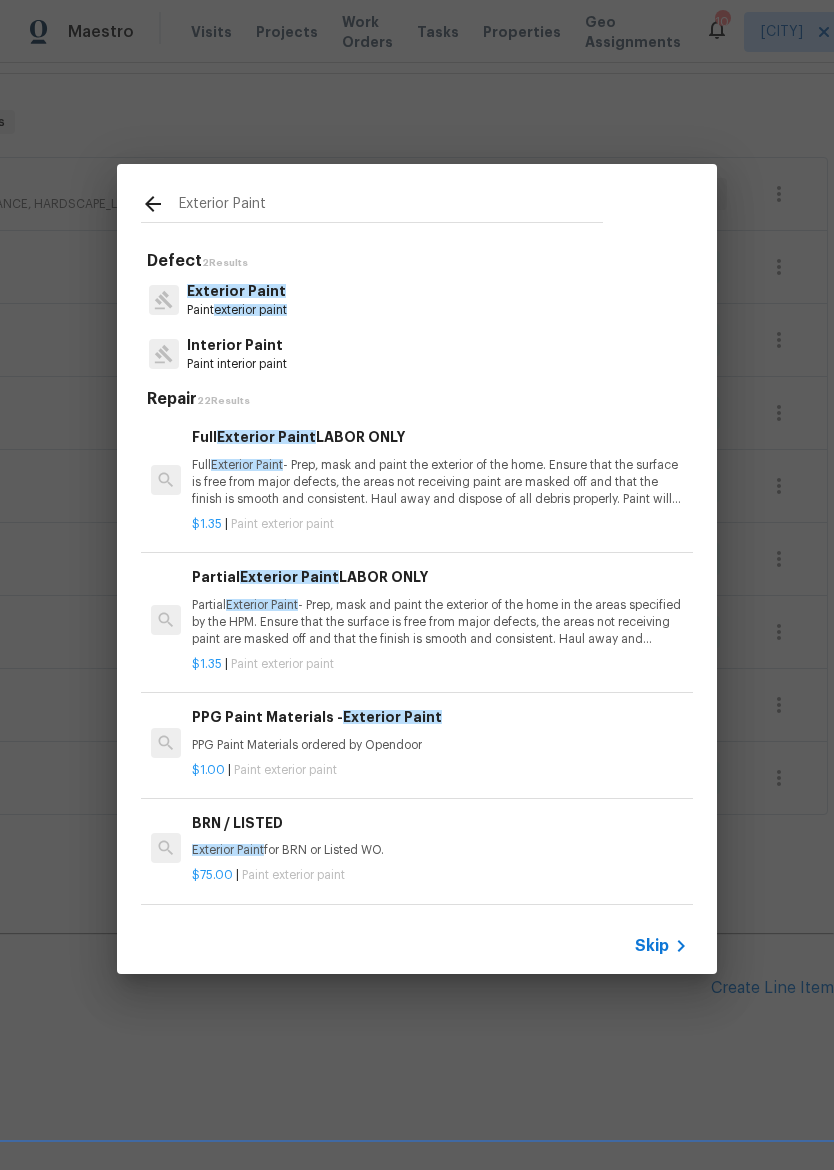 click on "Partial  Exterior Paint  - Prep, mask and paint the exterior of the home in the areas specified by the HPM. Ensure that the surface is free from major defects, the areas not receiving paint are masked off and that the finish is smooth and consistent. Haul away and dispose of all debris properly. Paint will be delivered onsite, Purchased by Opendoor." at bounding box center [440, 622] 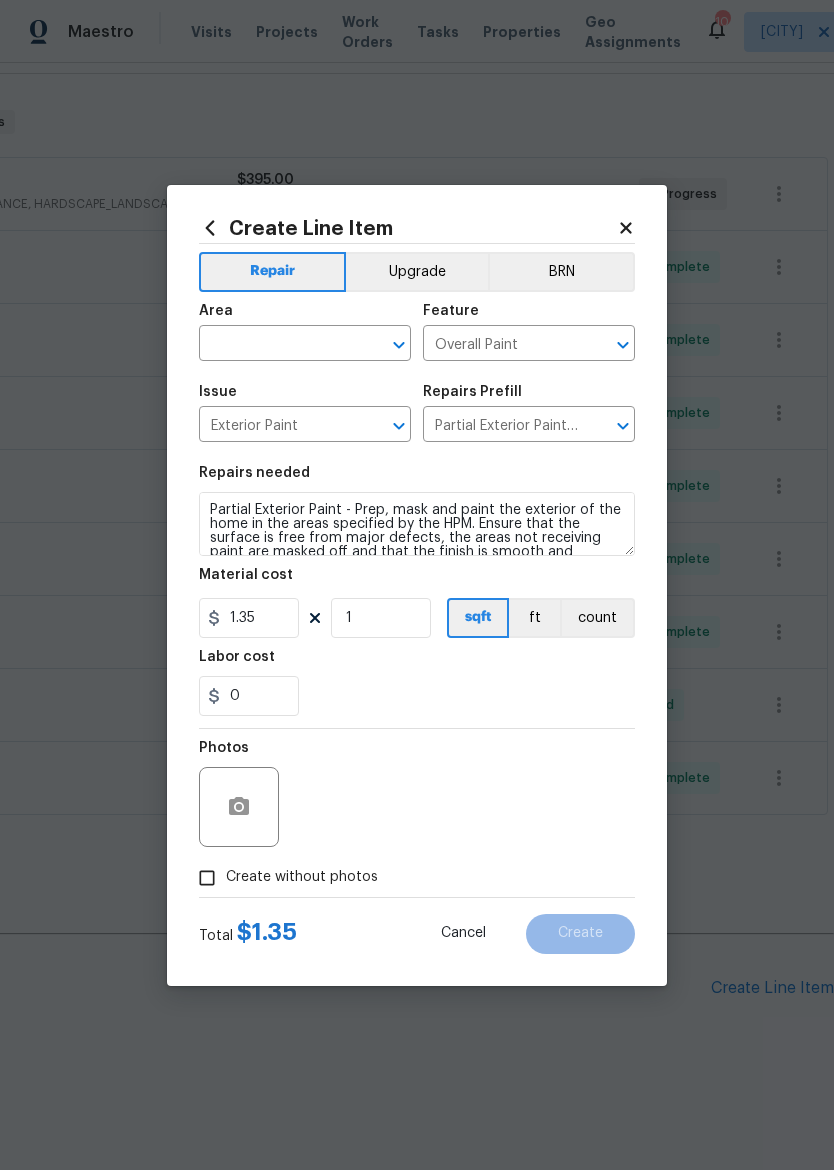 click at bounding box center [277, 345] 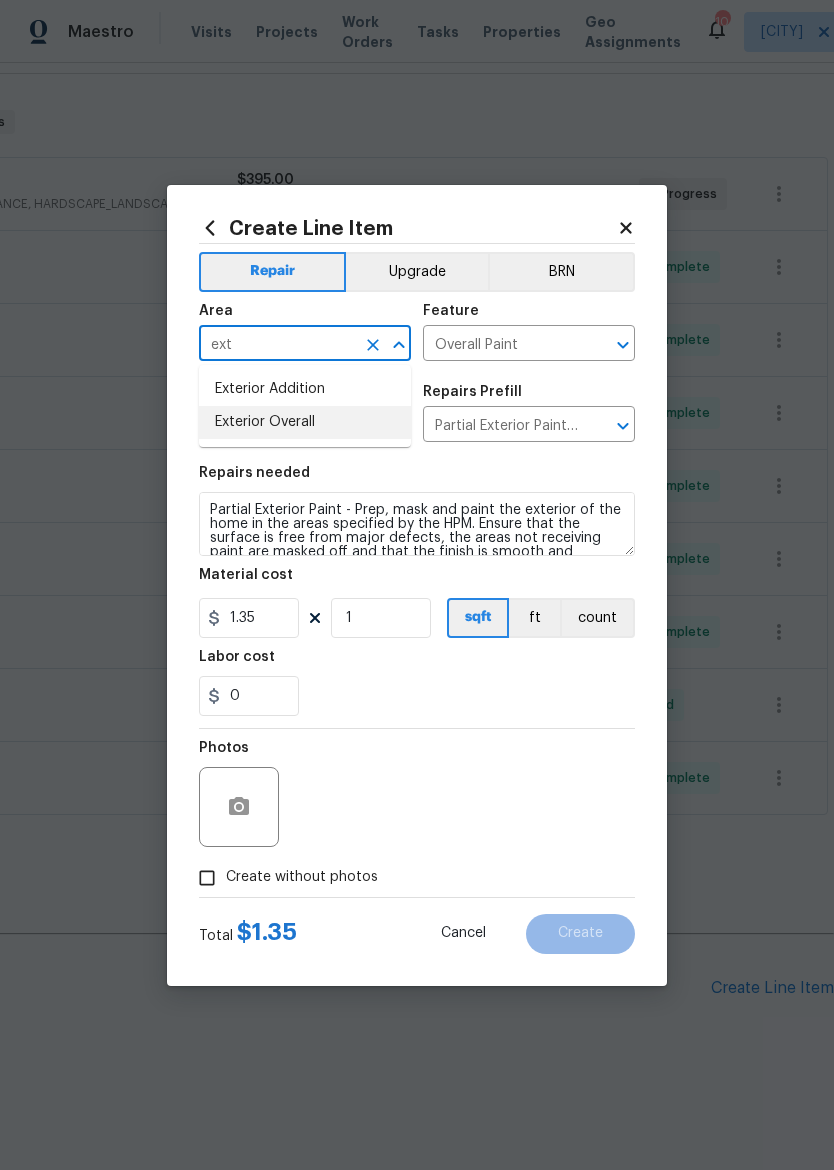 click on "Exterior Overall" at bounding box center [305, 422] 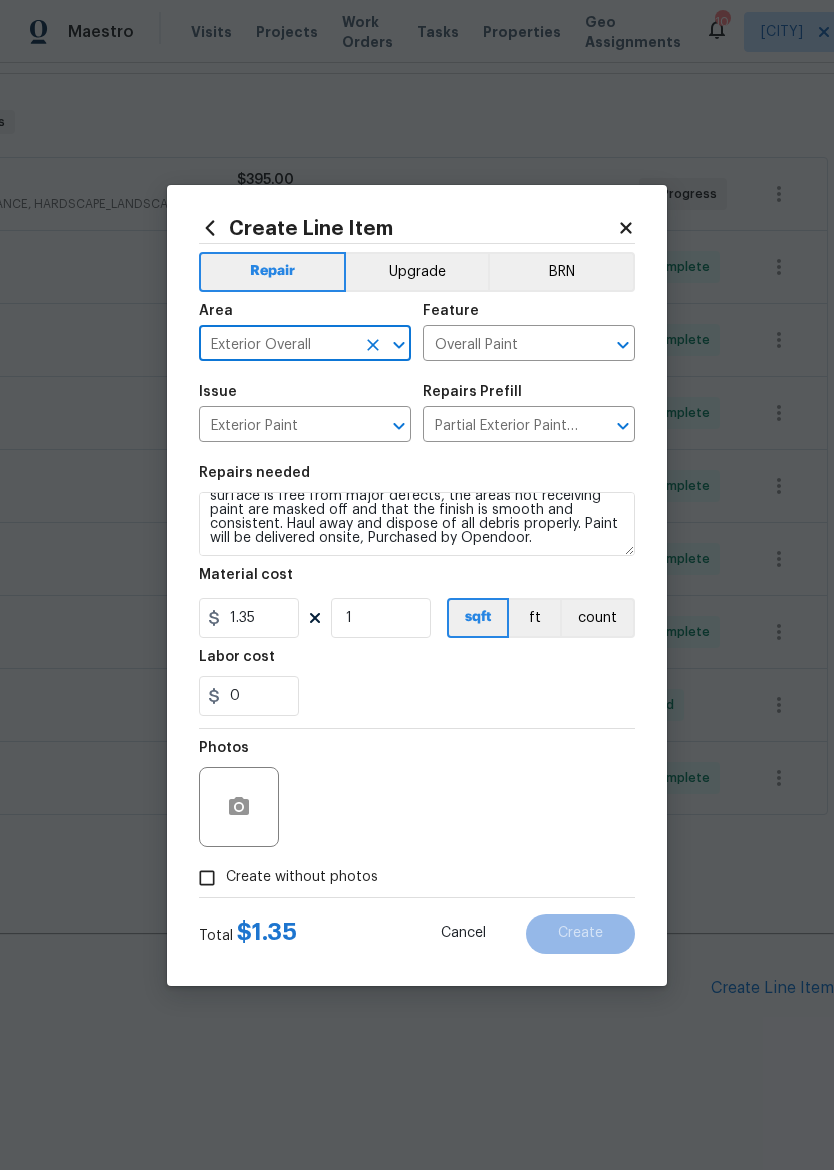 scroll, scrollTop: 42, scrollLeft: 0, axis: vertical 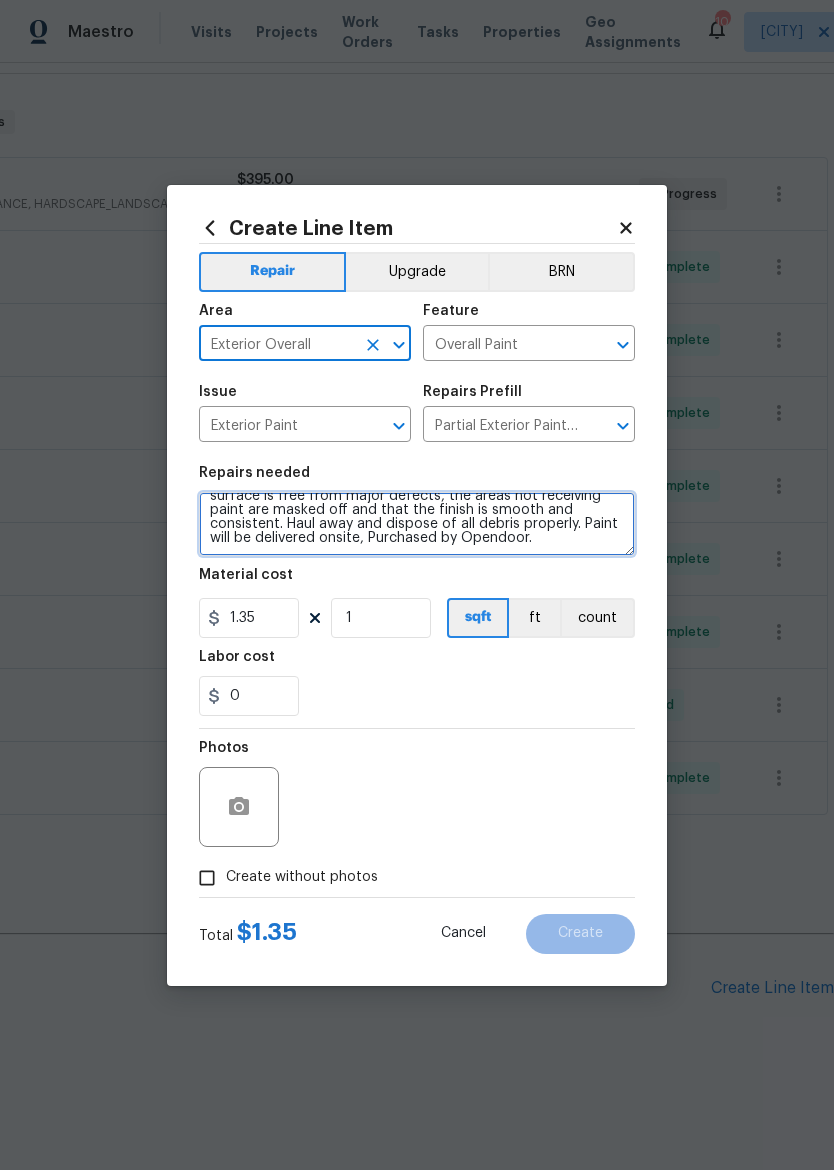 click on "Partial Exterior Paint - Prep, mask and paint the exterior of the home in the areas specified by the HPM. Ensure that the surface is free from major defects, the areas not receiving paint are masked off and that the finish is smooth and consistent. Haul away and dispose of all debris properly. Paint will be delivered onsite, Purchased by Opendoor." at bounding box center (417, 524) 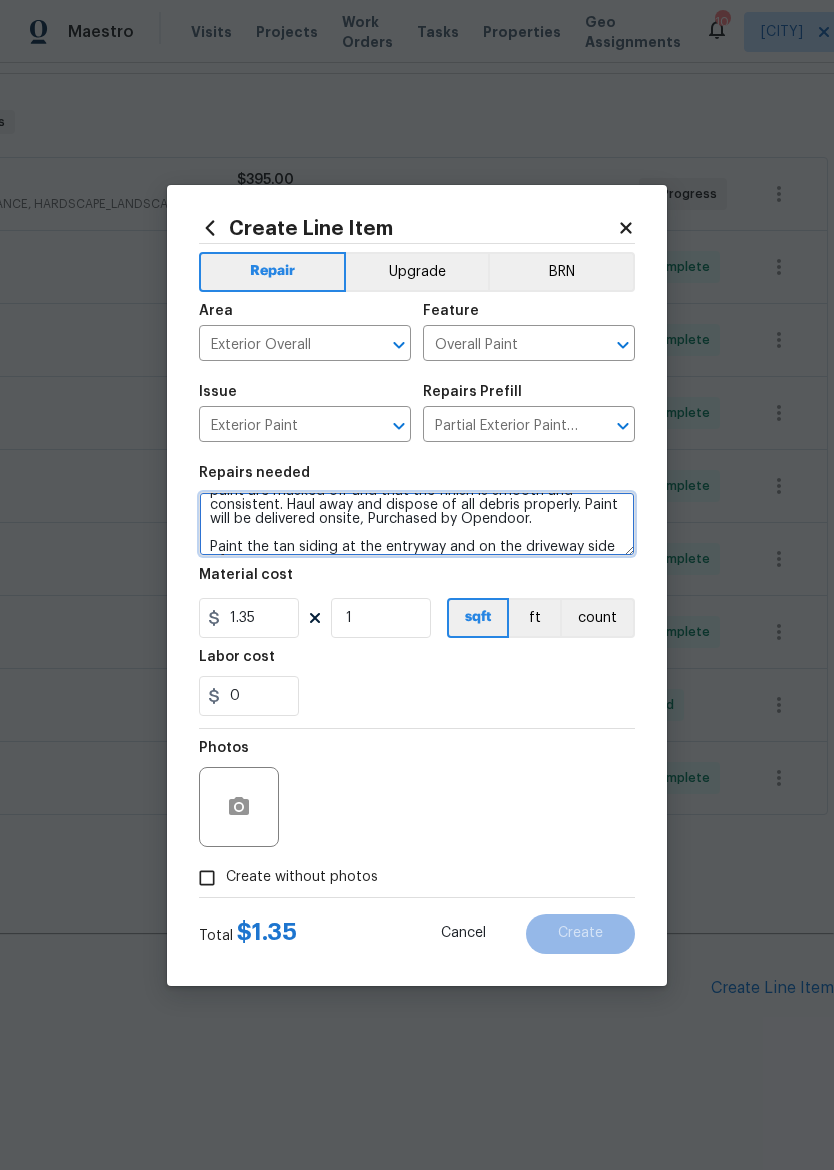 scroll, scrollTop: 75, scrollLeft: 0, axis: vertical 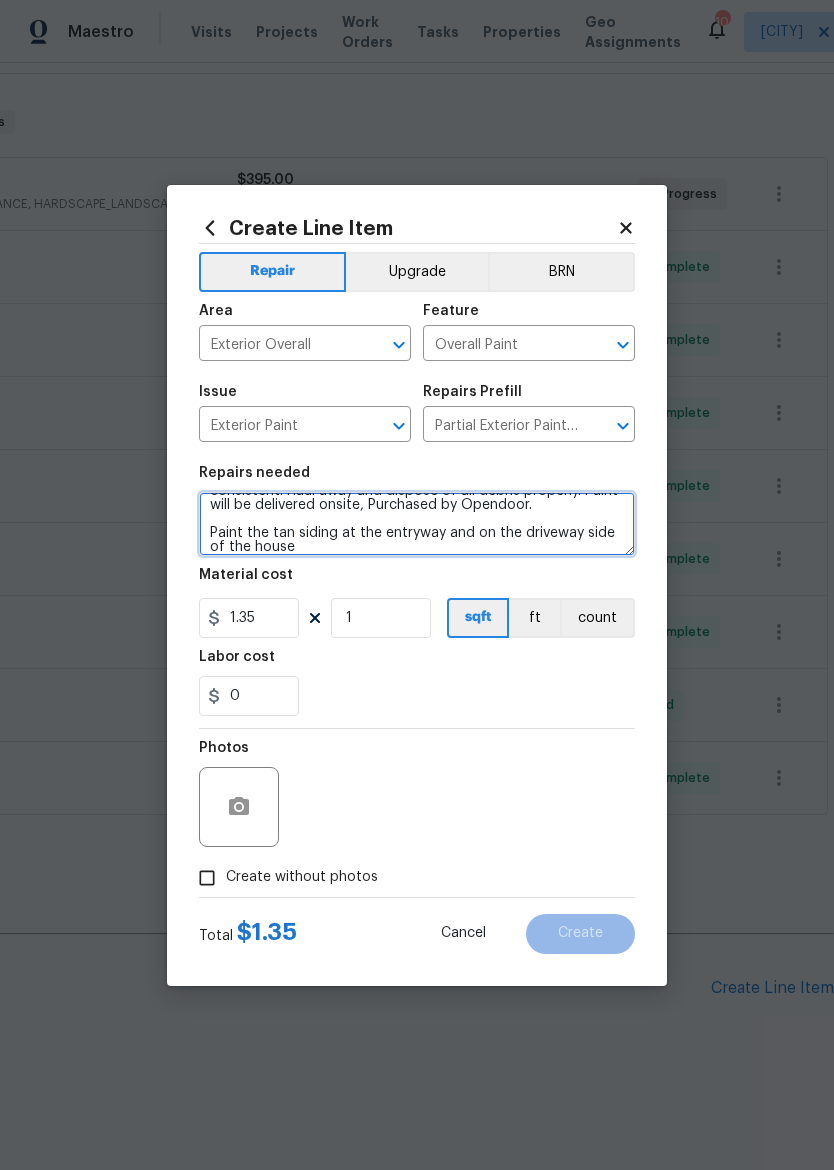 type on "Partial Exterior Paint - Prep, mask and paint the exterior of the home in the areas specified by the HPM. Ensure that the surface is free from major defects, the areas not receiving paint are masked off and that the finish is smooth and consistent. Haul away and dispose of all debris properly. Paint will be delivered onsite, Purchased by Opendoor.
Paint the tan siding at the entryway and on the driveway side of the house" 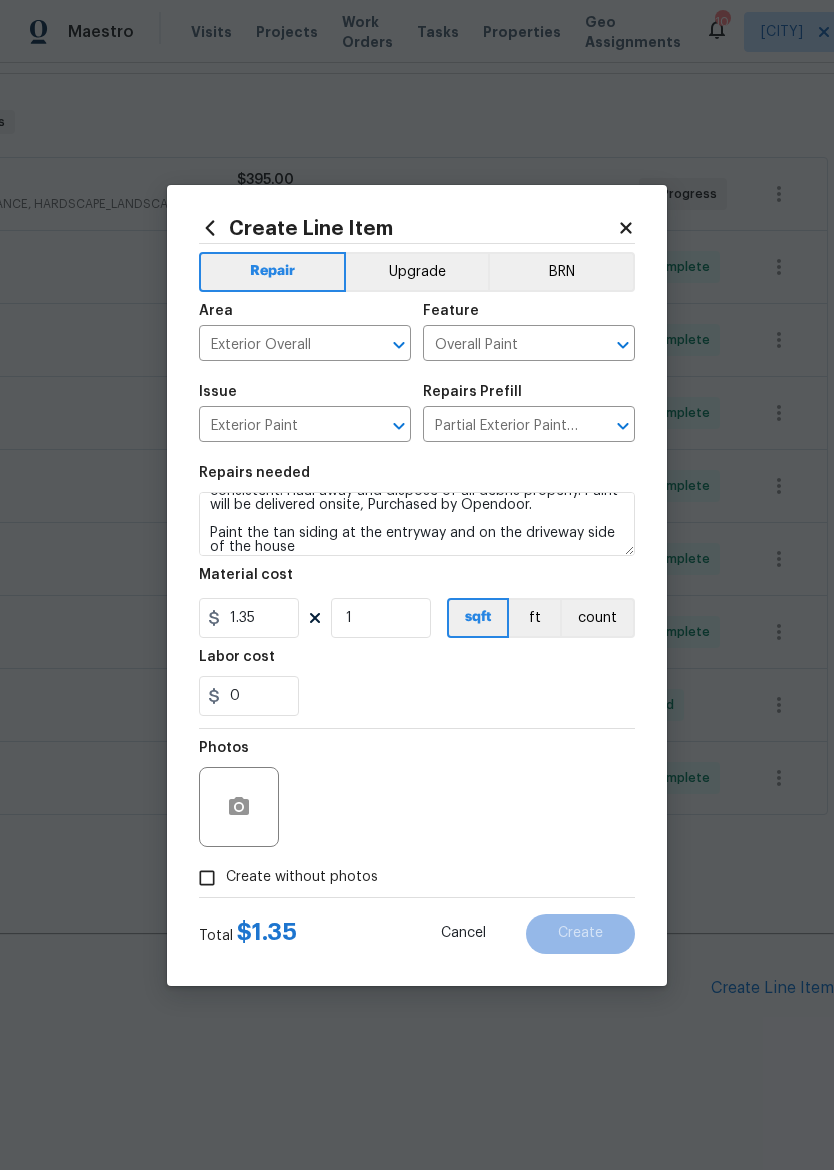 click on "Labor cost" at bounding box center [417, 663] 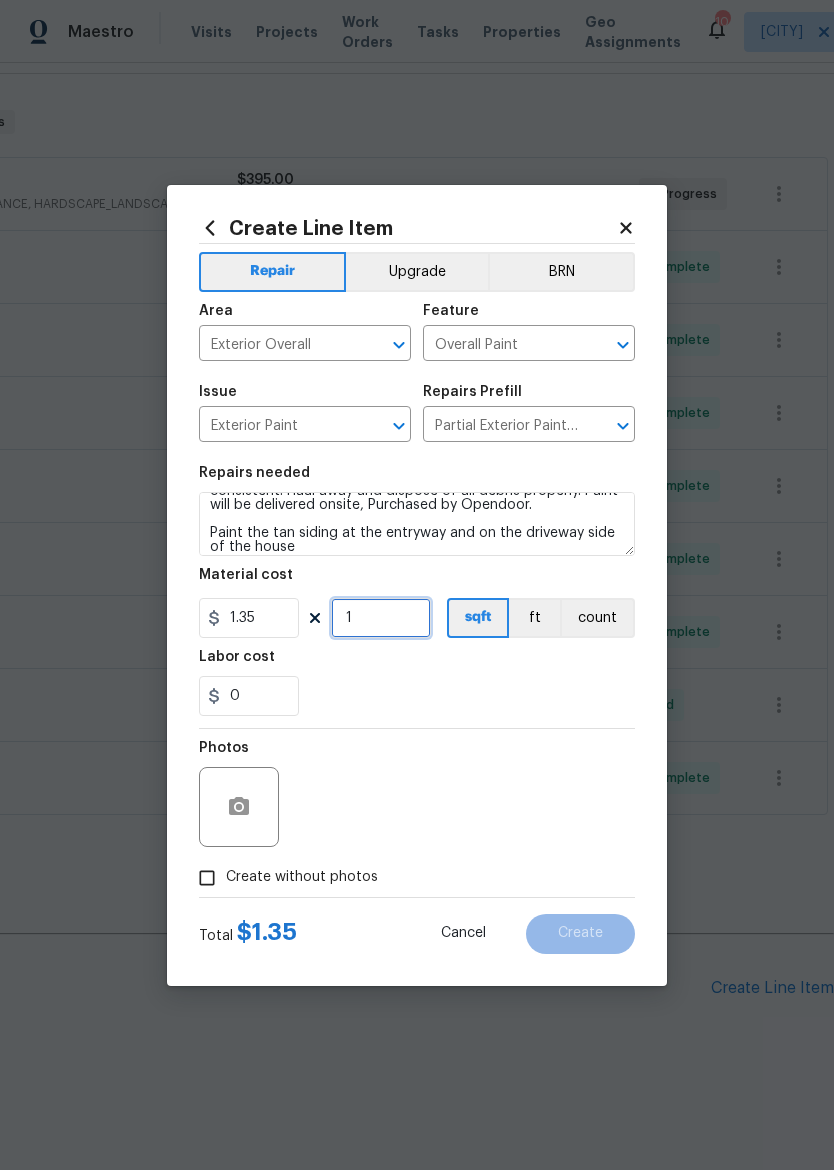 click on "1" at bounding box center (381, 618) 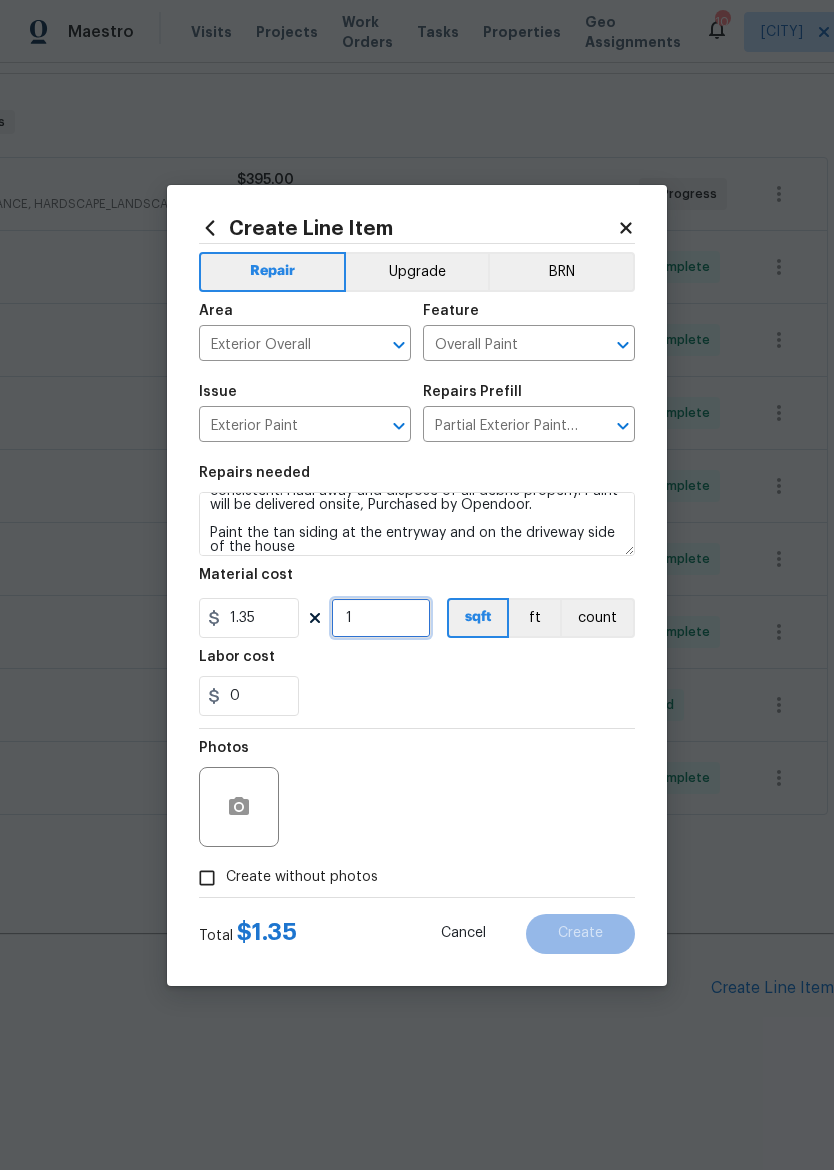 click on "1" at bounding box center (381, 618) 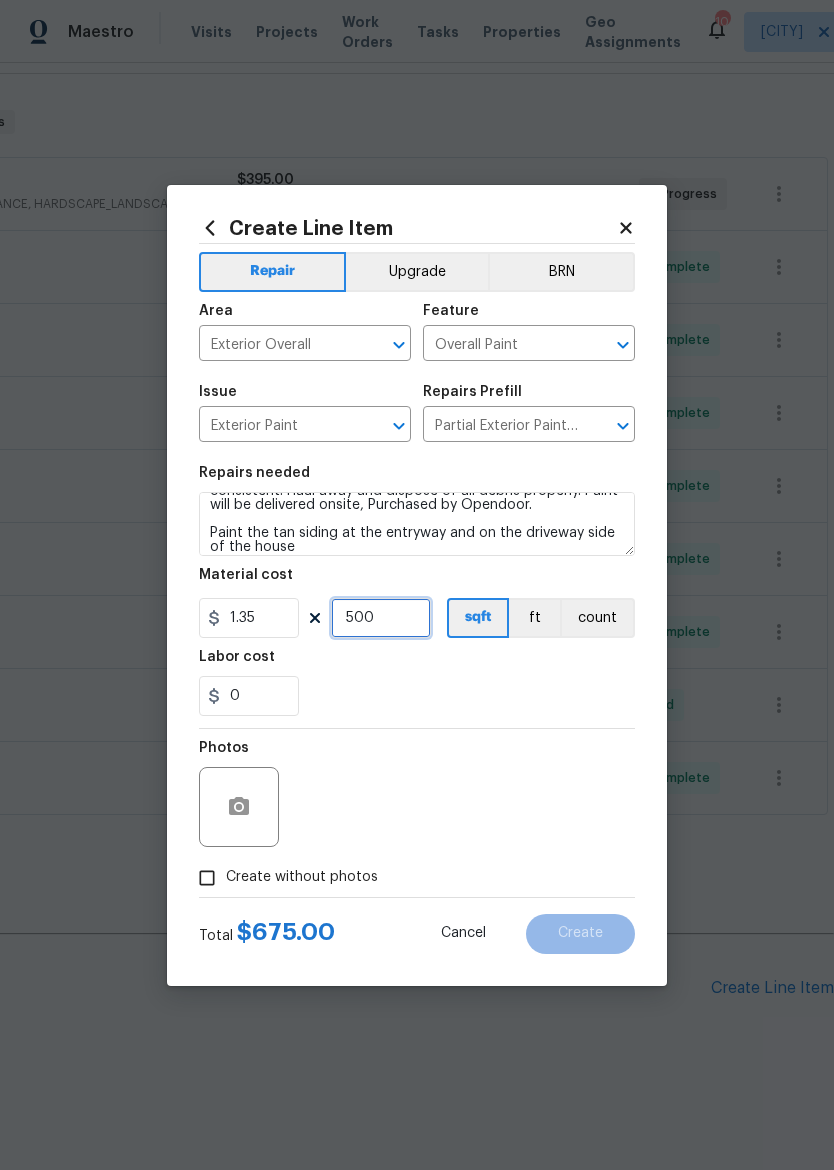 type on "500" 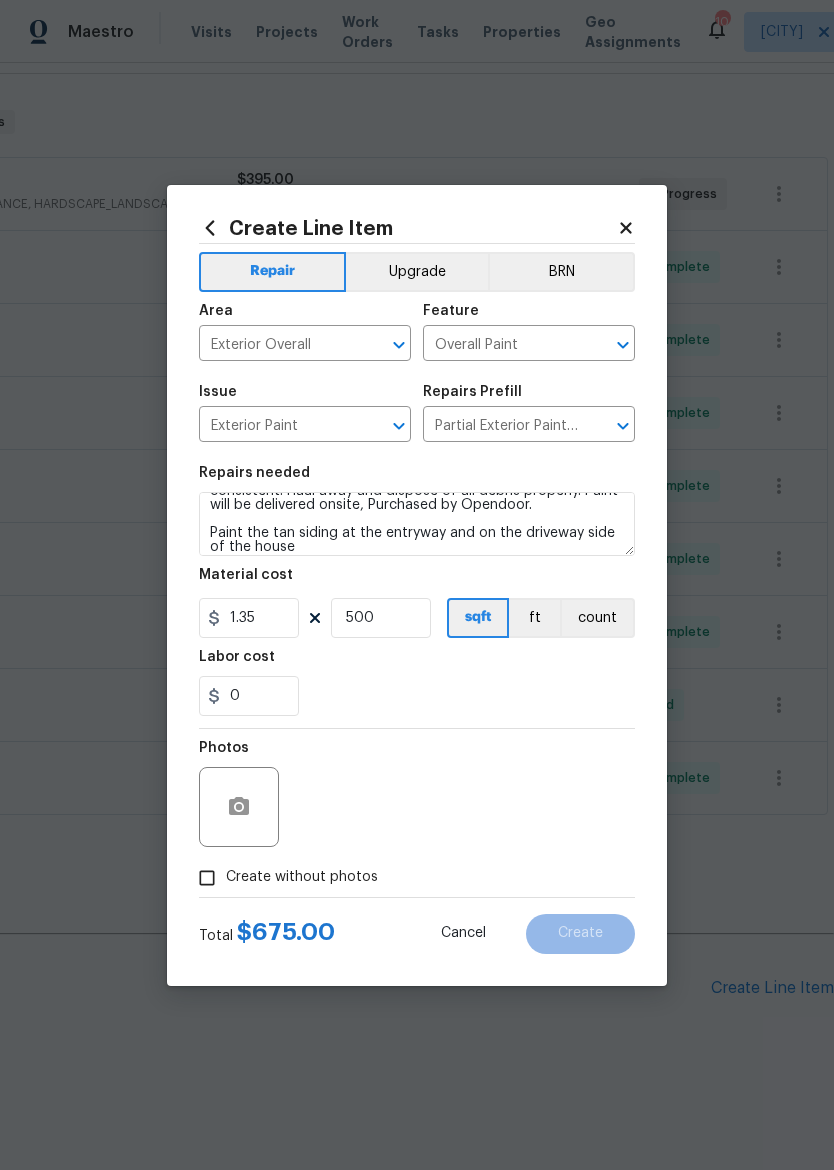 click on "0" at bounding box center [417, 696] 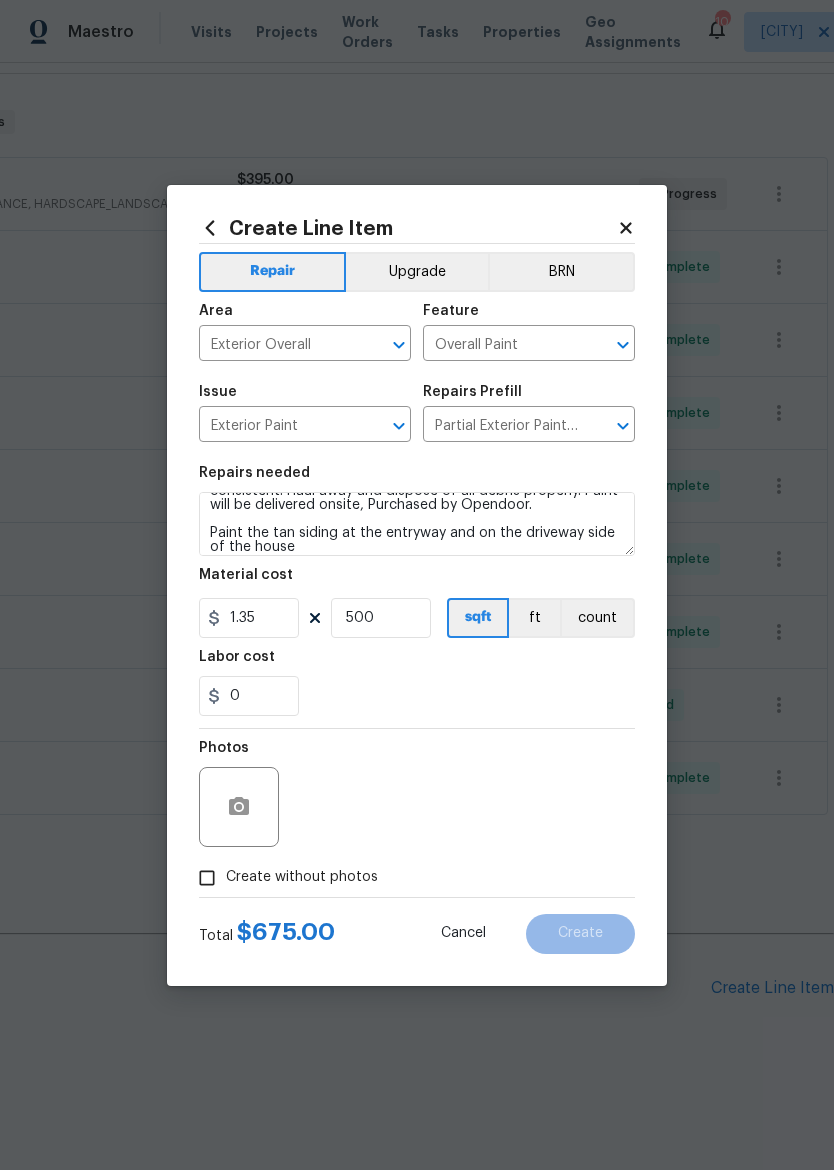 click on "Create without photos" at bounding box center (207, 878) 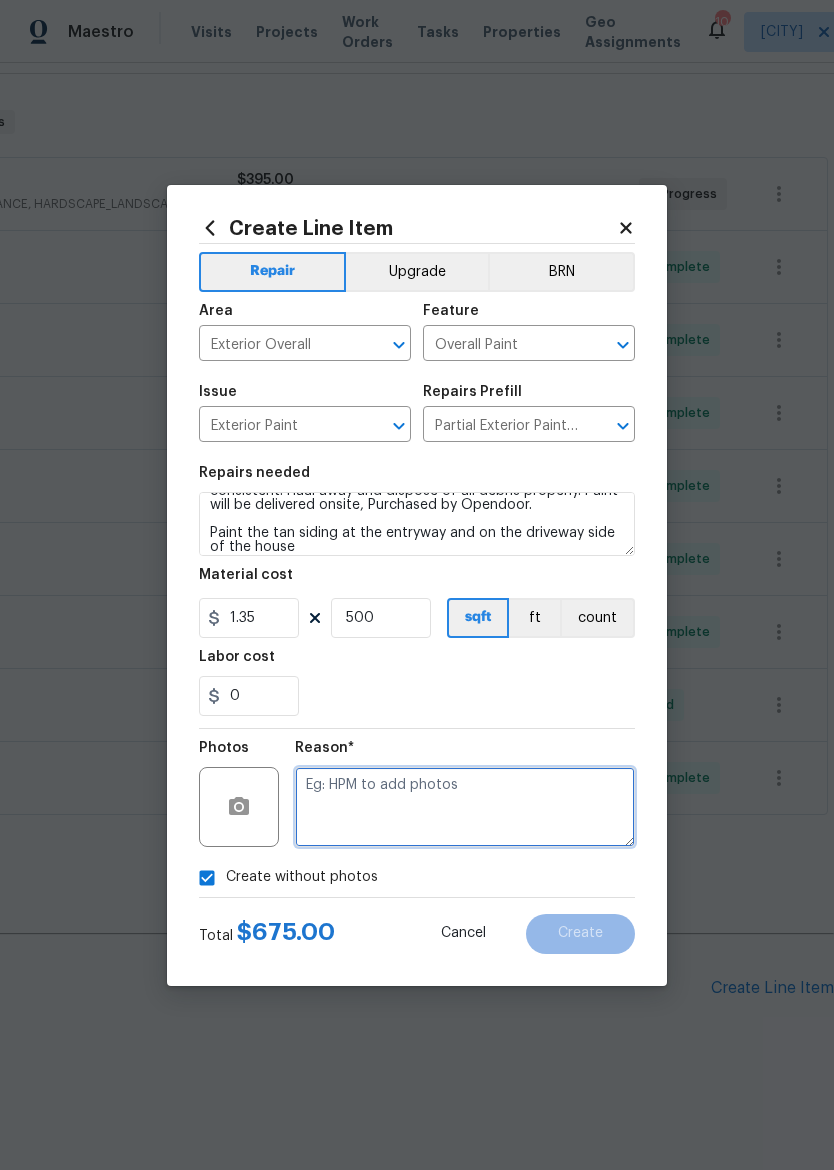click at bounding box center [465, 807] 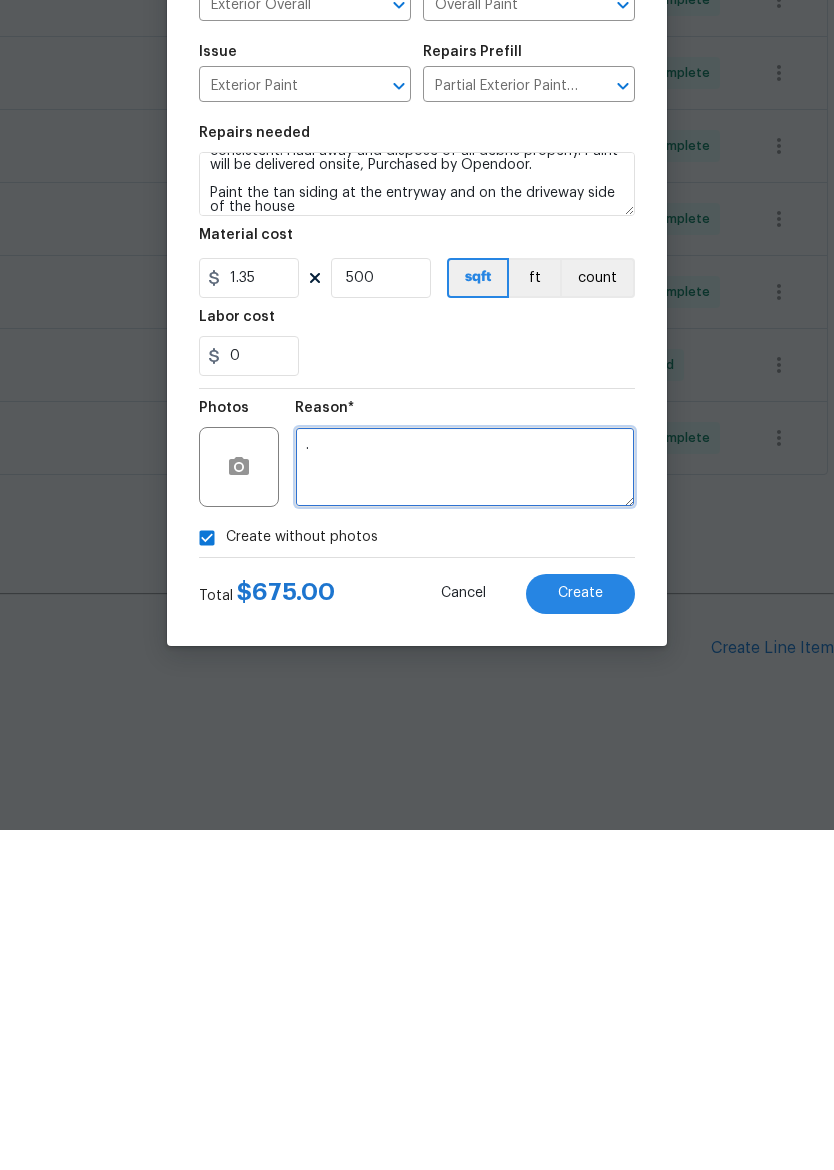 type on "." 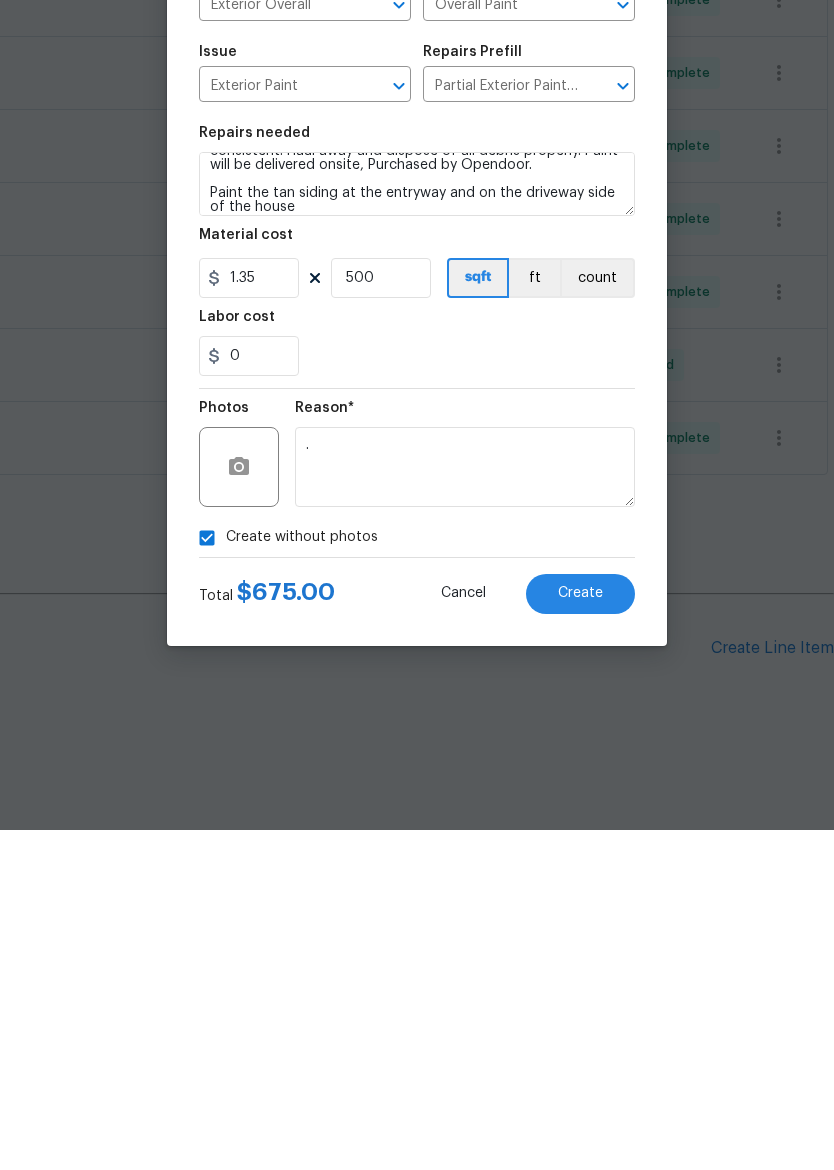 click on "Create" at bounding box center (580, 934) 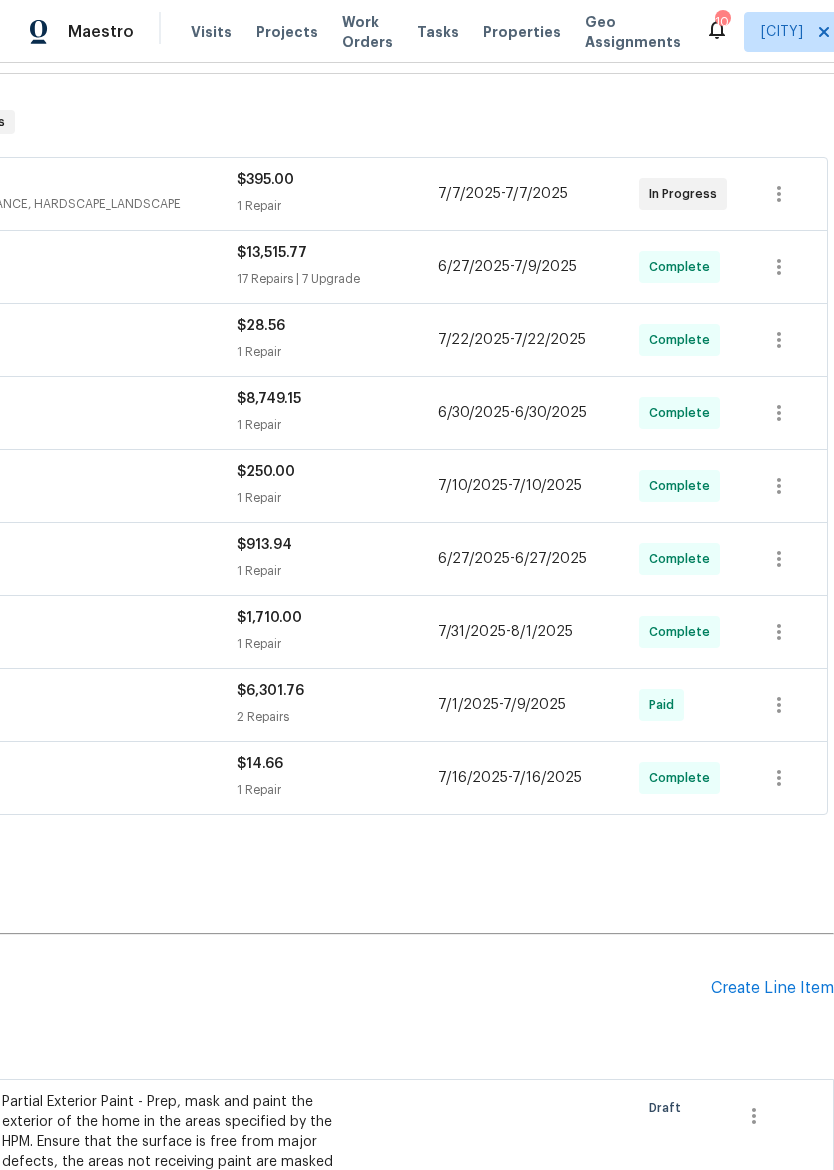click on "Create Line Item" at bounding box center [772, 988] 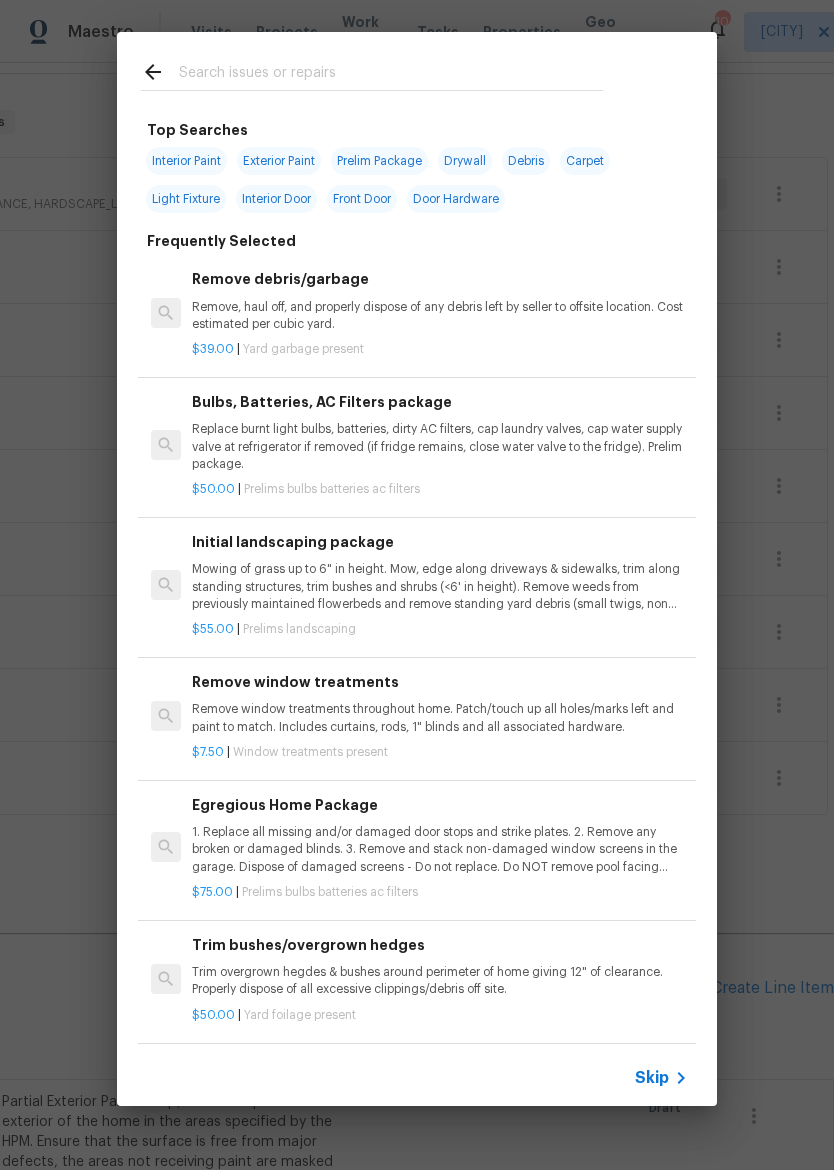 click at bounding box center [372, 71] 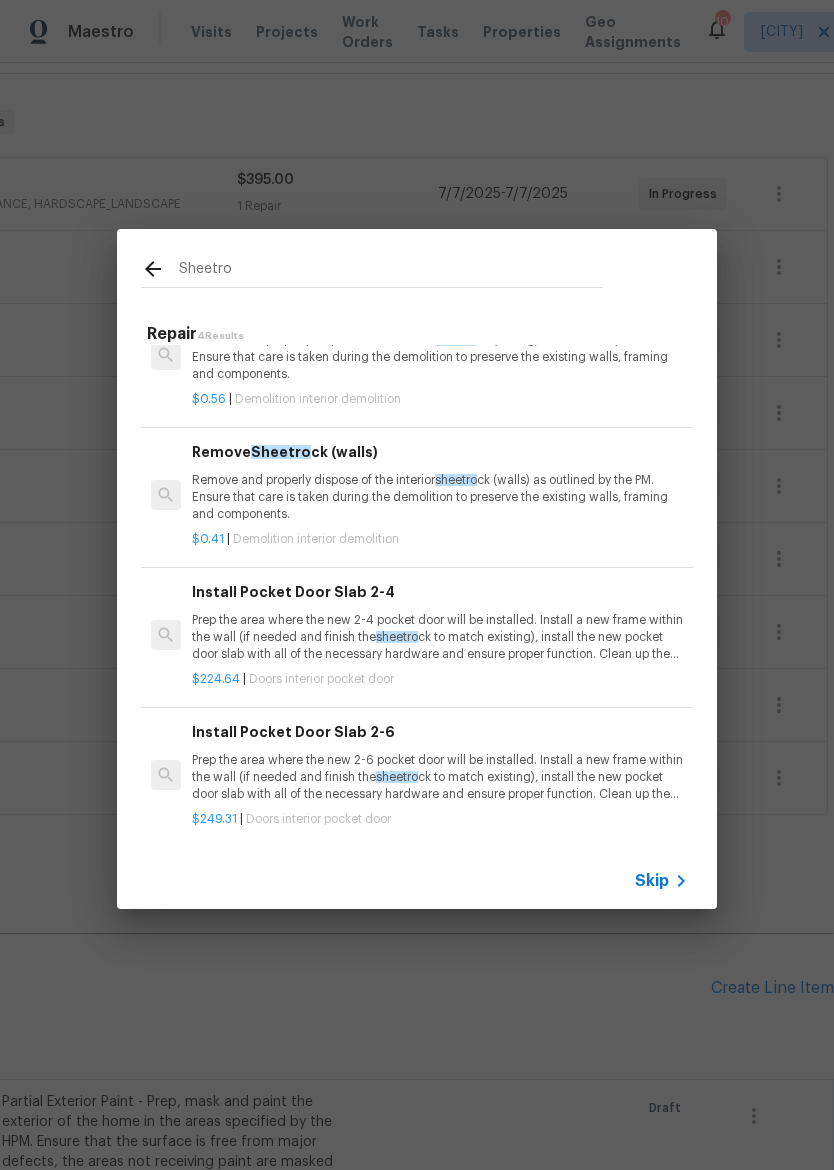 scroll, scrollTop: 59, scrollLeft: 0, axis: vertical 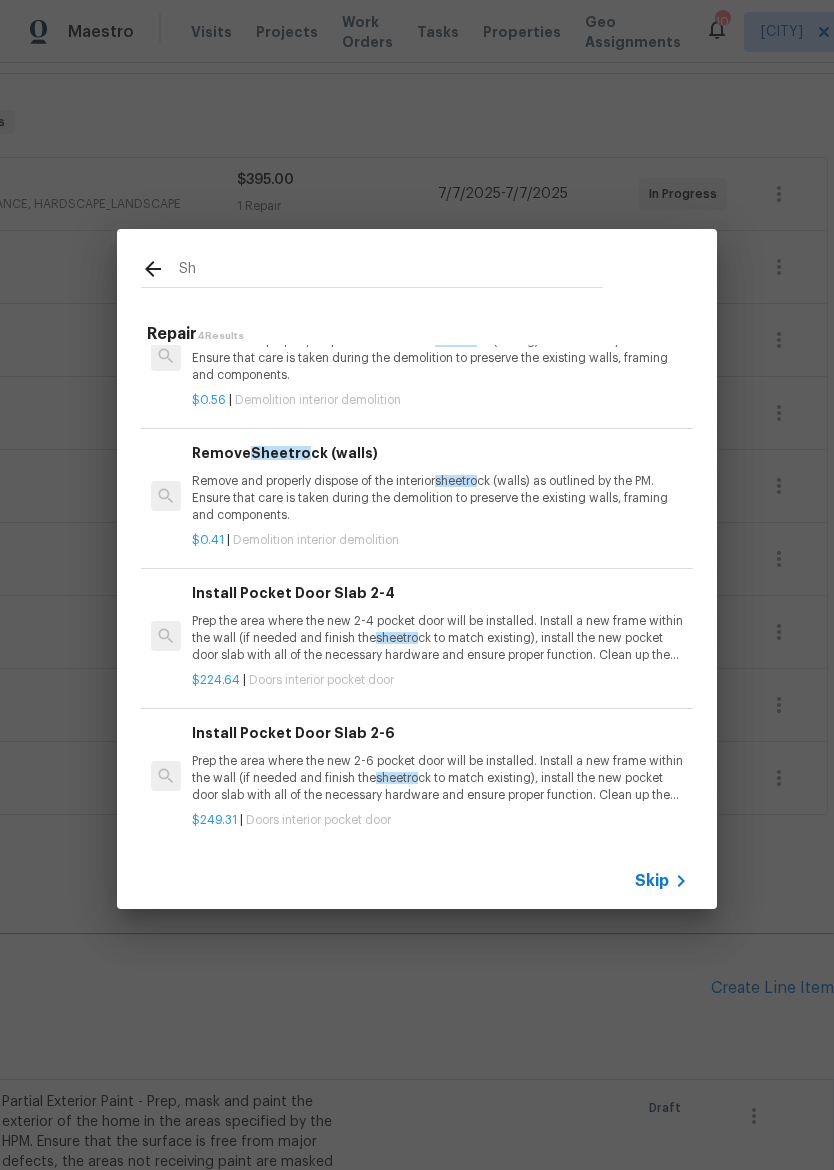 type on "S" 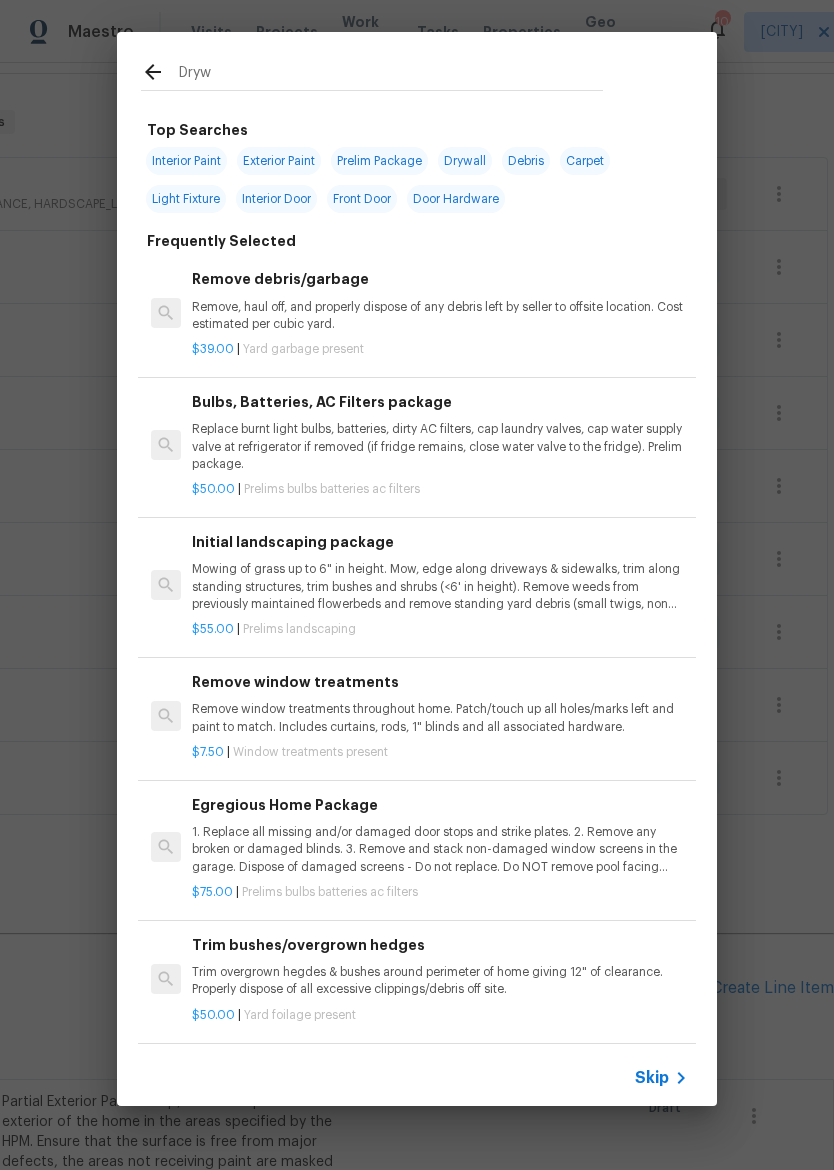 type on "Drywa" 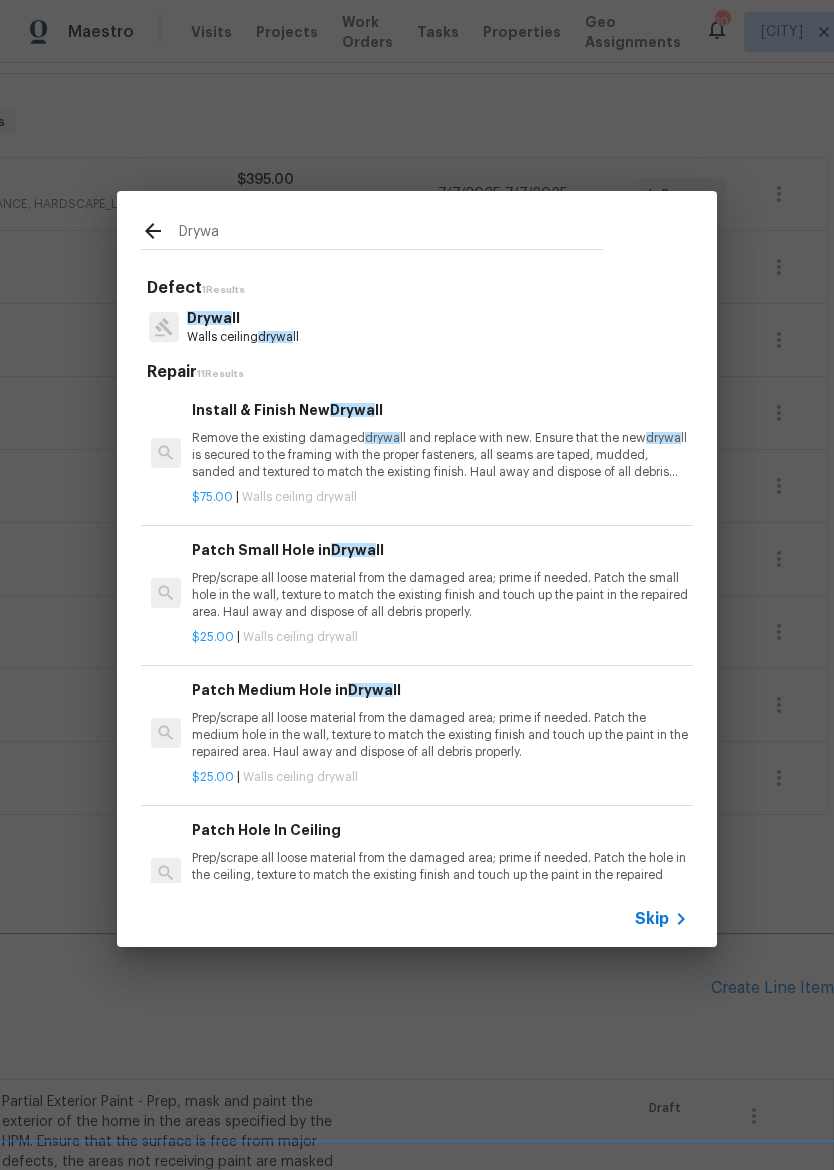 click on "Remove the existing damaged  drywa ll and replace with new. Ensure that the new  drywa ll is secured to the framing with the proper fasteners, all seams are taped, mudded, sanded and textured to match the existing finish. Haul away and dispose of all debris properly." at bounding box center (440, 455) 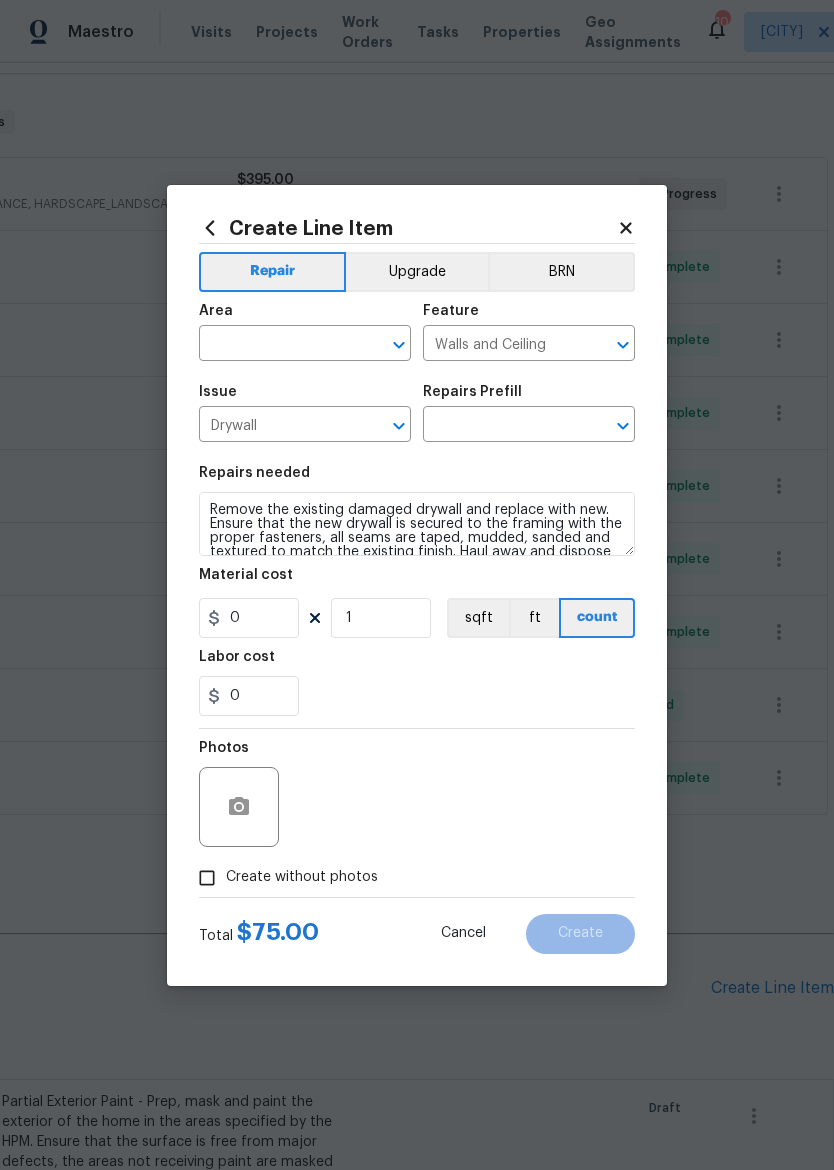 type on "Install & Finish New Drywall $75.00" 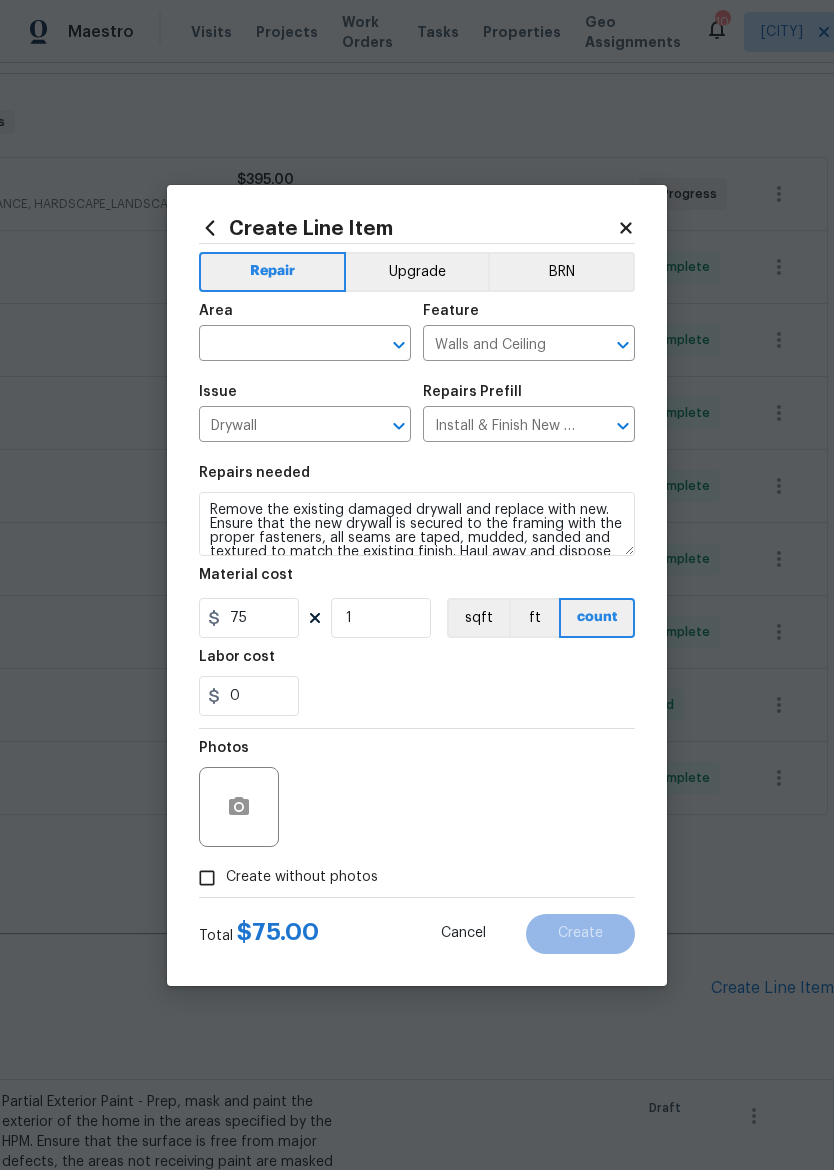 click at bounding box center (277, 345) 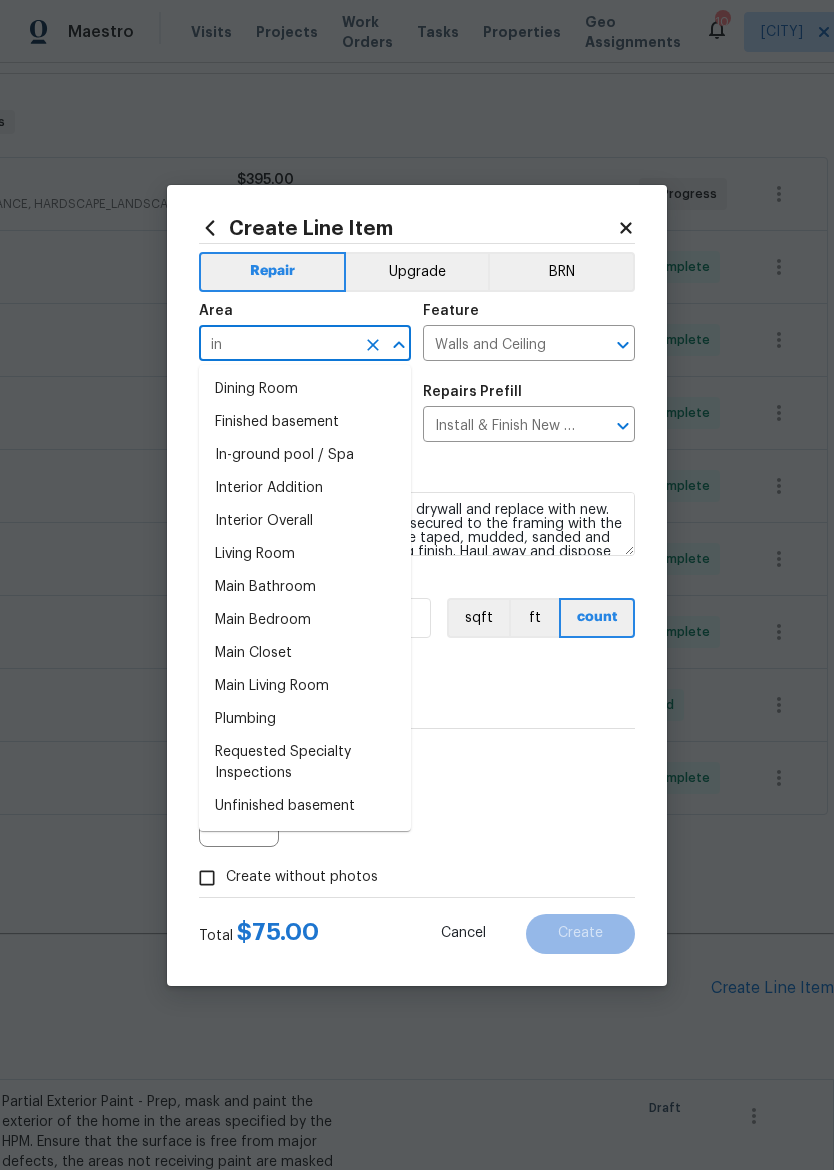 type on "i" 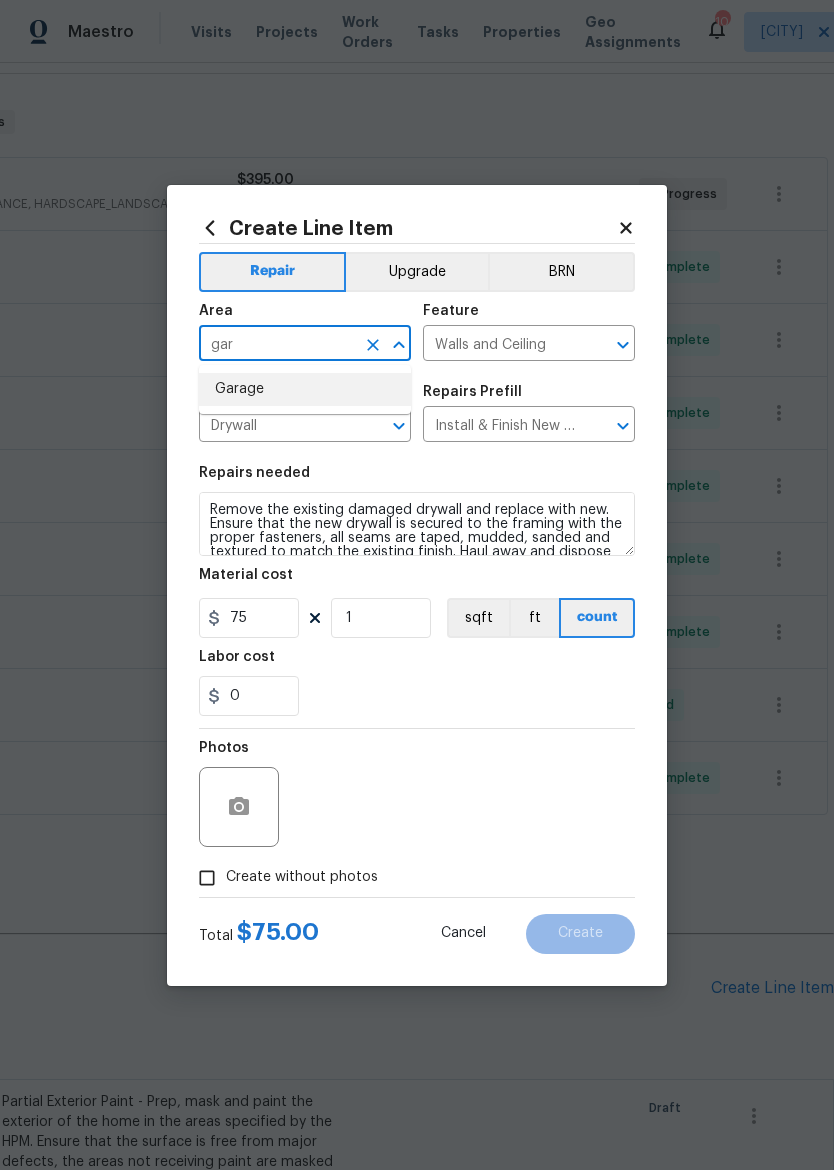 click on "Garage" at bounding box center (305, 389) 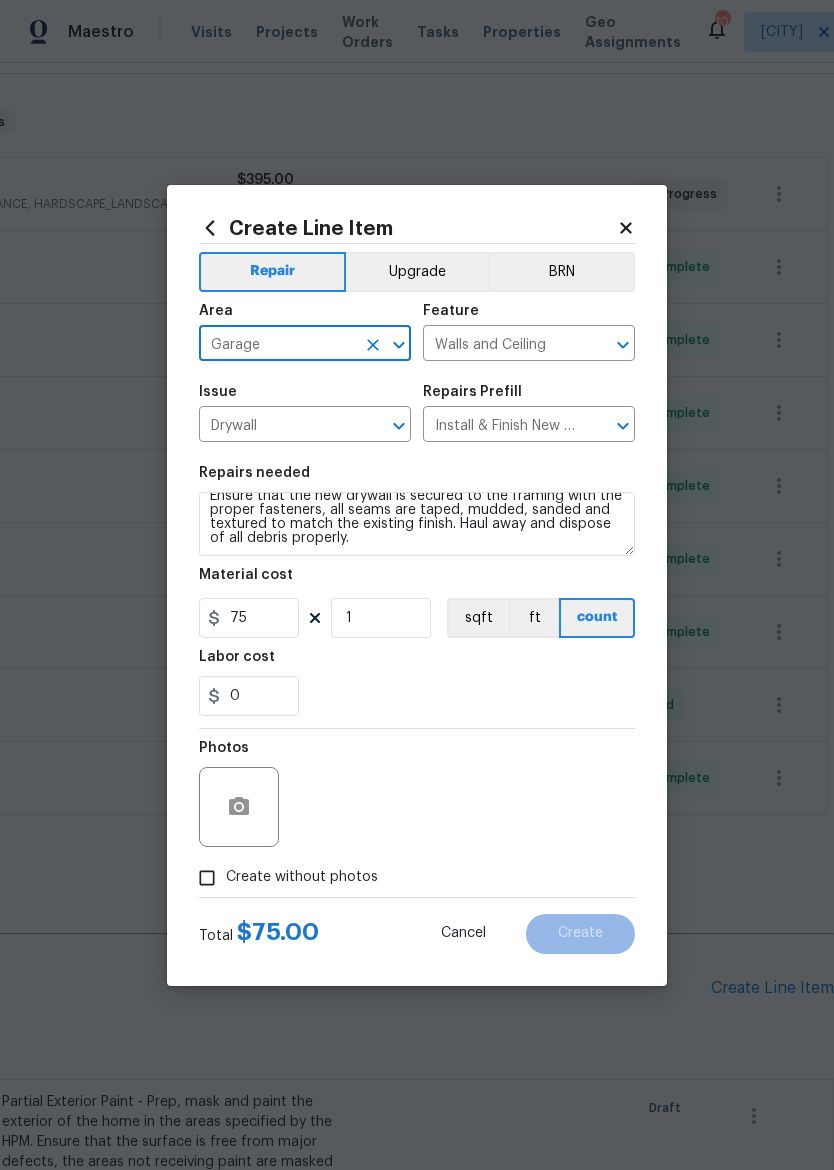 scroll, scrollTop: 28, scrollLeft: 0, axis: vertical 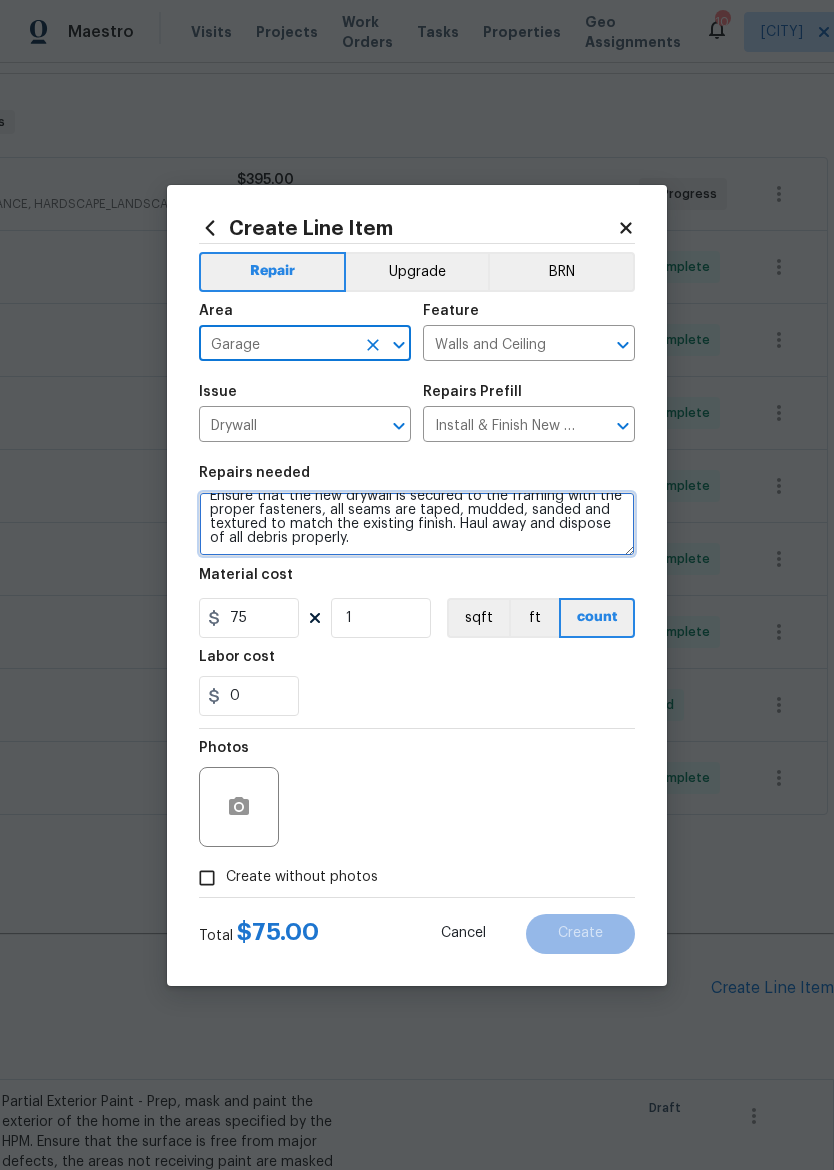 click on "Remove the existing damaged drywall and replace with new. Ensure that the new drywall is secured to the framing with the proper fasteners, all seams are taped, mudded, sanded and textured to match the existing finish. Haul away and dispose of all debris properly." at bounding box center [417, 524] 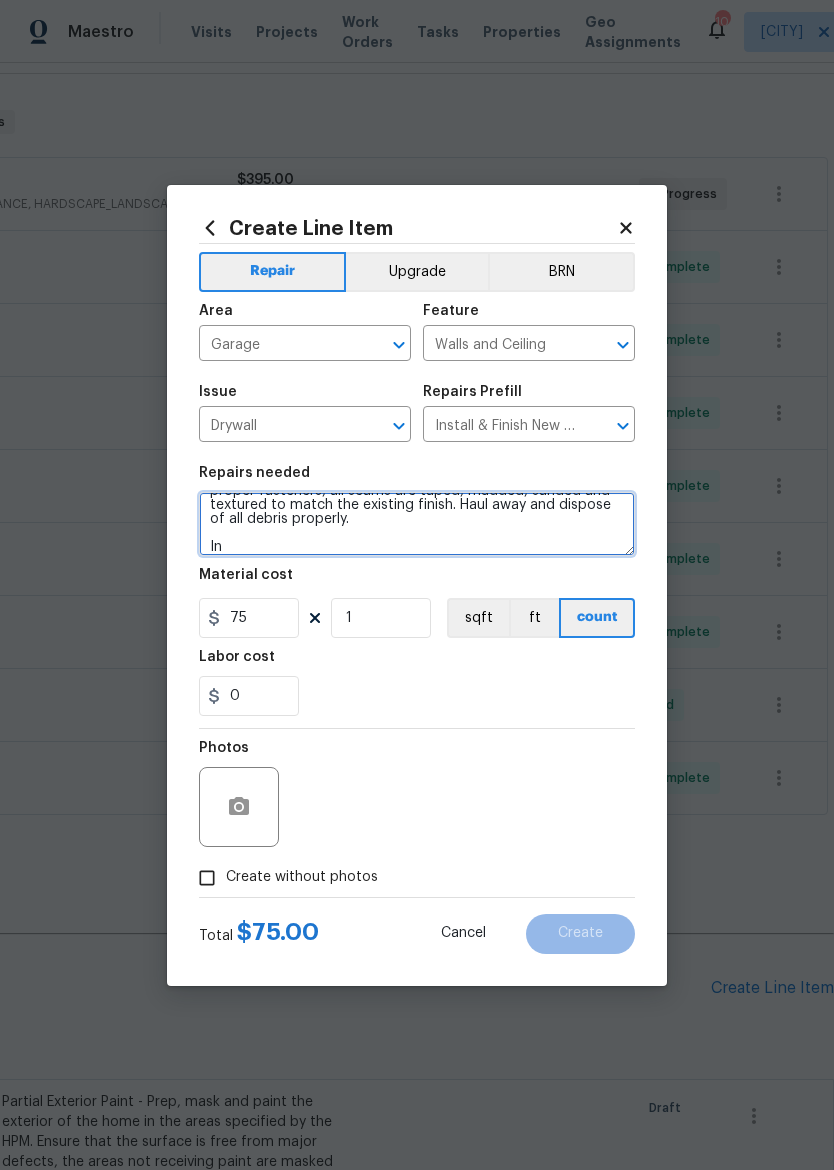 scroll, scrollTop: 47, scrollLeft: 0, axis: vertical 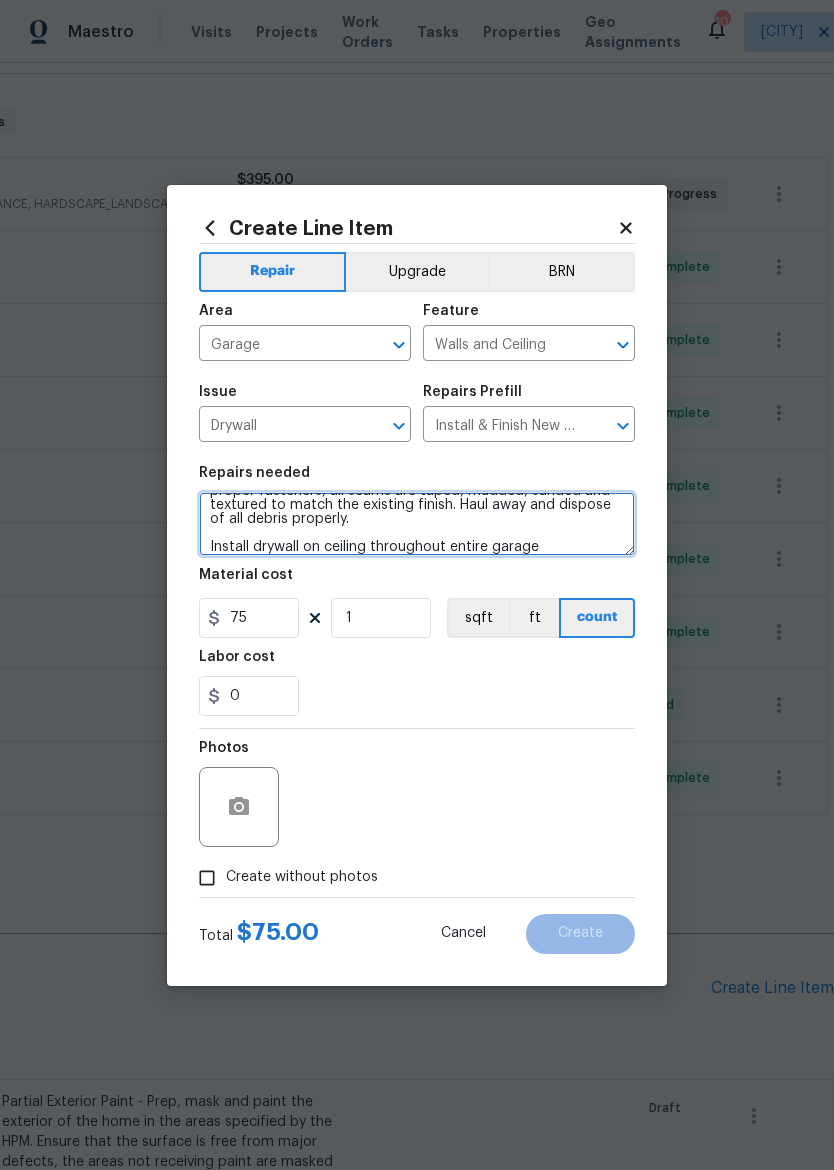 type on "Remove the existing damaged drywall and replace with new. Ensure that the new drywall is secured to the framing with the proper fasteners, all seams are taped, mudded, sanded and textured to match the existing finish. Haul away and dispose of all debris properly.
Install drywall on ceiling throughout entire garage" 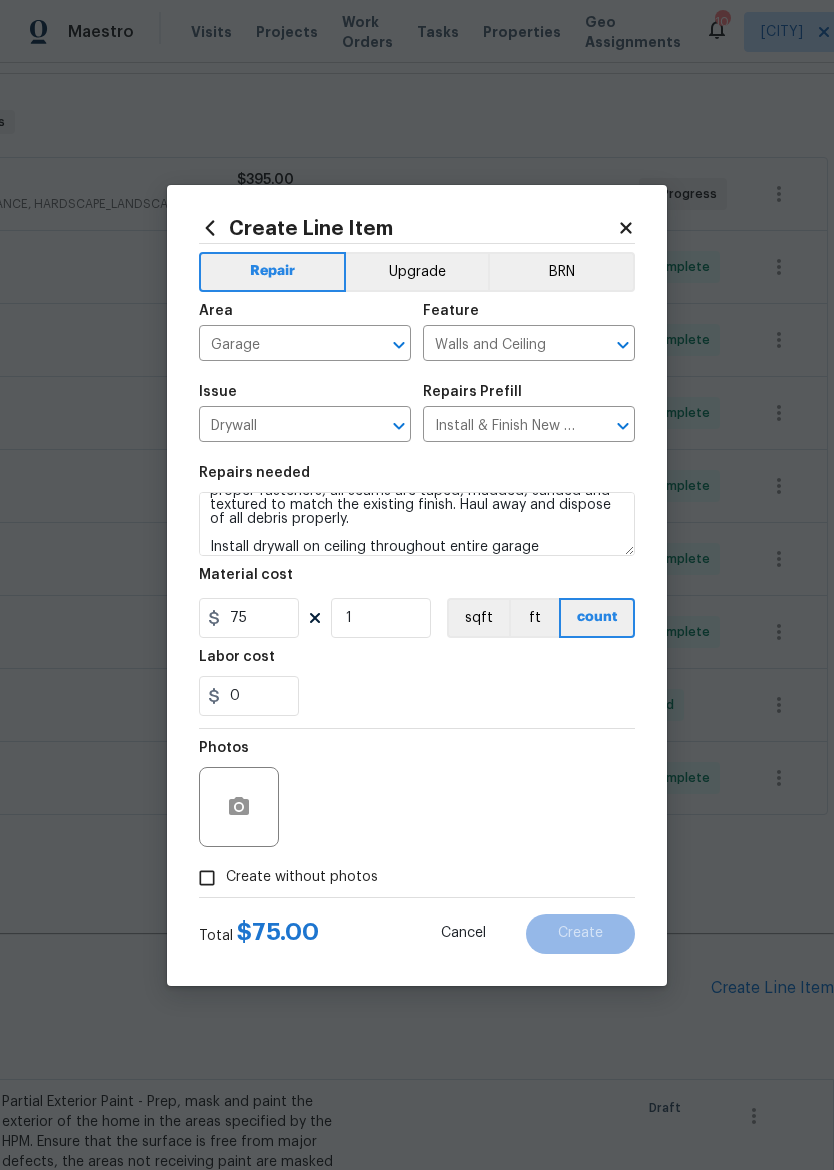 click on "0" at bounding box center [417, 696] 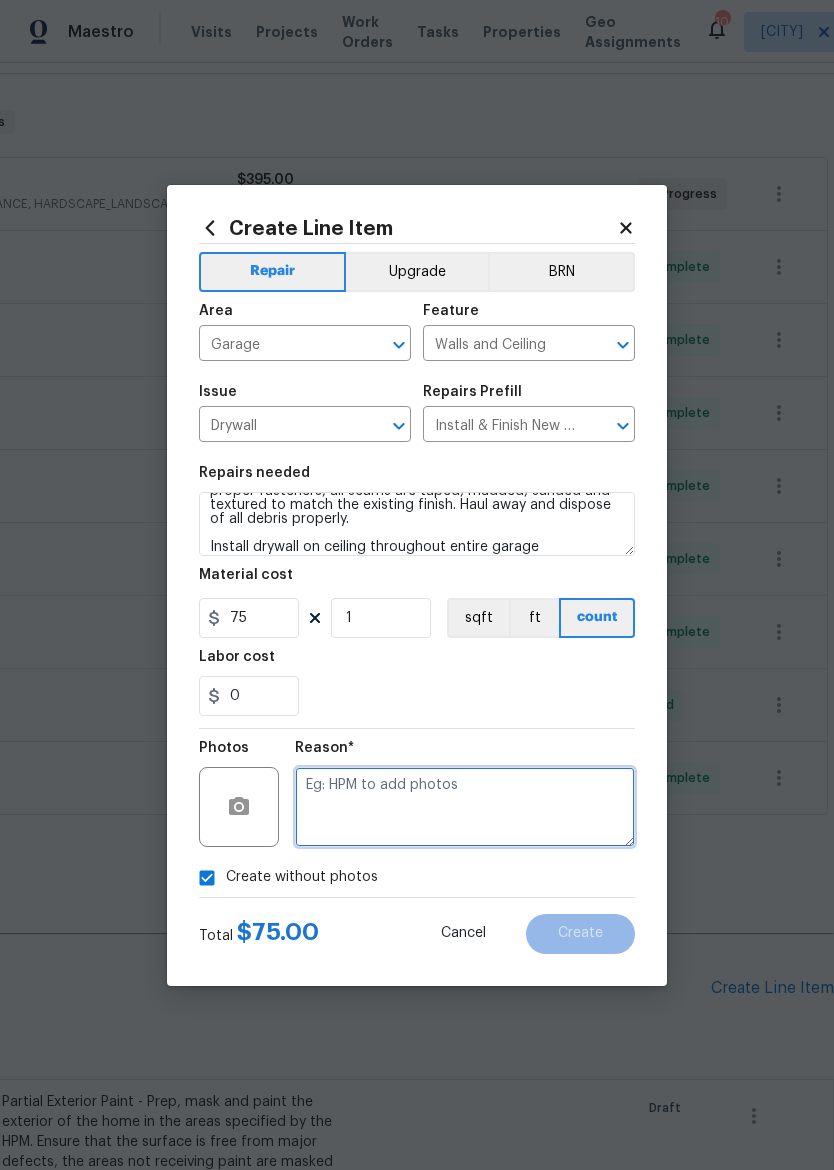 click at bounding box center [465, 807] 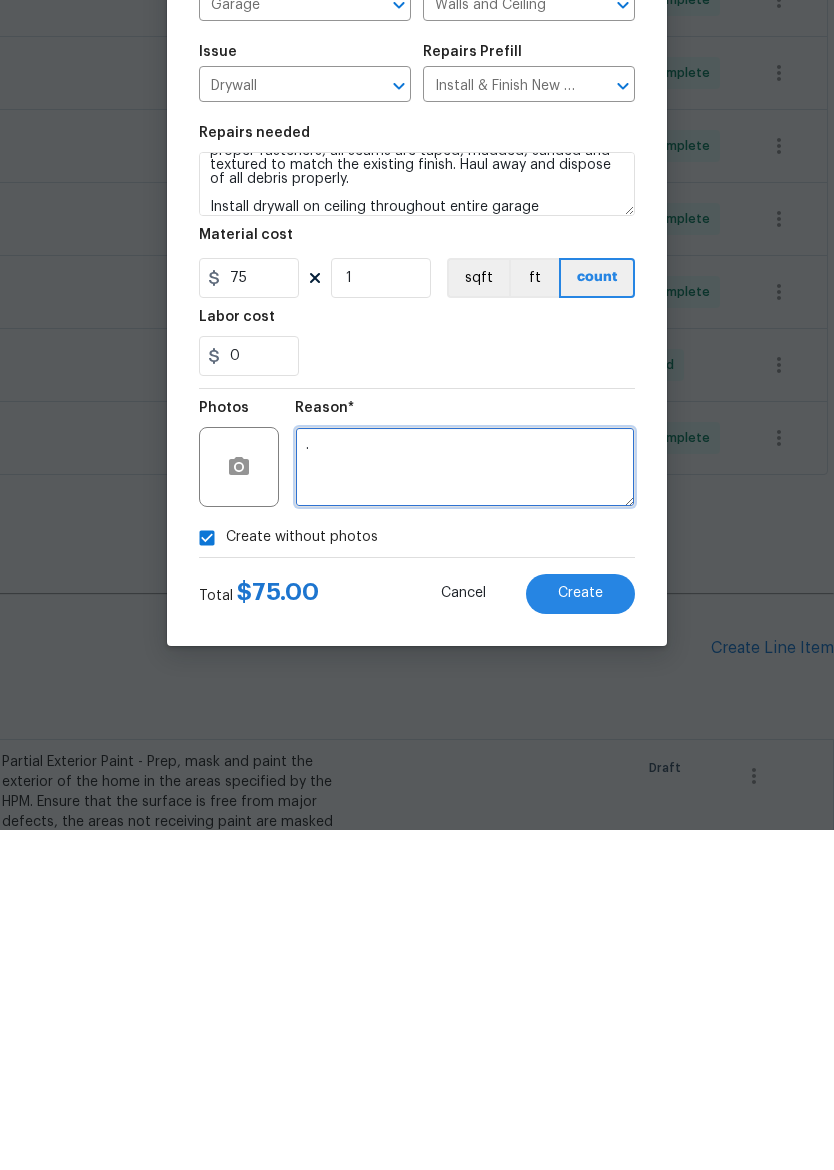 type on "." 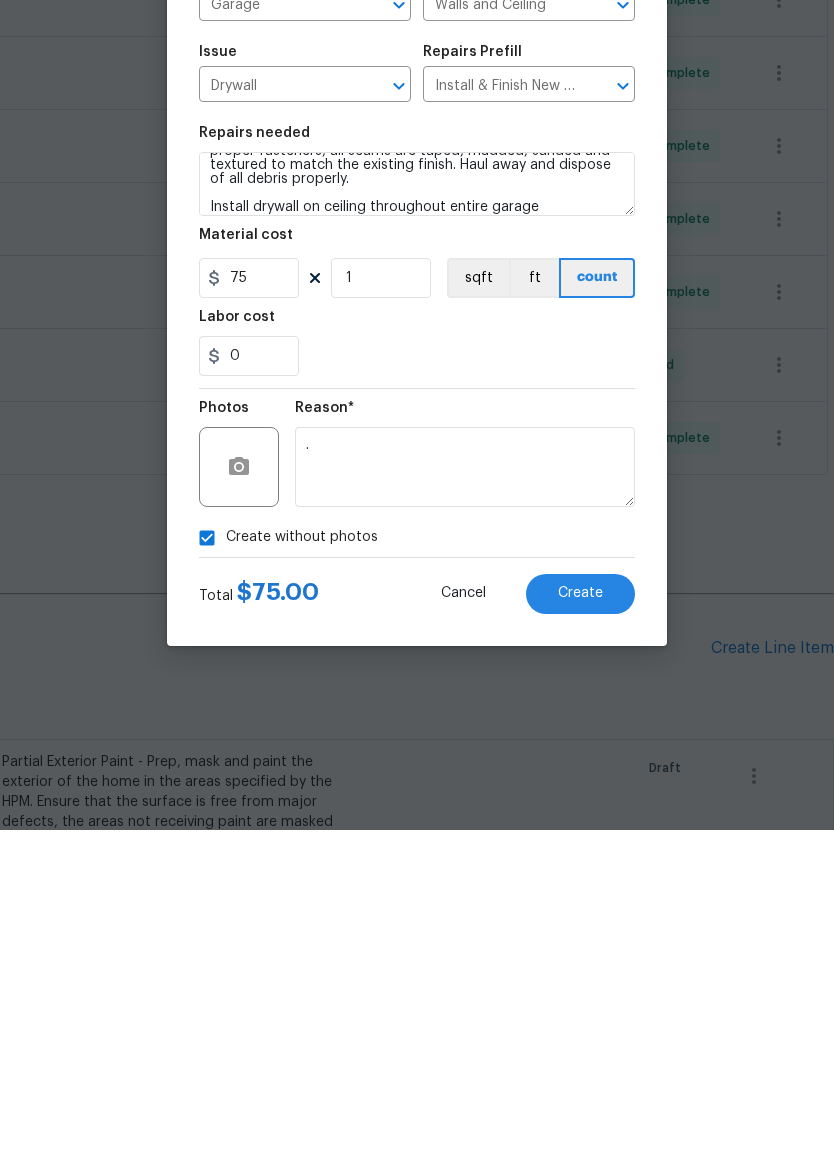 click on "Create" at bounding box center (580, 934) 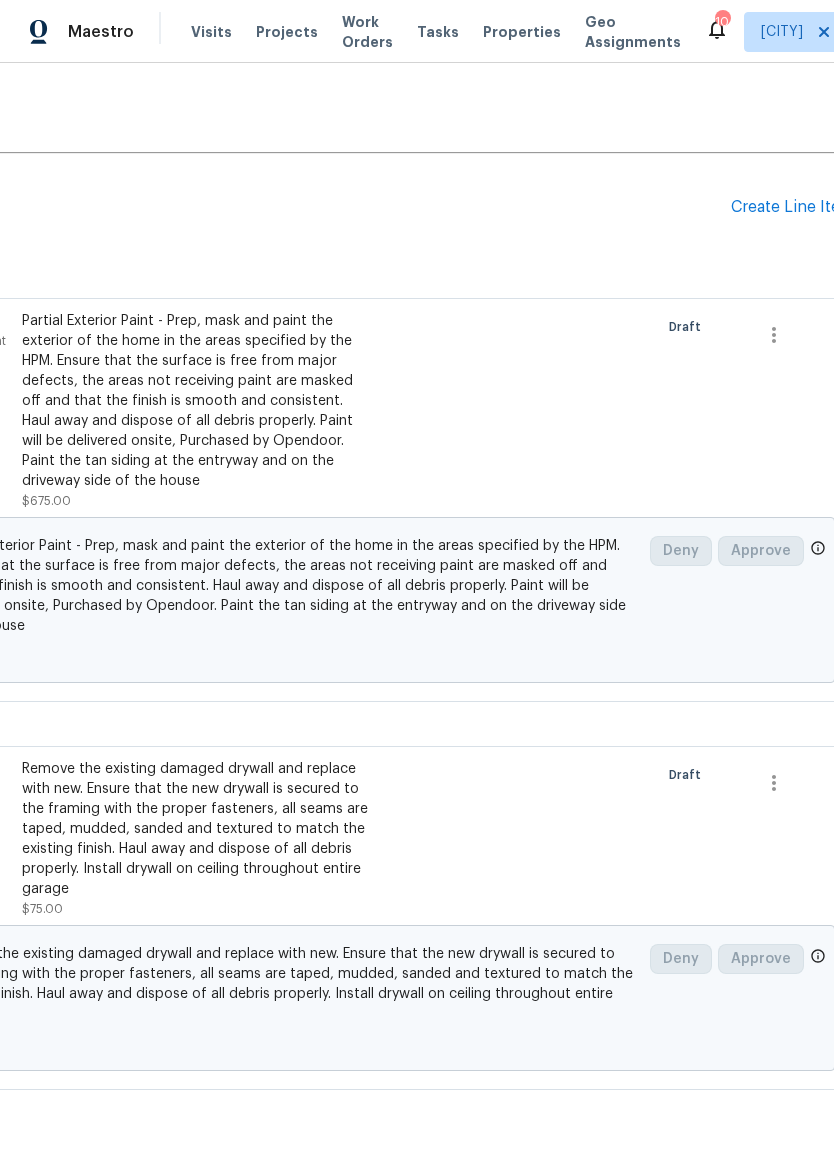 scroll, scrollTop: 1089, scrollLeft: 280, axis: both 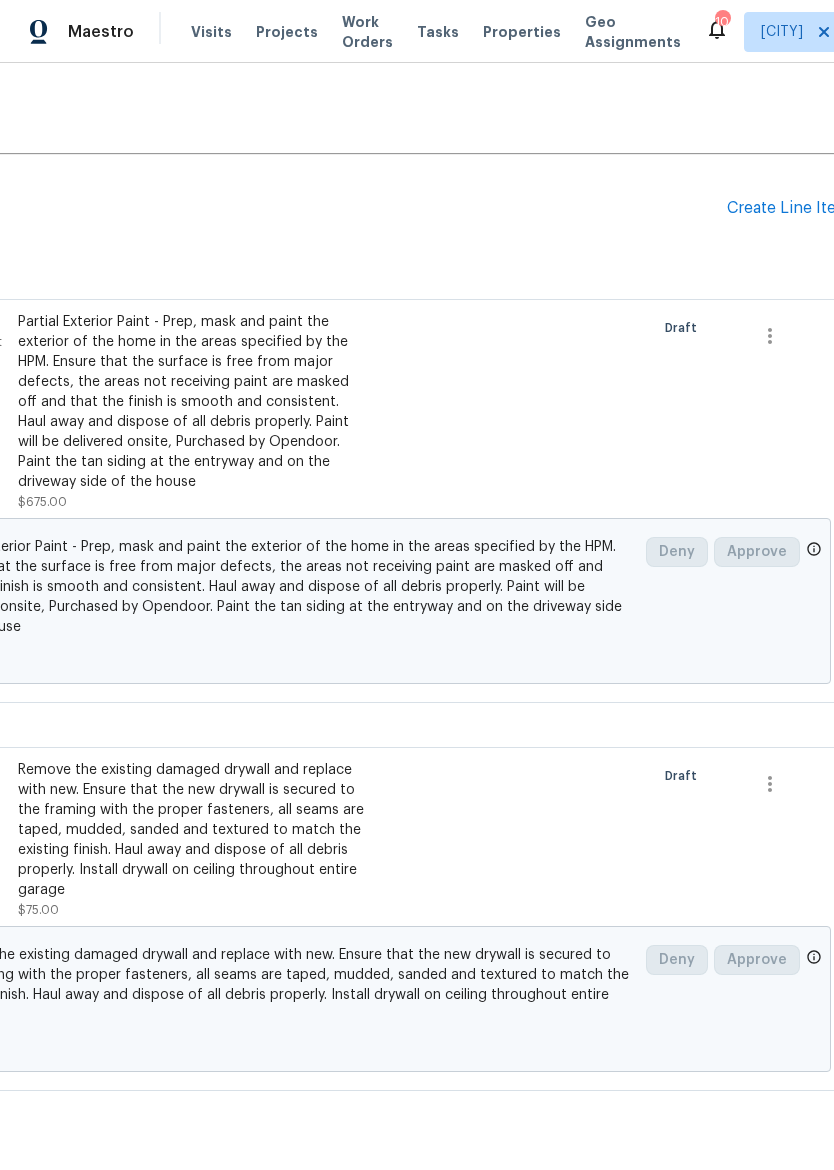 click at bounding box center [558, 840] 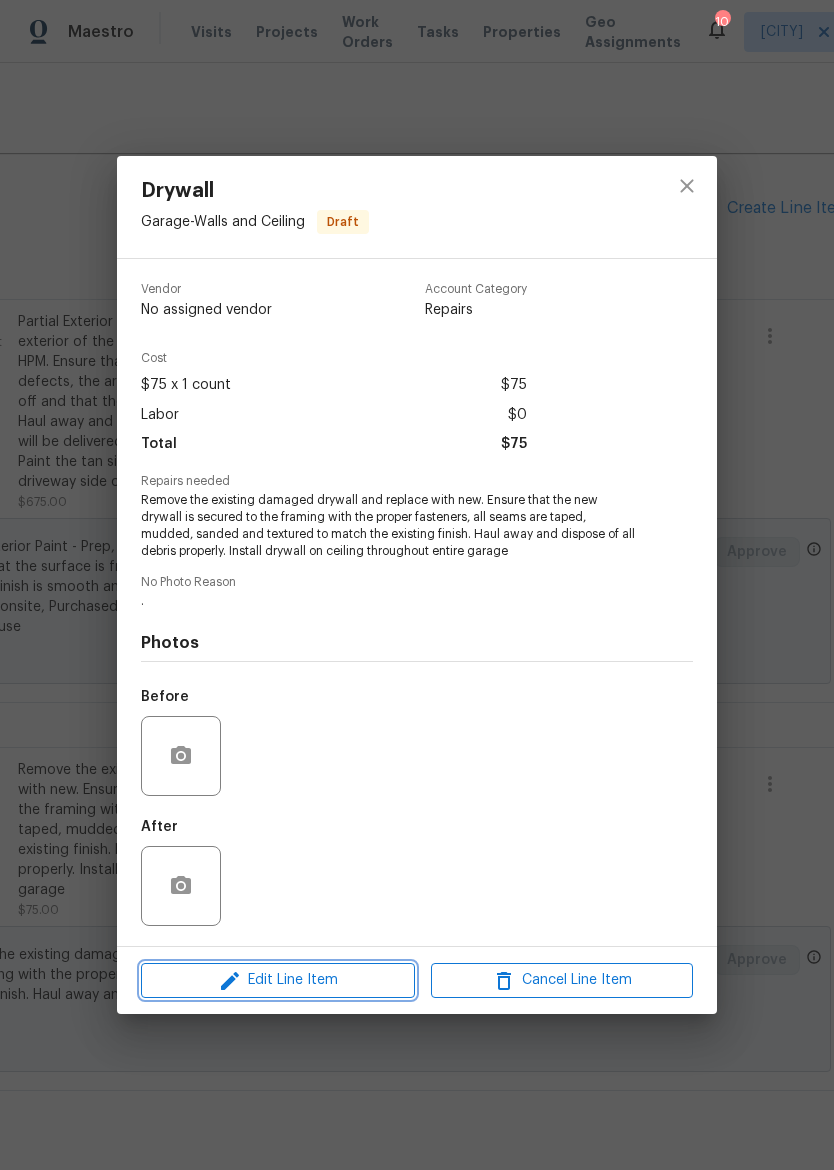 click on "Edit Line Item" at bounding box center (278, 980) 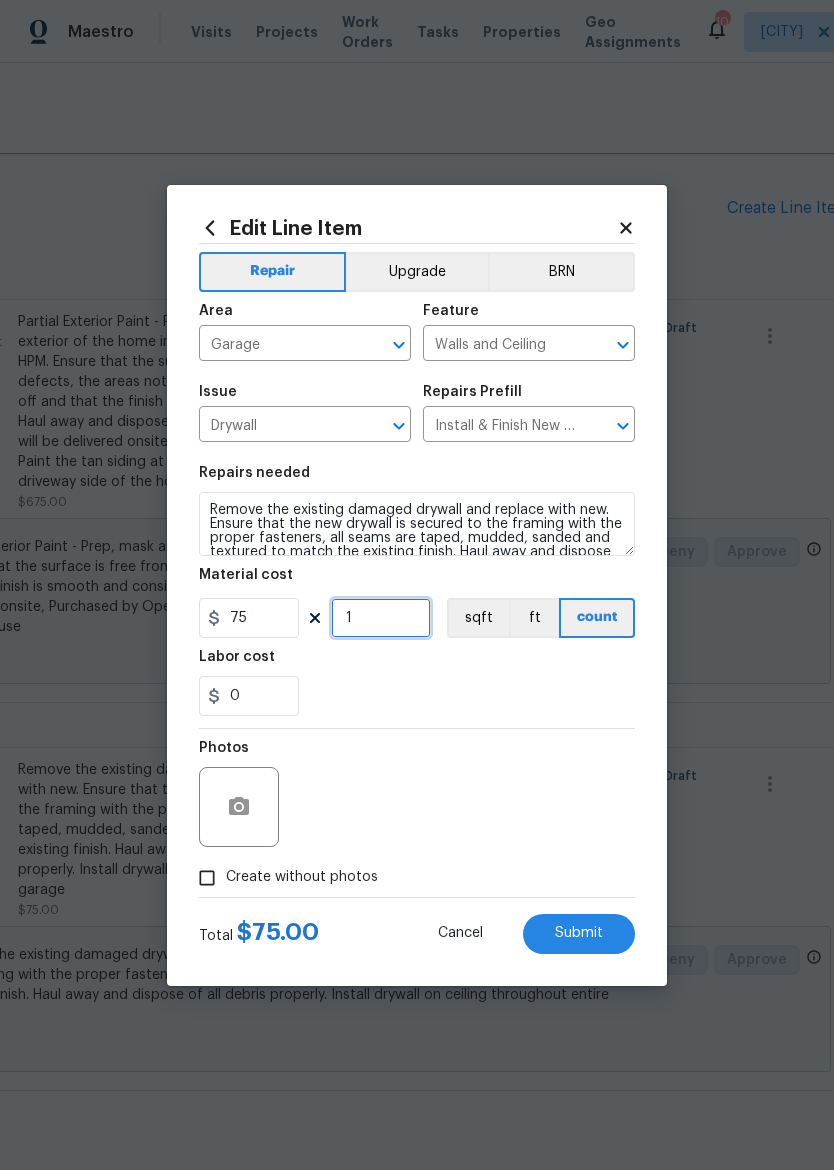 click on "1" at bounding box center [381, 618] 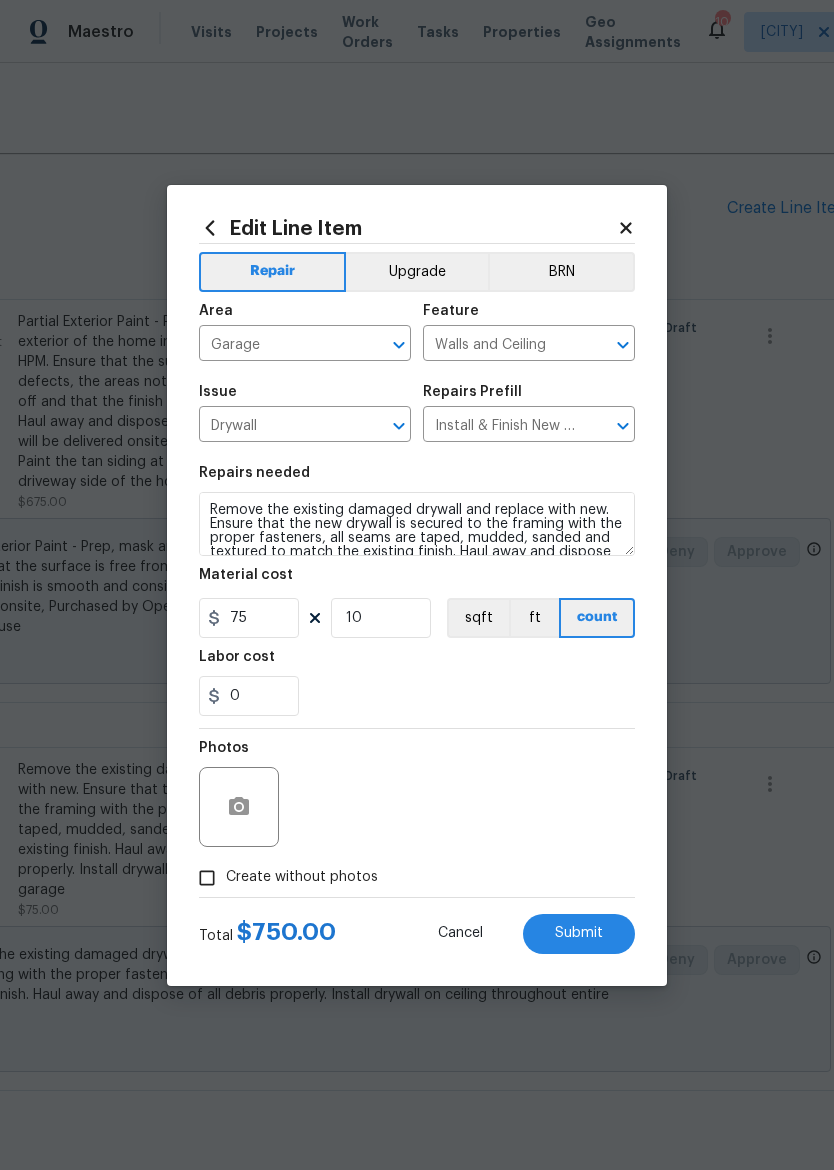 click on "Repairs needed Remove the existing damaged drywall and replace with new. Ensure that the new drywall is secured to the framing with the proper fasteners, all seams are taped, mudded, sanded and textured to match the existing finish. Haul away and dispose of all debris properly.
Install drywall on ceiling throughout entire garage Material cost 75 10 sqft ft count Labor cost 0" at bounding box center [417, 591] 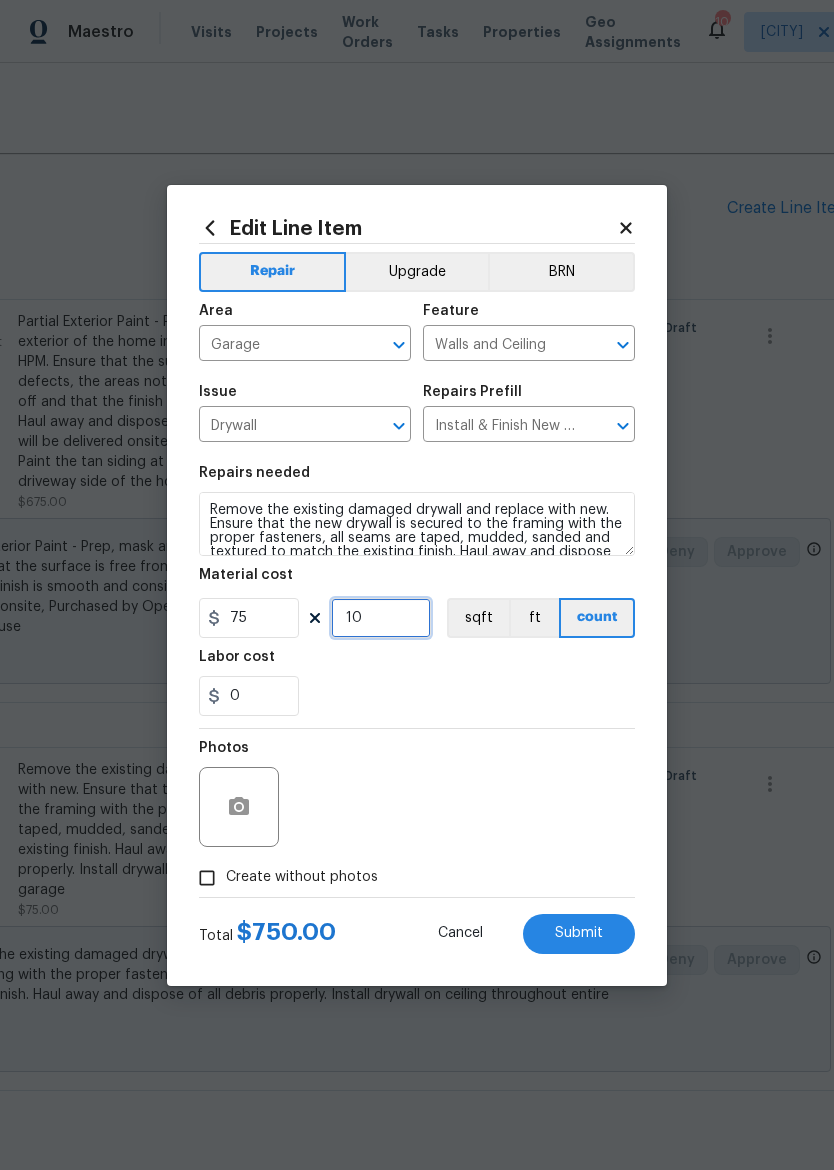 click on "10" at bounding box center (381, 618) 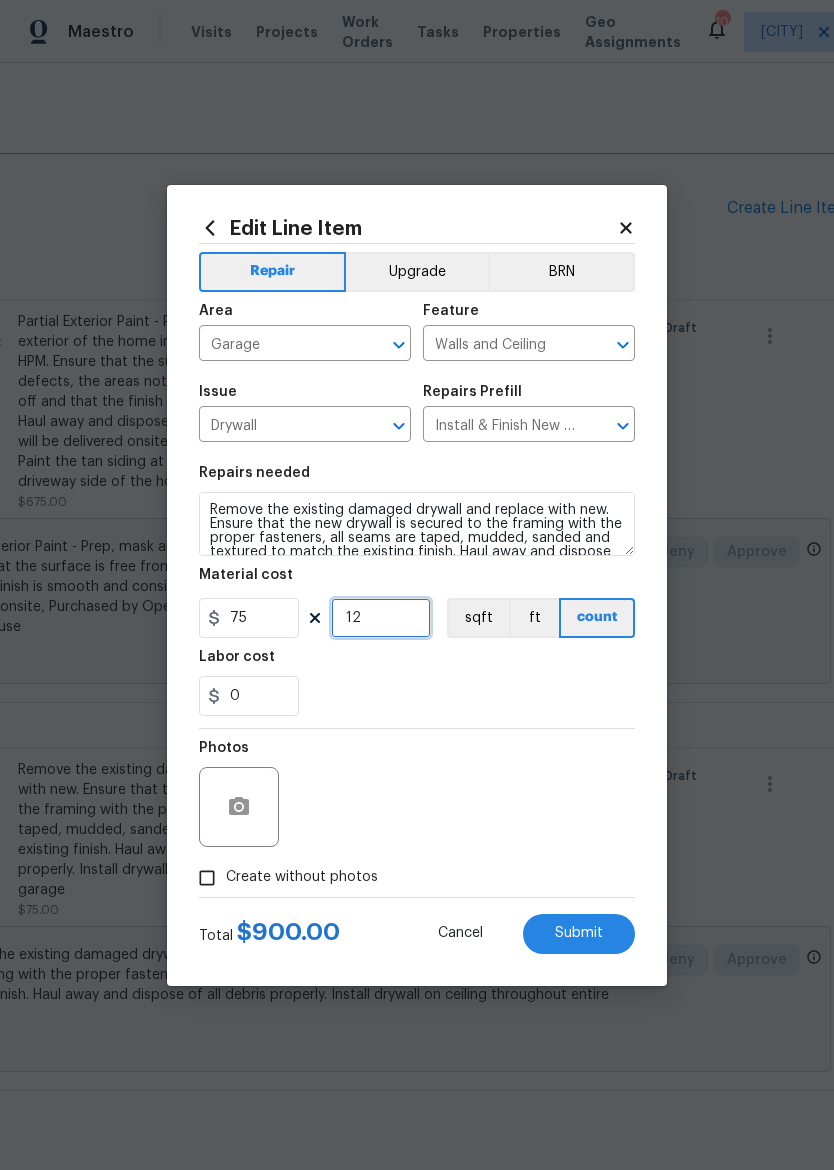 type on "12" 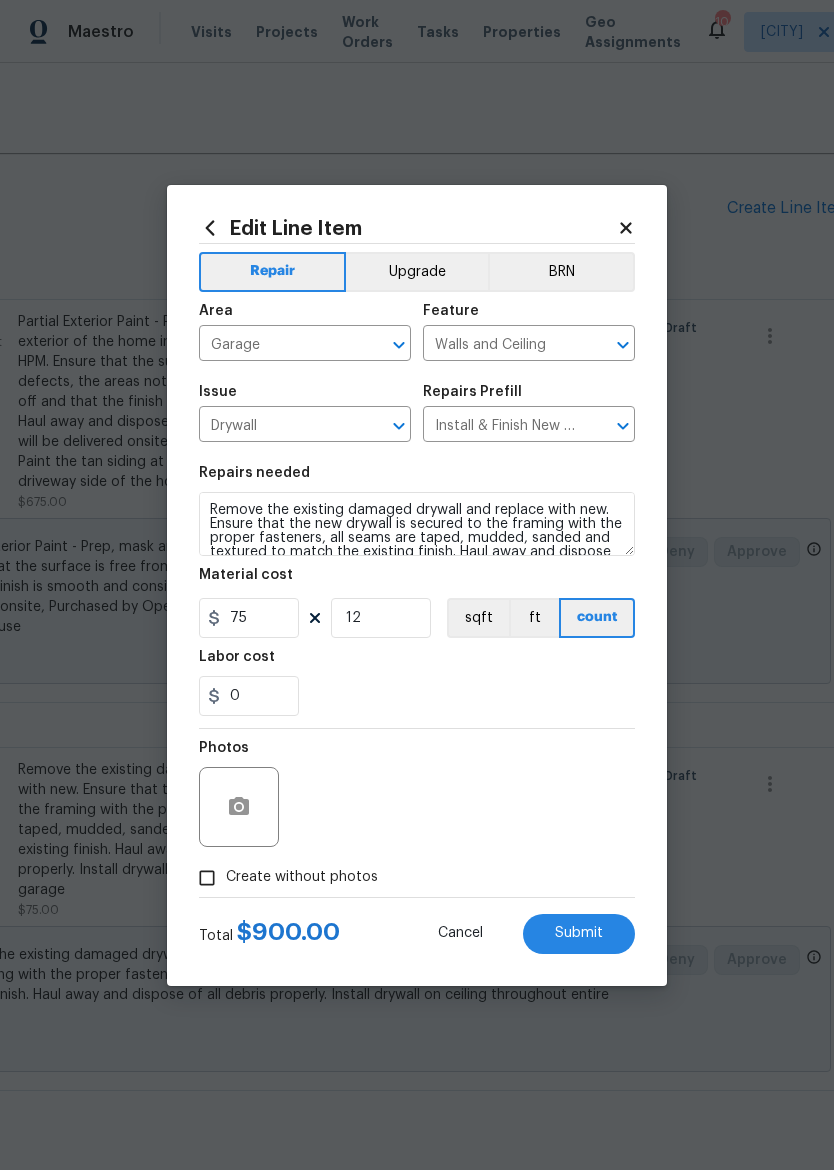 click on "0" at bounding box center [417, 696] 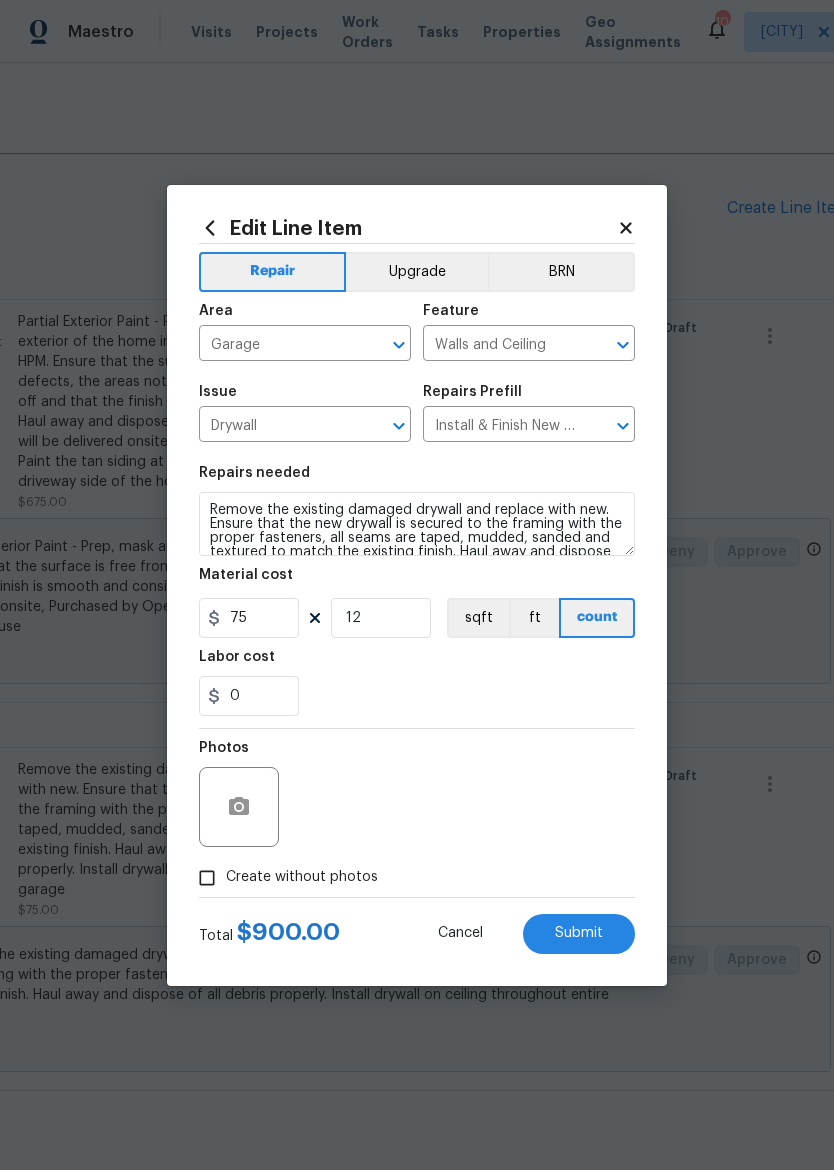 click on "Submit" at bounding box center [579, 933] 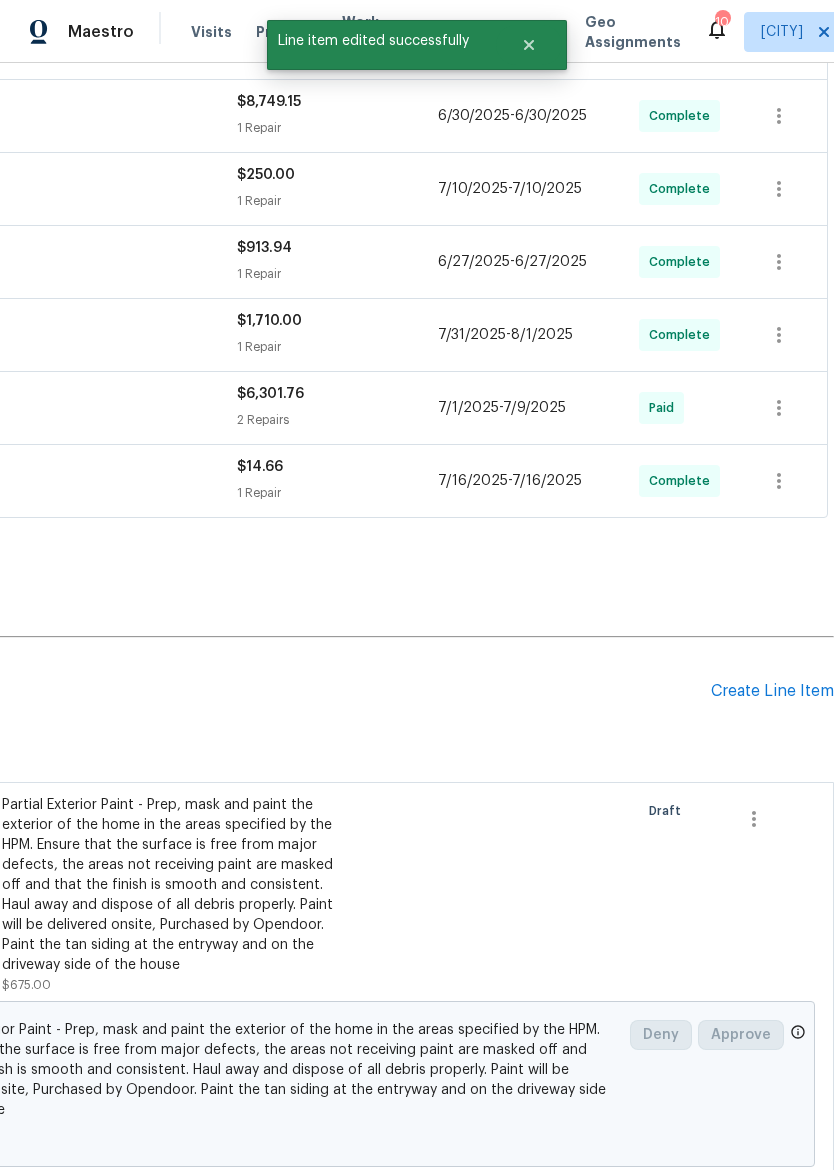 scroll, scrollTop: 606, scrollLeft: 296, axis: both 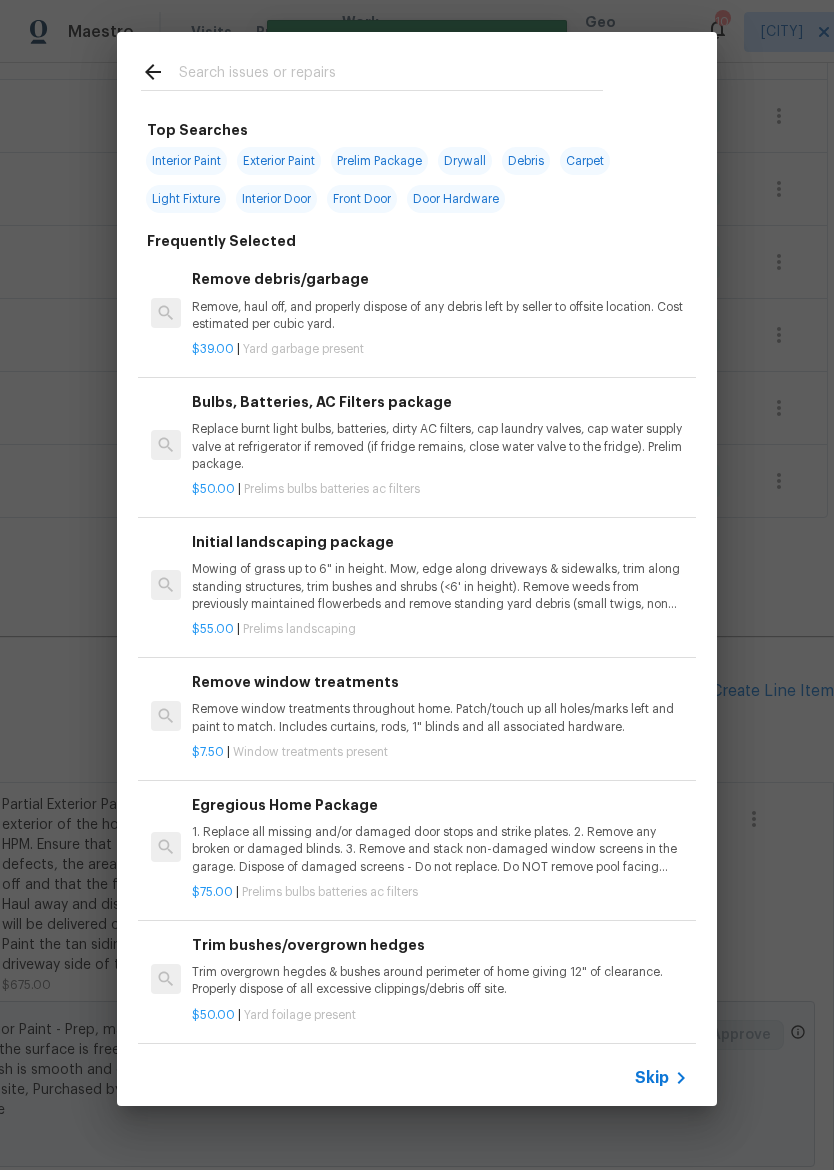click at bounding box center [391, 75] 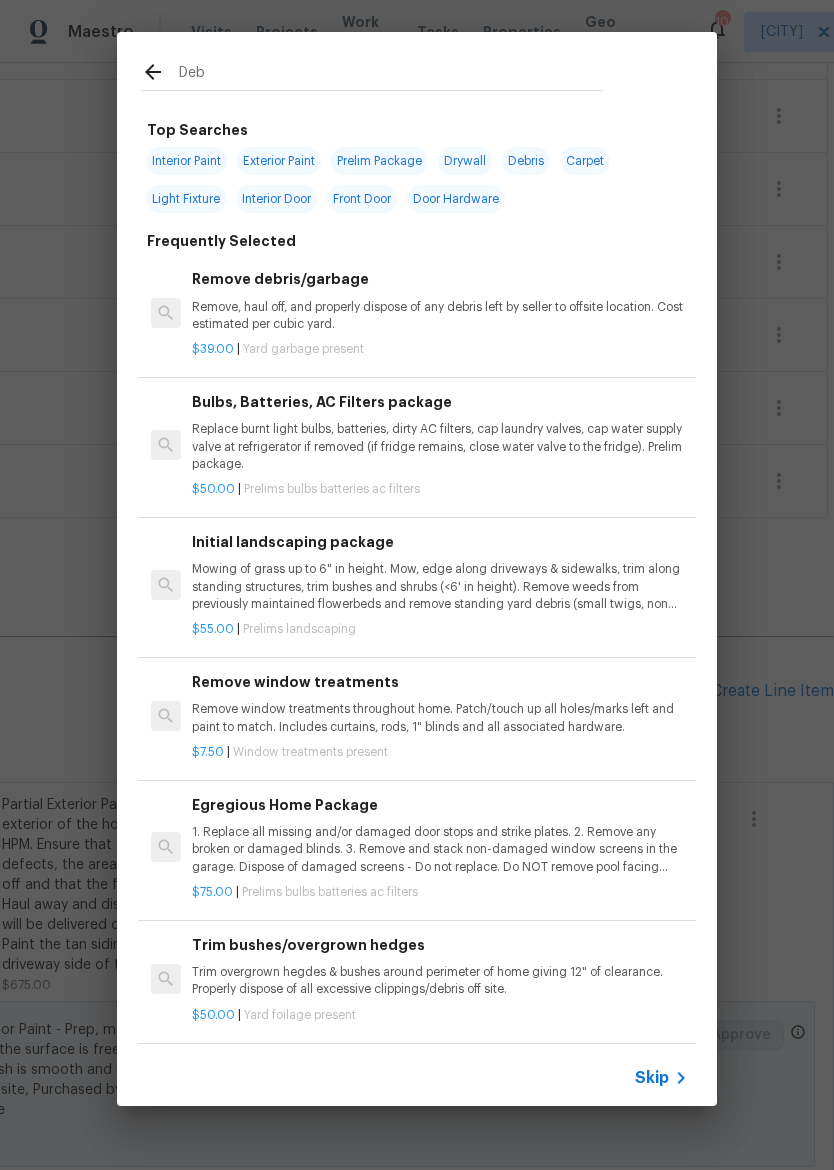 type on "Debr" 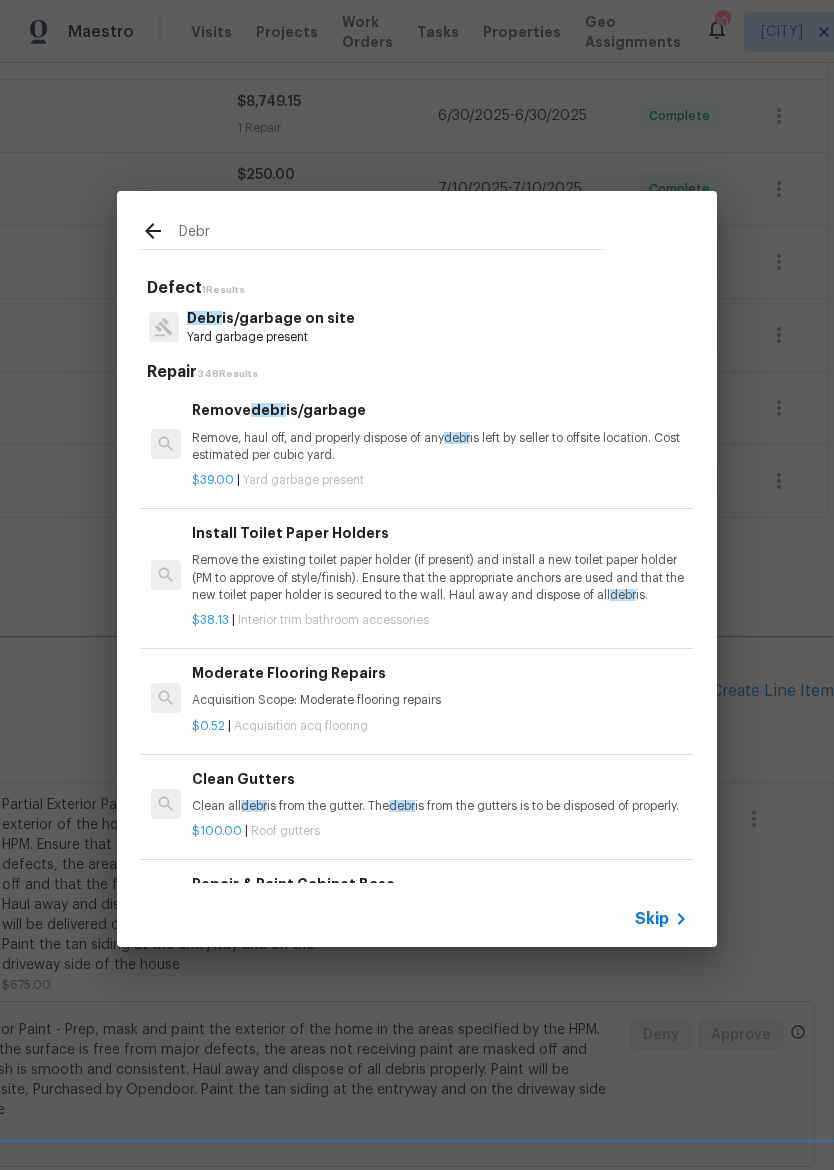 click on "Remove, haul off, and properly dispose of any  debr is left by seller to offsite location. Cost estimated per cubic yard." at bounding box center [440, 447] 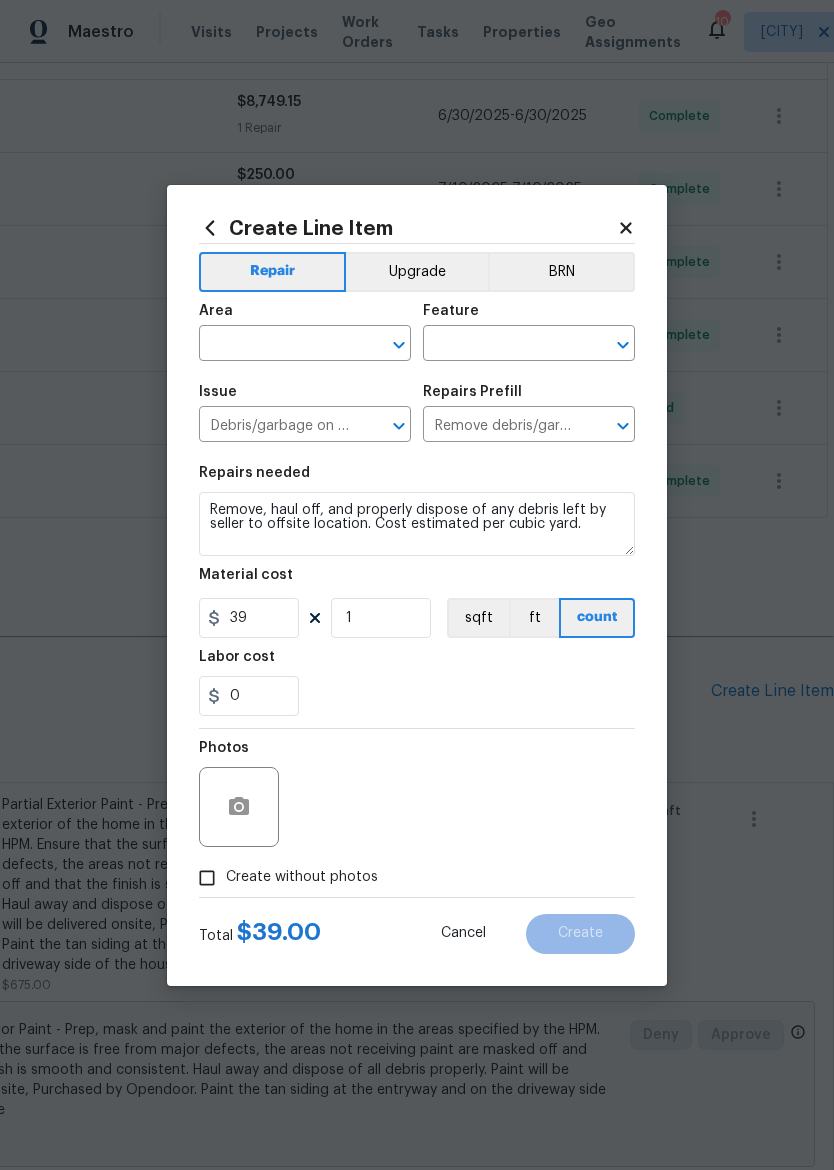 click at bounding box center [277, 345] 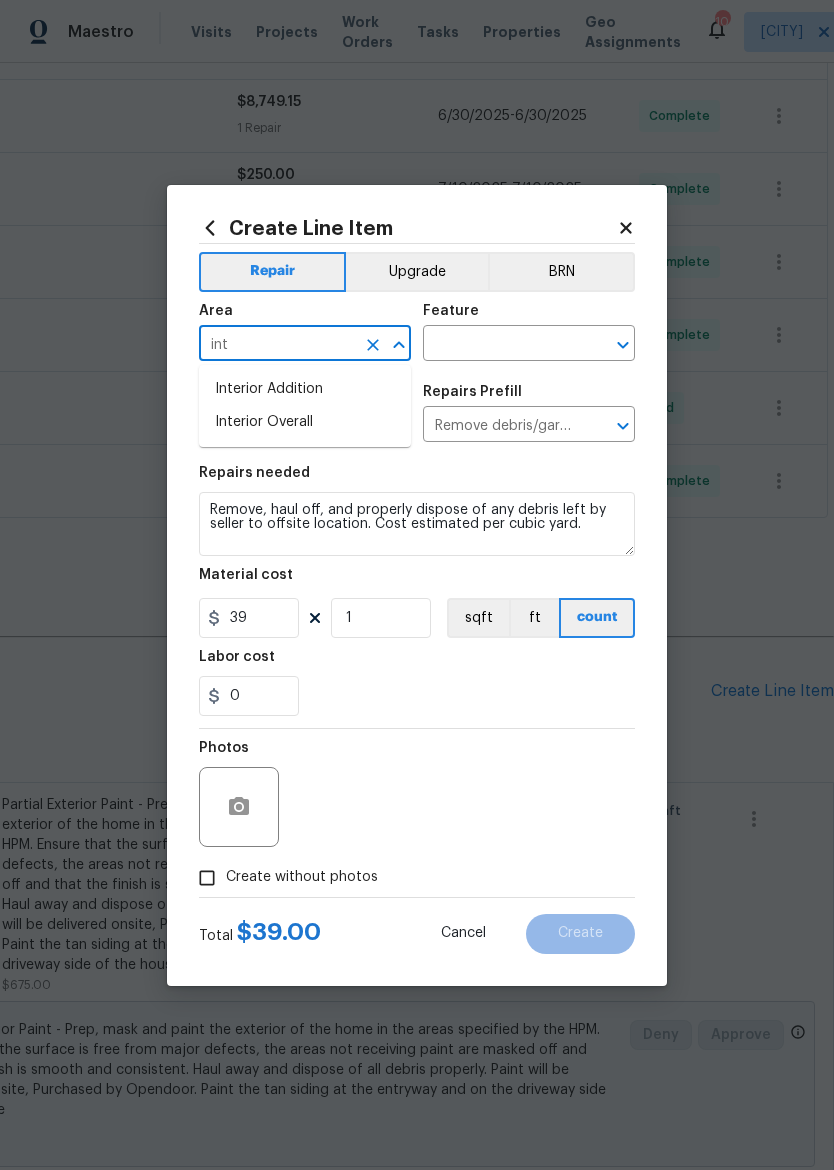 click on "Interior Addition" at bounding box center [305, 389] 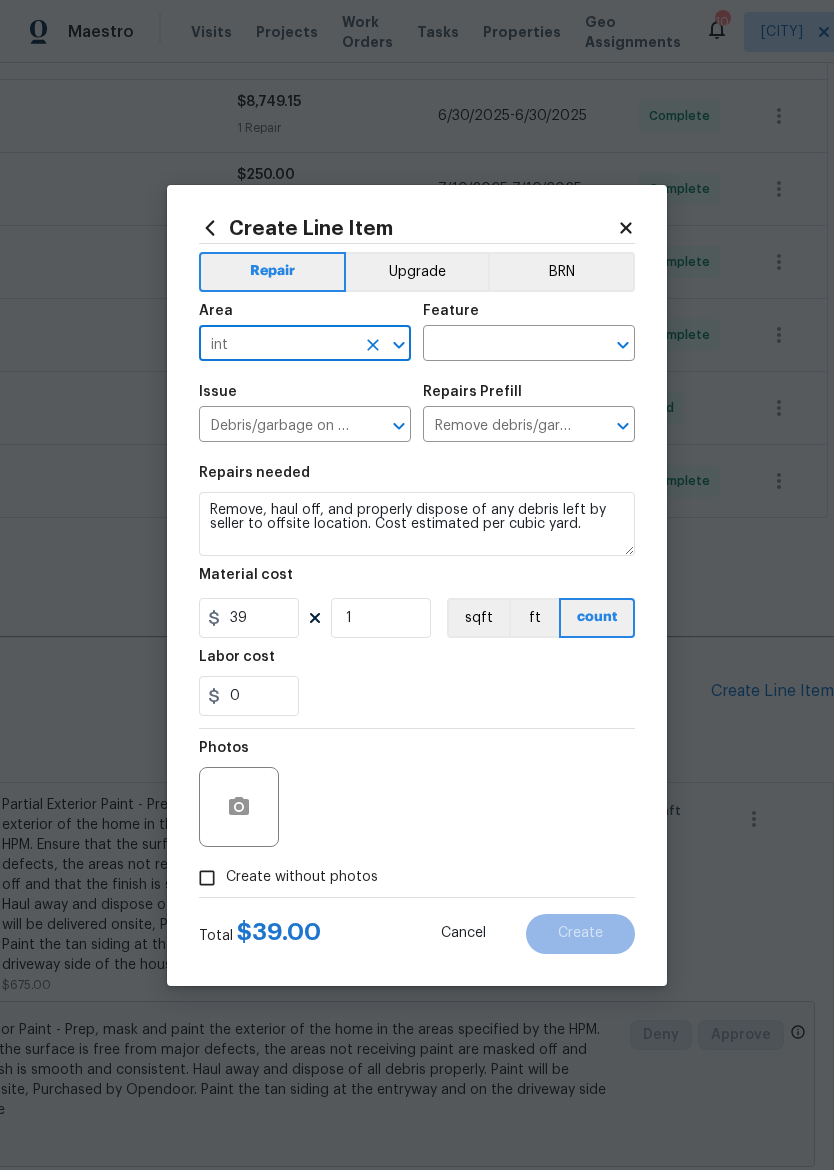 type on "Interior Addition" 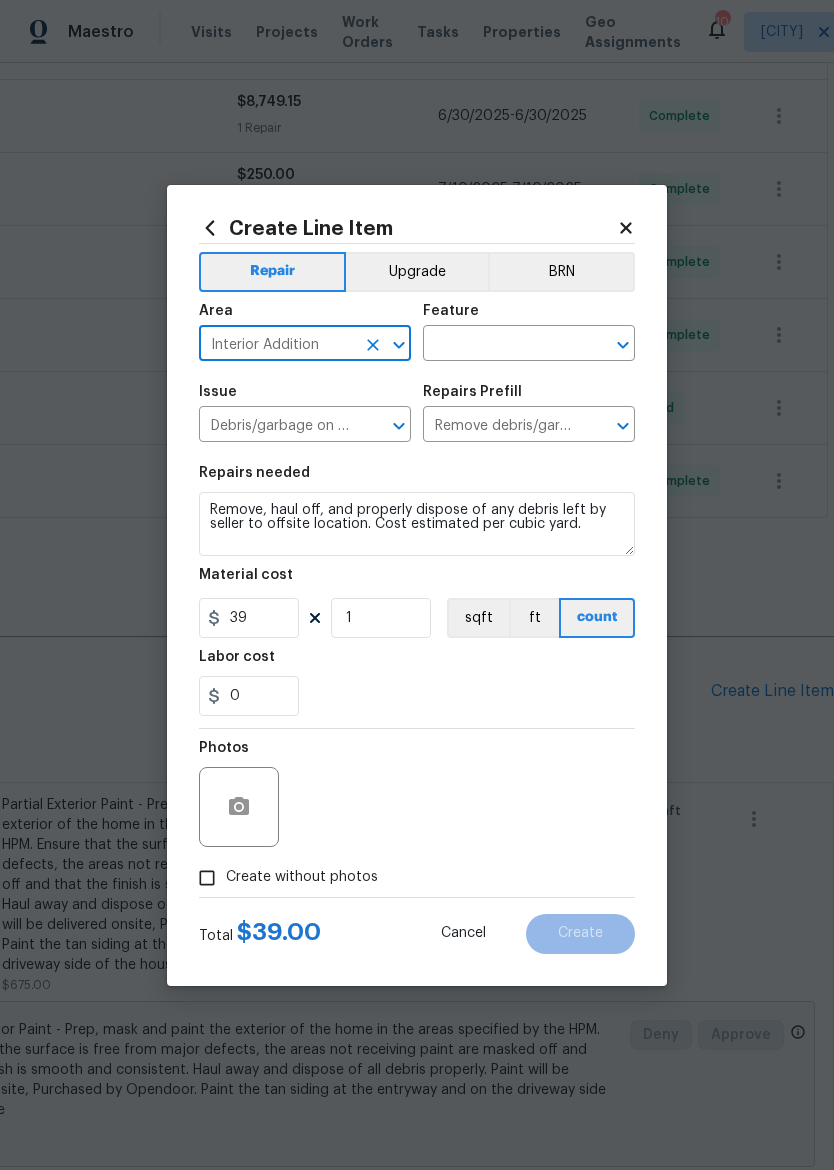 click at bounding box center [501, 345] 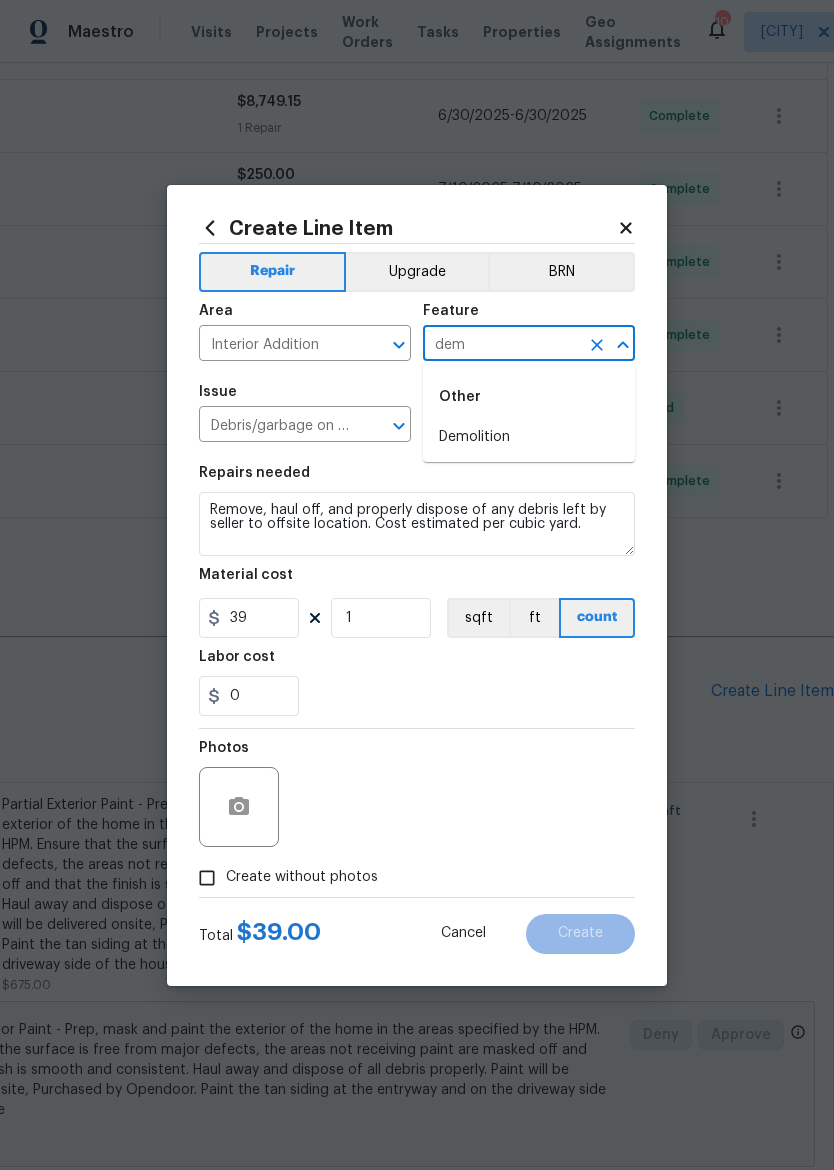 click on "Demolition" at bounding box center [529, 437] 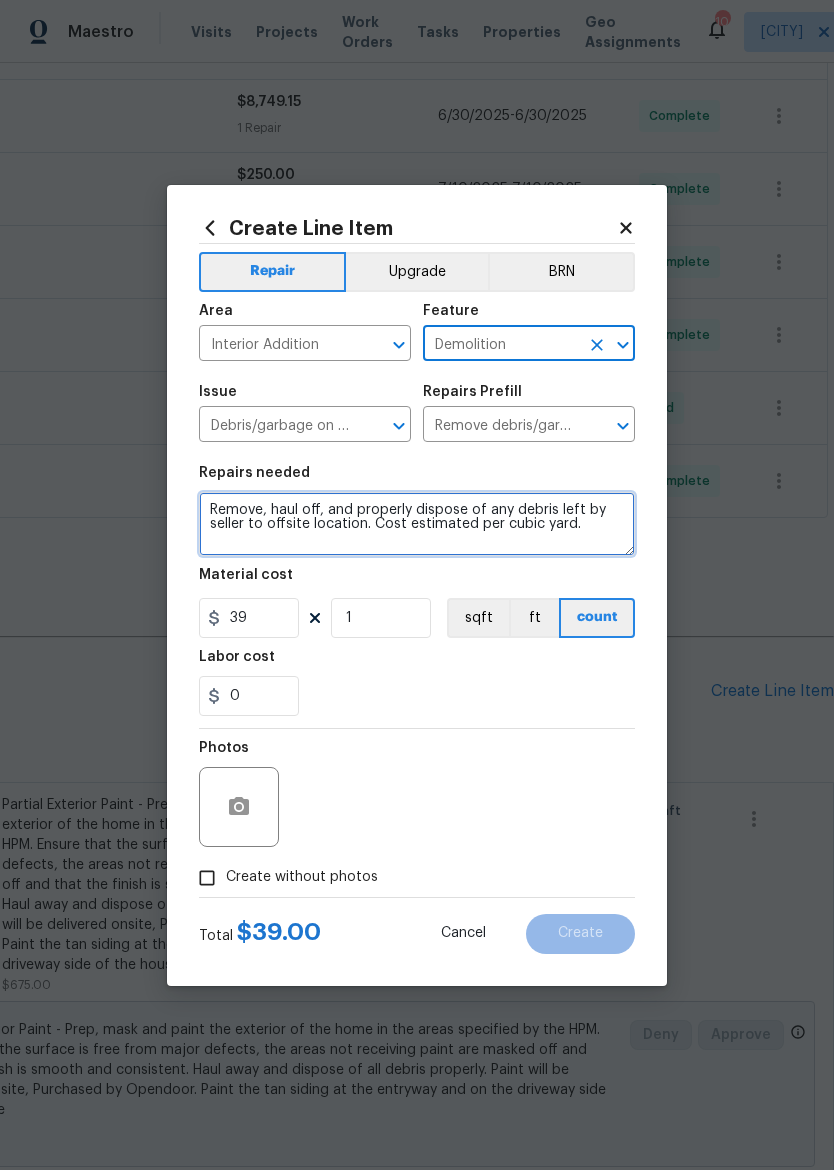 click on "Remove, haul off, and properly dispose of any debris left by seller to offsite location. Cost estimated per cubic yard." at bounding box center (417, 524) 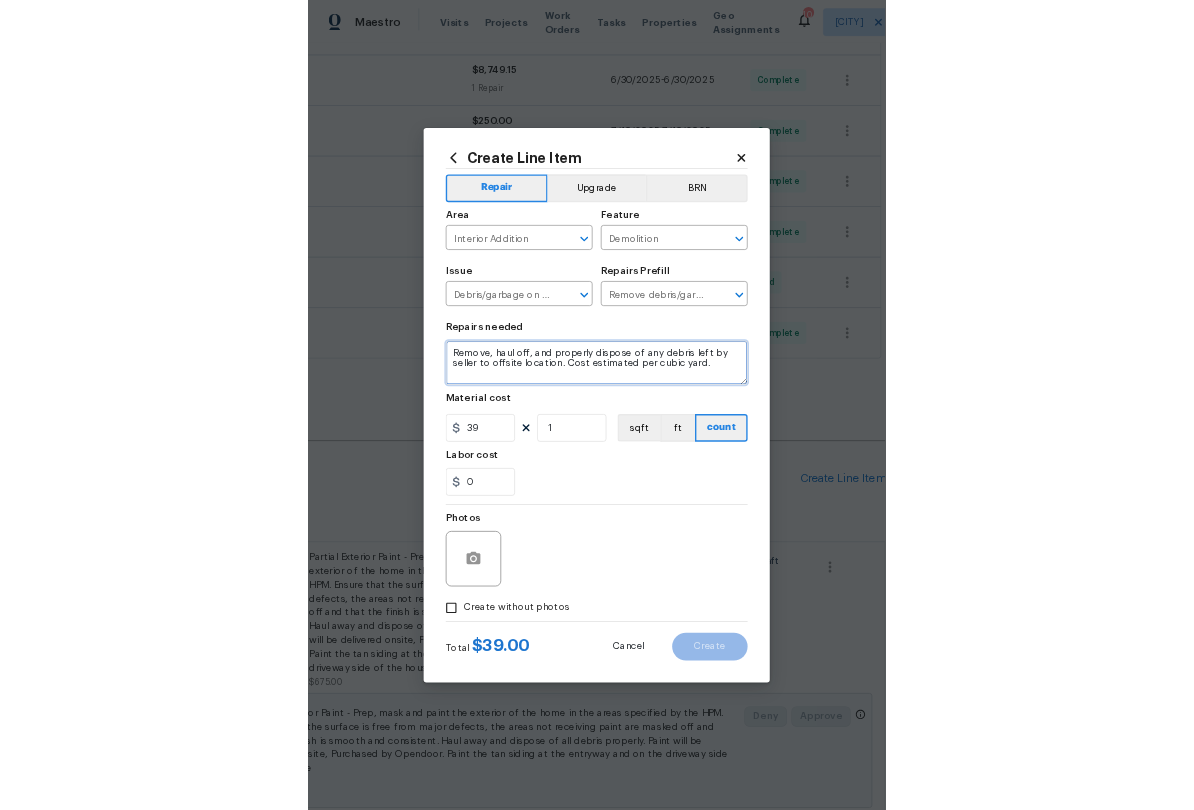 scroll, scrollTop: 5, scrollLeft: 0, axis: vertical 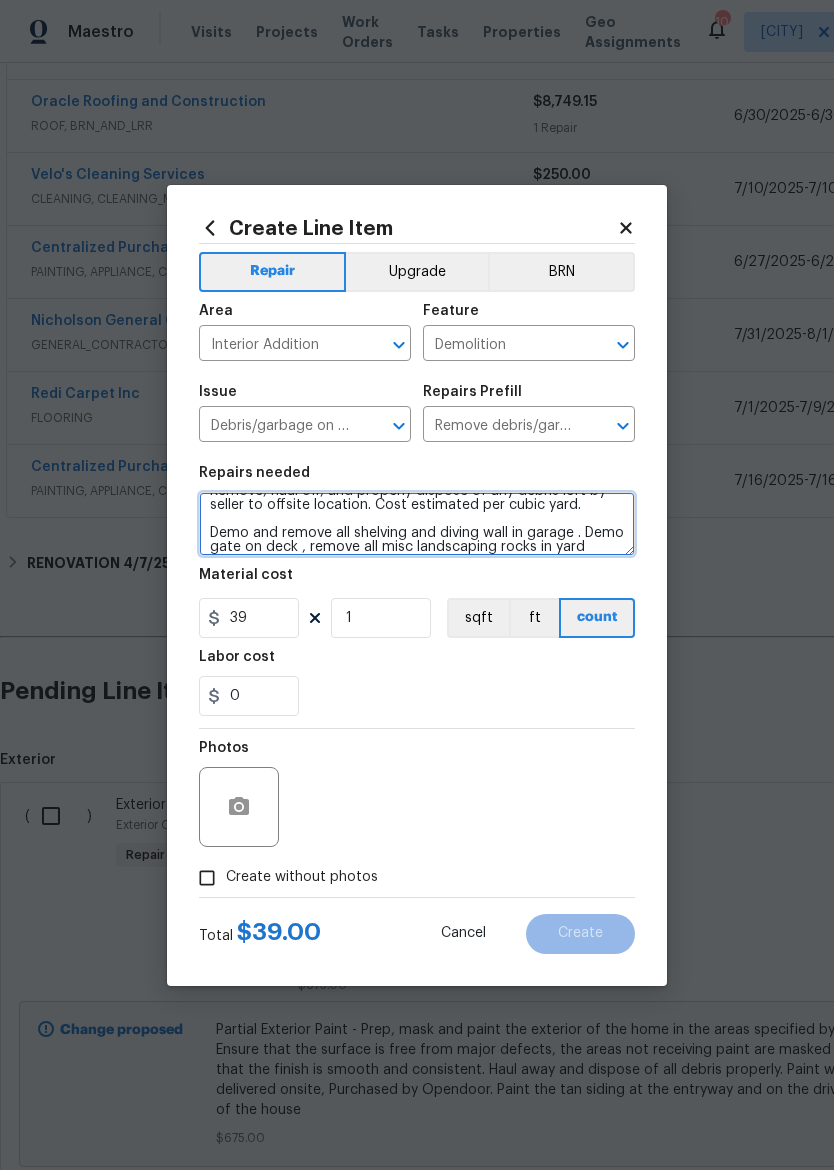 type on "Remove, haul off, and properly dispose of any debris left by seller to offsite location. Cost estimated per cubic yard.
Demo and remove all shelving and diving wall in garage . Demo gate on deck , remove all misc landscaping rocks in yard" 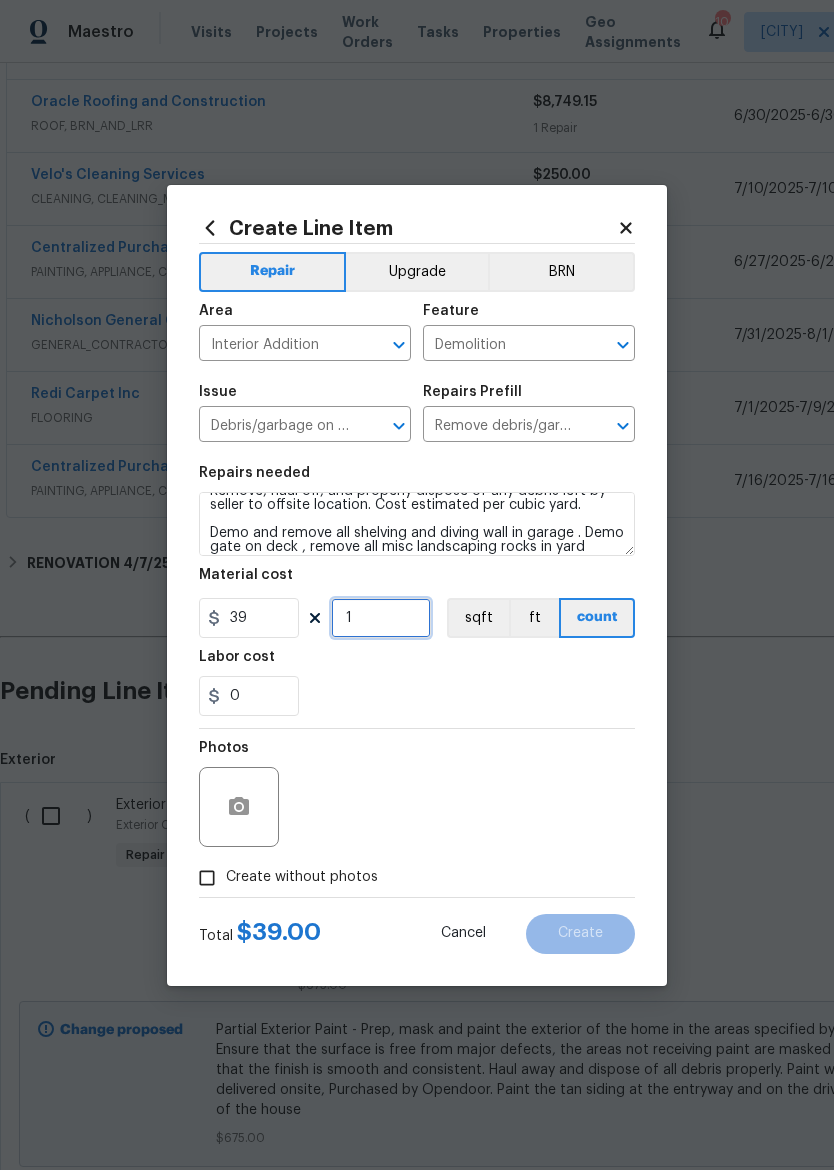 click on "1" at bounding box center (381, 618) 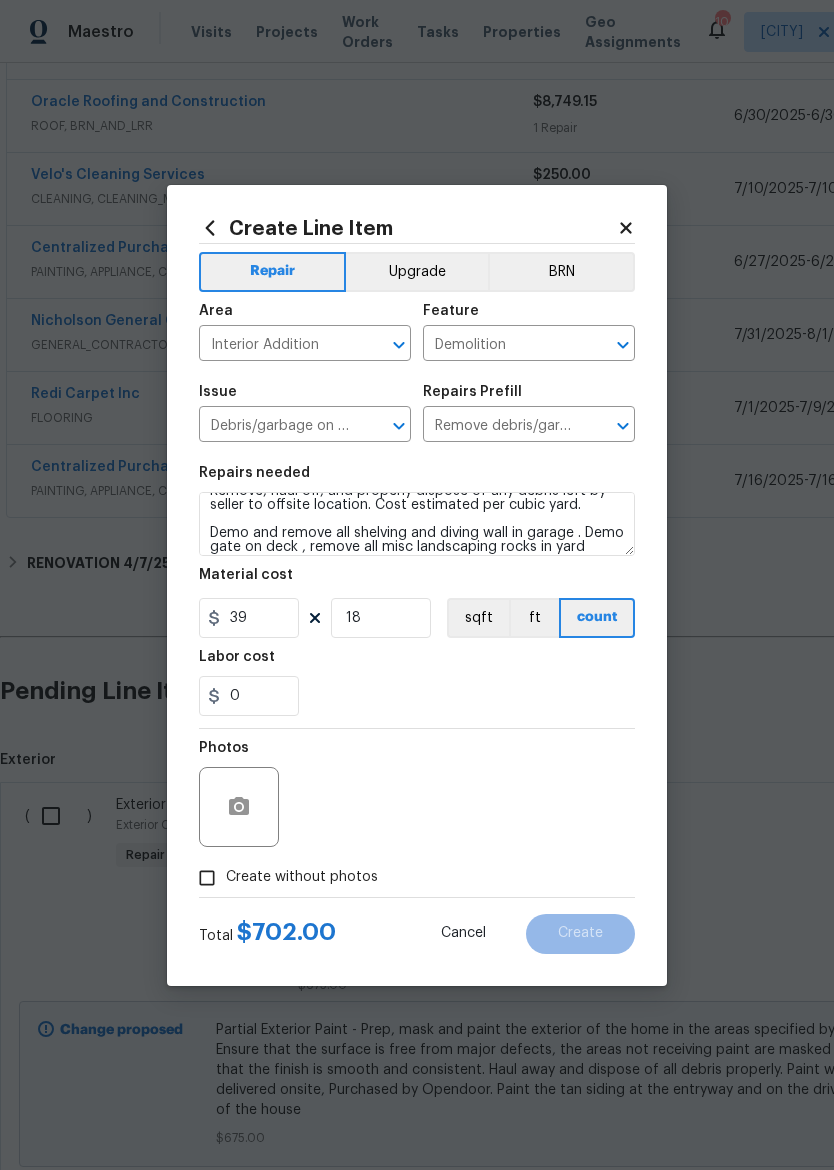 click on "0" at bounding box center [417, 696] 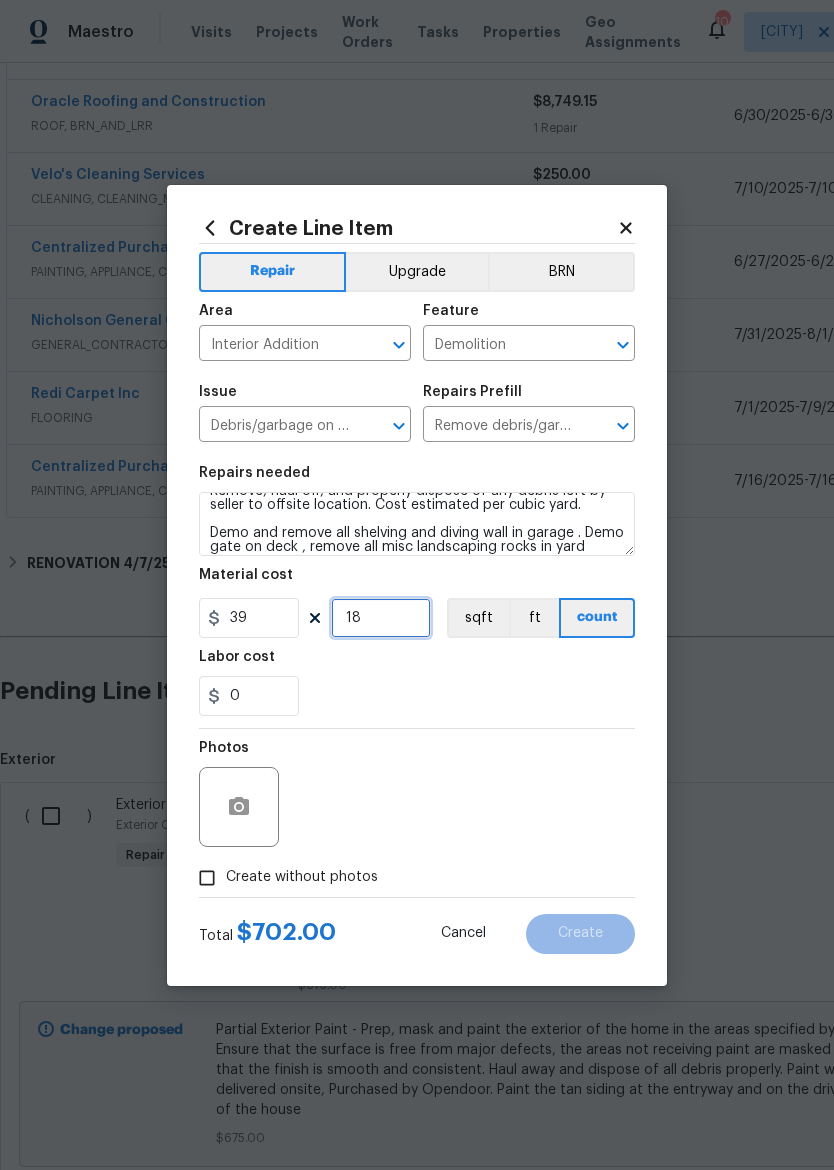 click on "18" at bounding box center (381, 618) 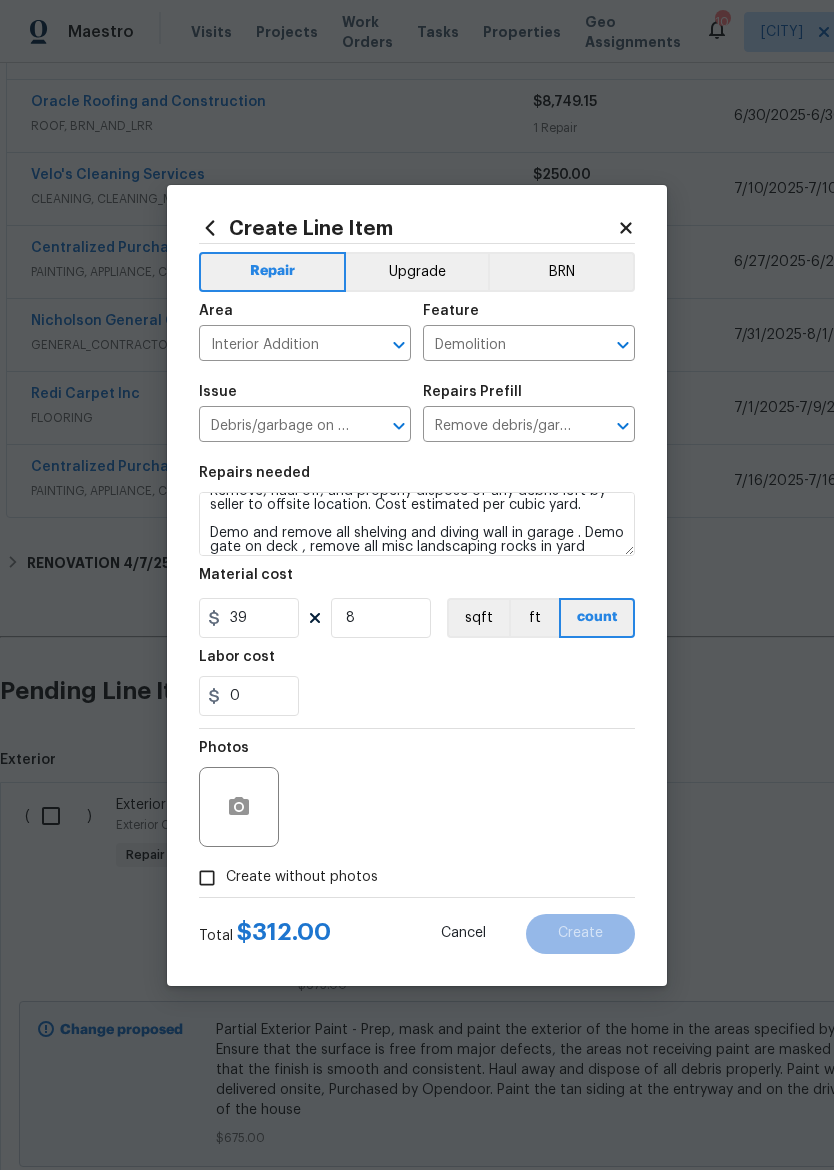 click on "0" at bounding box center [417, 696] 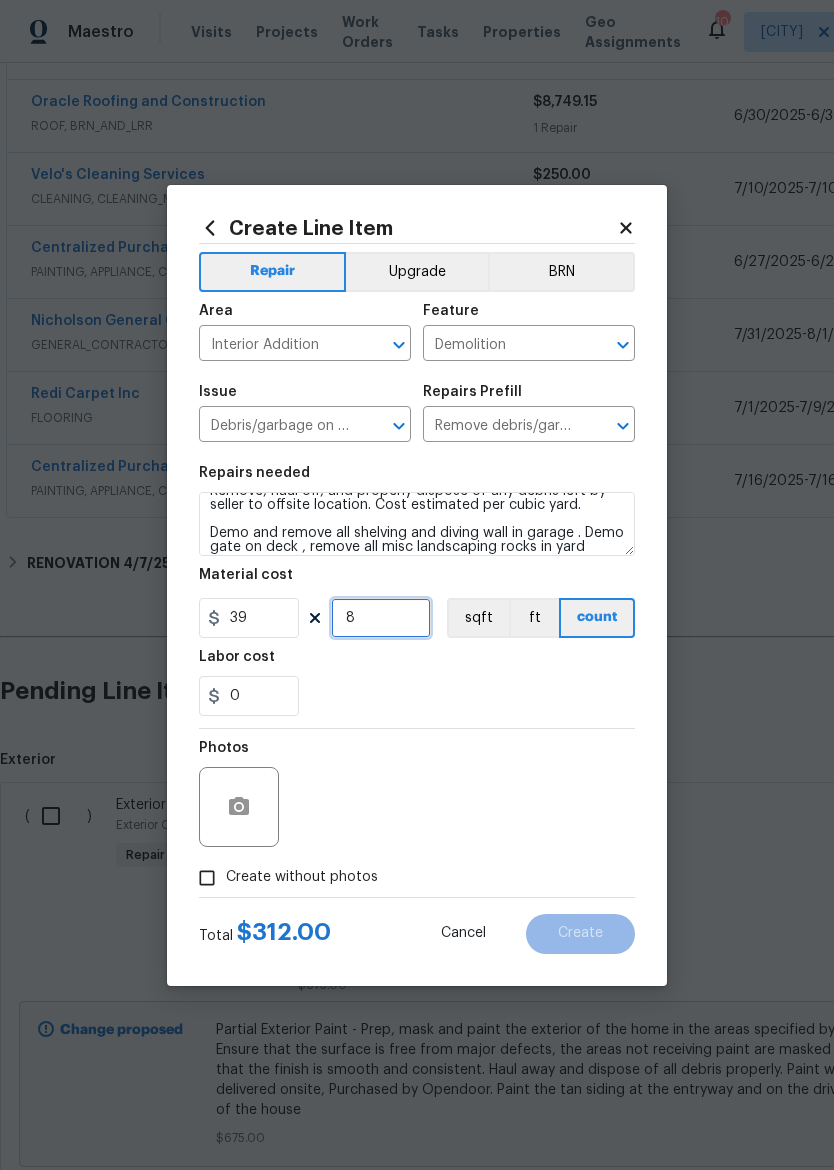 click on "8" at bounding box center [381, 618] 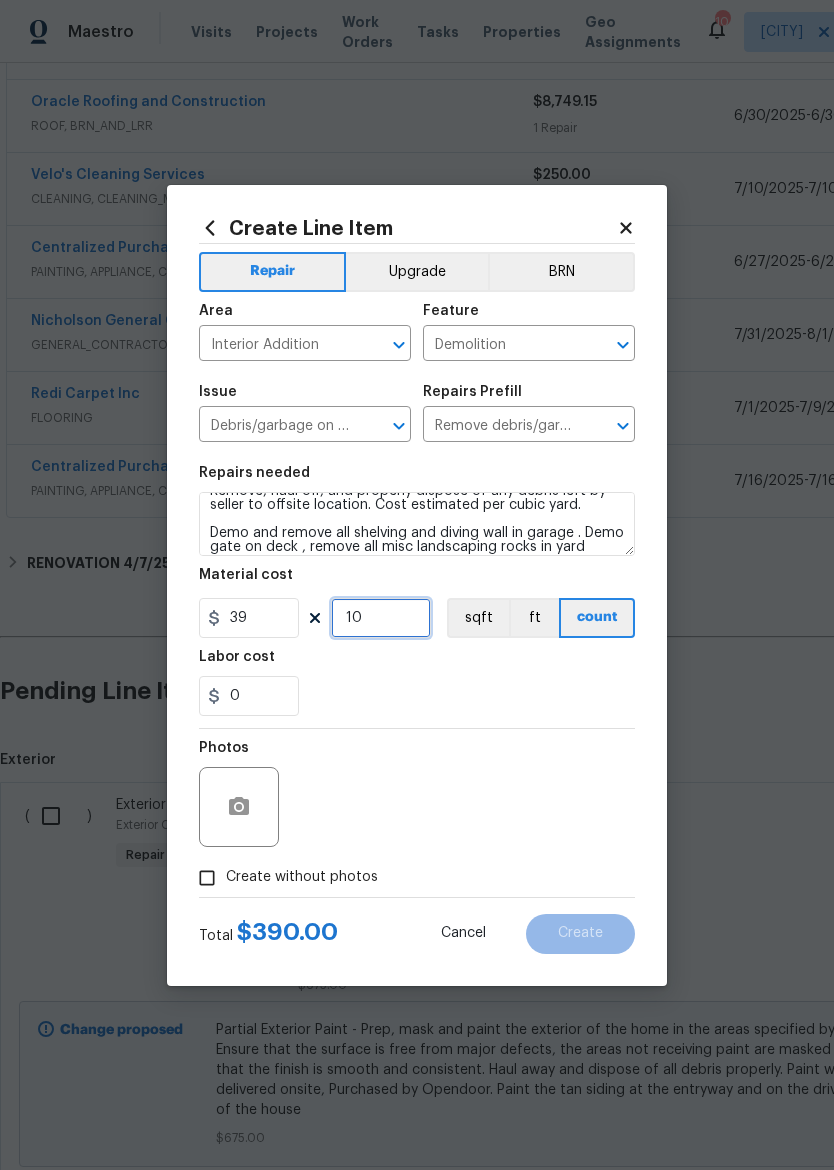 type on "10" 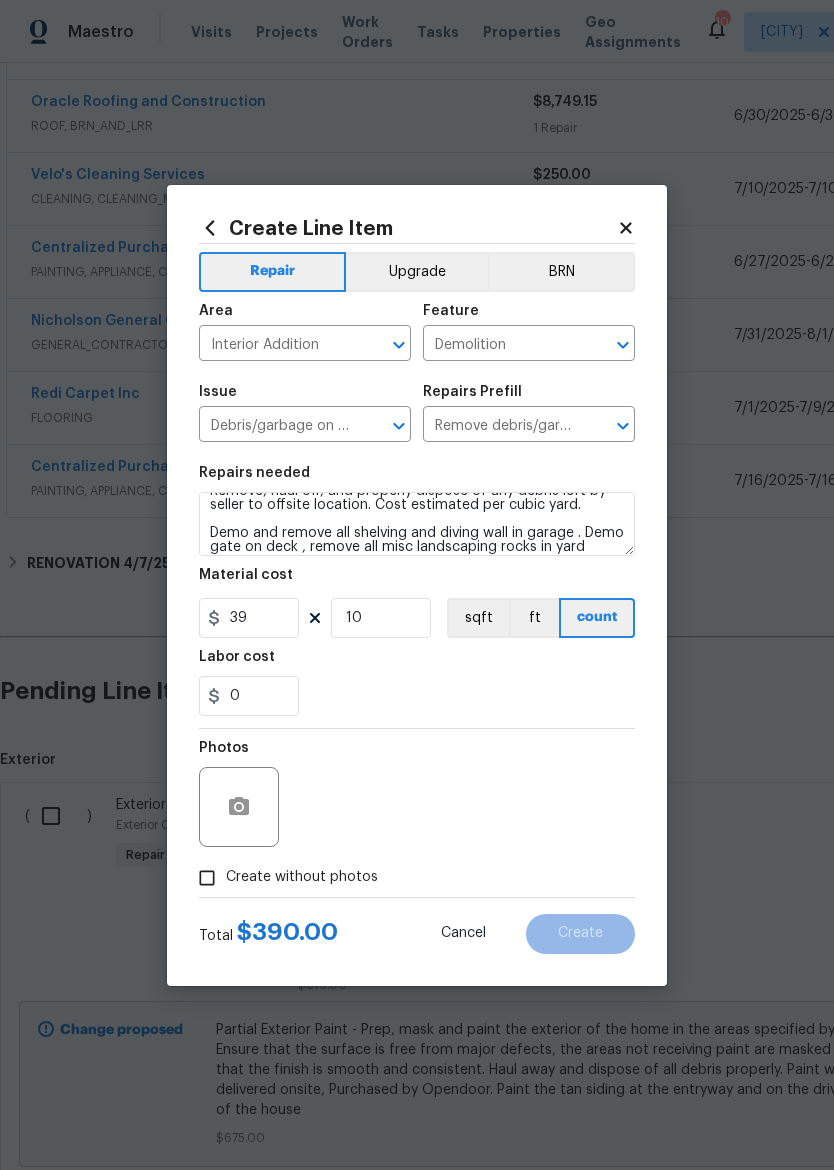 click on "0" at bounding box center (417, 696) 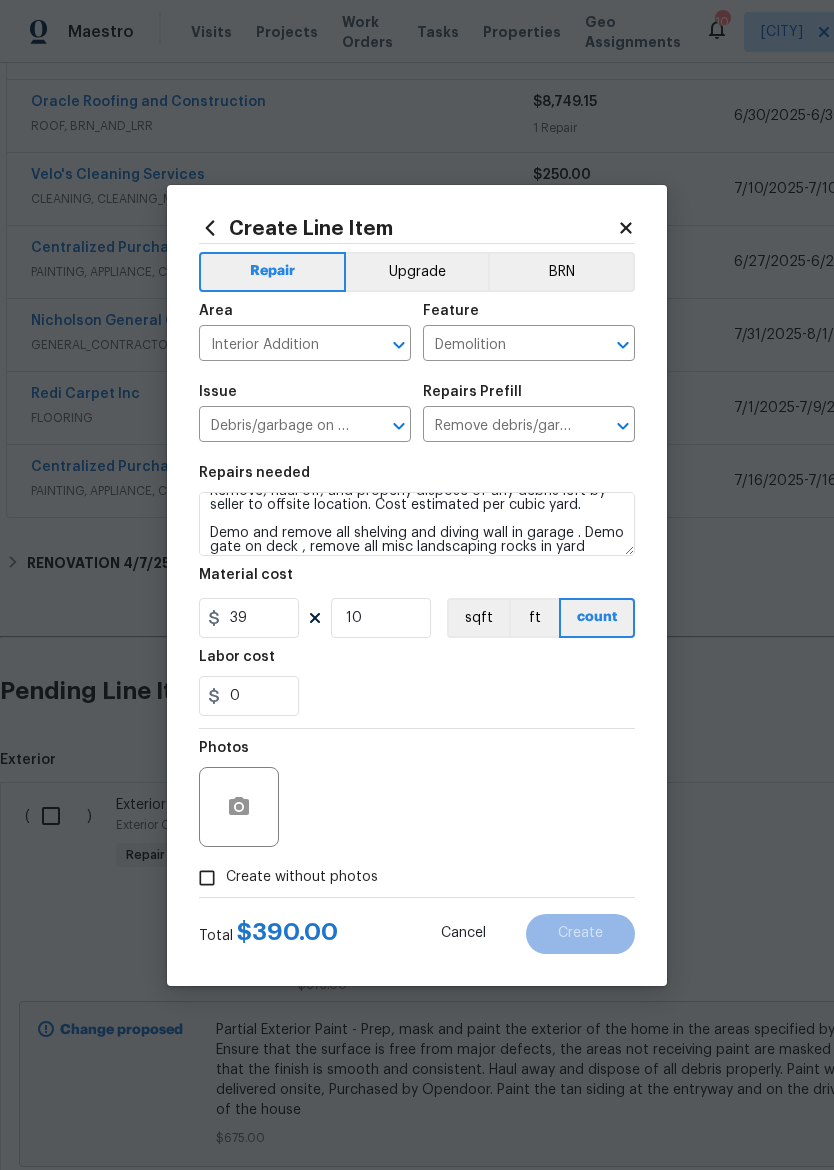click on "Create without photos" at bounding box center [207, 878] 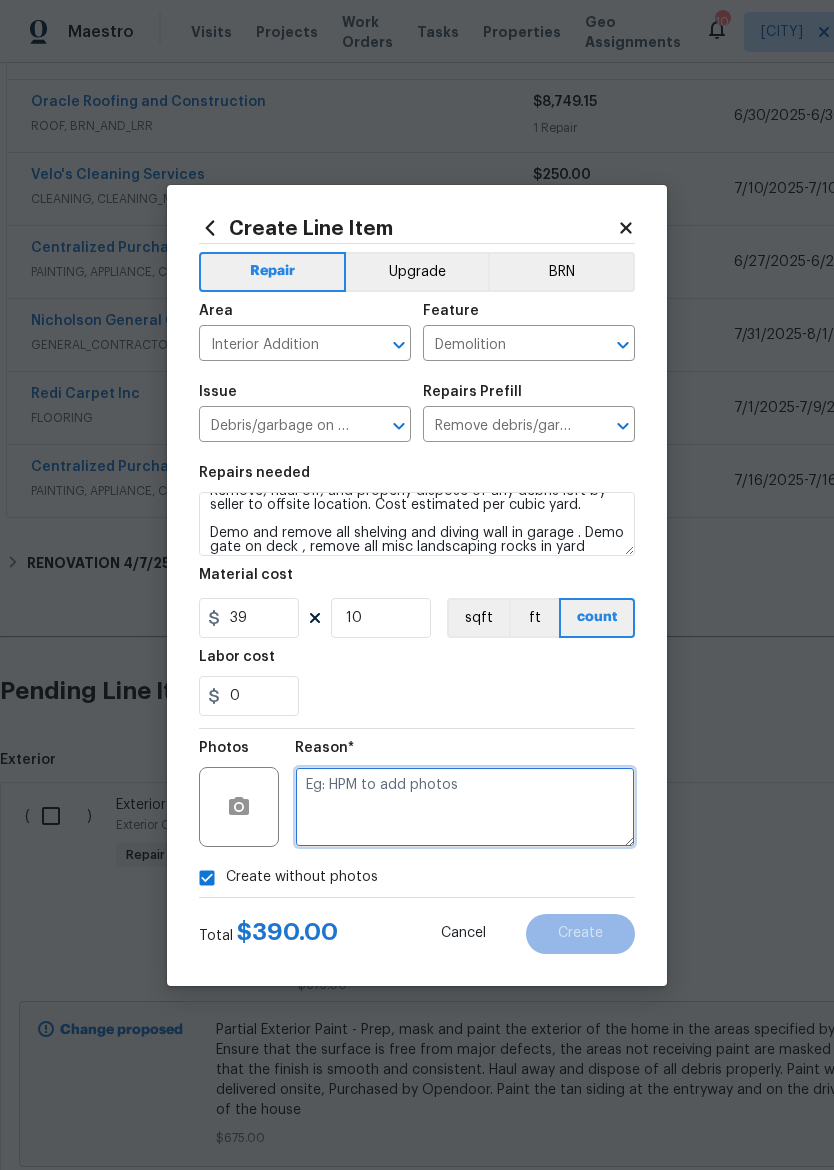 click at bounding box center (465, 807) 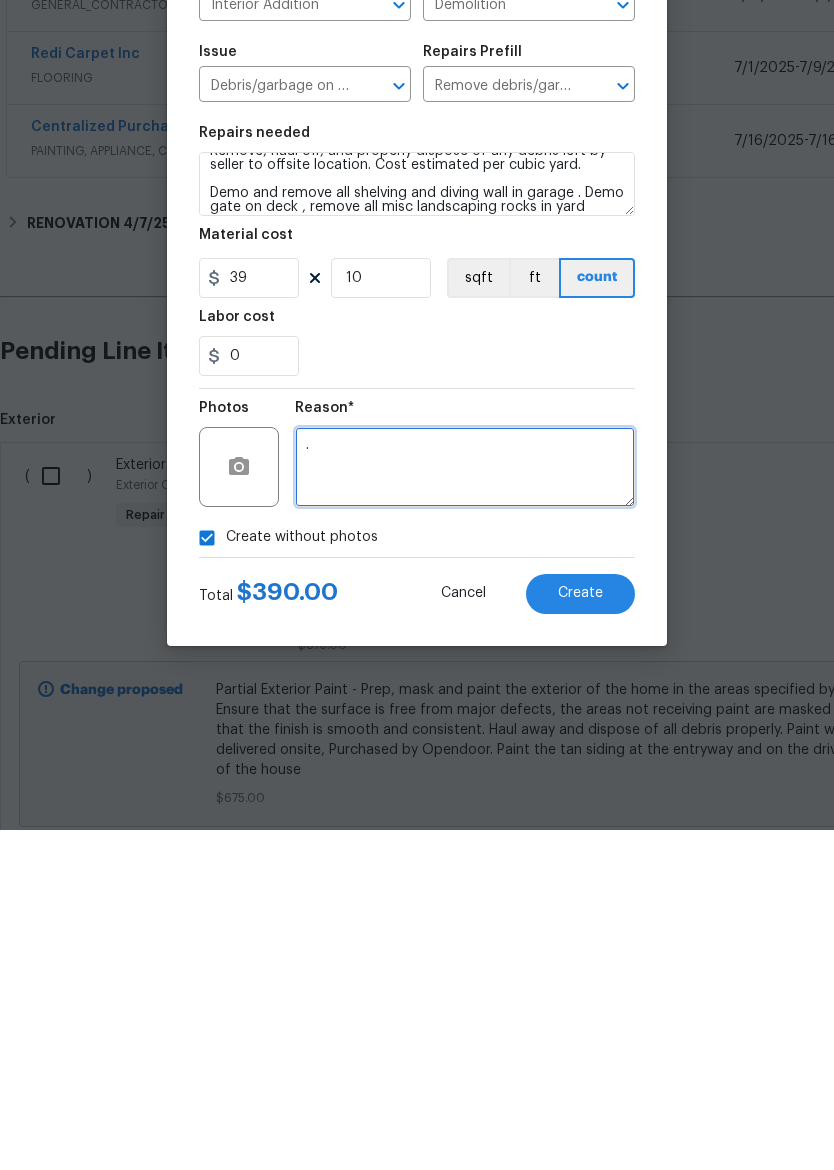 type on "." 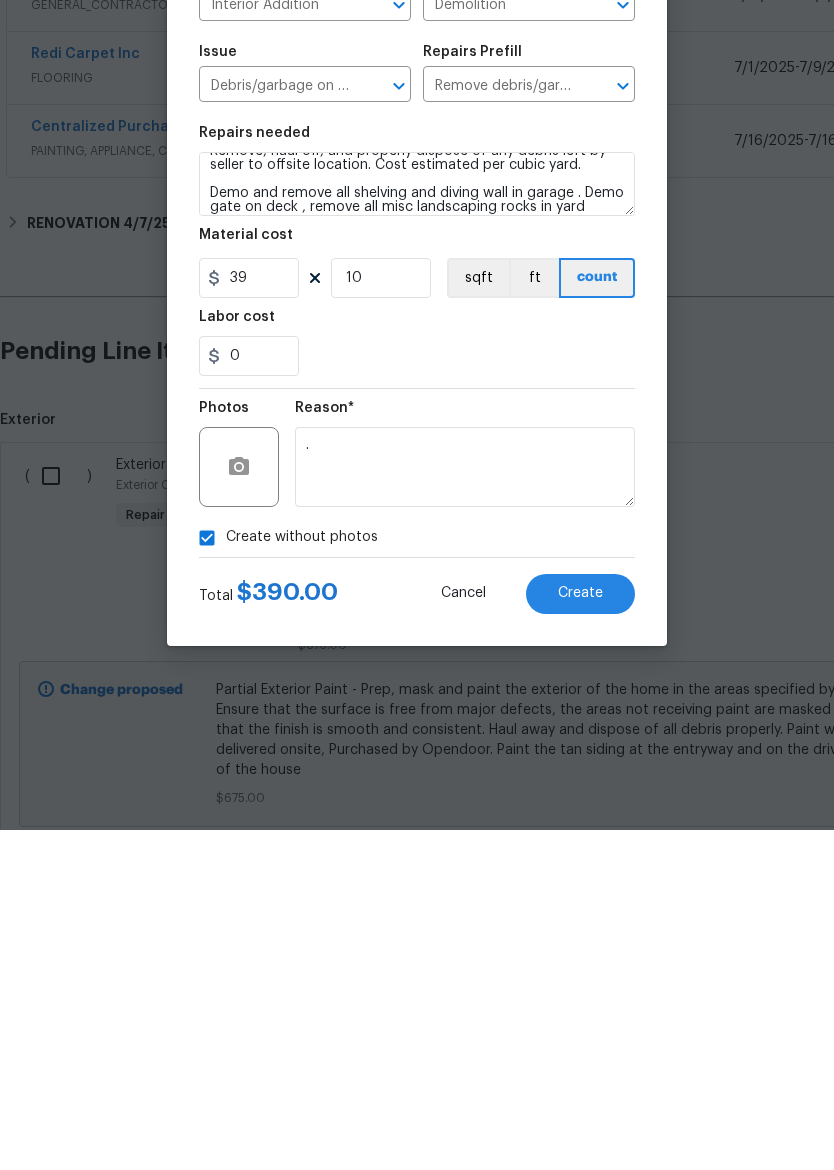 click on "Create" at bounding box center [580, 934] 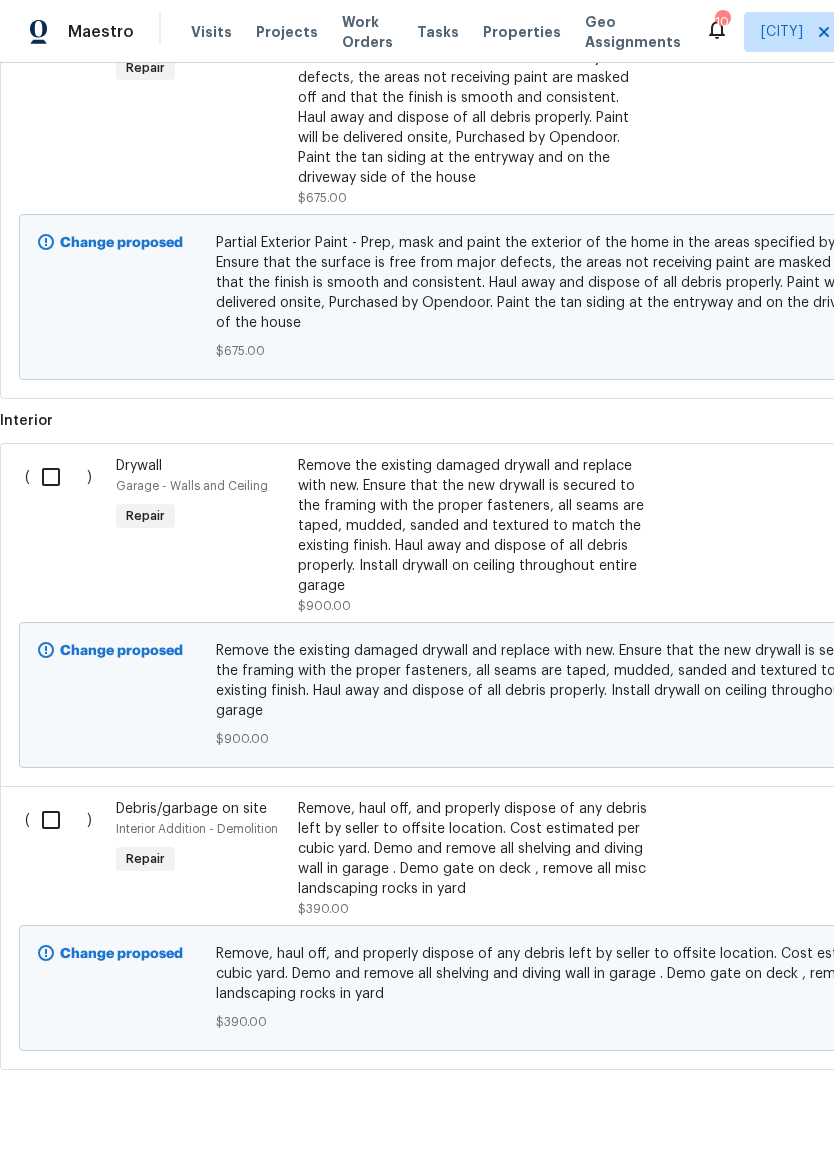 scroll, scrollTop: 1391, scrollLeft: 0, axis: vertical 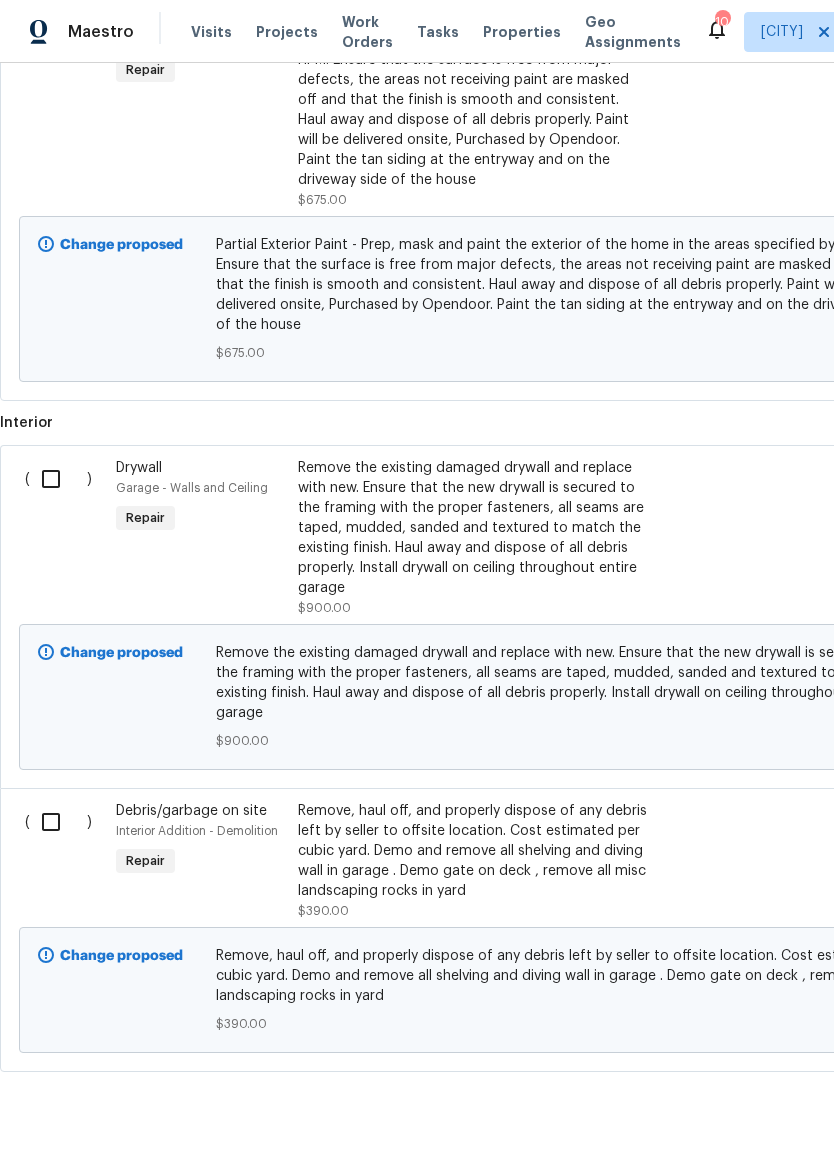 click on "Remove, haul off, and properly dispose of any debris left by seller to offsite location. Cost estimated per cubic yard.
Demo and remove all shelving and diving wall in garage . Demo gate on deck , remove all misc landscaping rocks in yard" at bounding box center (474, 851) 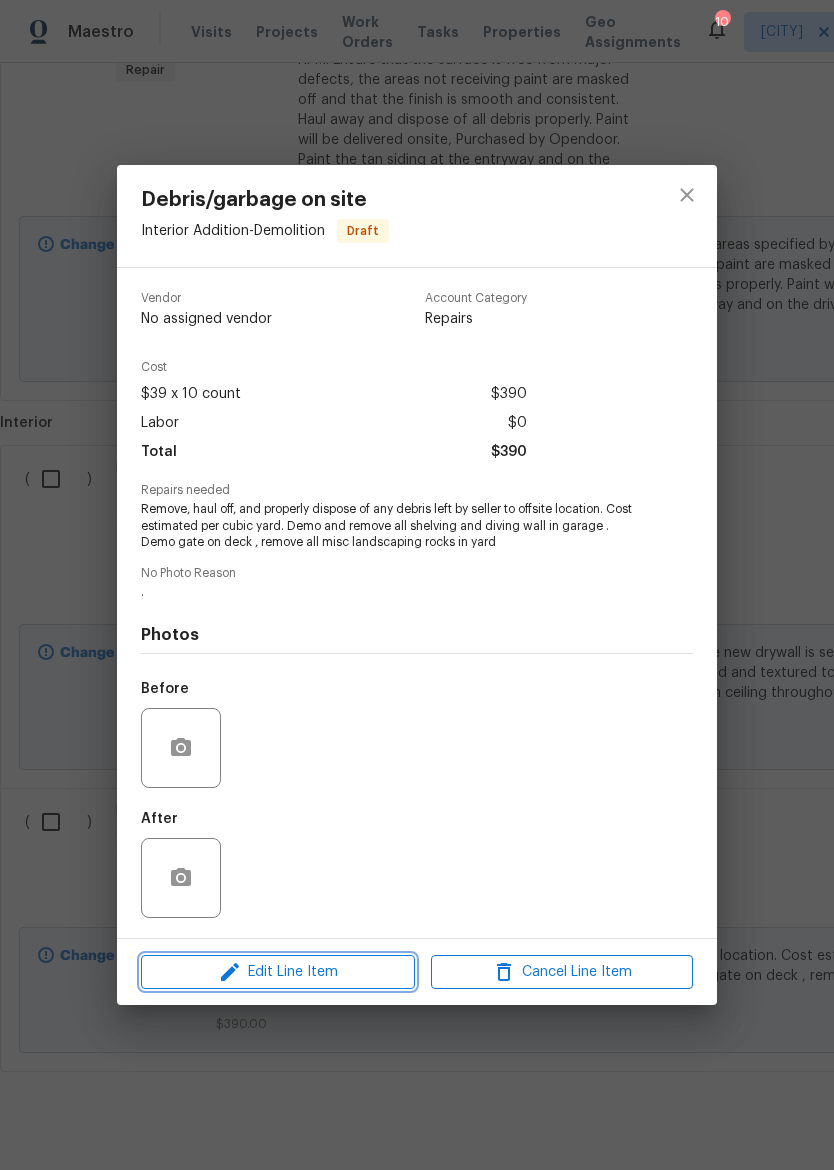 click on "Edit Line Item" at bounding box center [278, 972] 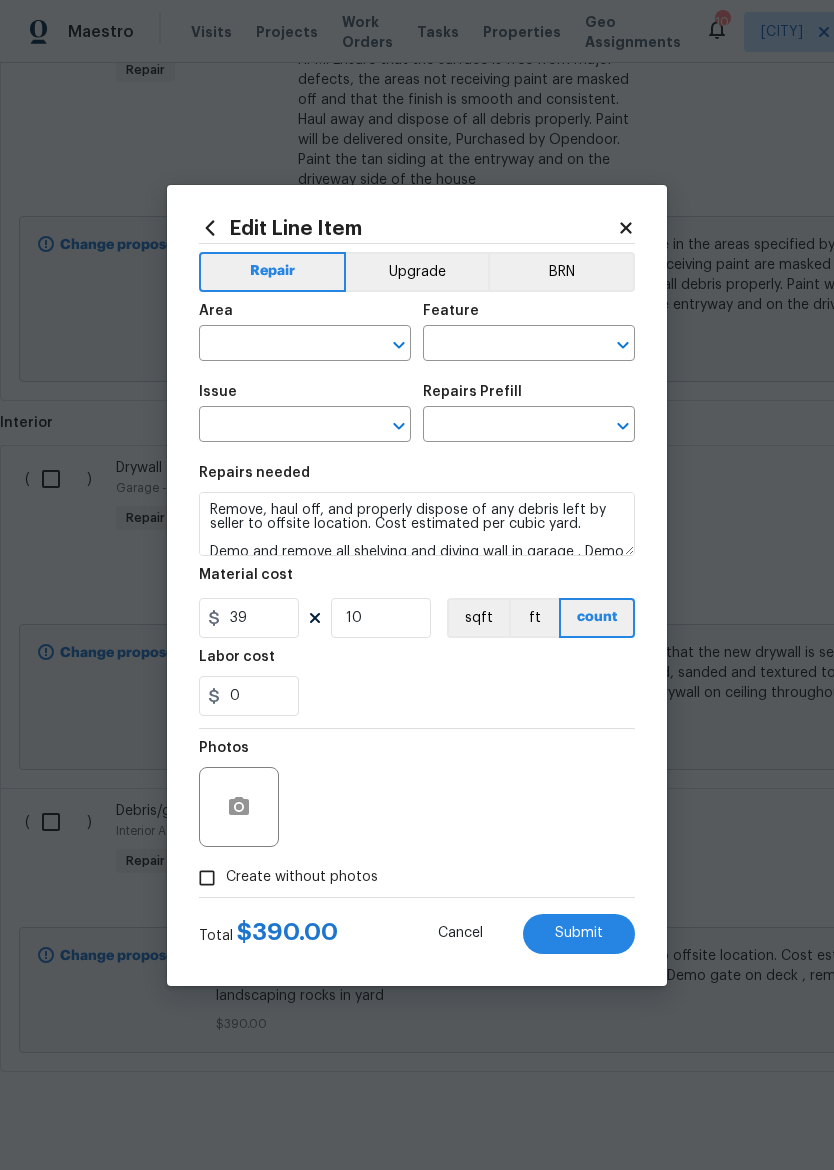 type on "Interior Addition" 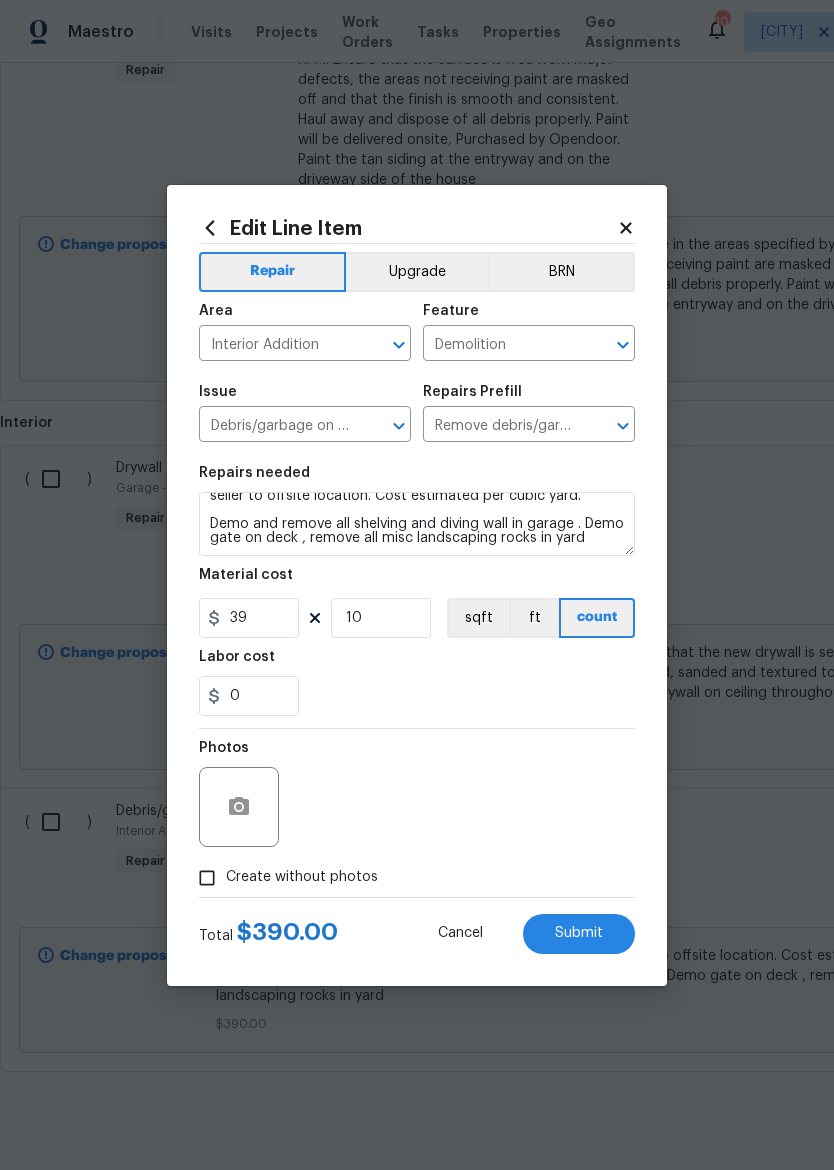scroll, scrollTop: 28, scrollLeft: 0, axis: vertical 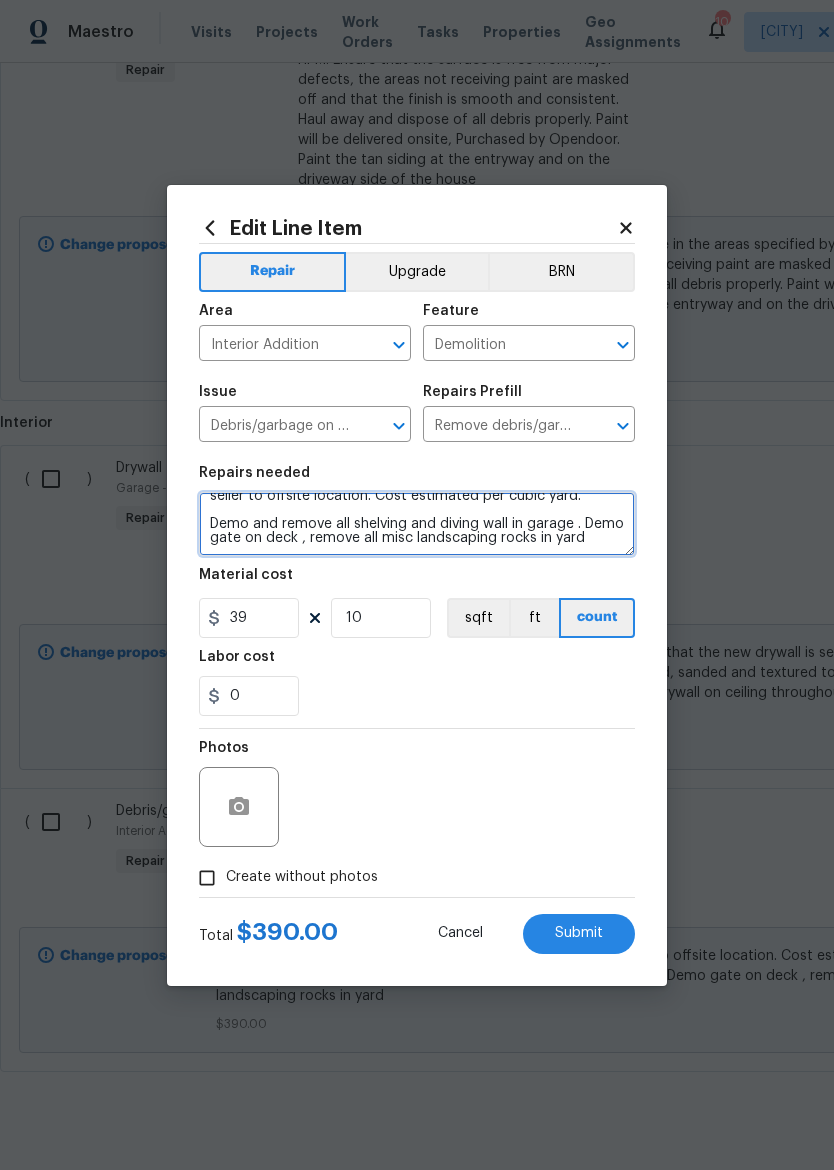 click on "Remove, haul off, and properly dispose of any debris left by seller to offsite location. Cost estimated per cubic yard.
Demo and remove all shelving and diving wall in garage . Demo gate on deck , remove all misc landscaping rocks in yard" at bounding box center (417, 524) 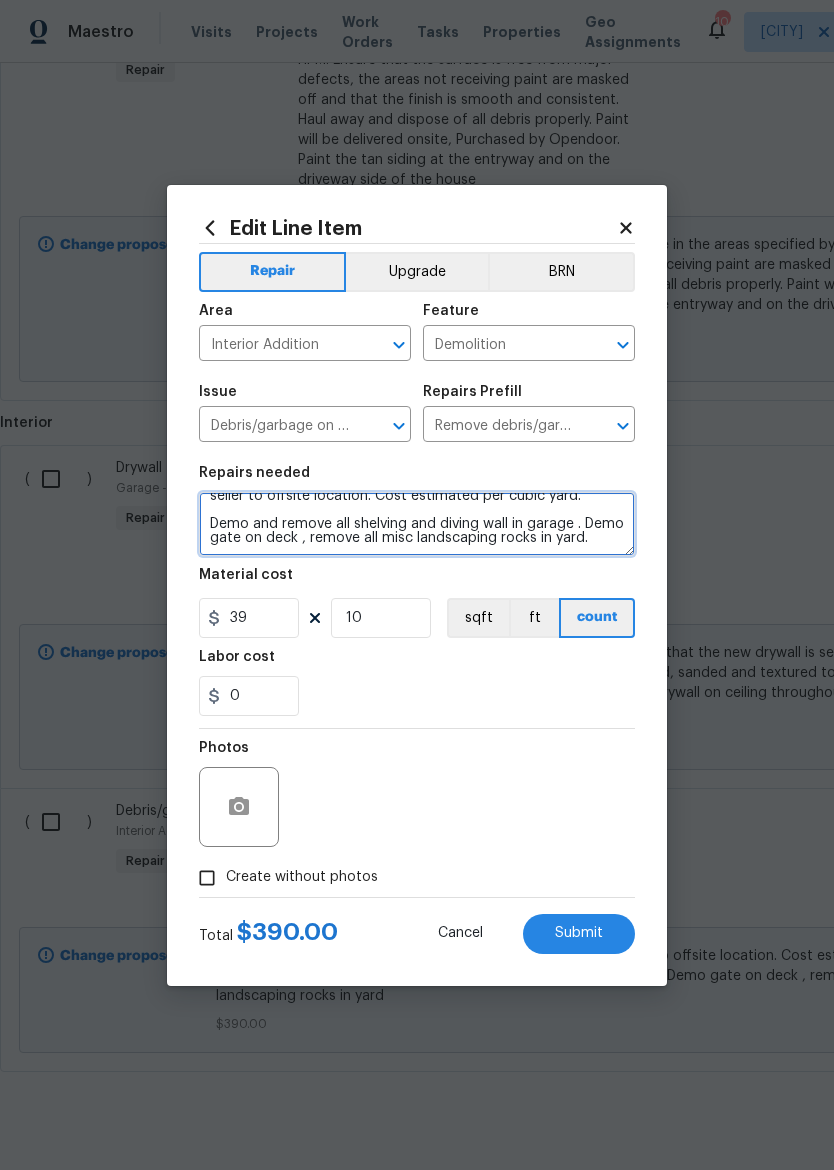 scroll, scrollTop: 42, scrollLeft: 0, axis: vertical 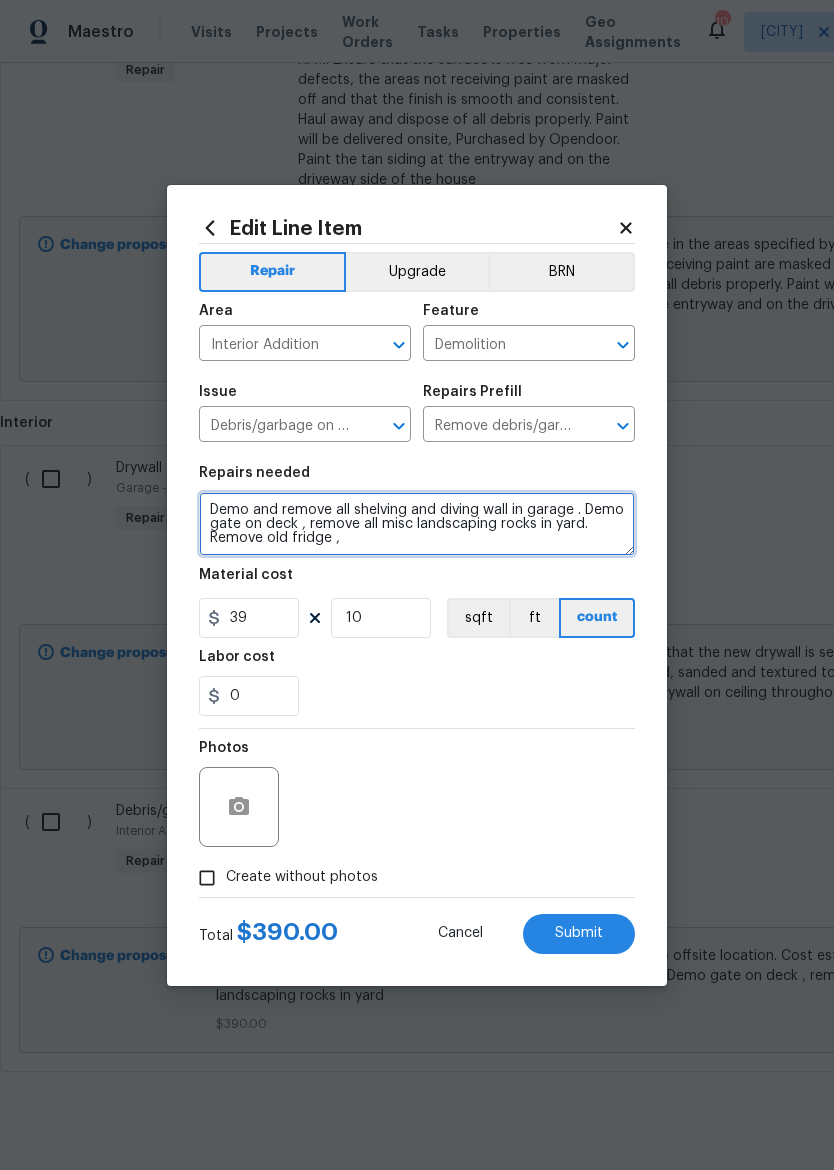 click on "Remove, haul off, and properly dispose of any debris left by seller to offsite location. Cost estimated per cubic yard.
Demo and remove all shelving and diving wall in garage . Demo gate on deck , remove all misc landscaping rocks in yard. Remove old fridge ," at bounding box center [417, 524] 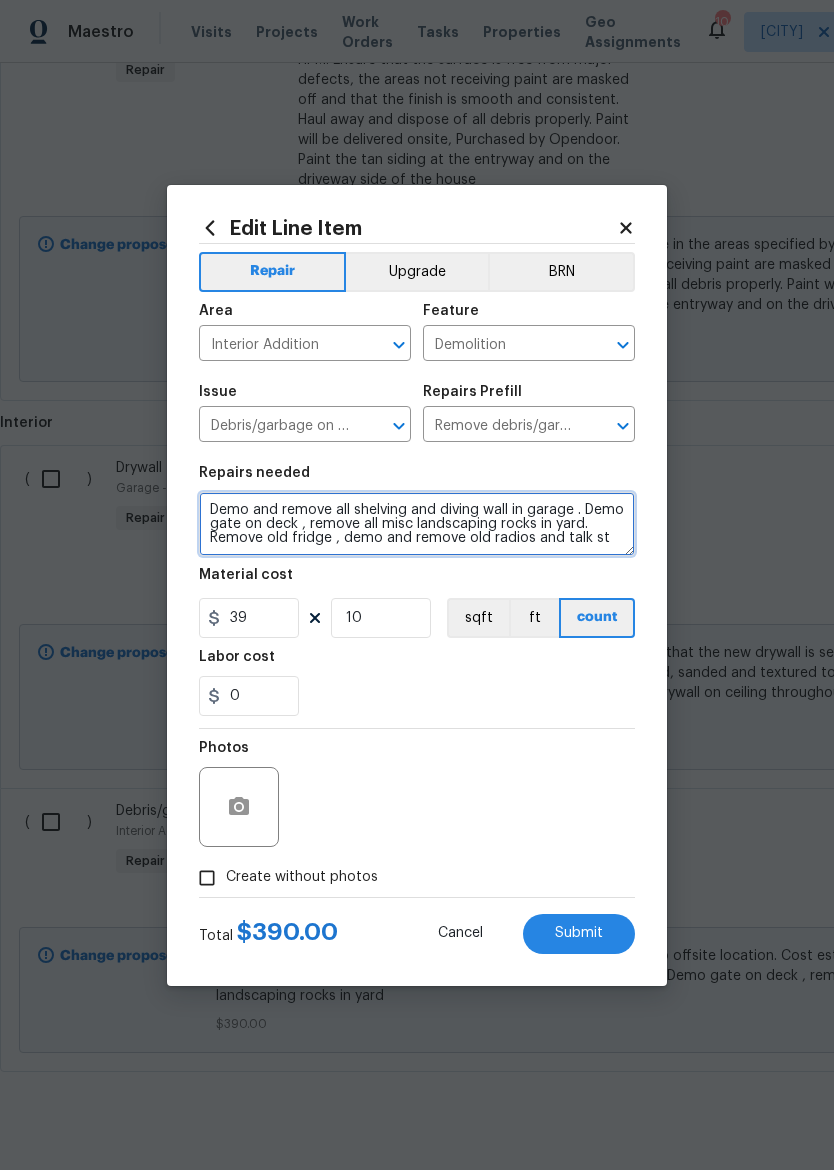 scroll, scrollTop: 47, scrollLeft: 0, axis: vertical 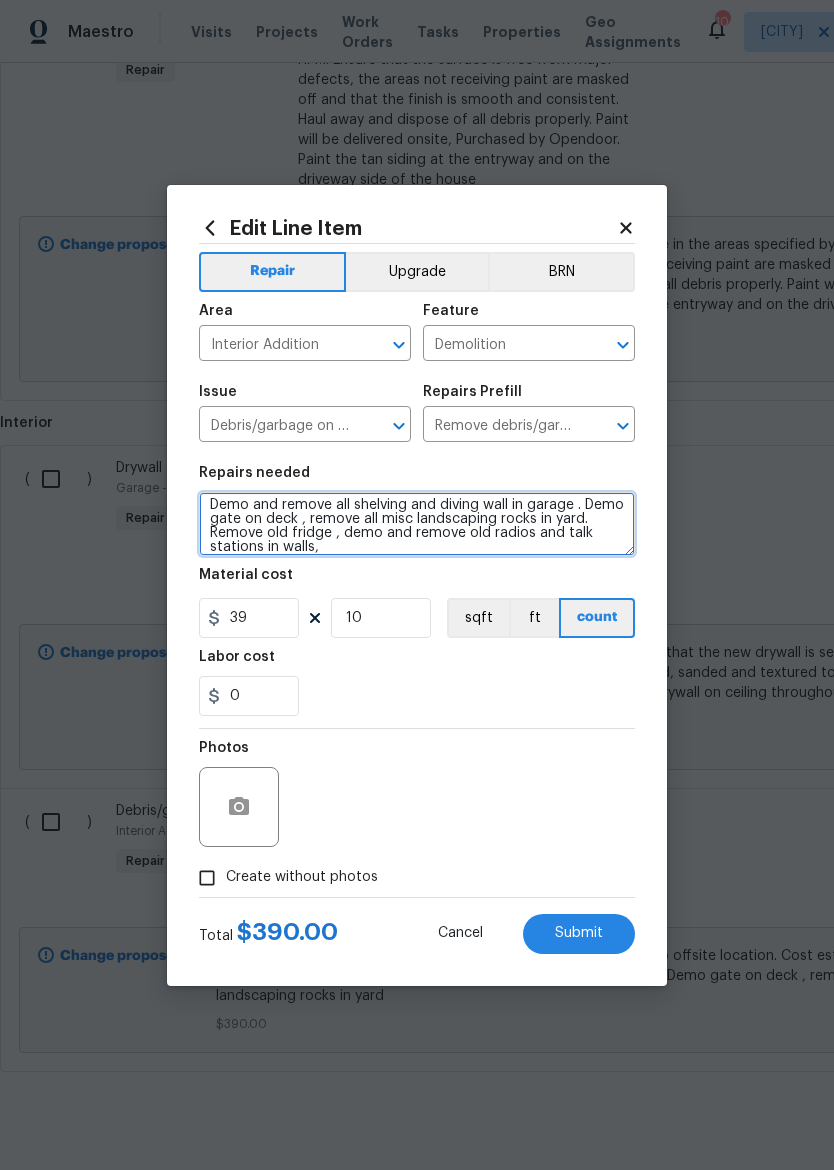 click on "Remove, haul off, and properly dispose of any debris left by seller to offsite location. Cost estimated per cubic yard.
Demo and remove all shelving and diving wall in garage . Demo gate on deck , remove all misc landscaping rocks in yard. Remove old fridge , demo and remove old radios and talk stations in walls," at bounding box center [417, 524] 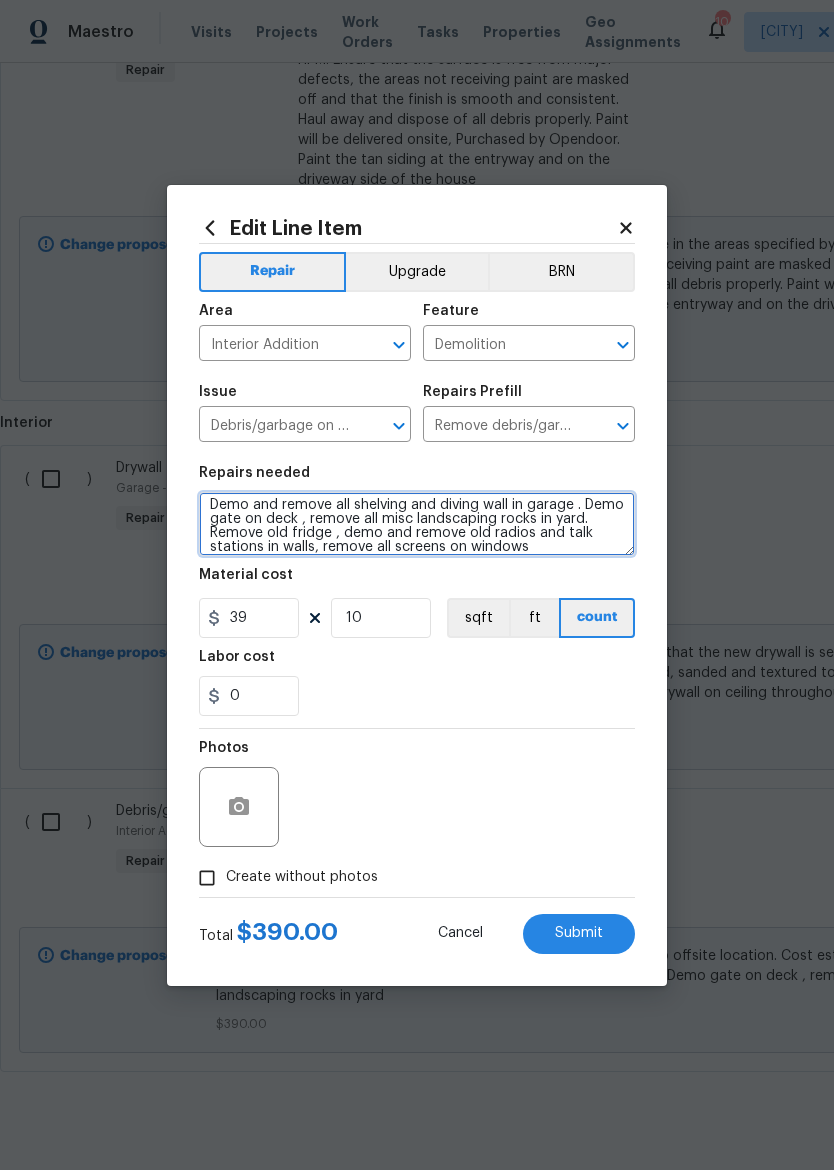 type on "Remove, haul off, and properly dispose of any debris left by seller to offsite location. Cost estimated per cubic yard.
Demo and remove all shelving and diving wall in garage . Demo gate on deck , remove all misc landscaping rocks in yard. Remove old fridge , demo and remove old radios and talk stations in walls, remove all screens on windows" 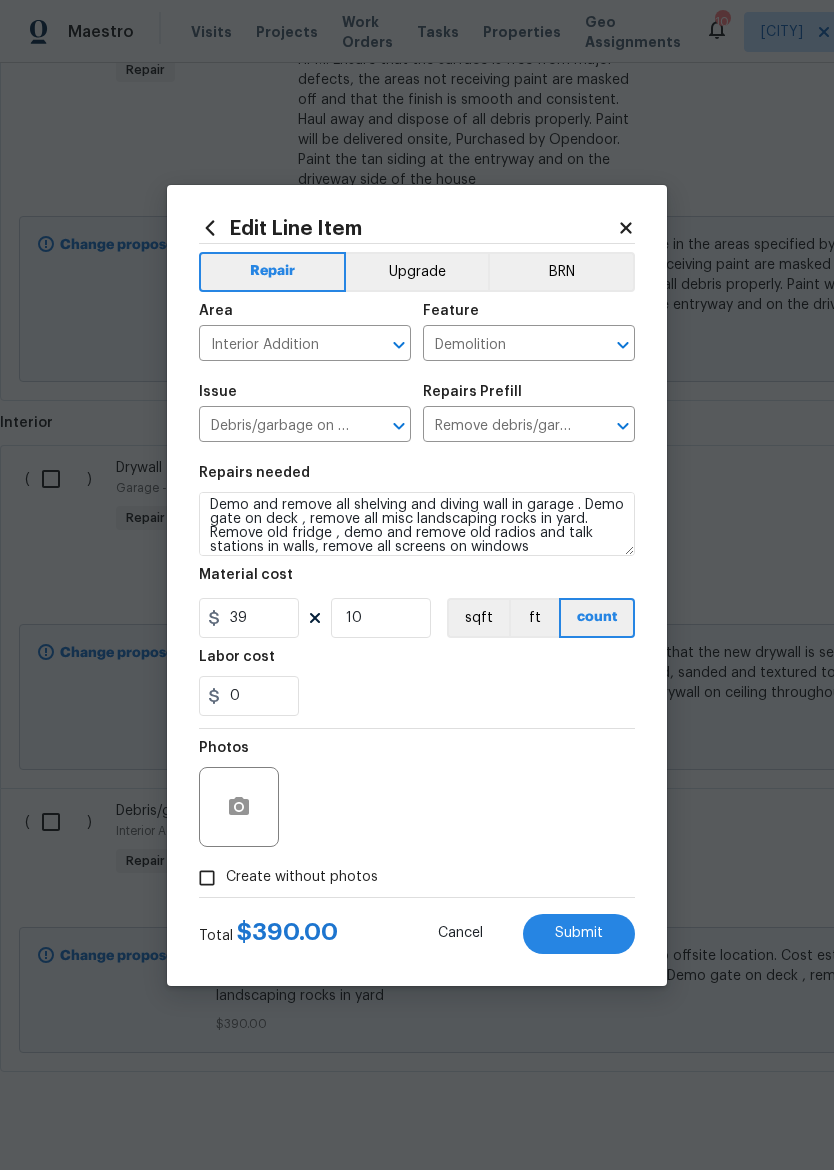 click on "Photos" at bounding box center (417, 794) 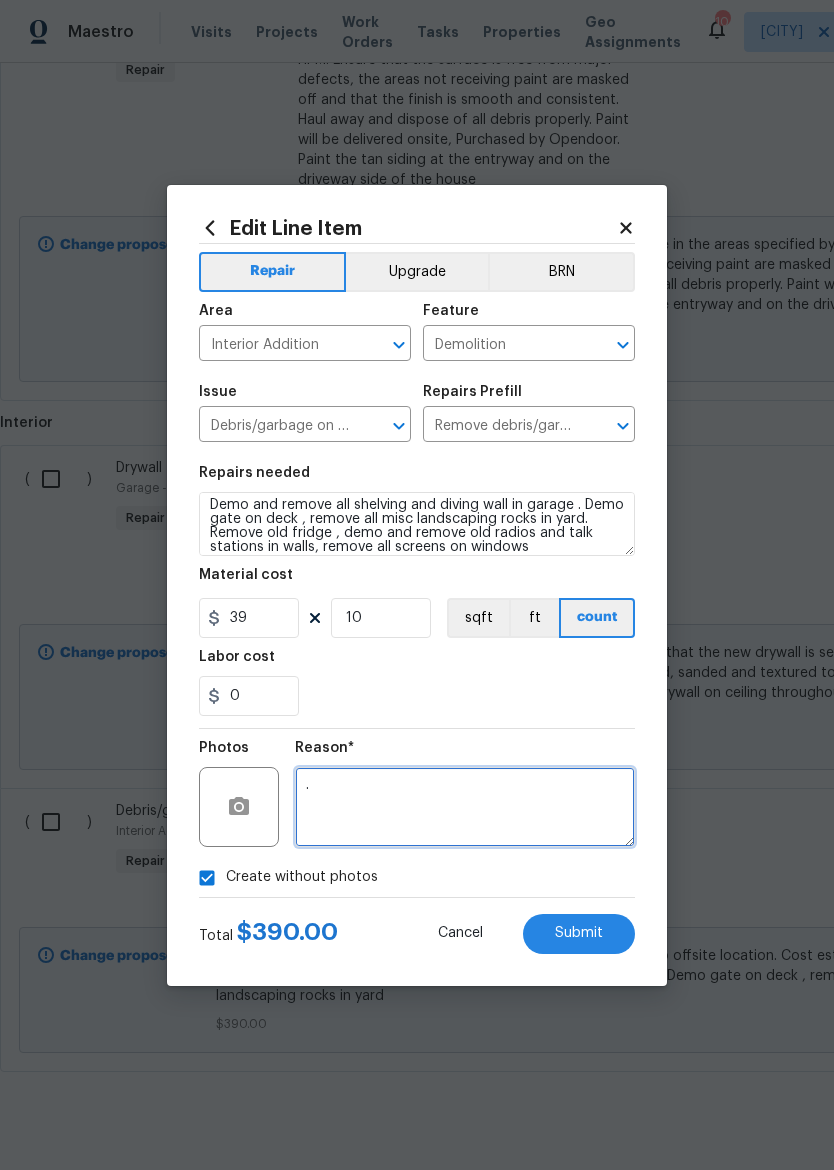 click on "." at bounding box center [465, 807] 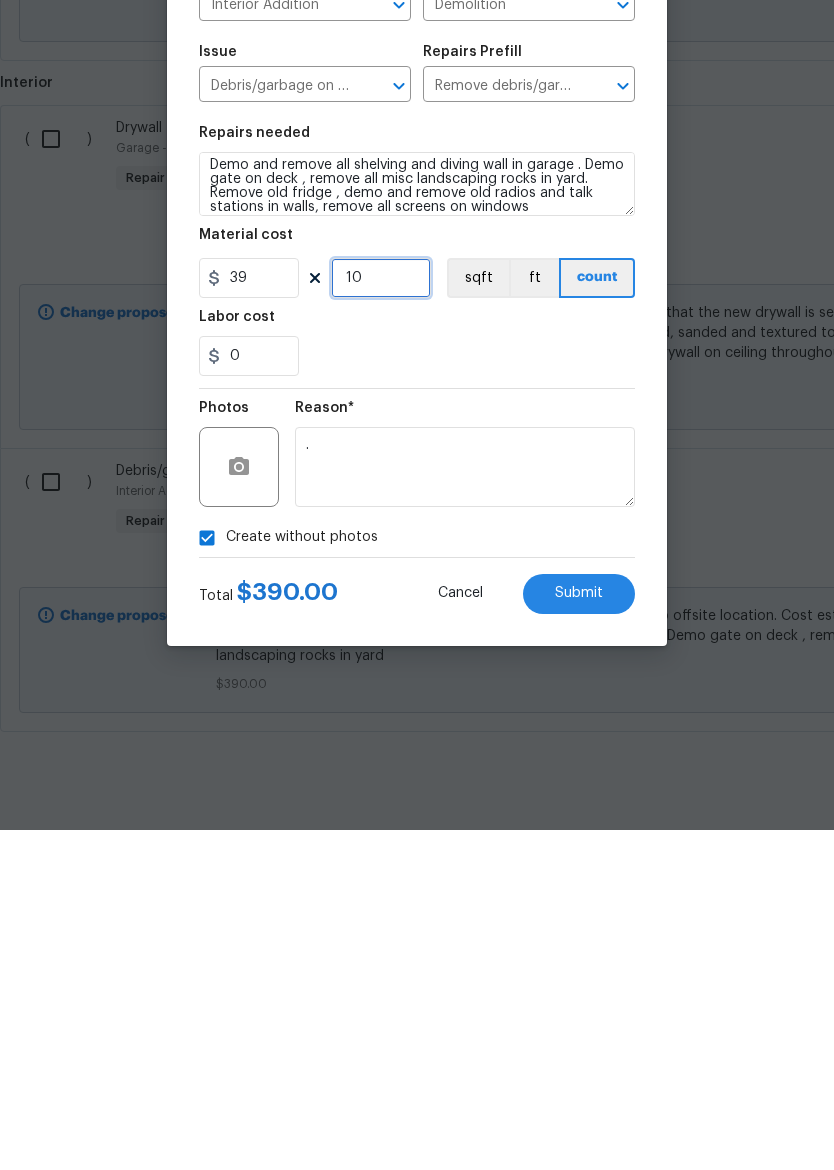 click on "10" at bounding box center [381, 618] 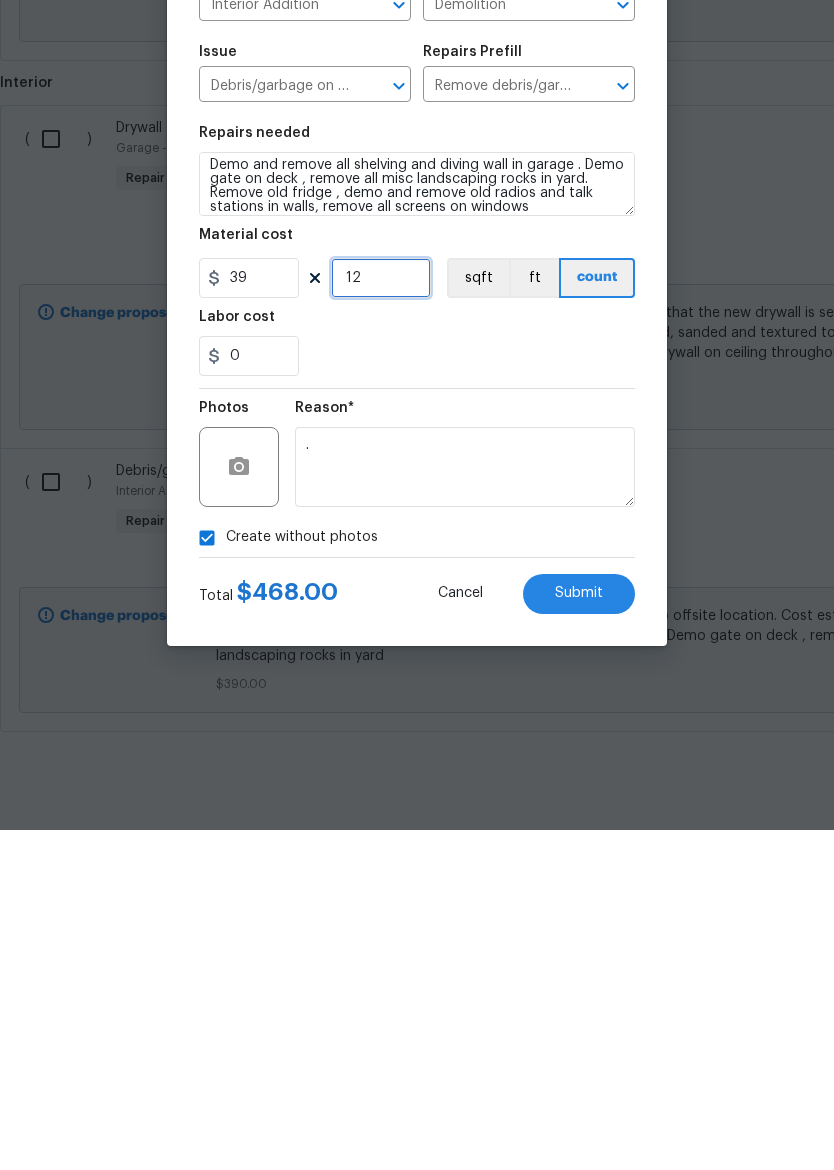 type on "12" 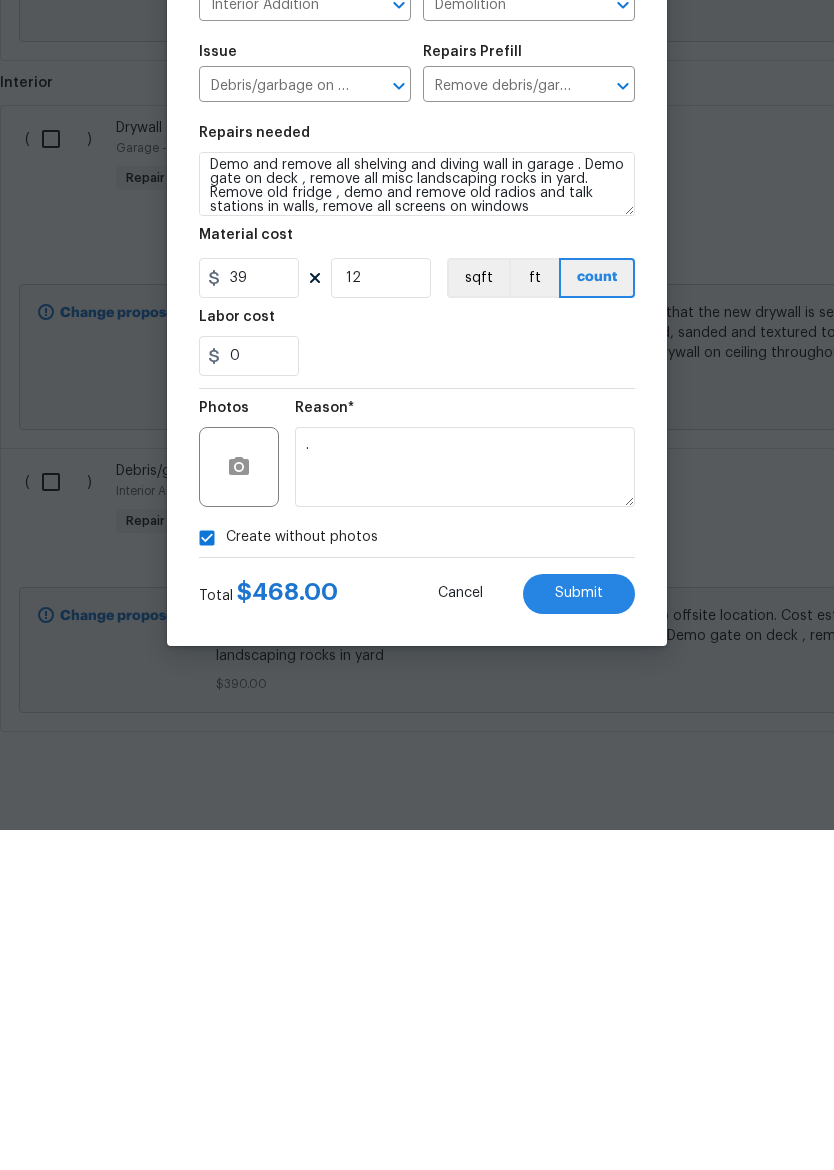 click on "Submit" at bounding box center (579, 934) 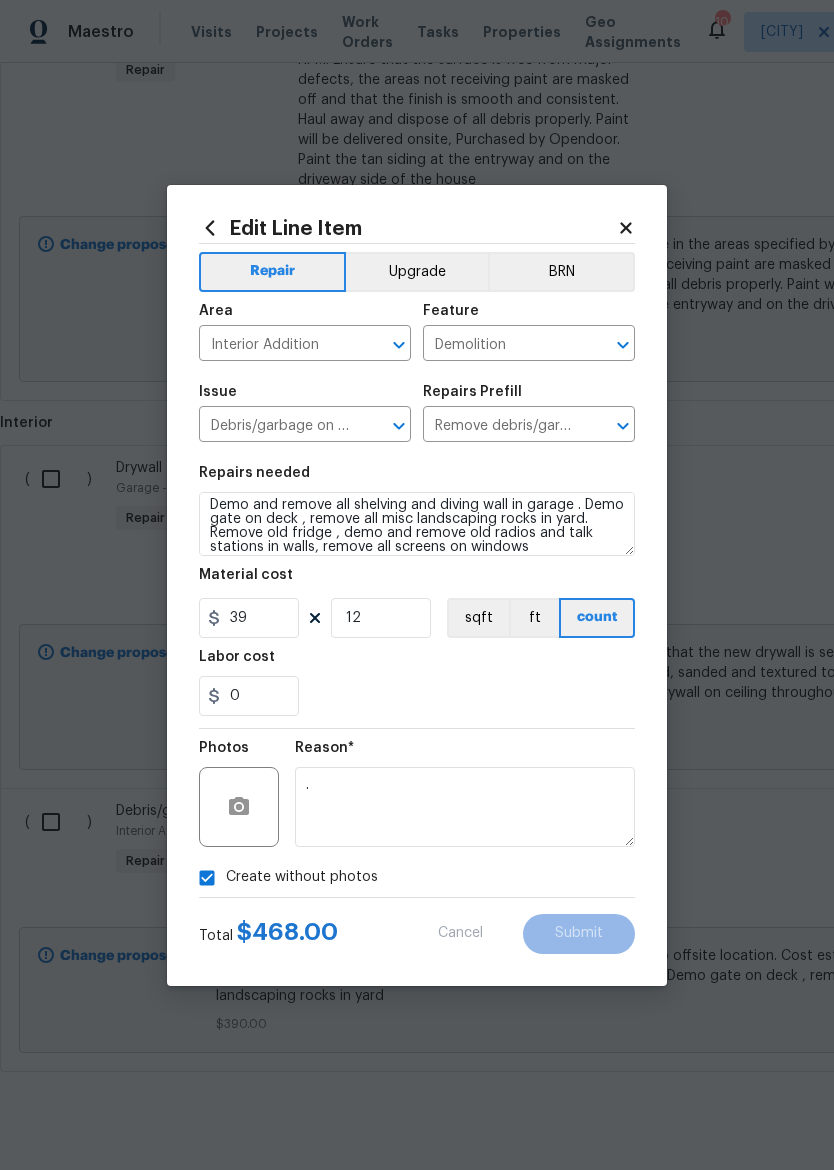 type on "Remove, haul off, and properly dispose of any debris left by seller to offsite location. Cost estimated per cubic yard.
Demo and remove all shelving and diving wall in garage . Demo gate on deck , remove all misc landscaping rocks in yard. Remove old fridge , demo and remove old radios and talk stations in walls, remove all screens on windows" 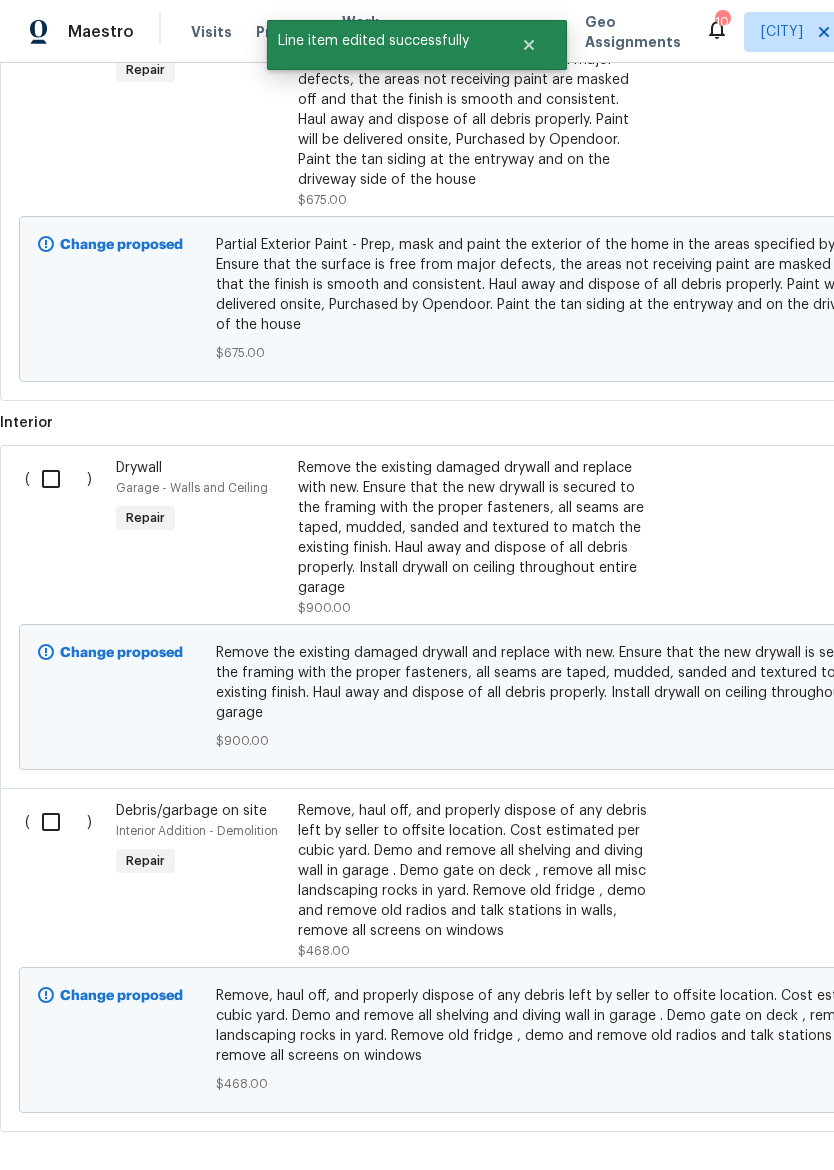 click on "Remove, haul off, and properly dispose of any debris left by seller to offsite location. Cost estimated per cubic yard.
Demo and remove all shelving and diving wall in garage . Demo gate on deck , remove all misc landscaping rocks in yard. Remove old fridge , demo and remove old radios and talk stations in walls, remove all screens on windows $468.00" at bounding box center (474, 881) 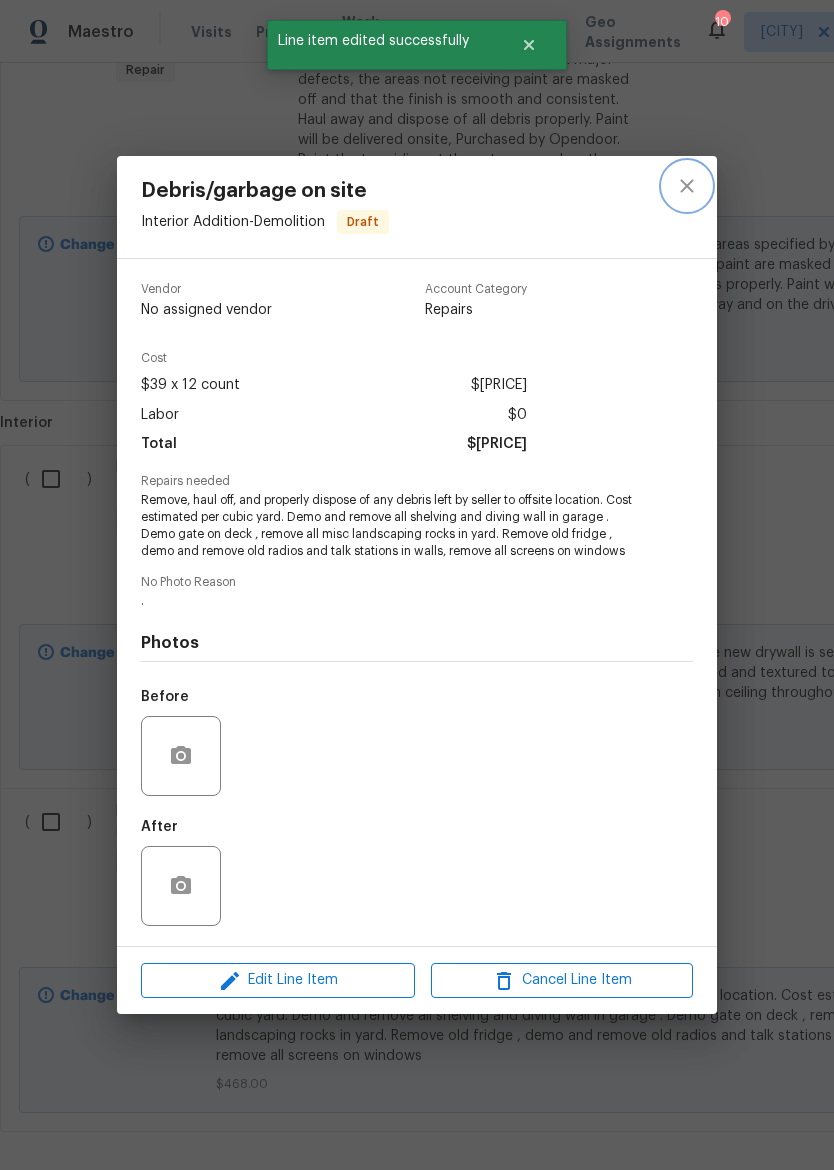 click at bounding box center (687, 186) 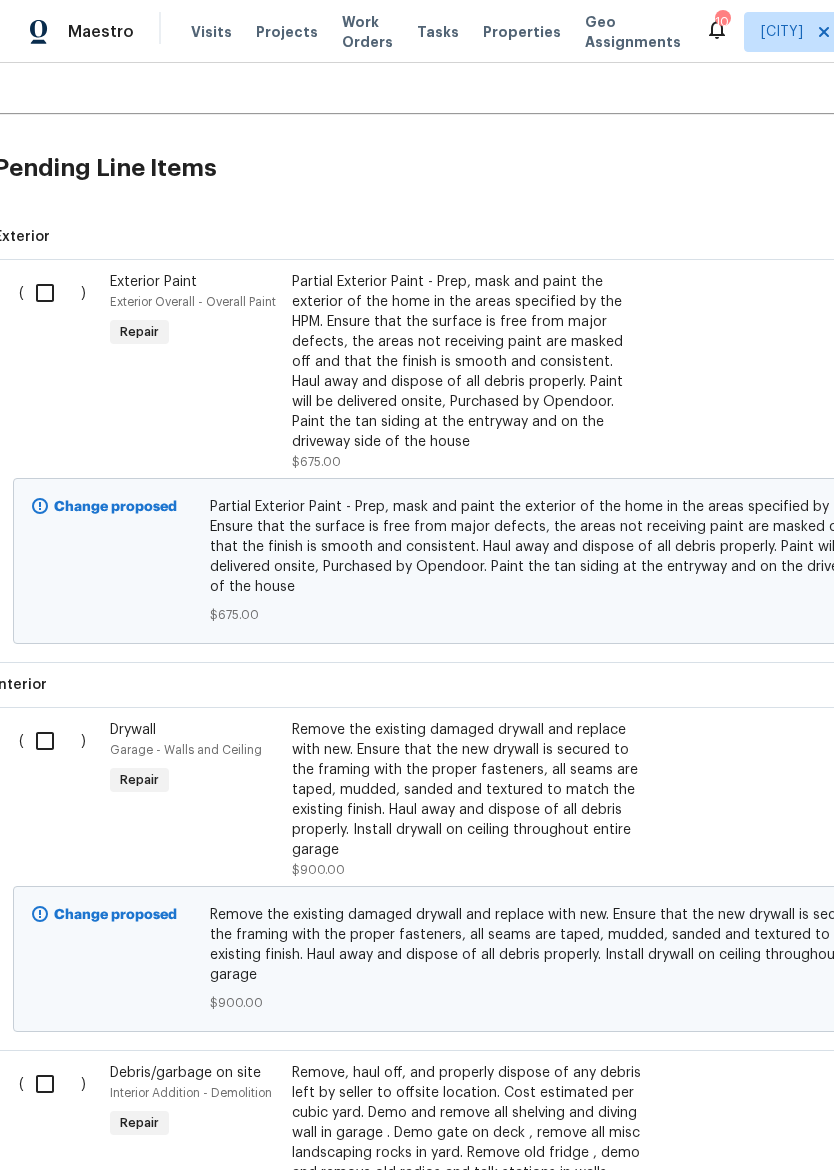 scroll, scrollTop: 1125, scrollLeft: 6, axis: both 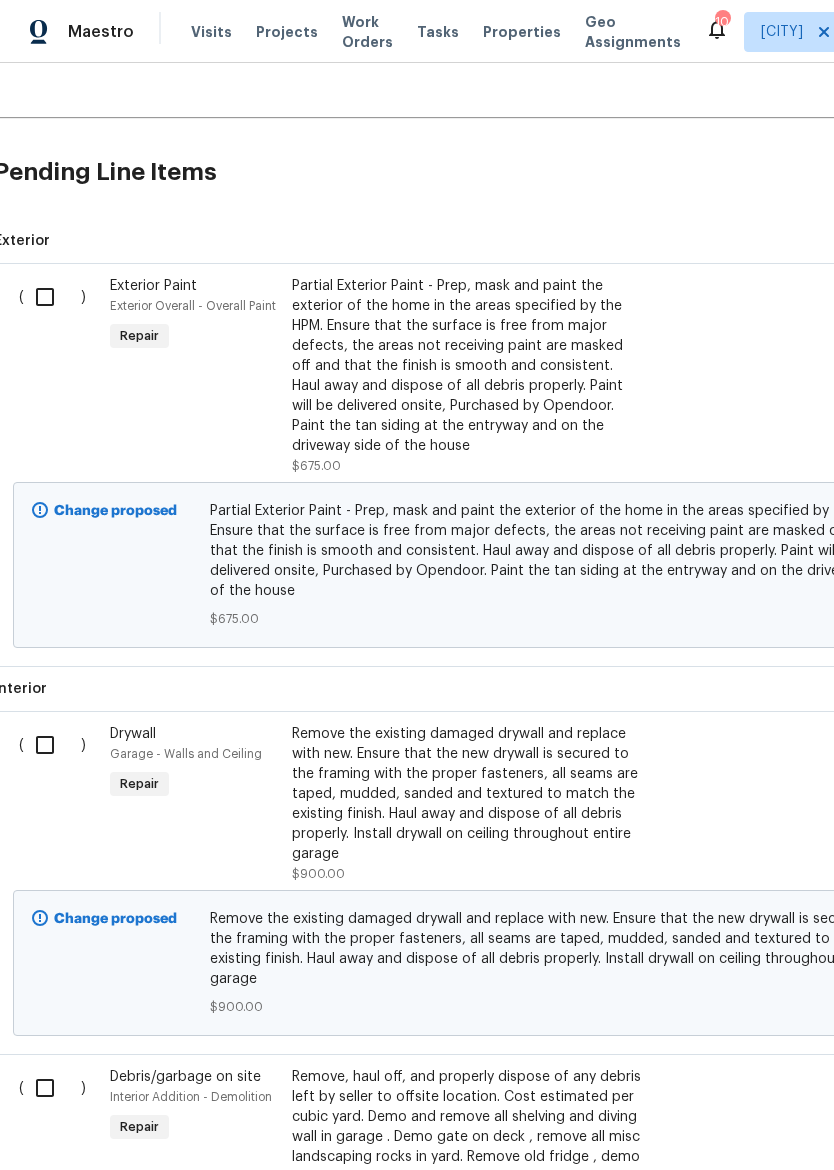 click on "Remove, haul off, and properly dispose of any debris left by seller to offsite location. Cost estimated per cubic yard.
Demo and remove all shelving and diving wall in garage . Demo gate on deck , remove all misc landscaping rocks in yard. Remove old fridge , demo and remove old radios and talk stations in walls, remove all screens on windows" at bounding box center [468, 1137] 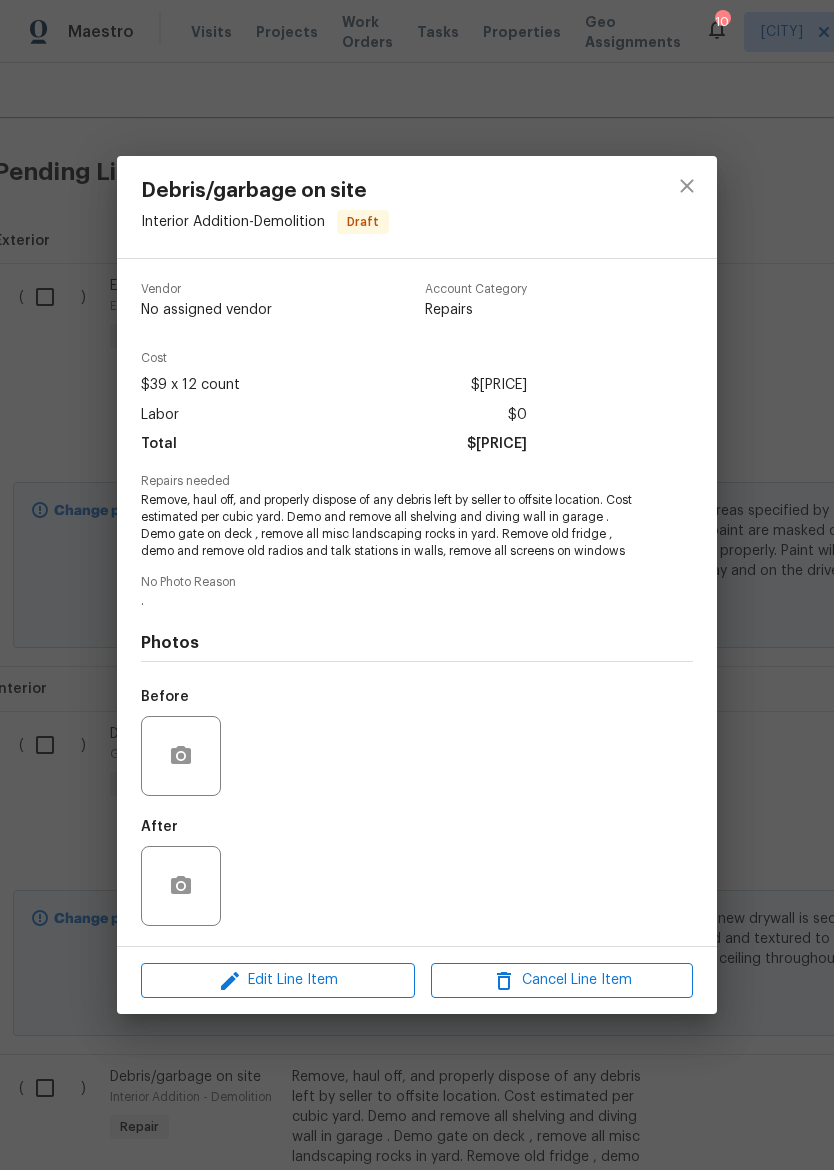 click on "Remove, haul off, and properly dispose of any debris left by seller to offsite location. Cost estimated per cubic yard.
Demo and remove all shelving and diving wall in garage . Demo gate on deck , remove all misc landscaping rocks in yard. Remove old fridge , demo and remove old radios and talk stations in walls, remove all screens on windows" at bounding box center [389, 525] 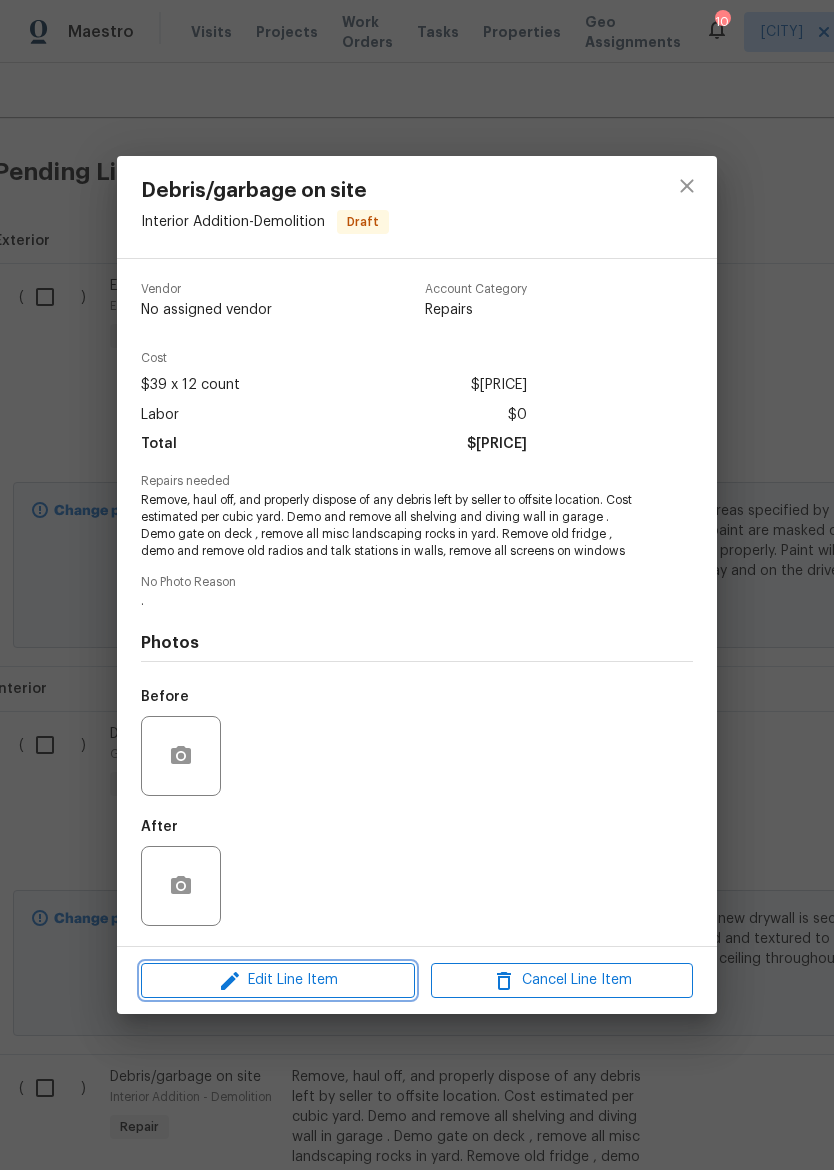 click on "Edit Line Item" at bounding box center (278, 980) 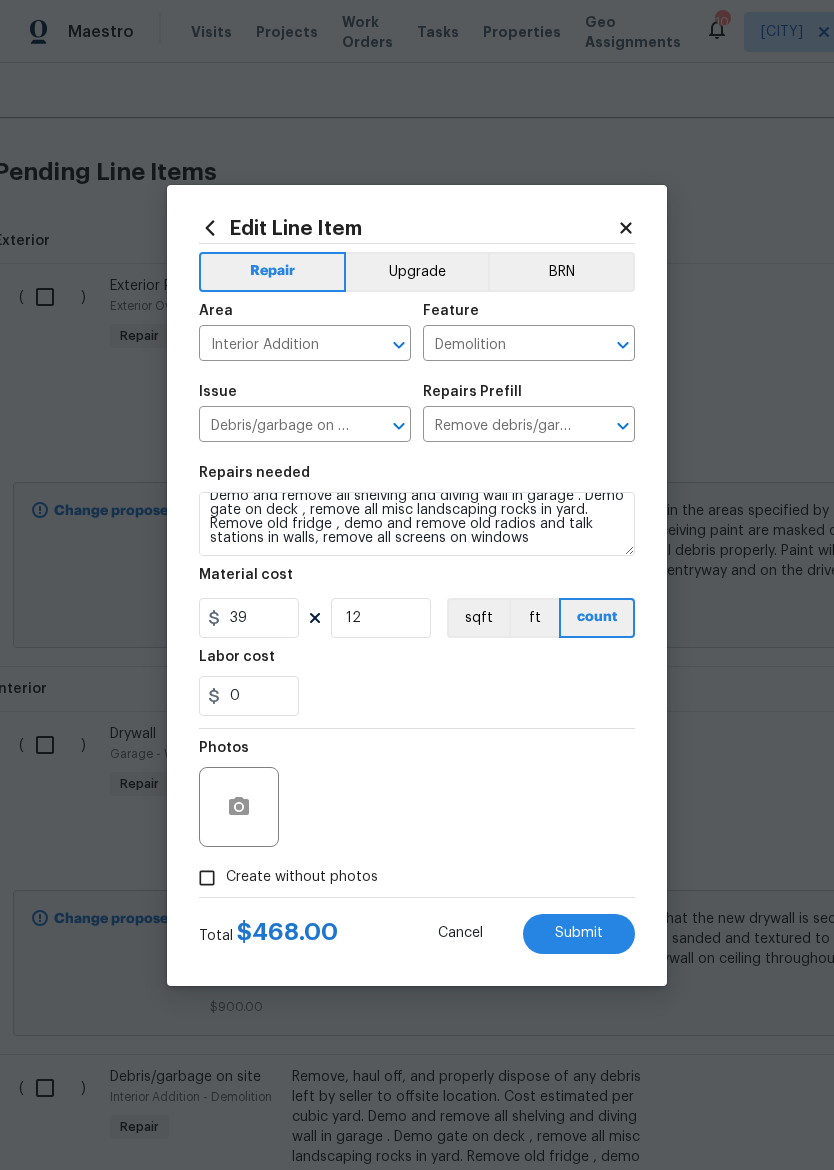 scroll, scrollTop: 56, scrollLeft: 0, axis: vertical 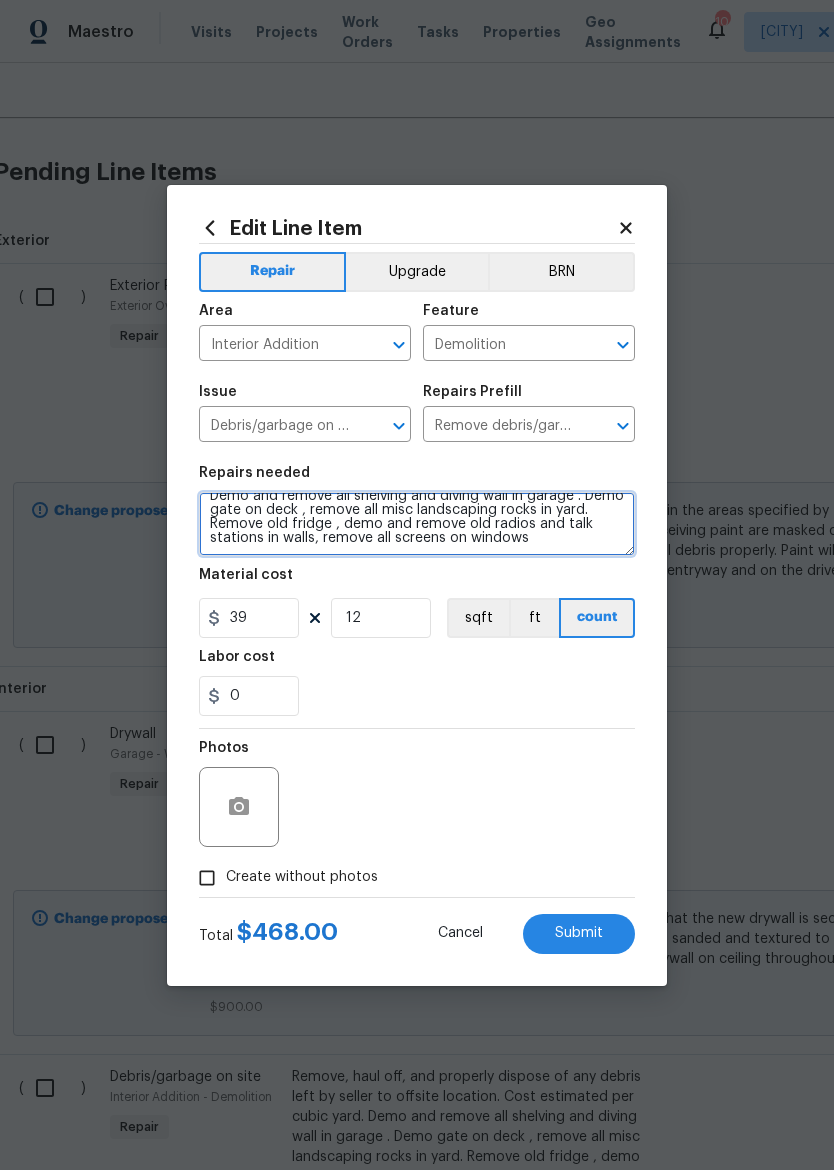 click on "Remove, haul off, and properly dispose of any debris left by seller to offsite location. Cost estimated per cubic yard.
Demo and remove all shelving and diving wall in garage . Demo gate on deck , remove all misc landscaping rocks in yard. Remove old fridge , demo and remove old radios and talk stations in walls, remove all screens on windows" at bounding box center (417, 524) 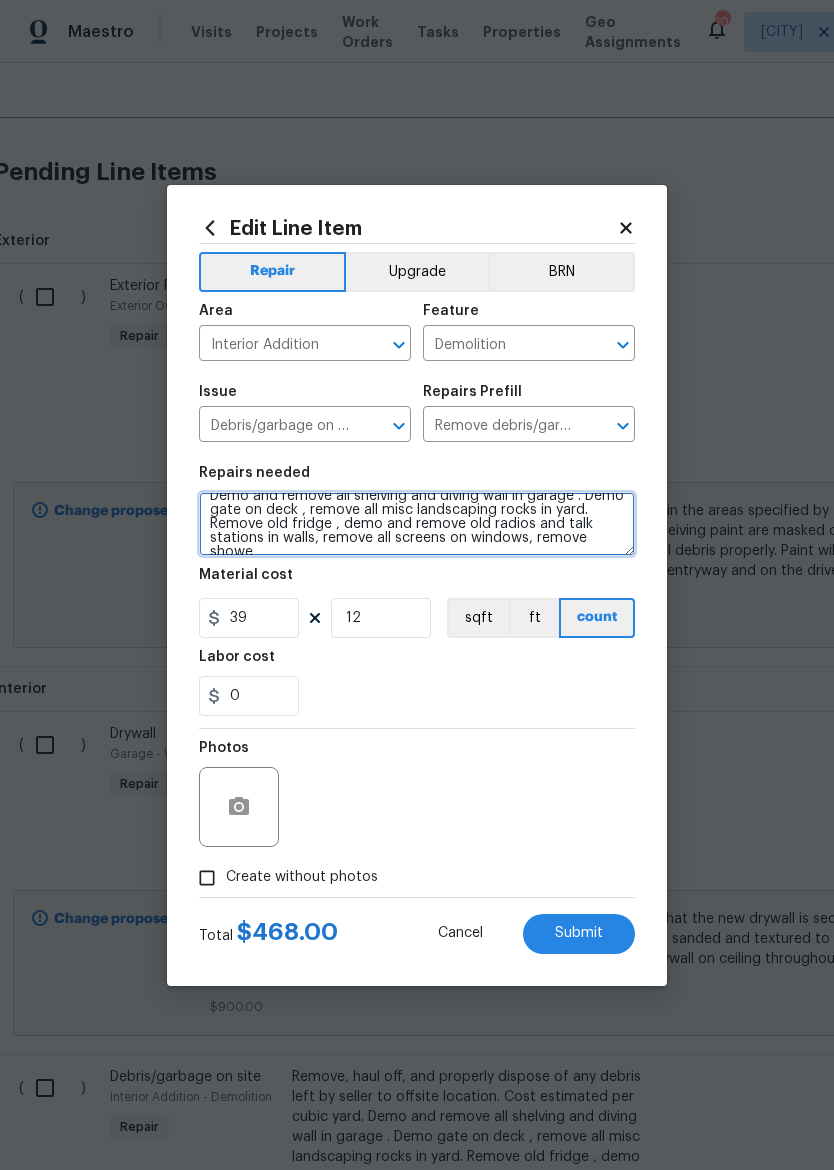 scroll, scrollTop: 61, scrollLeft: 0, axis: vertical 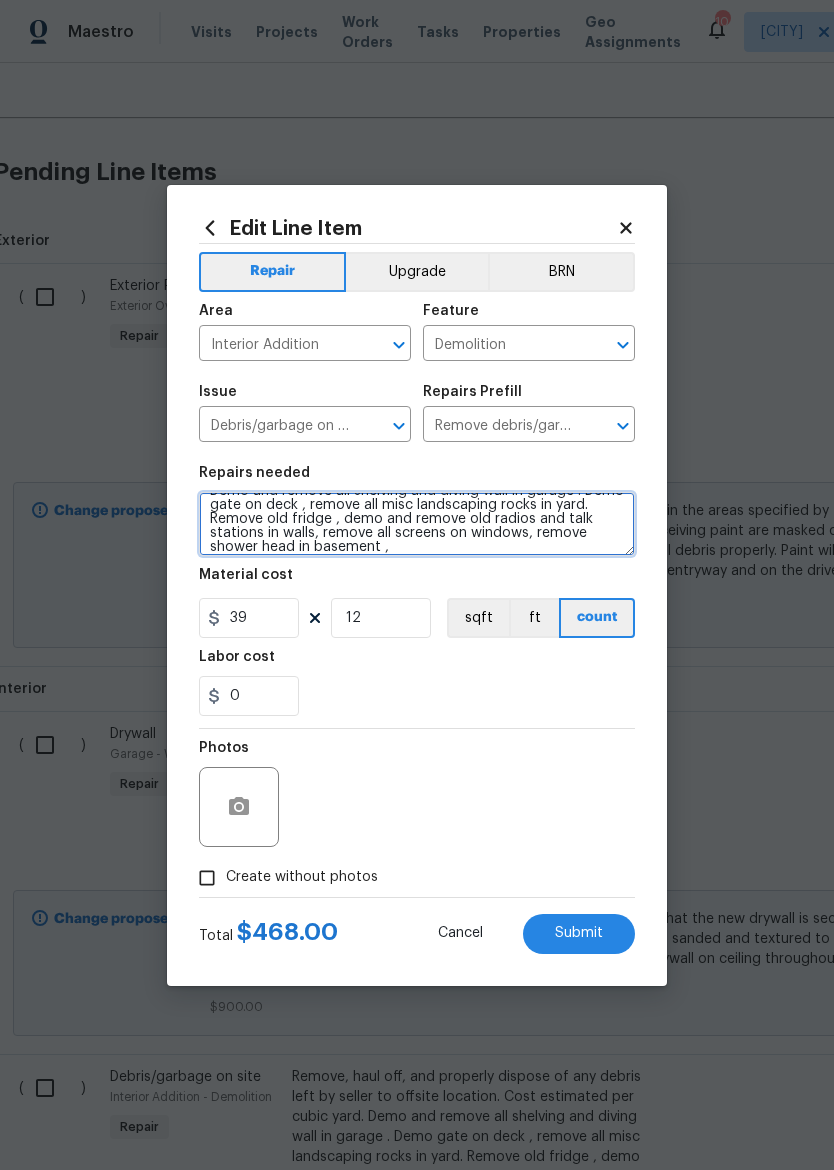 click on "Remove, haul off, and properly dispose of any debris left by seller to offsite location. Cost estimated per cubic yard.
Demo and remove all shelving and diving wall in garage . Demo gate on deck , remove all misc landscaping rocks in yard. Remove old fridge , demo and remove old radios and talk stations in walls, remove all screens on windows, remove shower head in basement ," at bounding box center (417, 524) 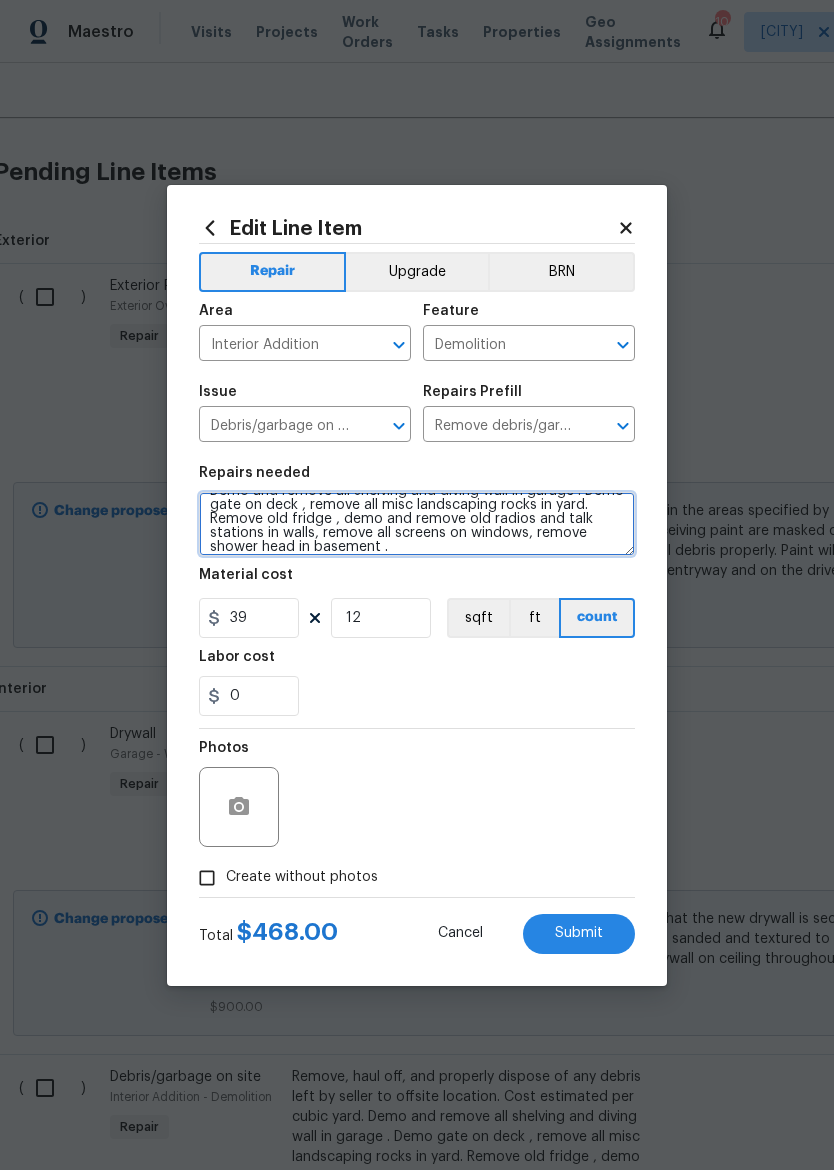 type on "Remove, haul off, and properly dispose of any debris left by seller to offsite location. Cost estimated per cubic yard.
Demo and remove all shelving and diving wall in garage . Demo gate on deck , remove all misc landscaping rocks in yard. Remove old fridge , demo and remove old radios and talk stations in walls, remove all screens on windows, remove shower head in basement ." 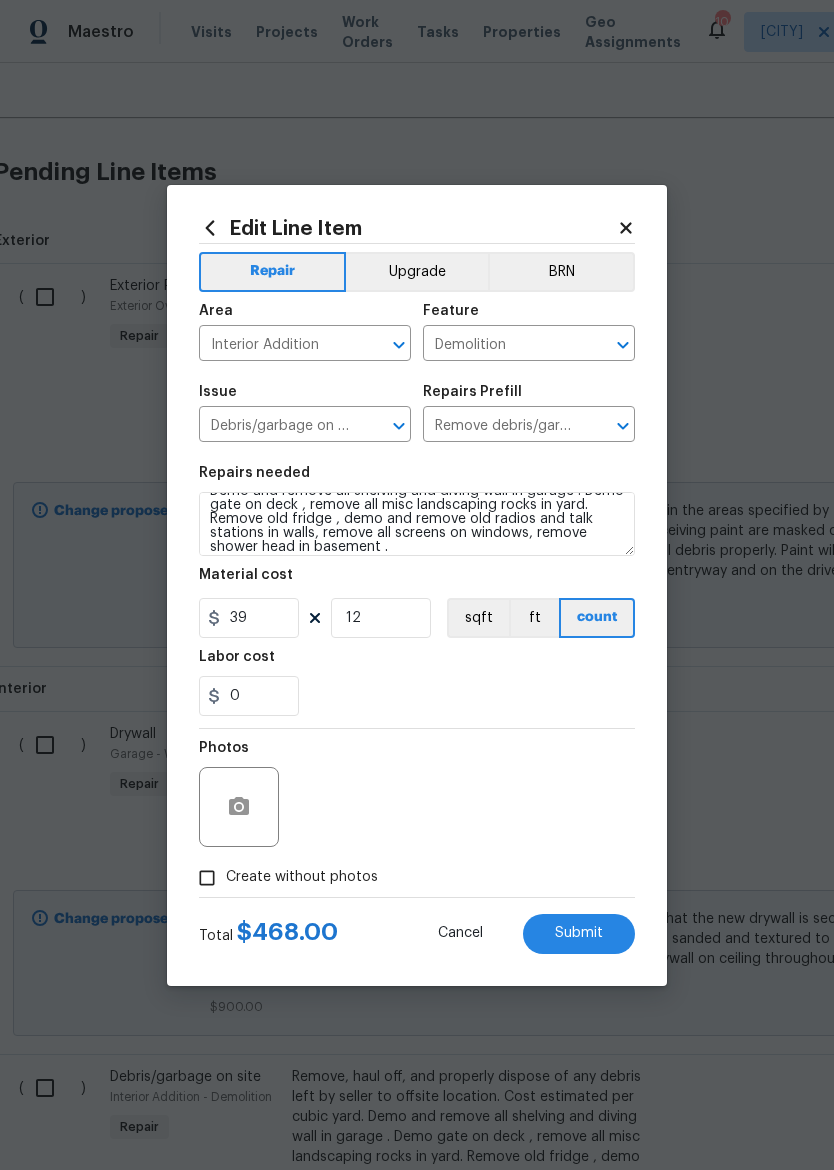 click on "0" at bounding box center [417, 696] 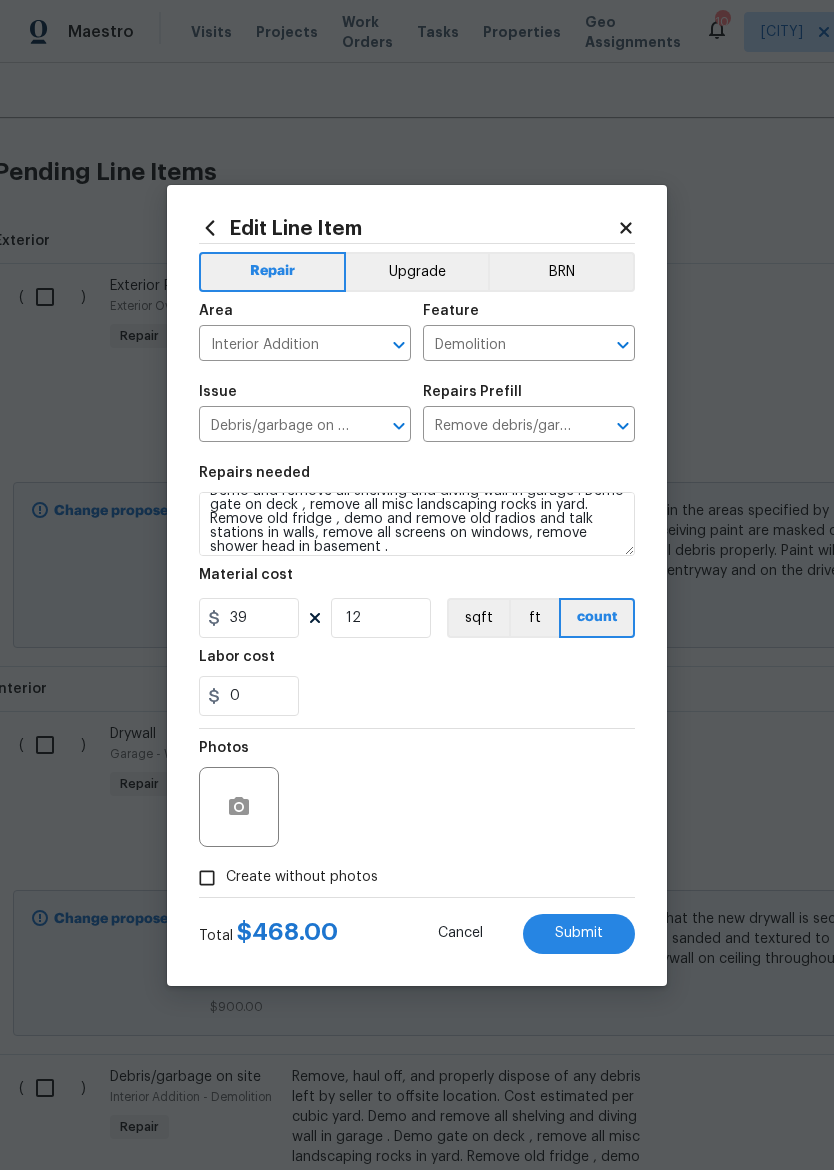 click on "Create without photos" at bounding box center (207, 878) 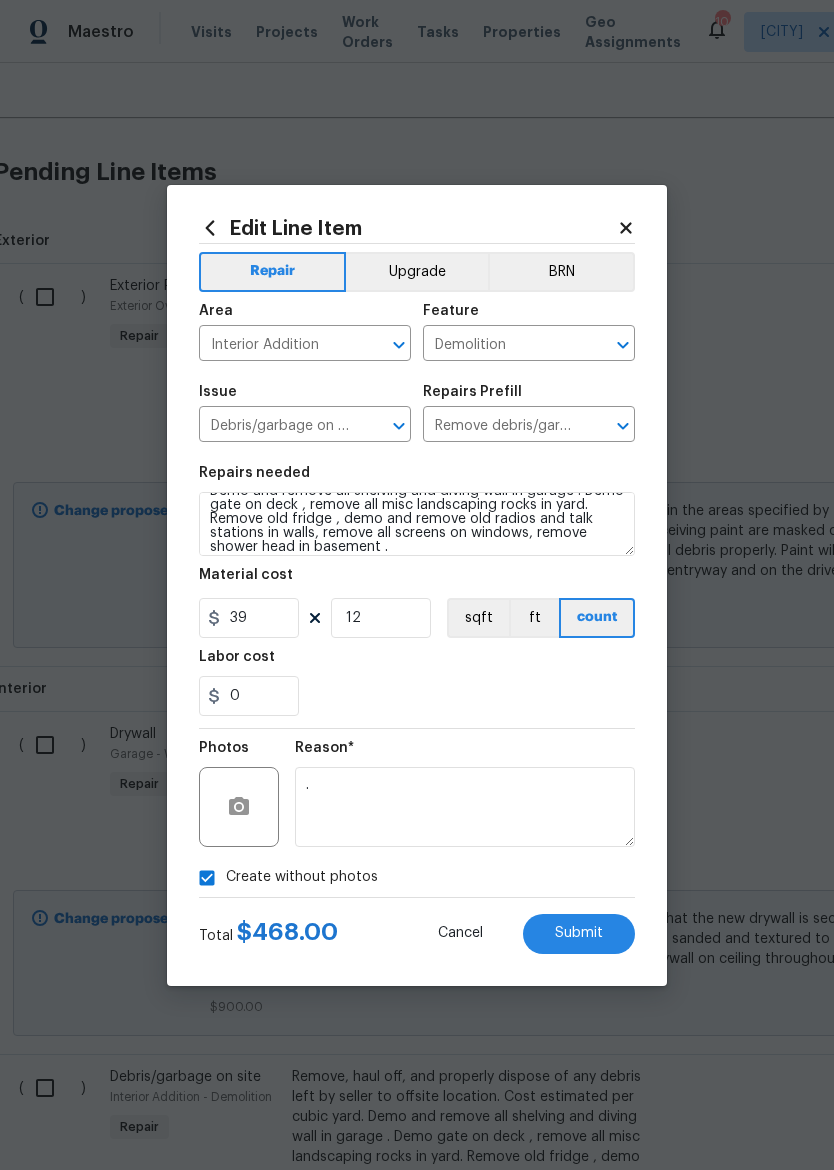 click on "Submit" at bounding box center (579, 933) 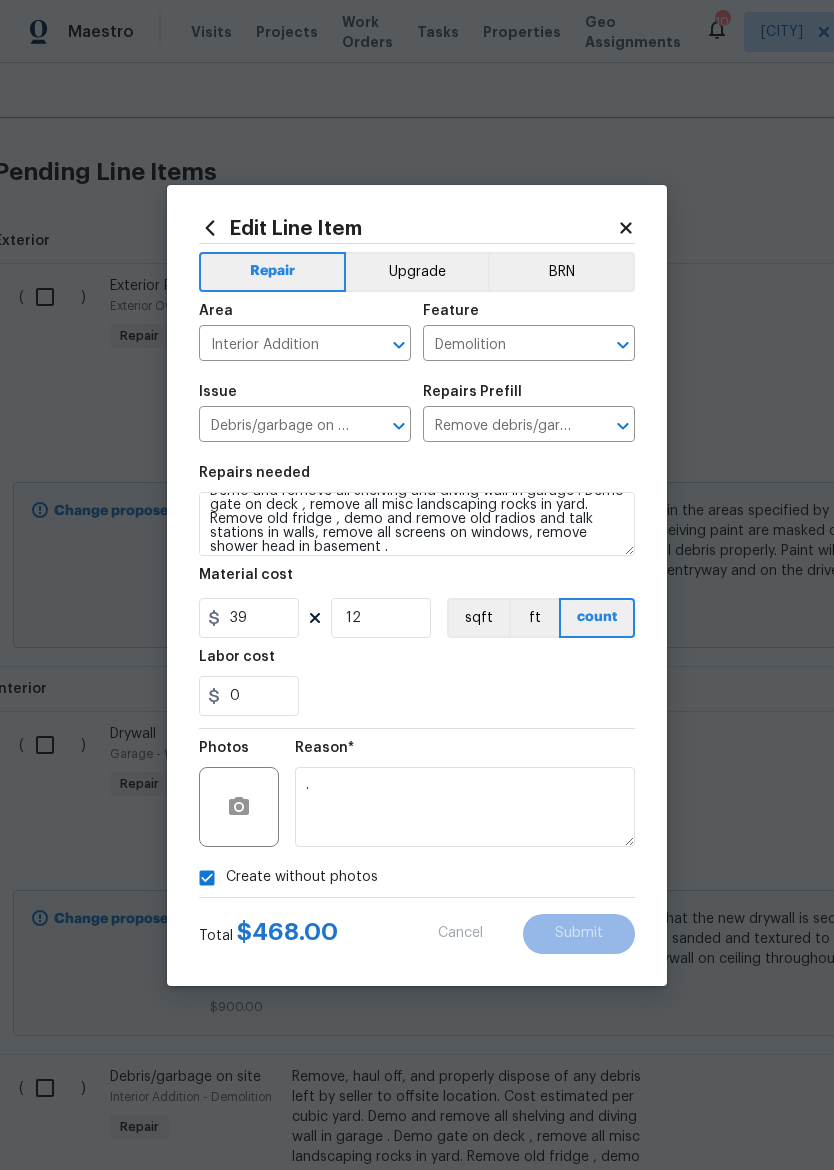 type on "Remove, haul off, and properly dispose of any debris left by seller to offsite location. Cost estimated per cubic yard.
Demo and remove all shelving and diving wall in garage . Demo gate on deck , remove all misc landscaping rocks in yard. Remove old fridge , demo and remove old radios and talk stations in walls, remove all screens on windows, remove shower head in basement ." 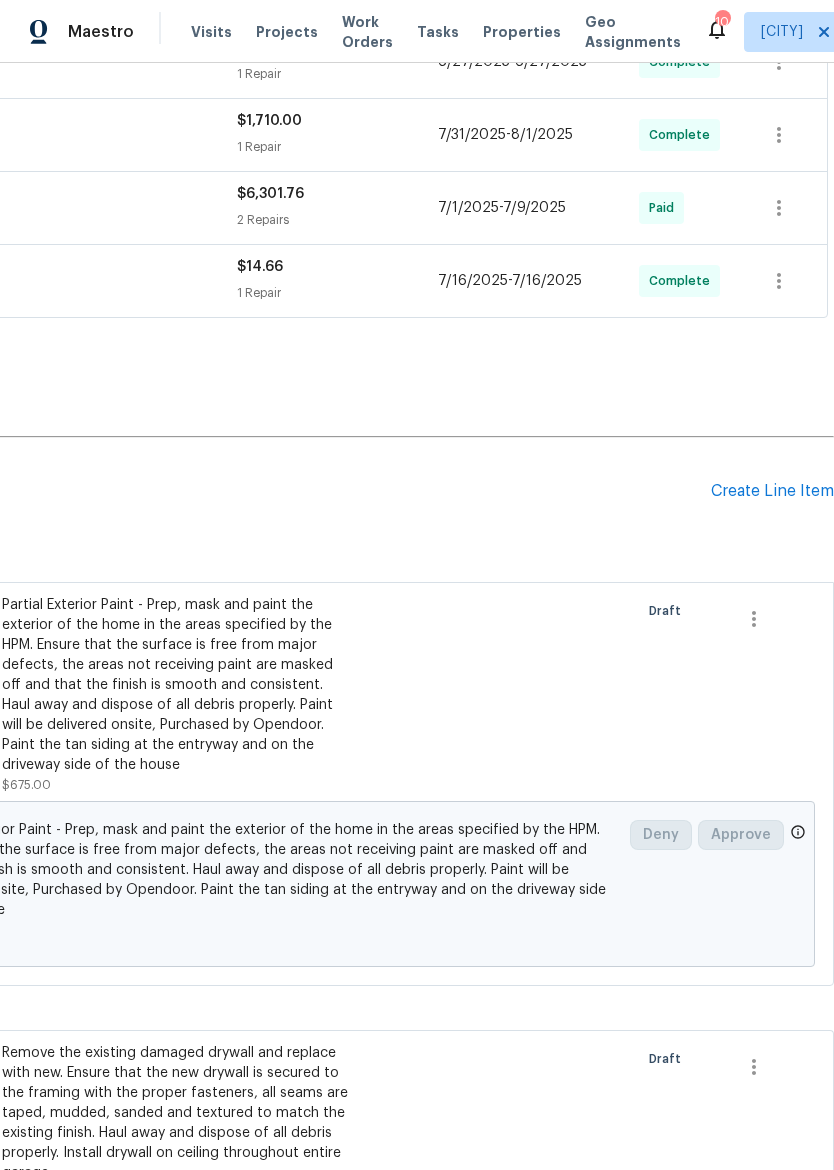 click on "Create Line Item" at bounding box center [772, 491] 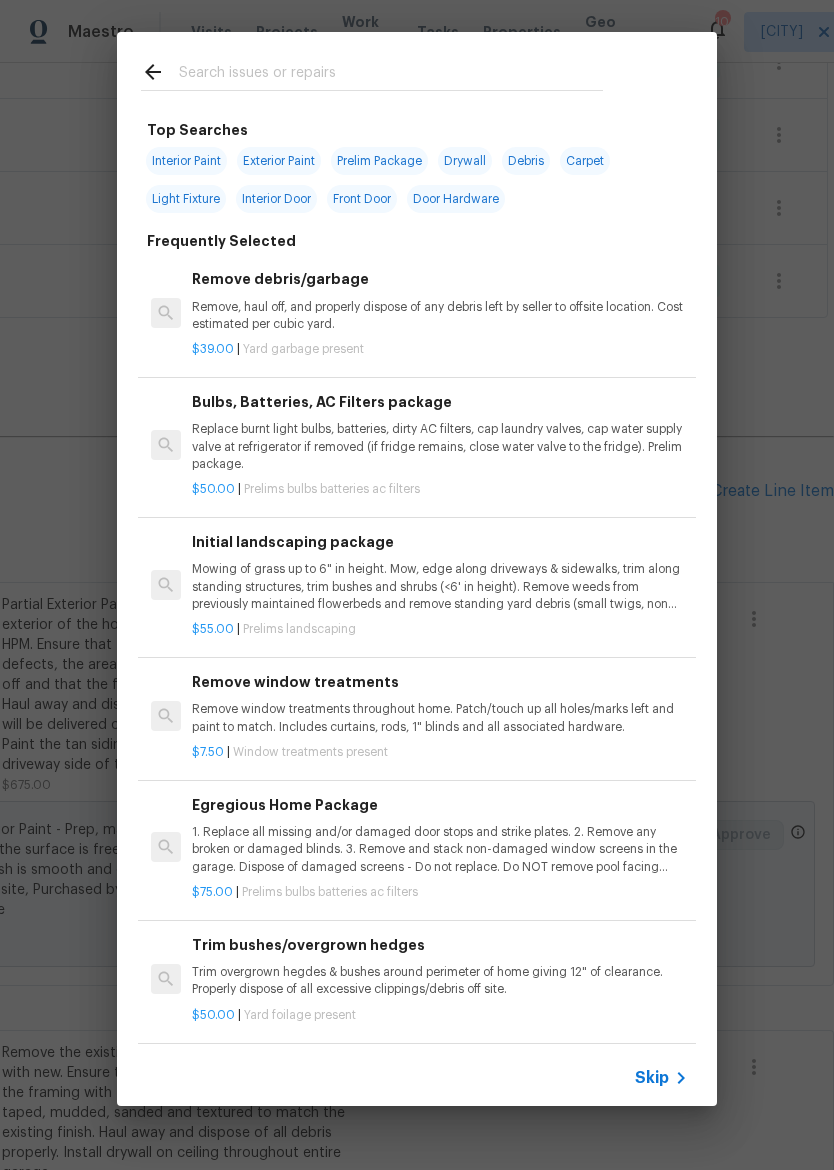 scroll, scrollTop: 806, scrollLeft: 296, axis: both 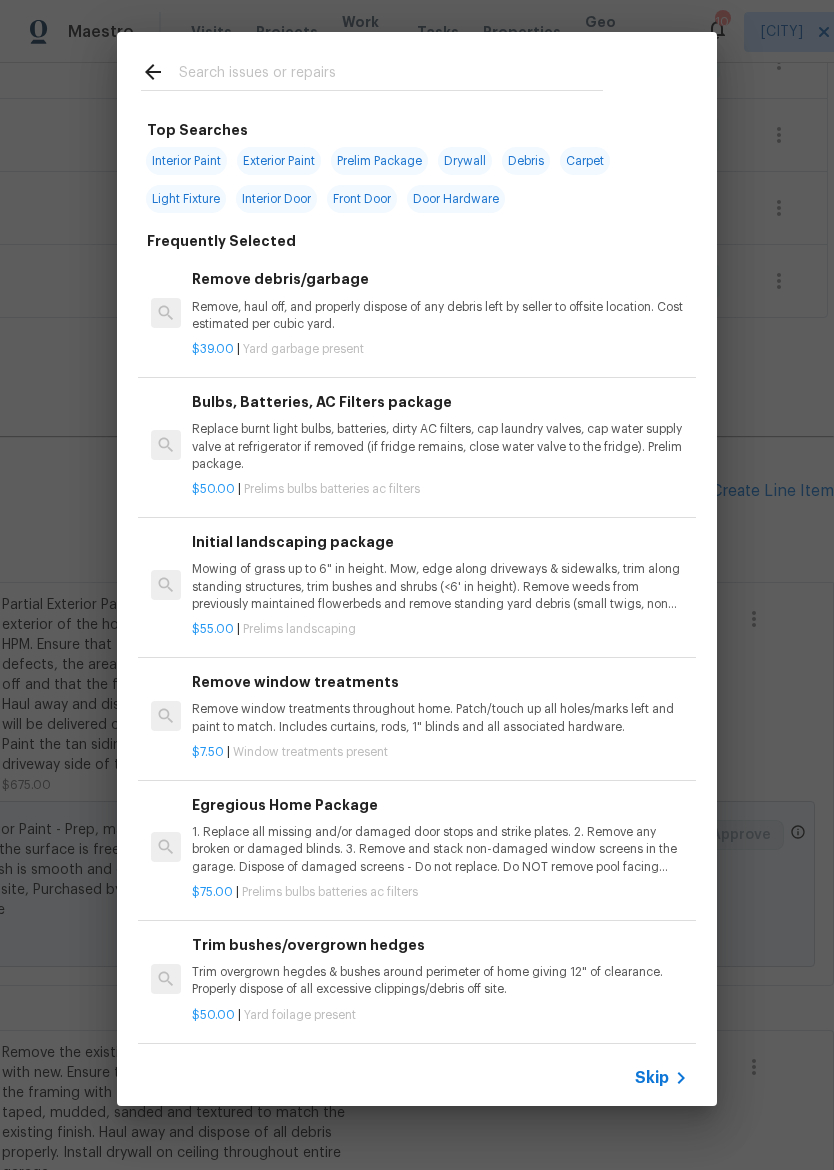 click on "Interior Paint" at bounding box center [186, 161] 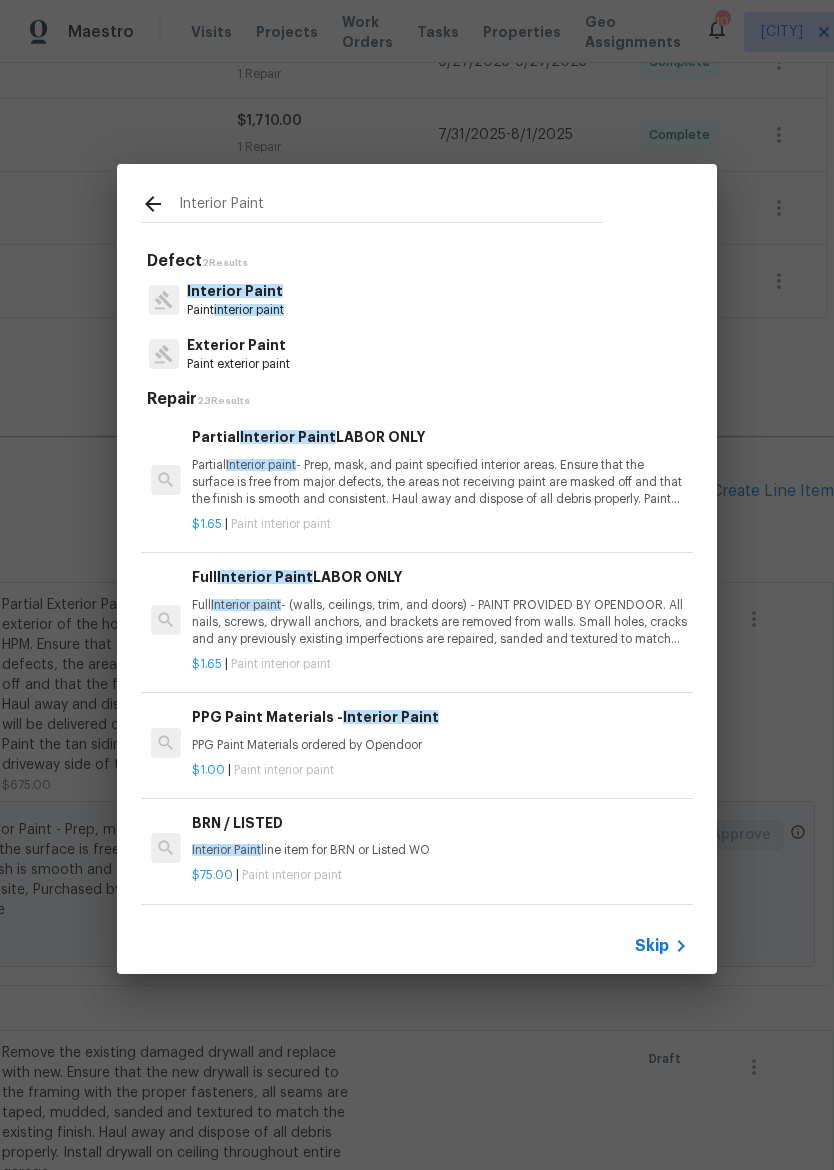click on "Partial  Interior paint  - Prep, mask, and paint specified interior areas. Ensure that the surface is free from major defects, the areas not receiving paint are masked off and that the finish is smooth and consistent. Haul away and dispose of all debris properly. Paint will be delivered onsite, Purchased by Opendoor." at bounding box center [440, 482] 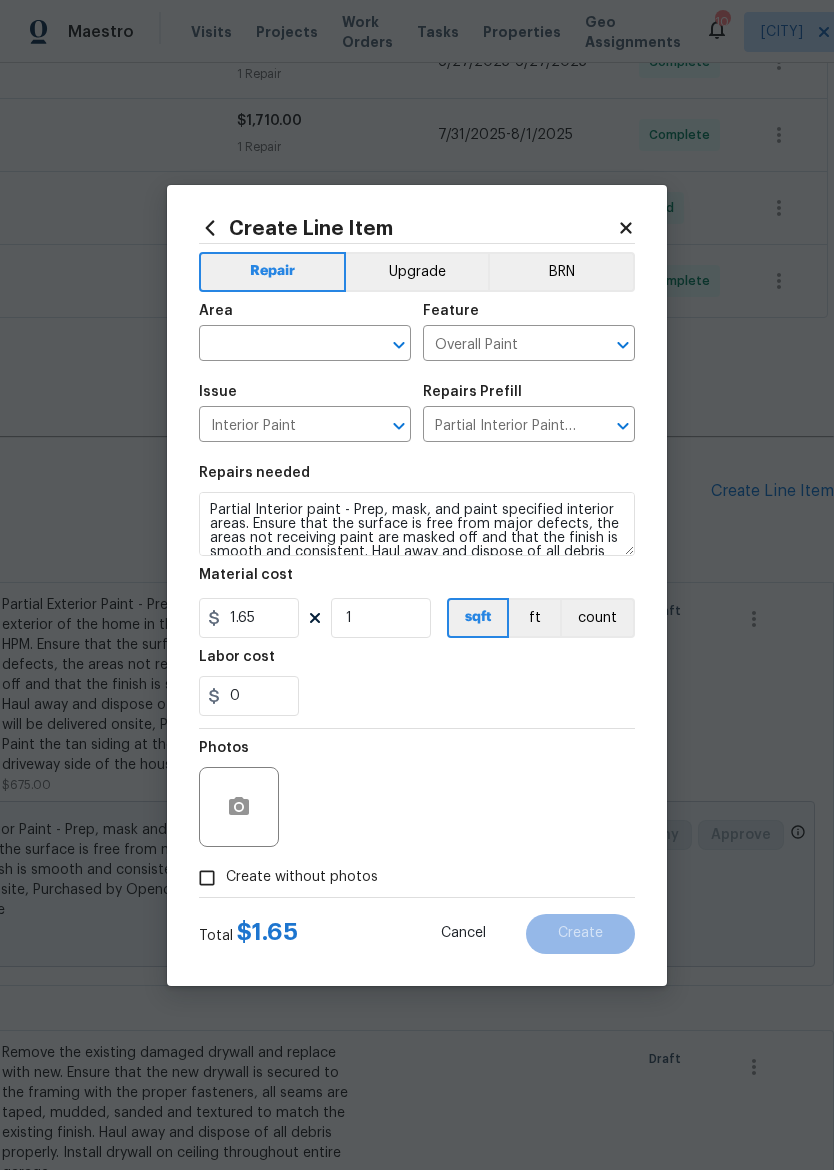 click at bounding box center (277, 345) 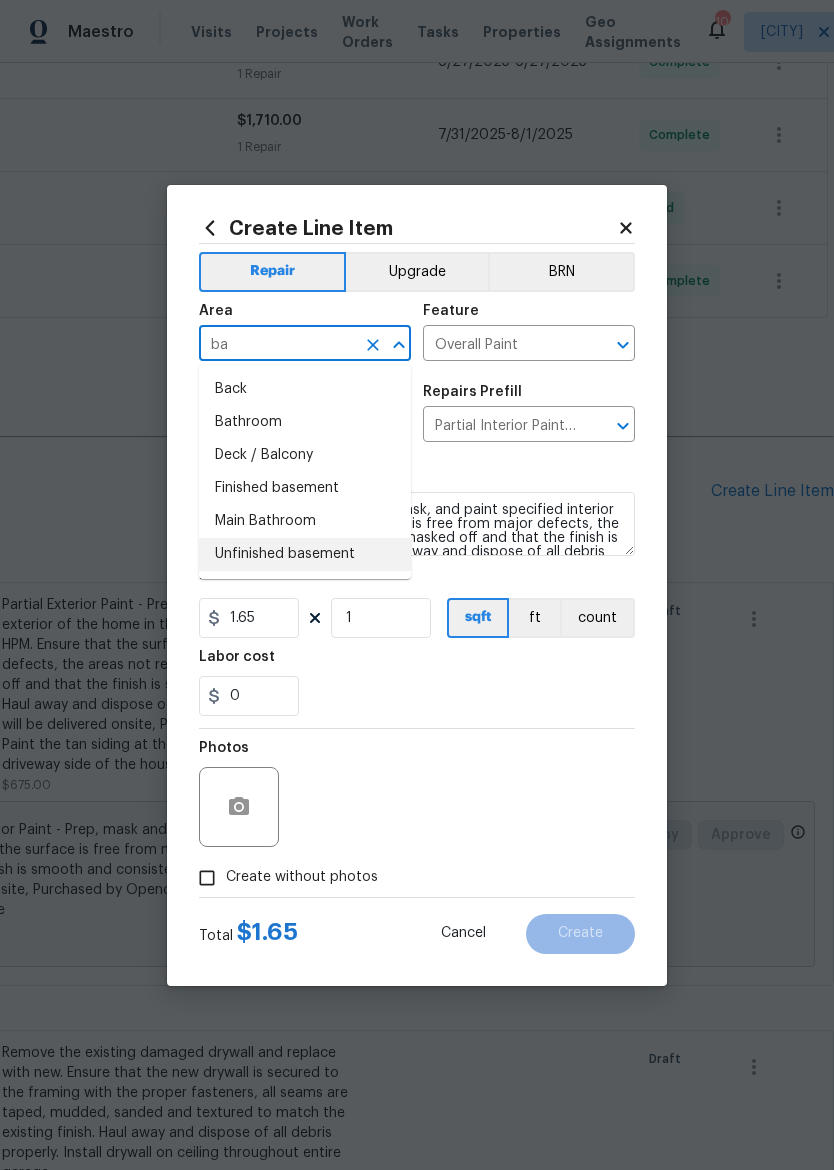 click on "Unfinished basement" at bounding box center [305, 554] 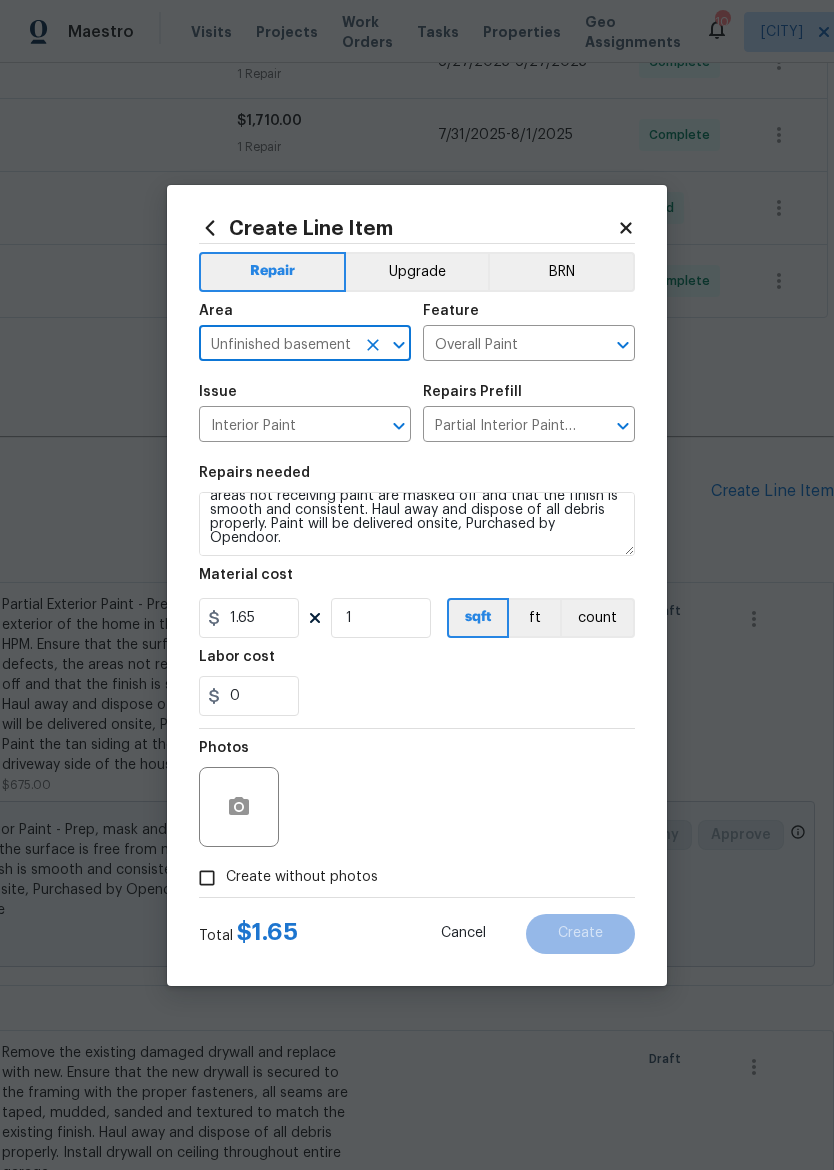 scroll, scrollTop: 42, scrollLeft: 0, axis: vertical 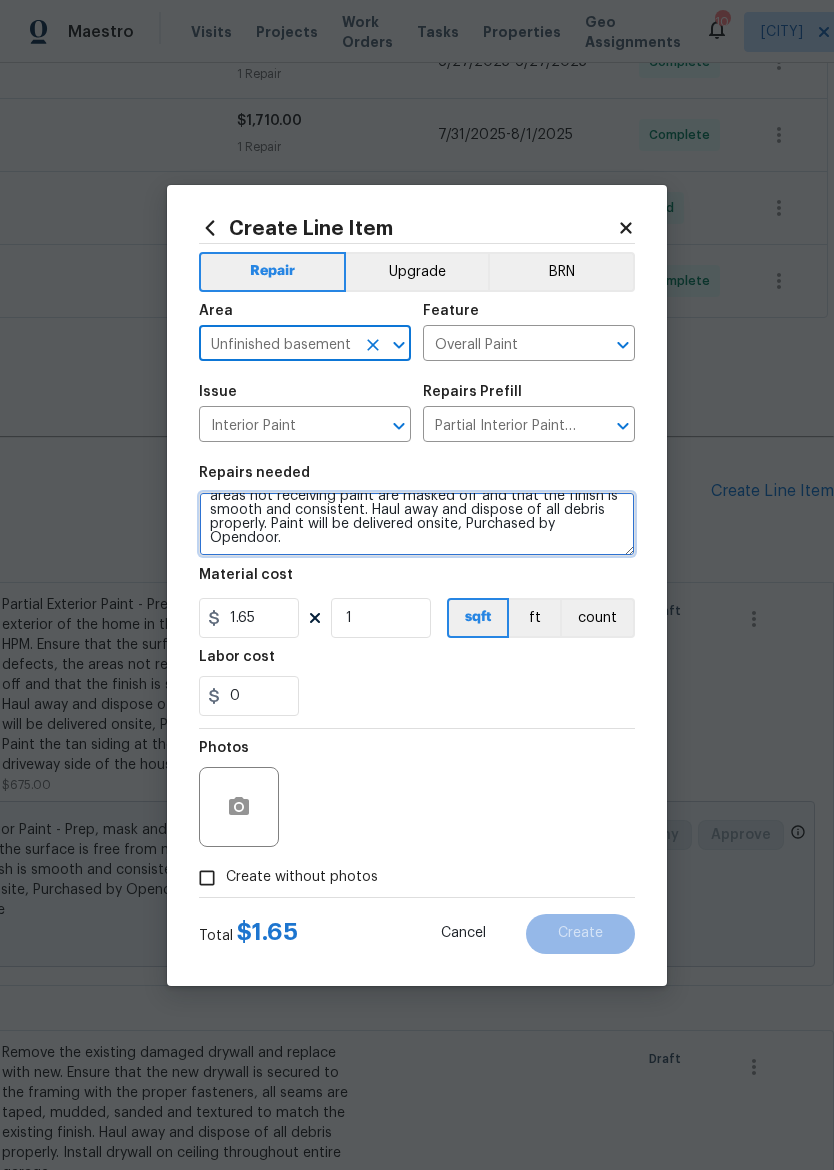 click on "Partial Interior paint - Prep, mask, and paint specified interior areas. Ensure that the surface is free from major defects, the areas not receiving paint are masked off and that the finish is smooth and consistent. Haul away and dispose of all debris properly. Paint will be delivered onsite, Purchased by Opendoor." at bounding box center [417, 524] 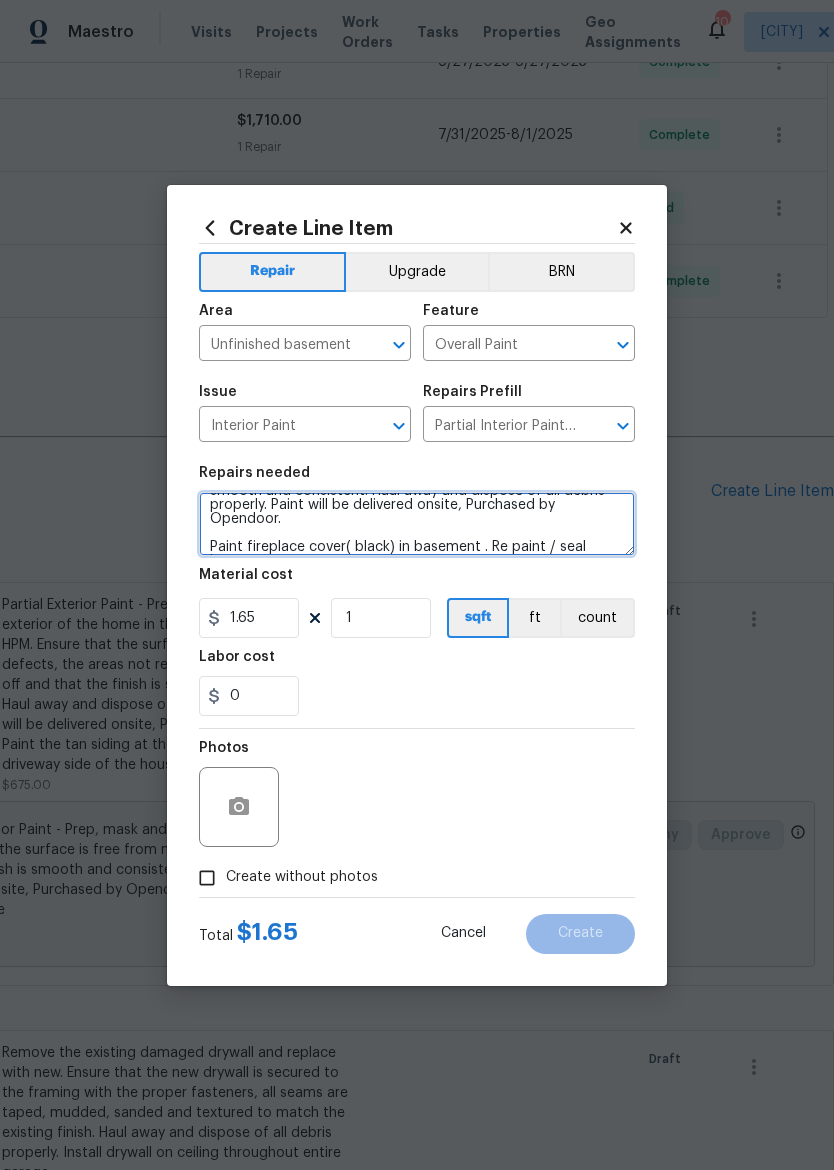 scroll, scrollTop: 75, scrollLeft: 0, axis: vertical 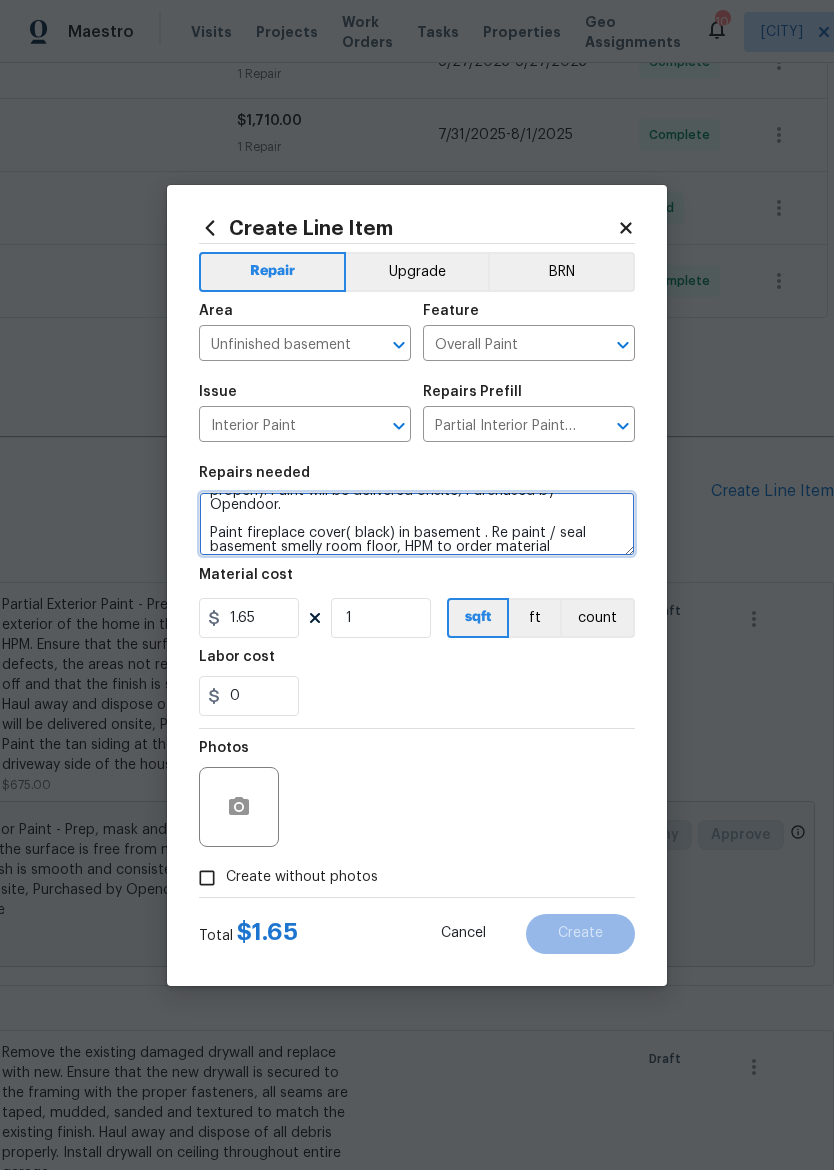 type on "Partial Interior paint - Prep, mask, and paint specified interior areas. Ensure that the surface is free from major defects, the areas not receiving paint are masked off and that the finish is smooth and consistent. Haul away and dispose of all debris properly. Paint will be delivered onsite, Purchased by Opendoor.
Paint fireplace cover( black) in basement . Re paint / seal basement smelly room floor, HPM to order material" 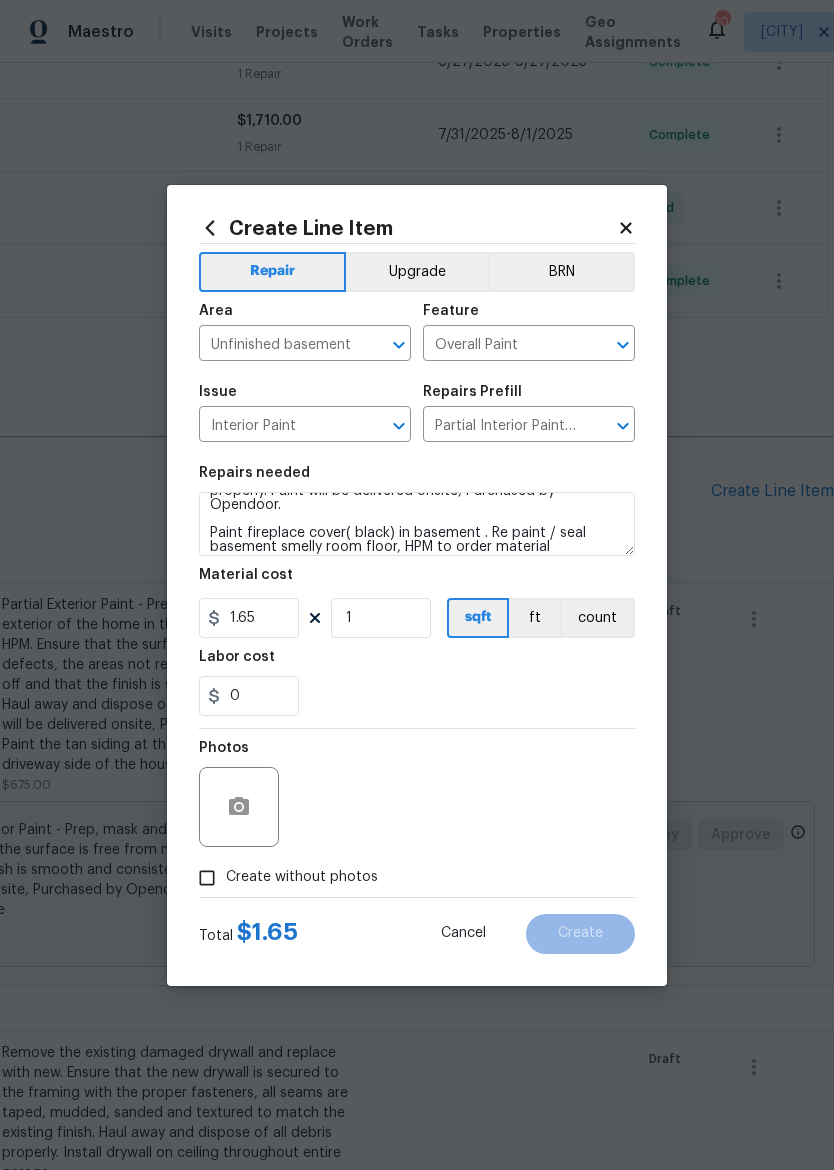 click on "0" at bounding box center [417, 696] 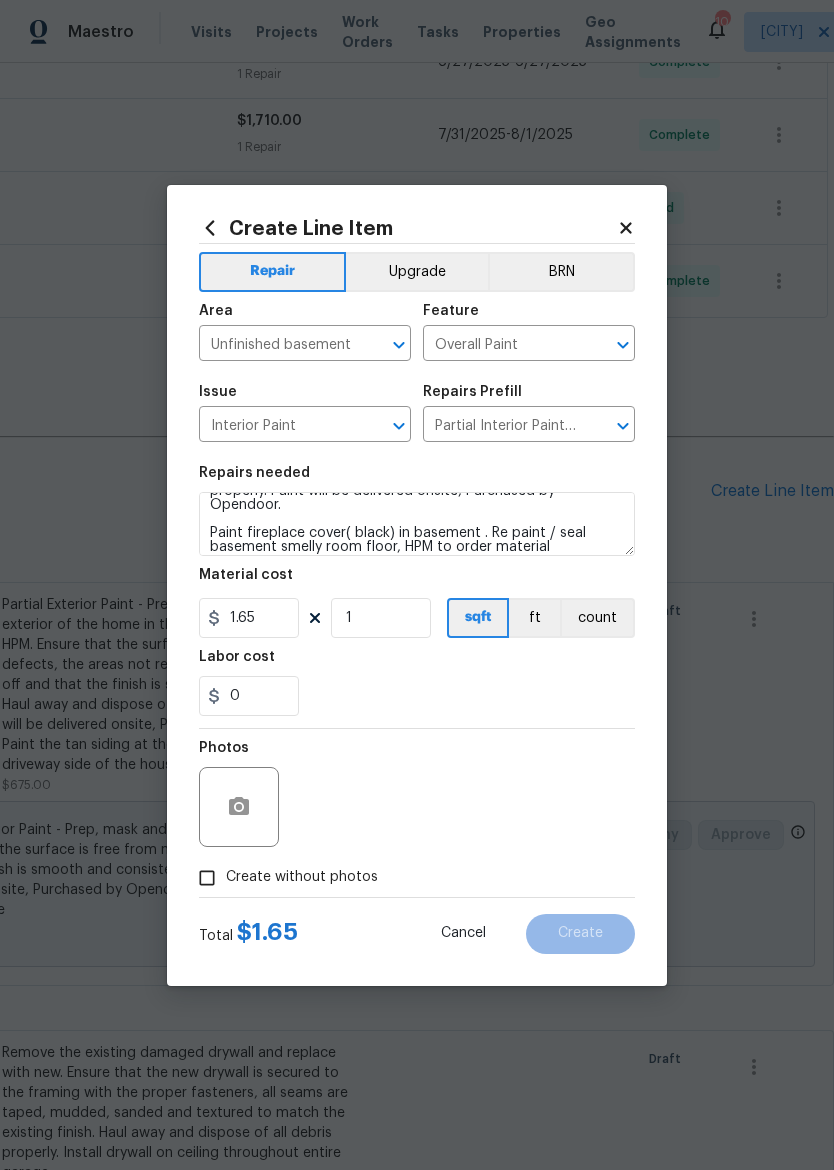 click on "Create without photos" at bounding box center [207, 878] 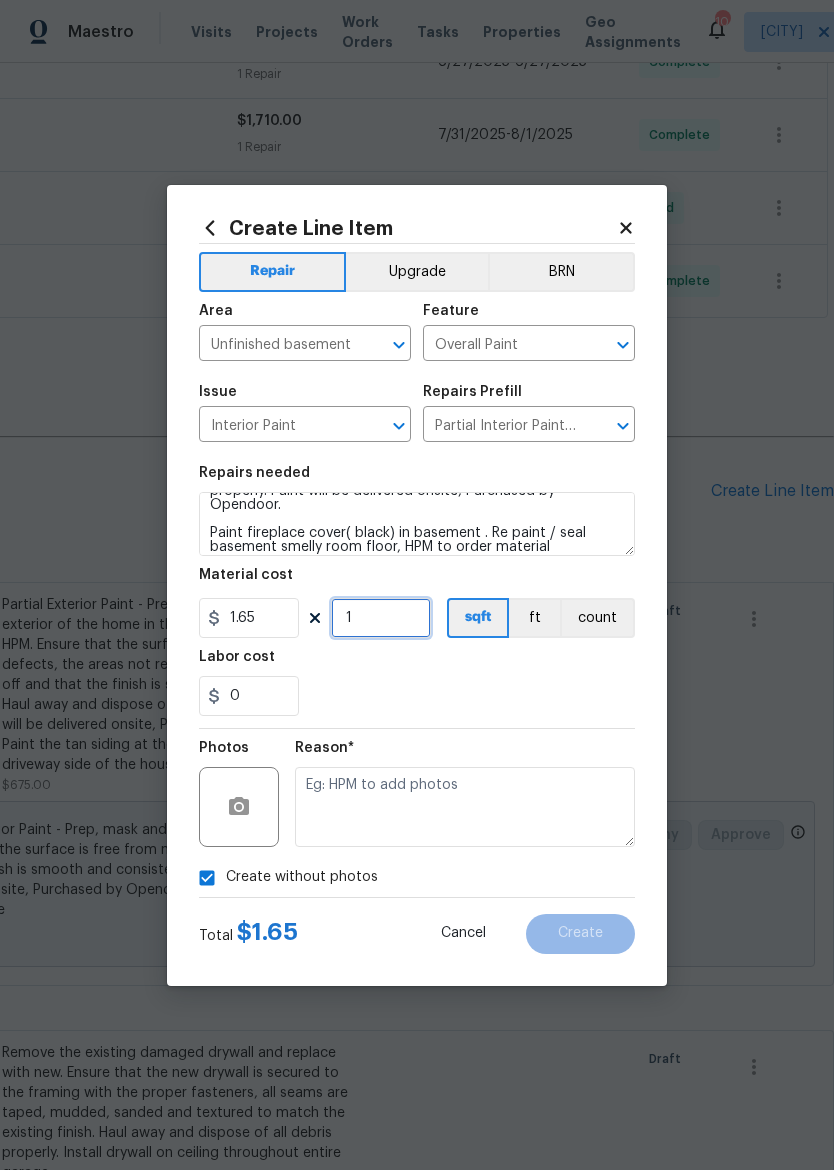 click on "1" at bounding box center (381, 618) 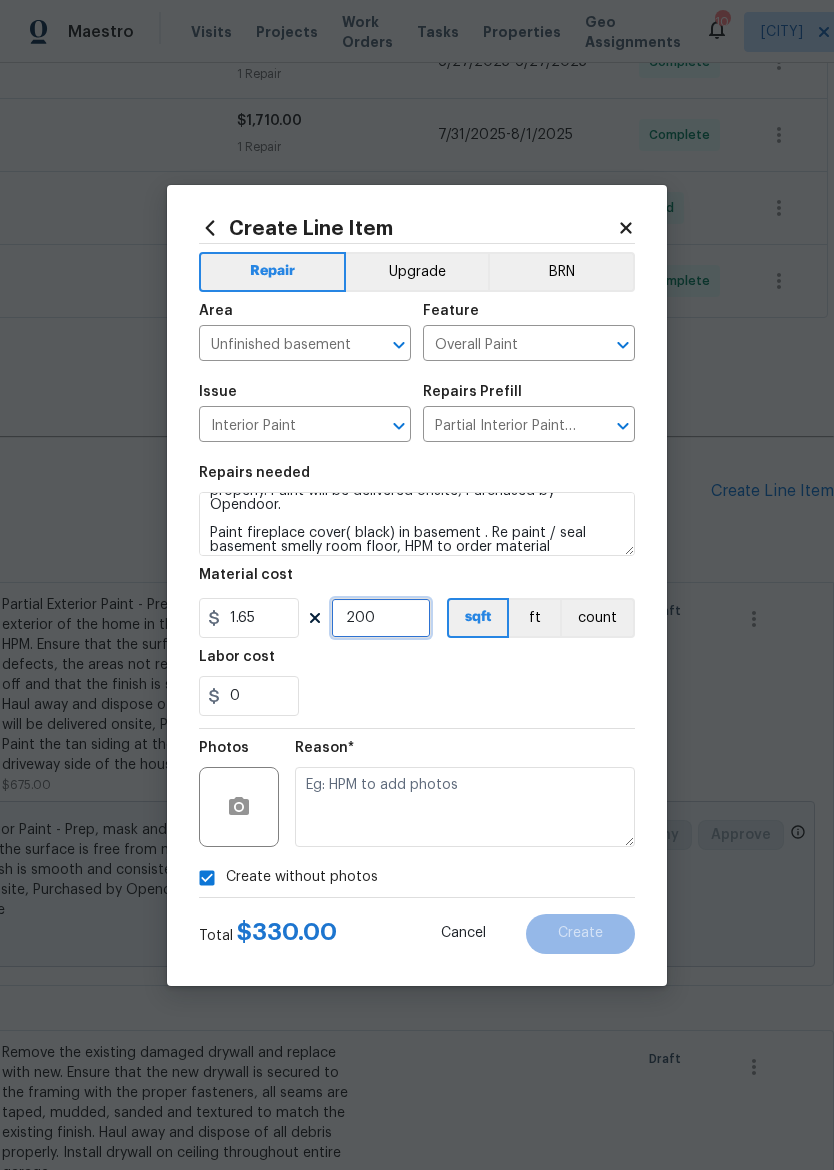 type on "200" 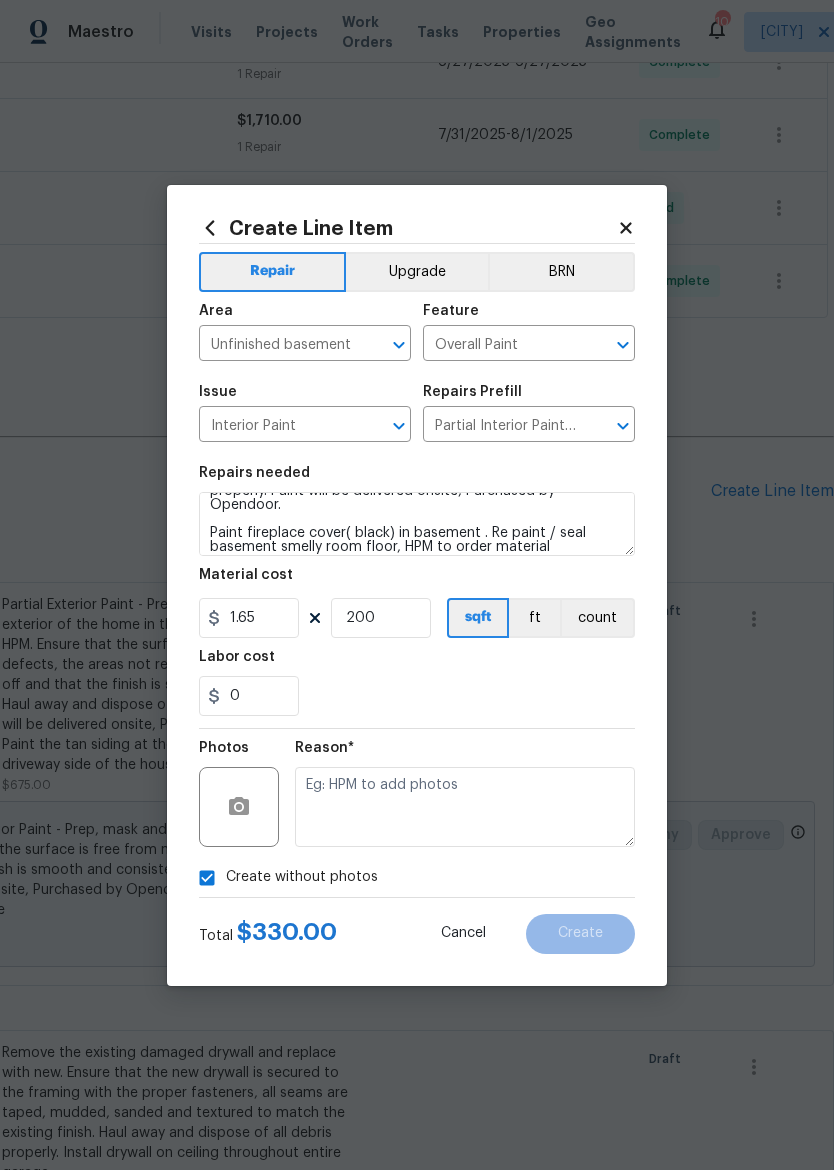 click on "0" at bounding box center [417, 696] 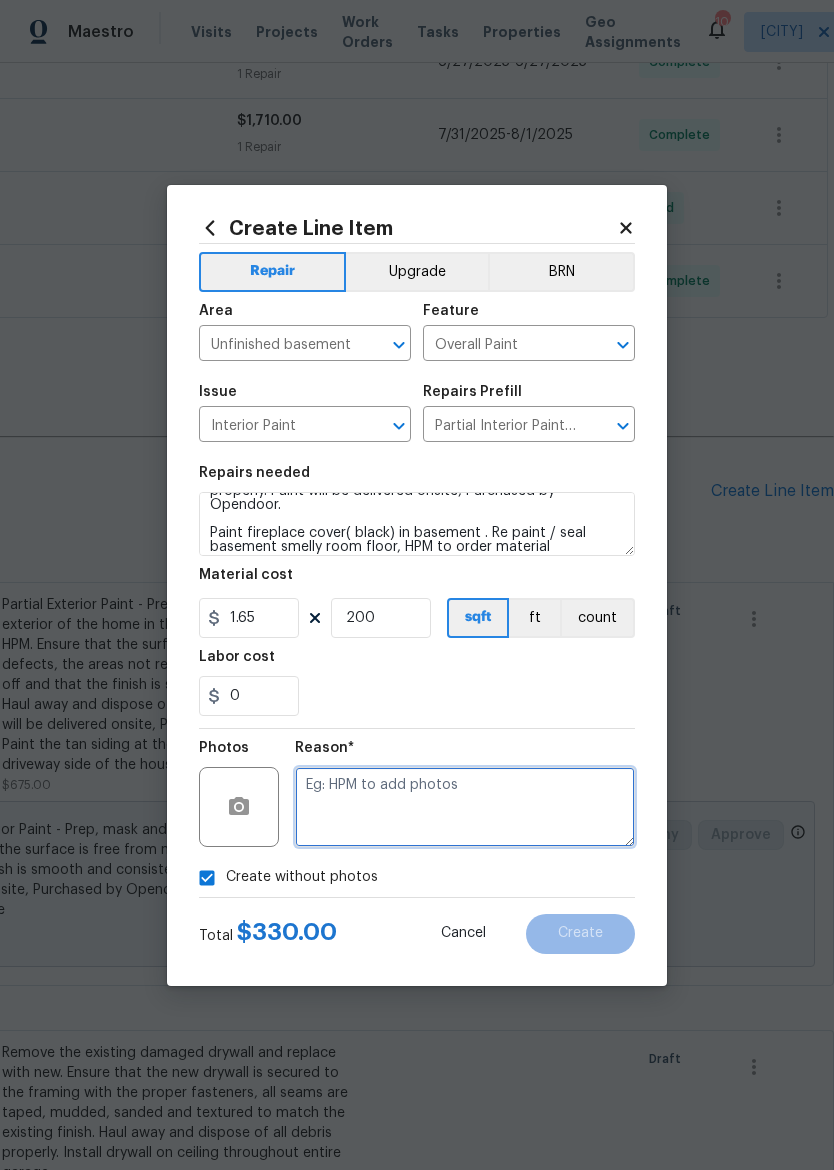 click at bounding box center (465, 807) 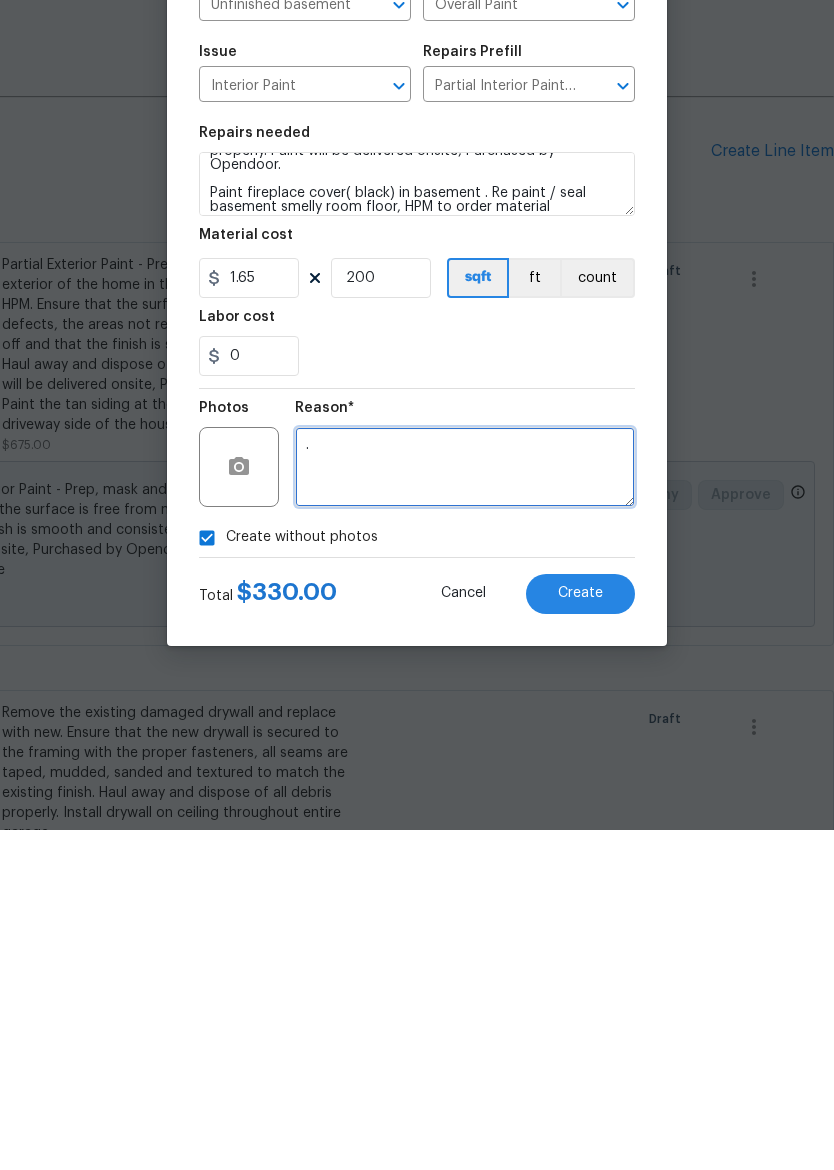 type on "." 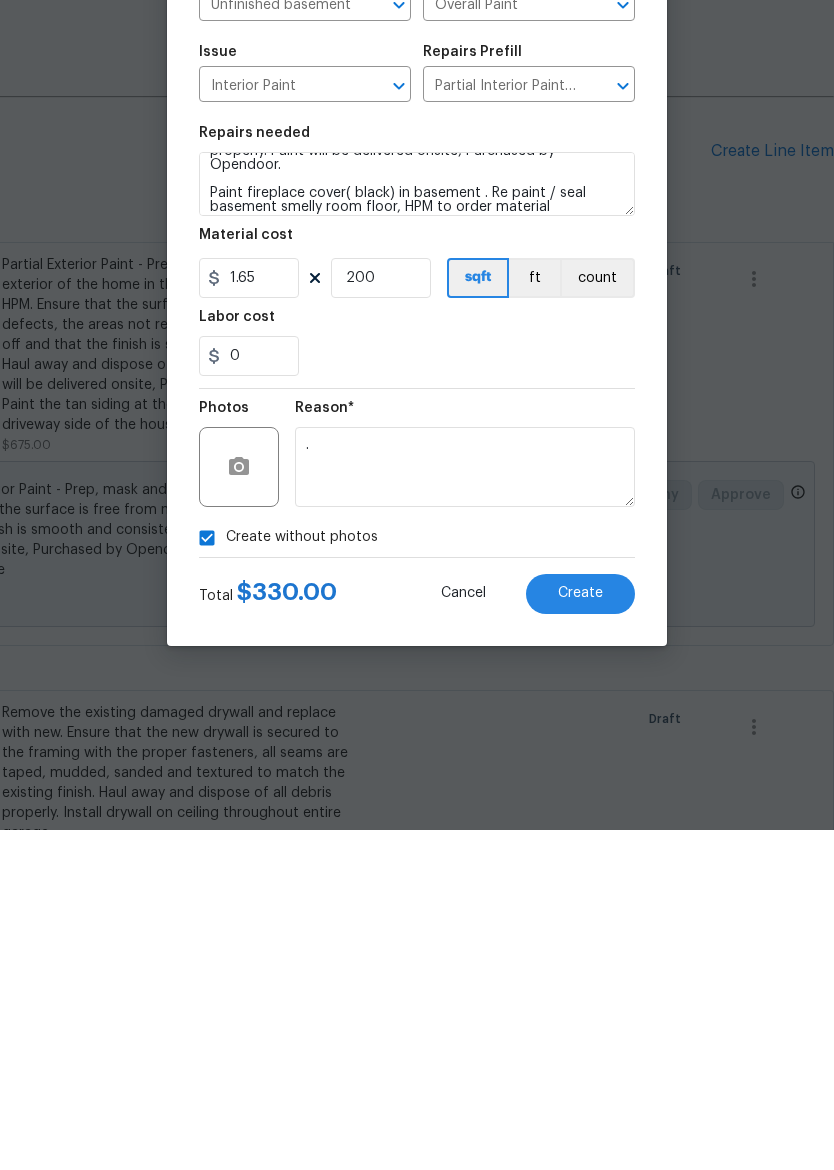 click on "Create" at bounding box center (580, 933) 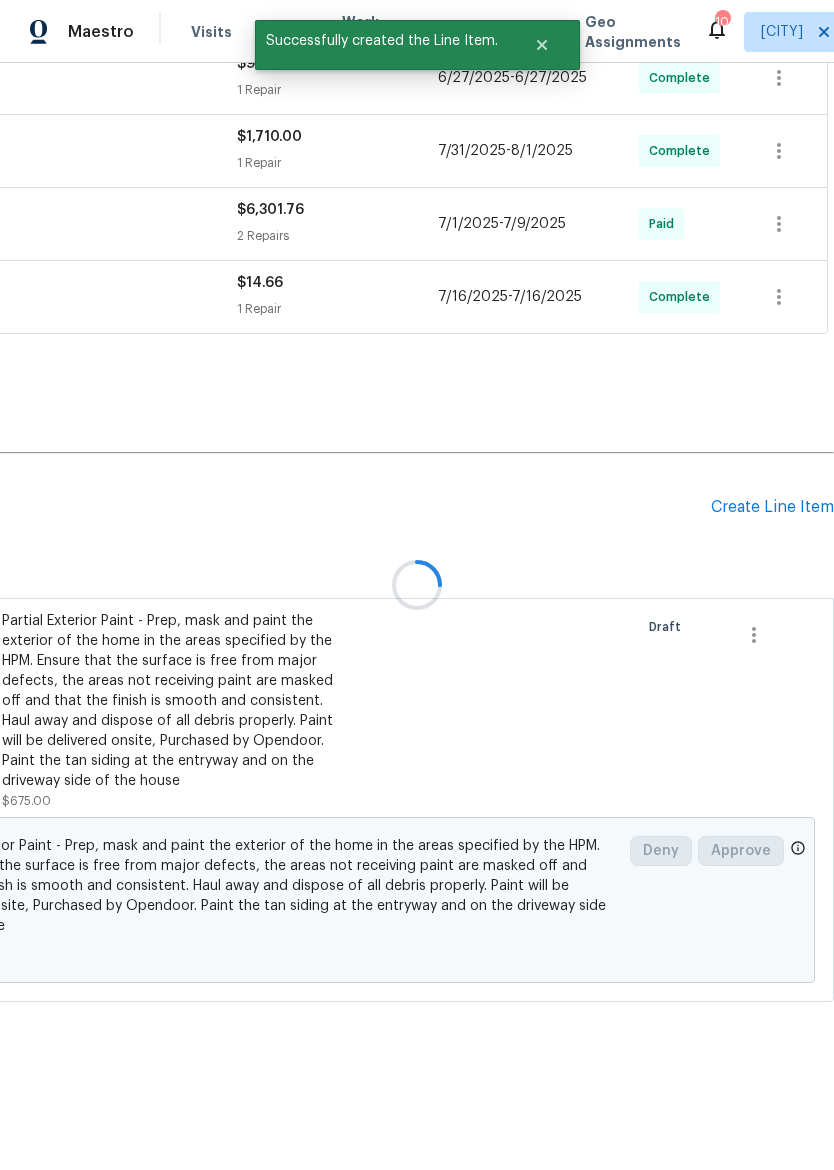 scroll, scrollTop: 750, scrollLeft: 296, axis: both 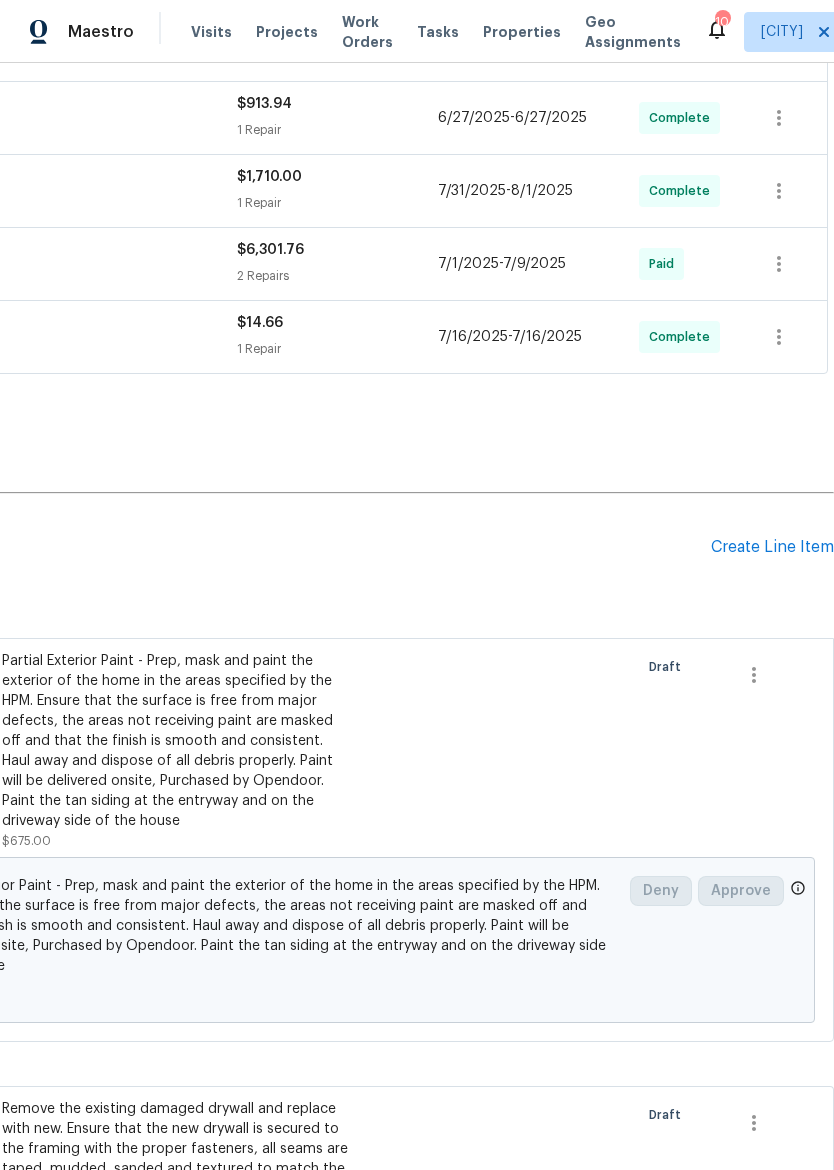 click on "Create Line Item" at bounding box center (772, 547) 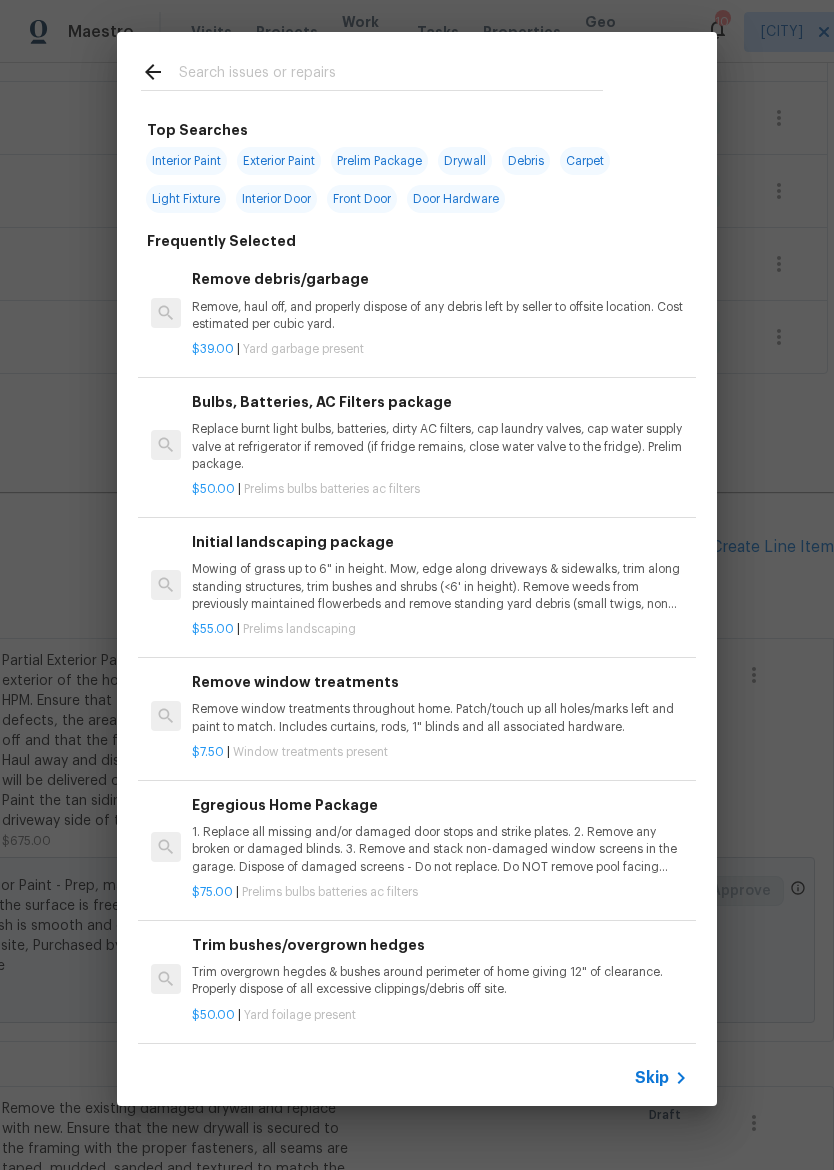 click at bounding box center (372, 71) 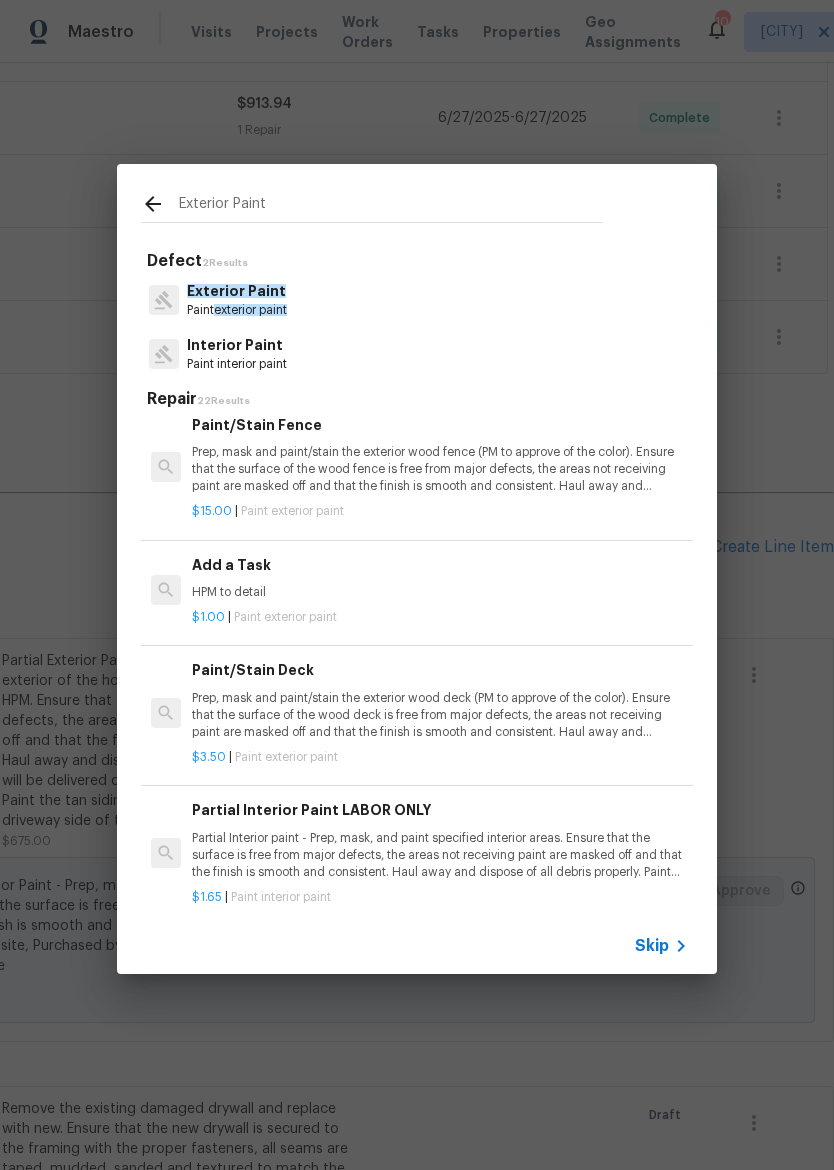 scroll, scrollTop: 506, scrollLeft: 0, axis: vertical 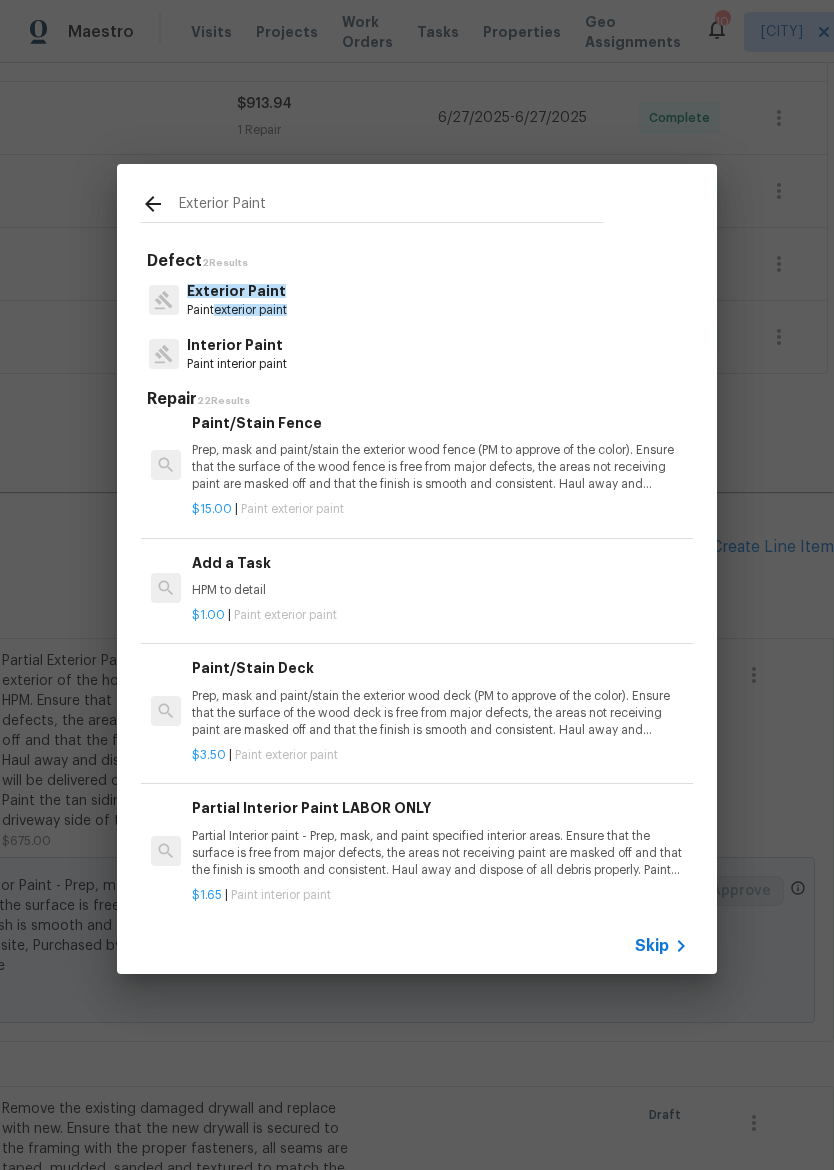 click on "Prep, mask and paint/stain the exterior wood deck  (PM to approve of the color). Ensure that the surface of the wood deck is free from major defects, the areas not receiving paint are masked off and that the finish is smooth and consistent. Haul away and dispose of all debris properly." at bounding box center (440, 713) 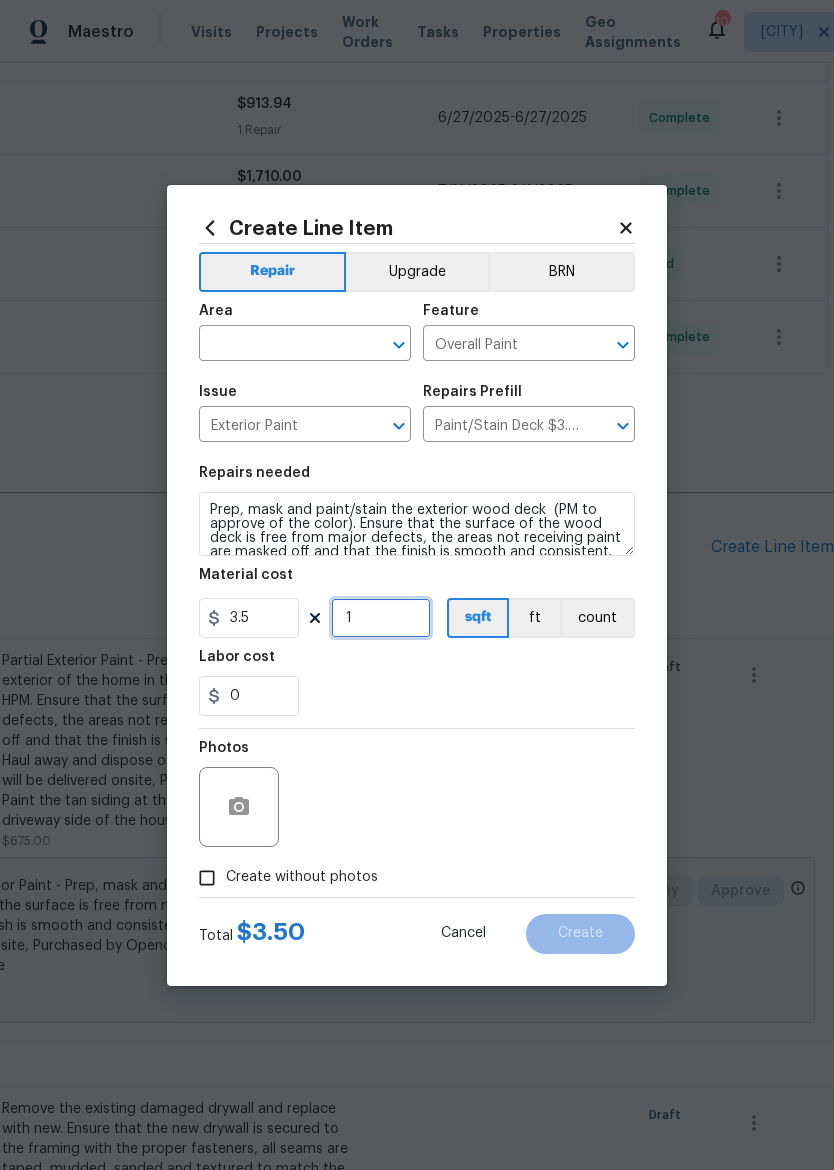 click on "1" at bounding box center [381, 618] 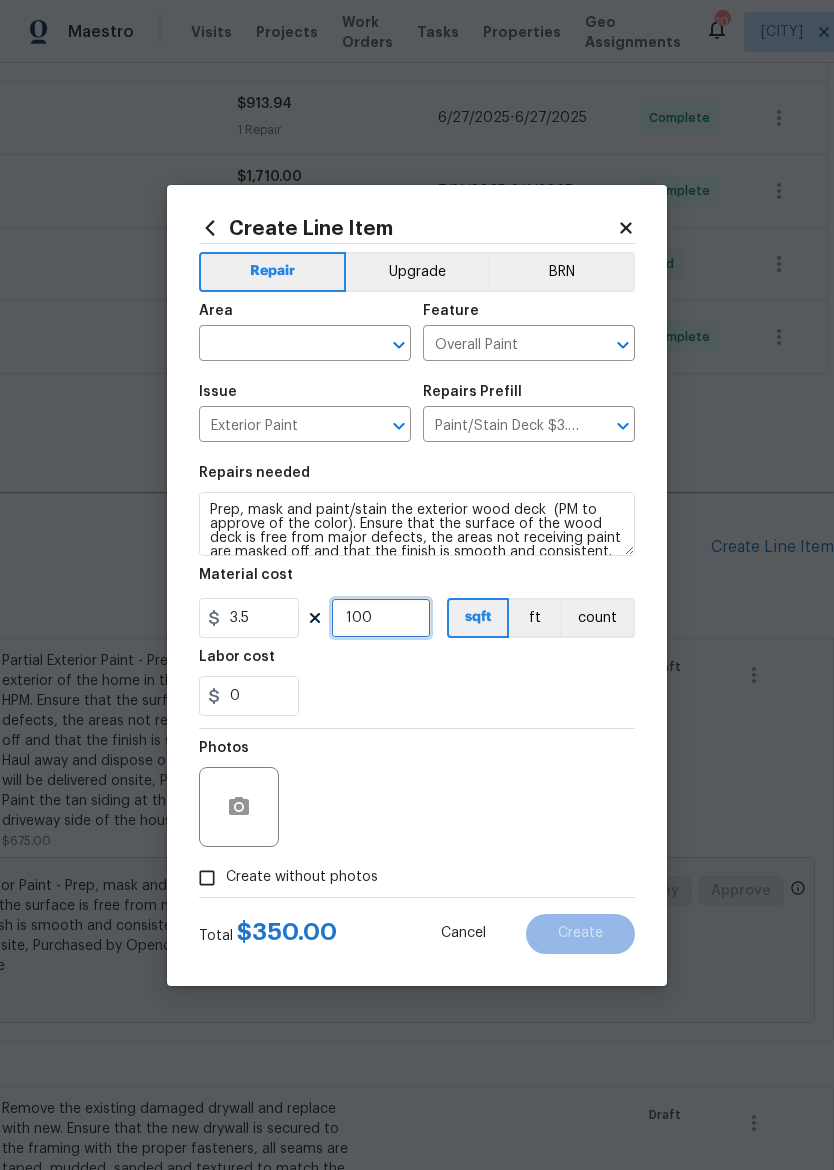 type on "100" 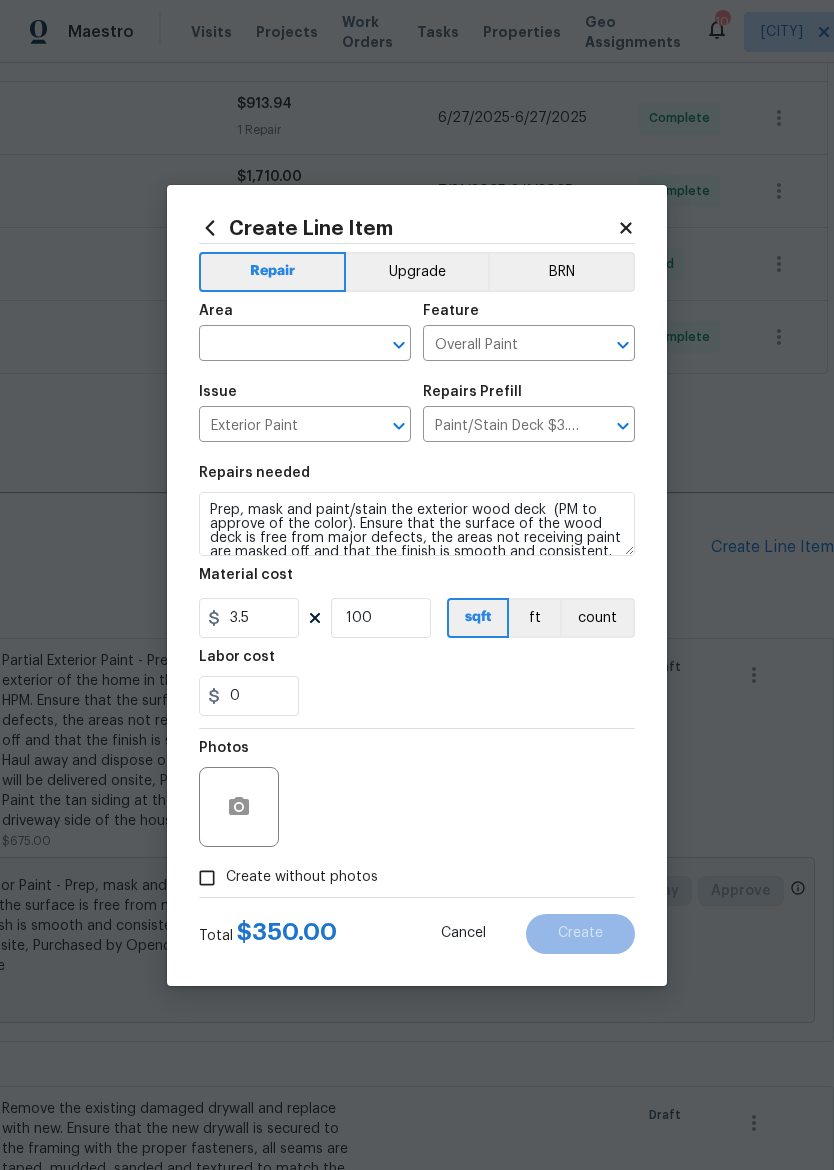 click on "0" at bounding box center [417, 696] 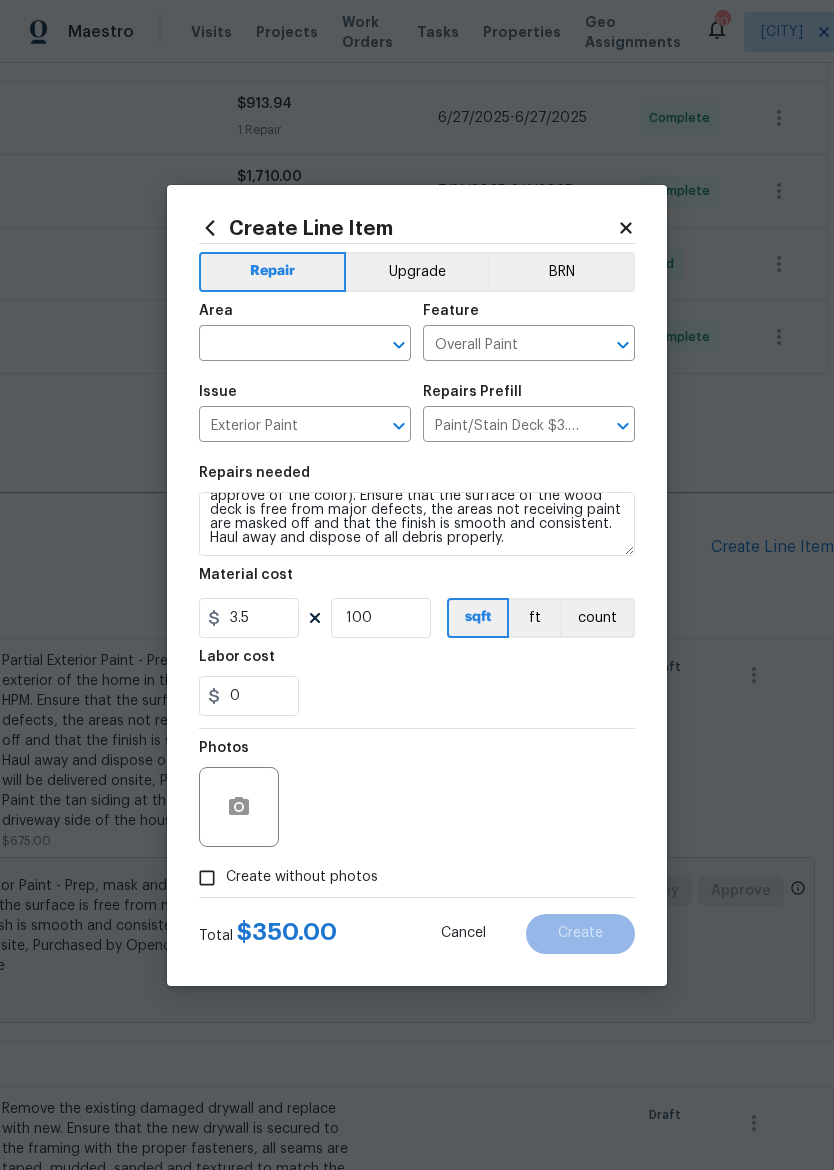 scroll, scrollTop: 28, scrollLeft: 0, axis: vertical 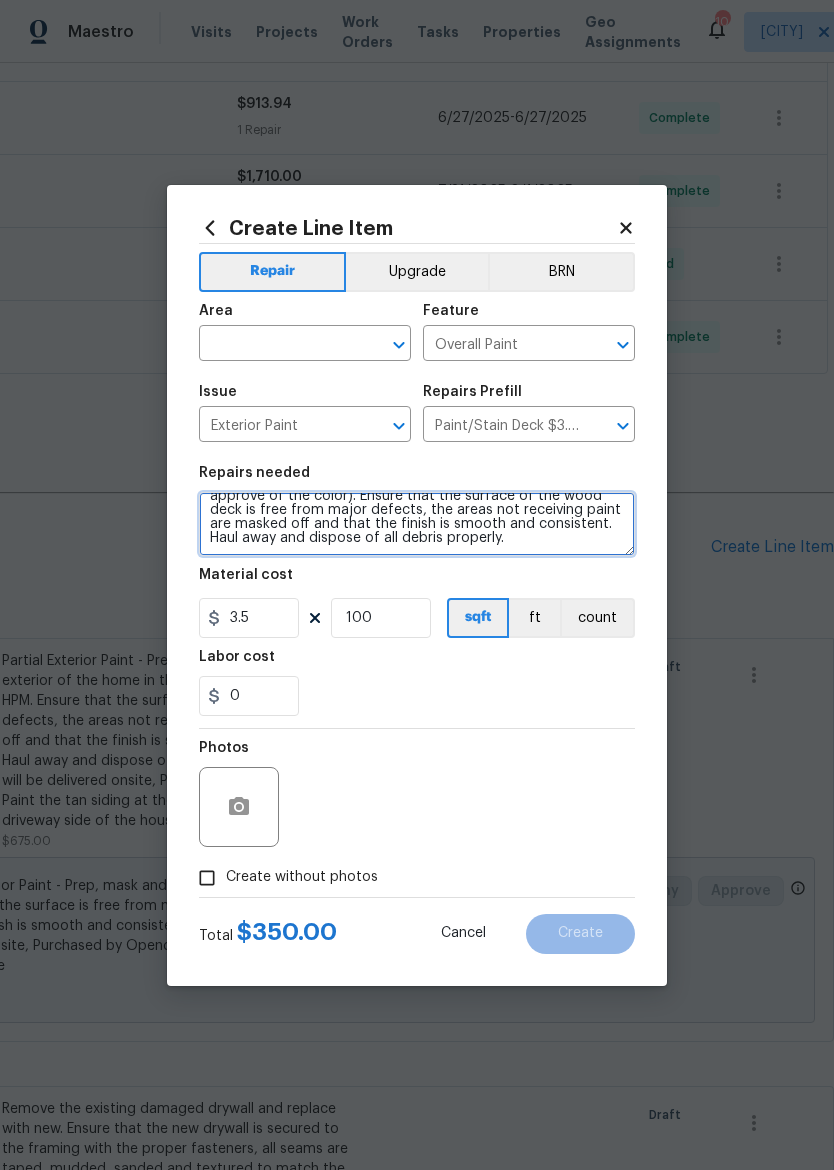 click on "Prep, mask and paint/stain the exterior wood deck  (PM to approve of the color). Ensure that the surface of the wood deck is free from major defects, the areas not receiving paint are masked off and that the finish is smooth and consistent. Haul away and dispose of all debris properly." at bounding box center (417, 524) 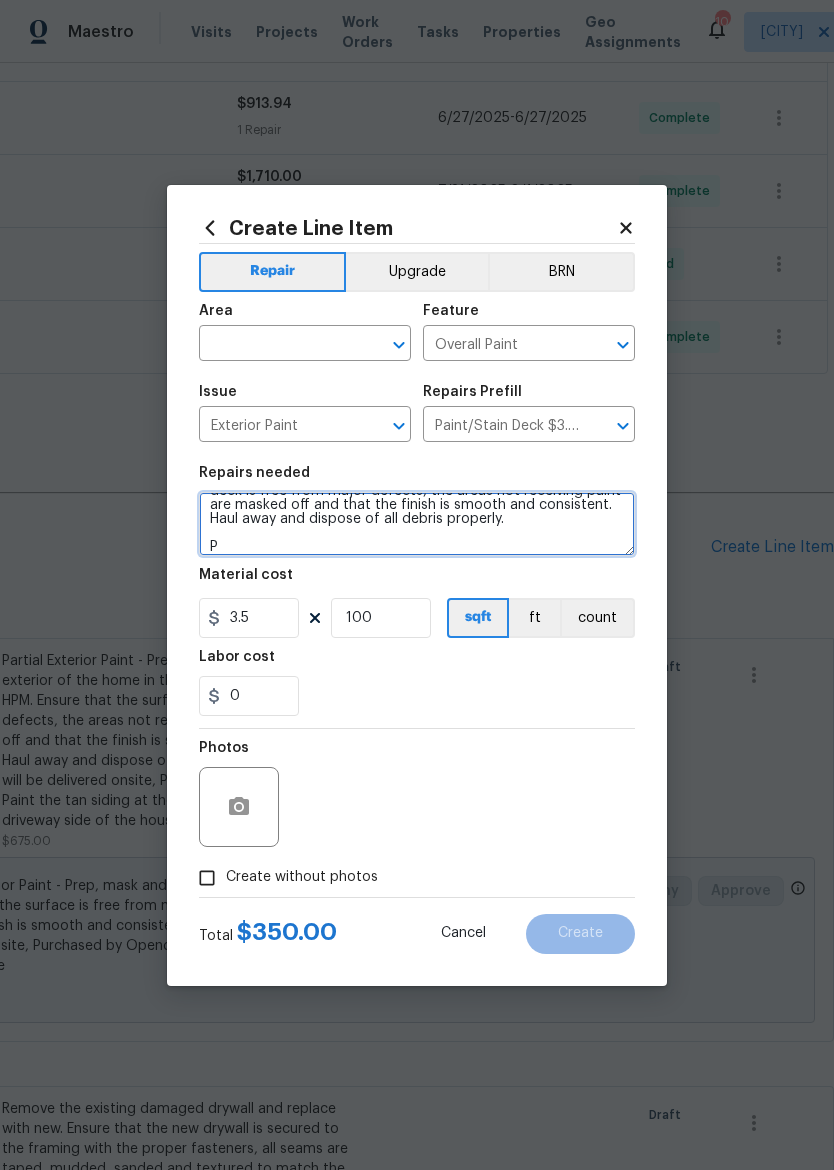 scroll, scrollTop: 47, scrollLeft: 0, axis: vertical 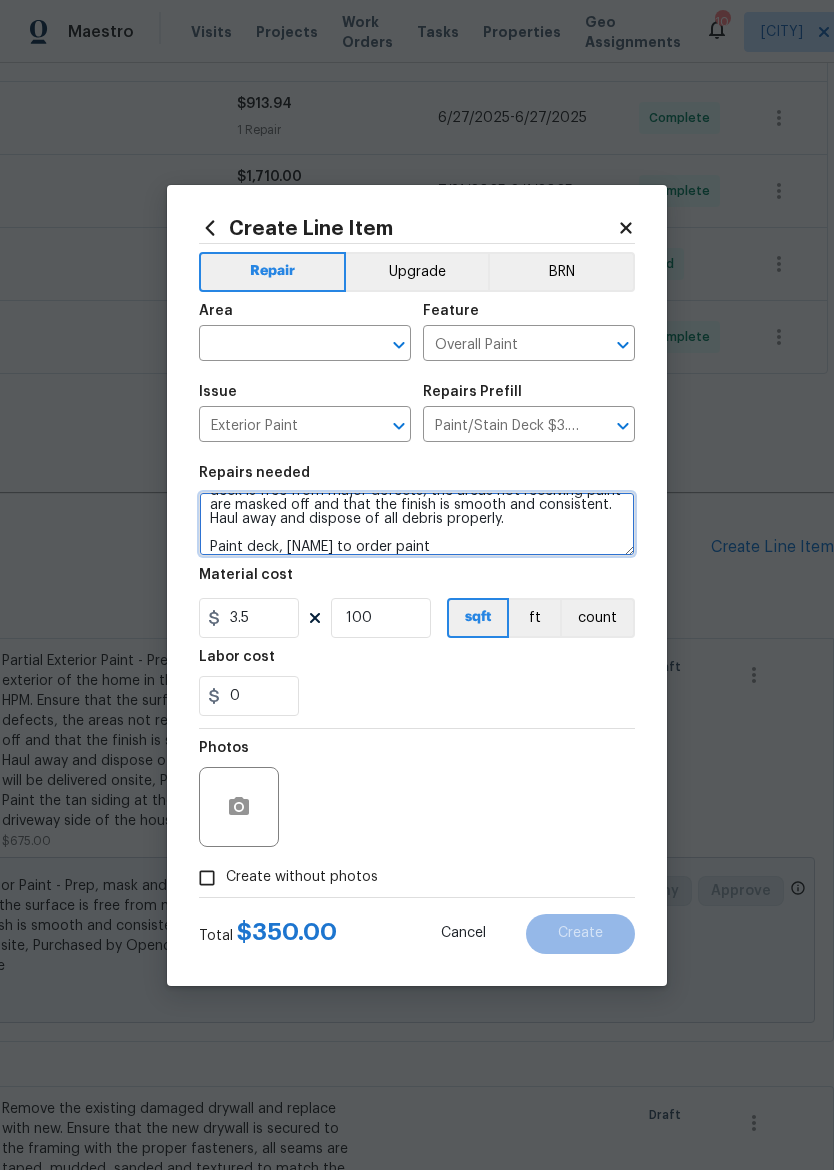 type on "Prep, mask and paint/stain the exterior wood deck  (PM to approve of the color). Ensure that the surface of the wood deck is free from major defects, the areas not receiving paint are masked off and that the finish is smooth and consistent. Haul away and dispose of all debris properly.
Paint deck, [NAME] to order paint" 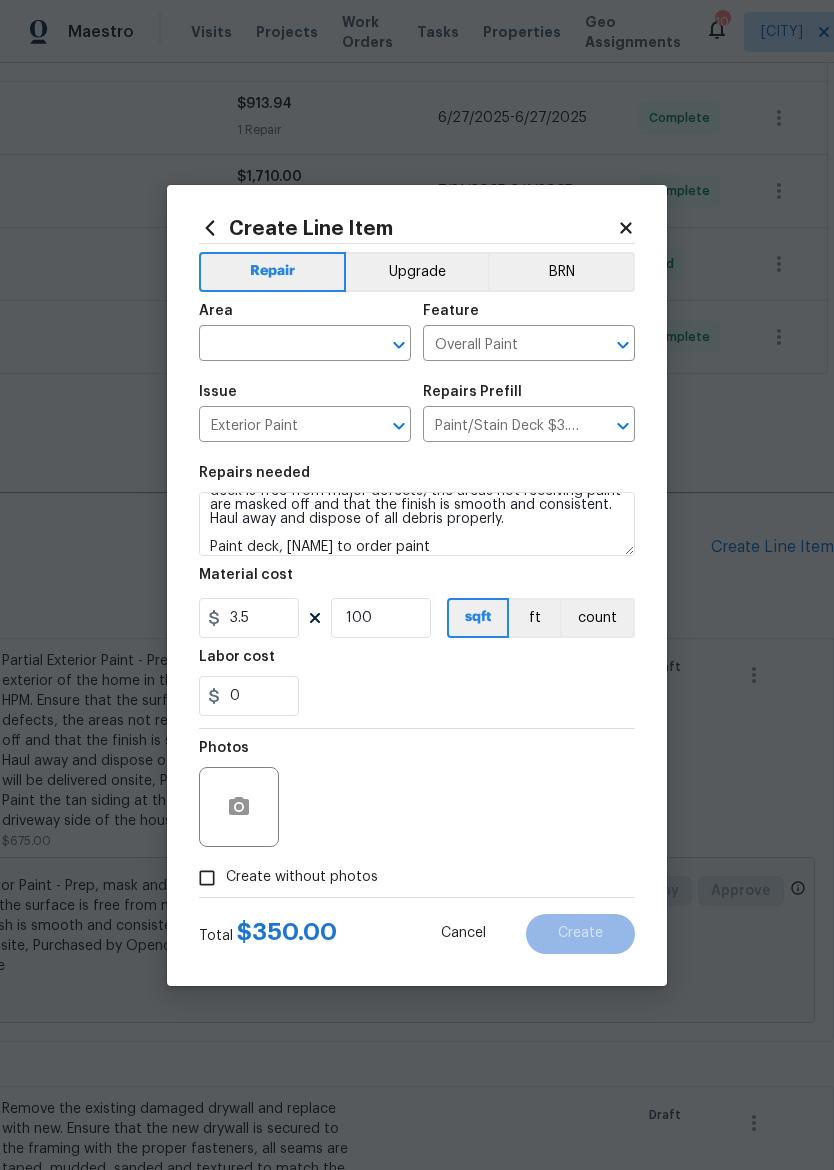 click on "Labor cost" at bounding box center (417, 663) 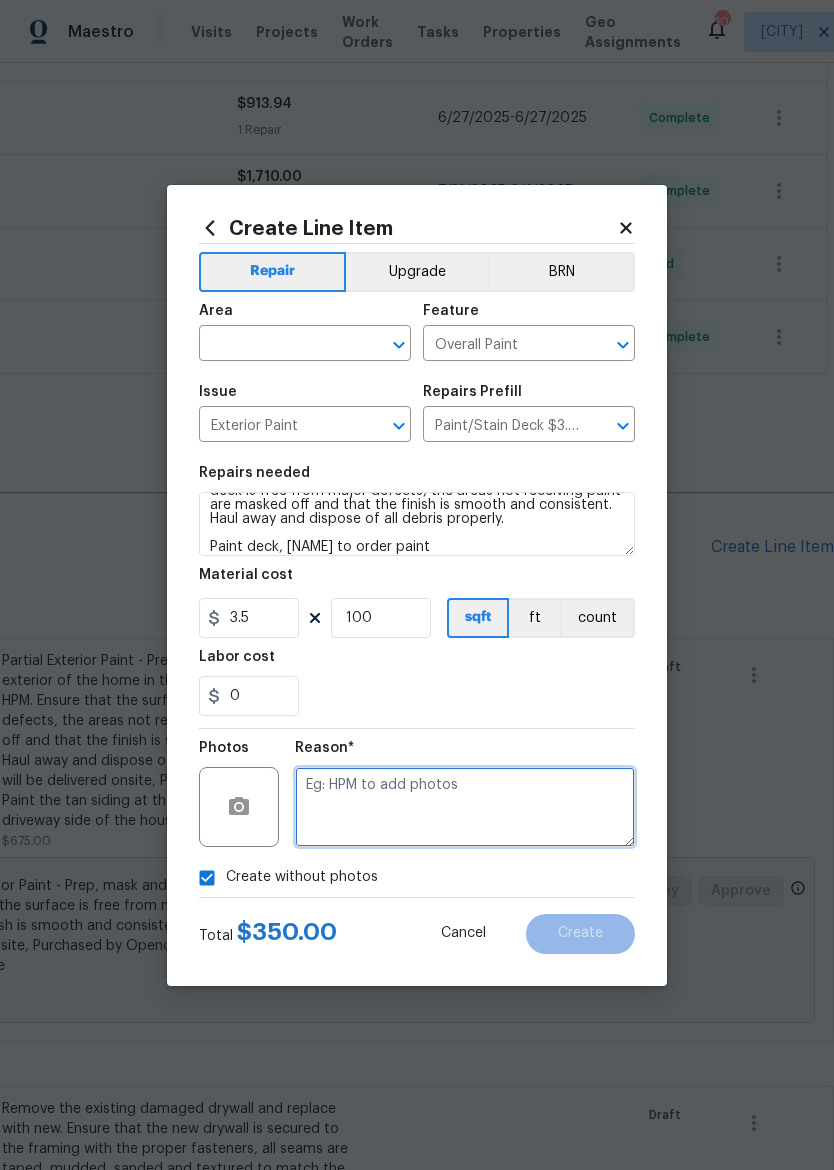click at bounding box center (465, 807) 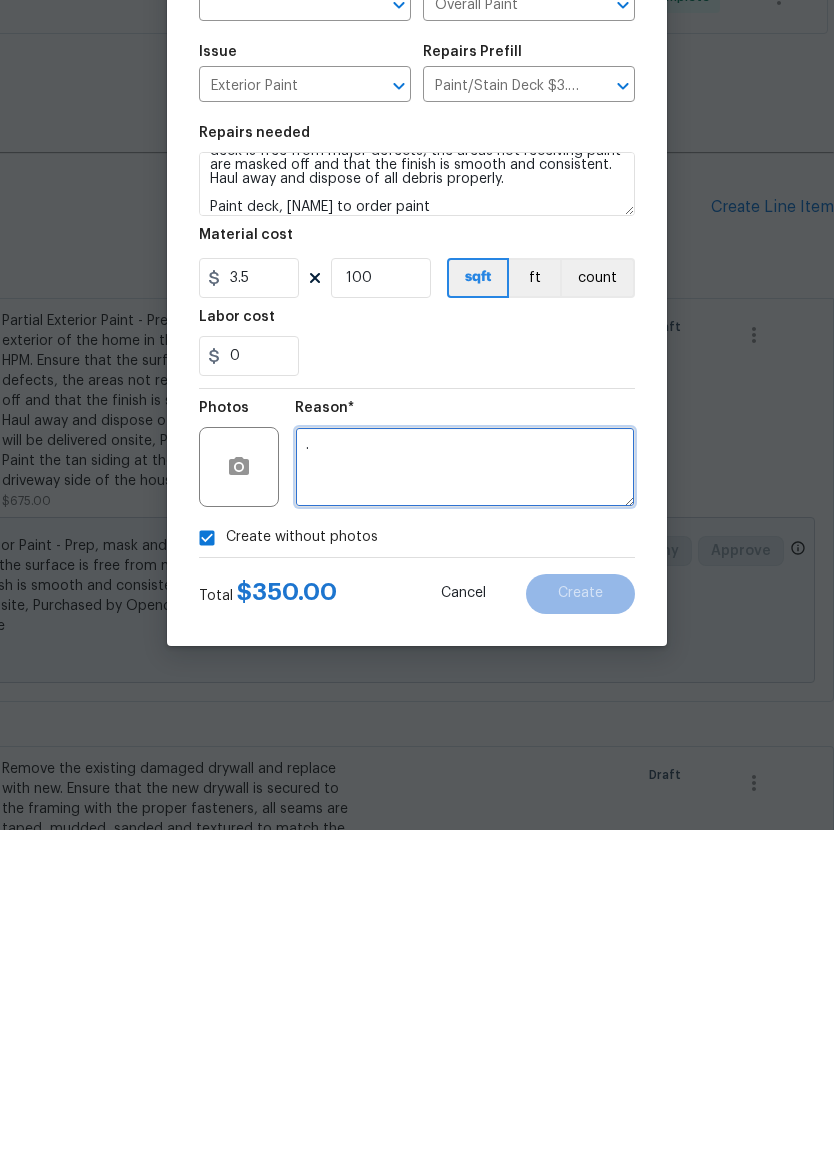type on "." 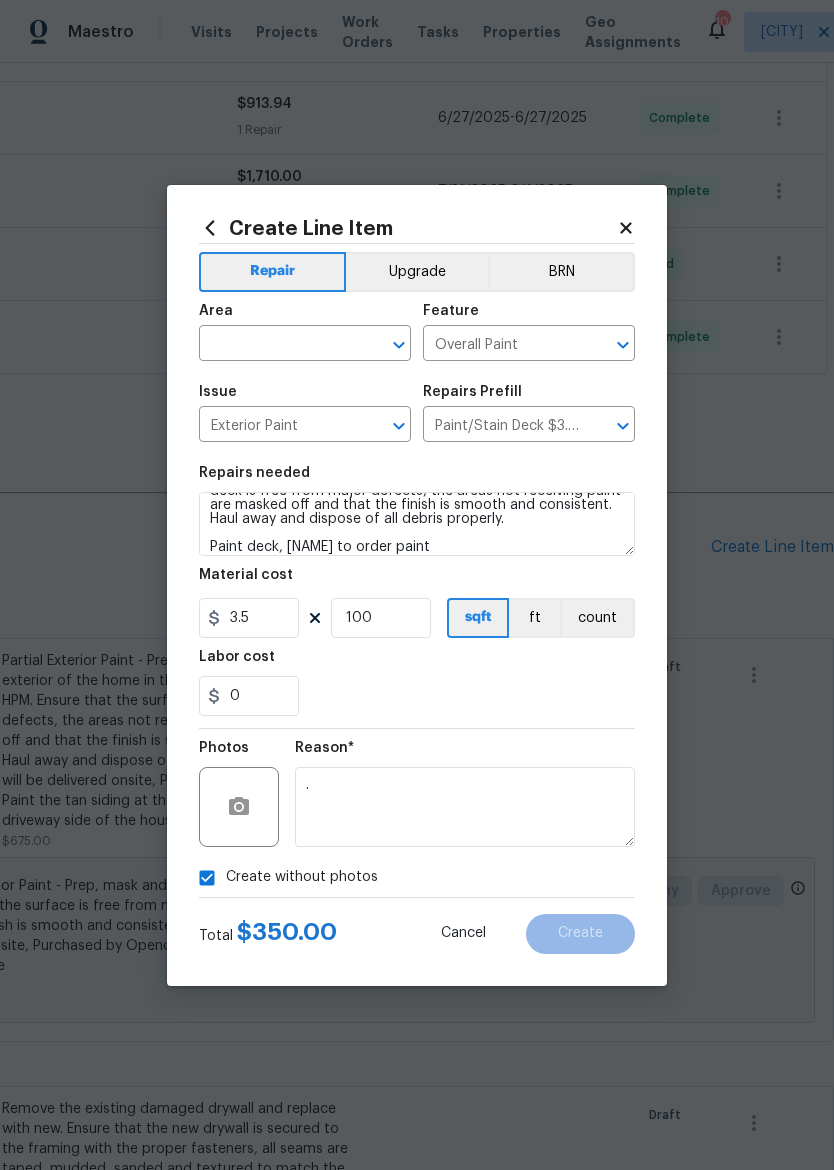 click at bounding box center (277, 345) 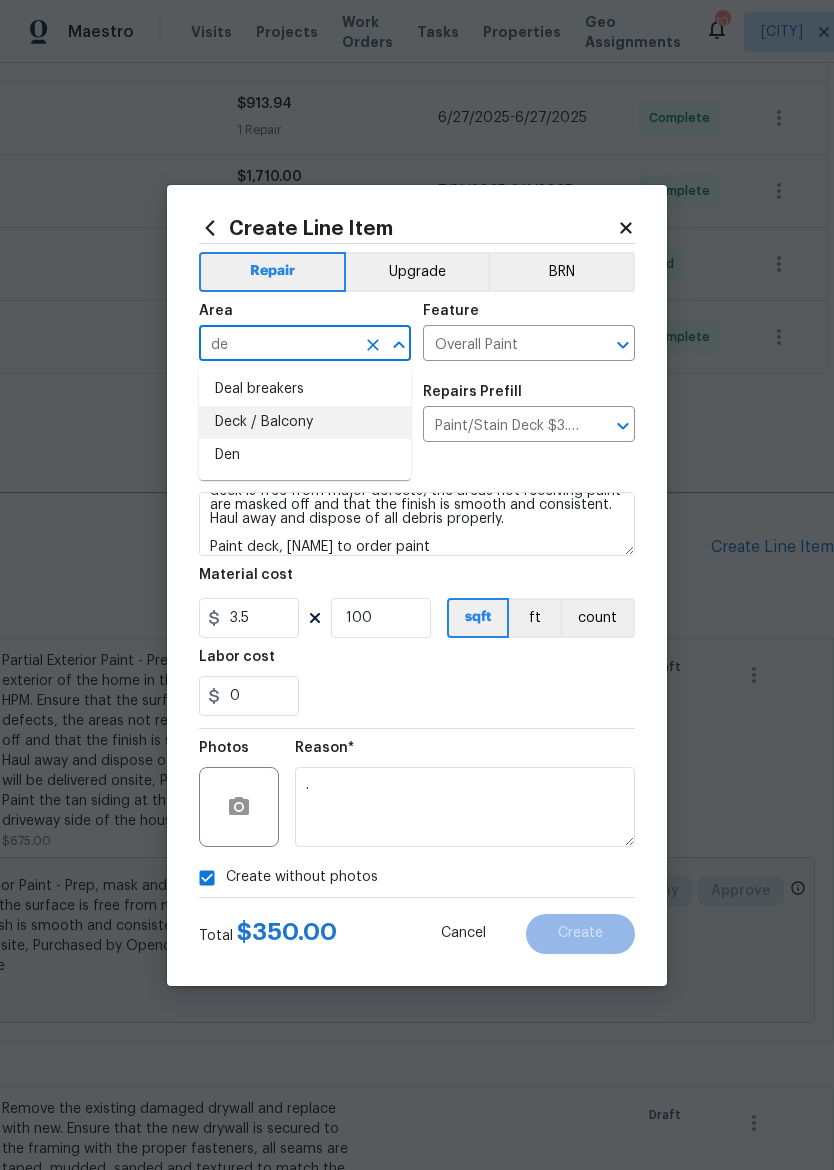 click on "Deck / Balcony" at bounding box center (305, 422) 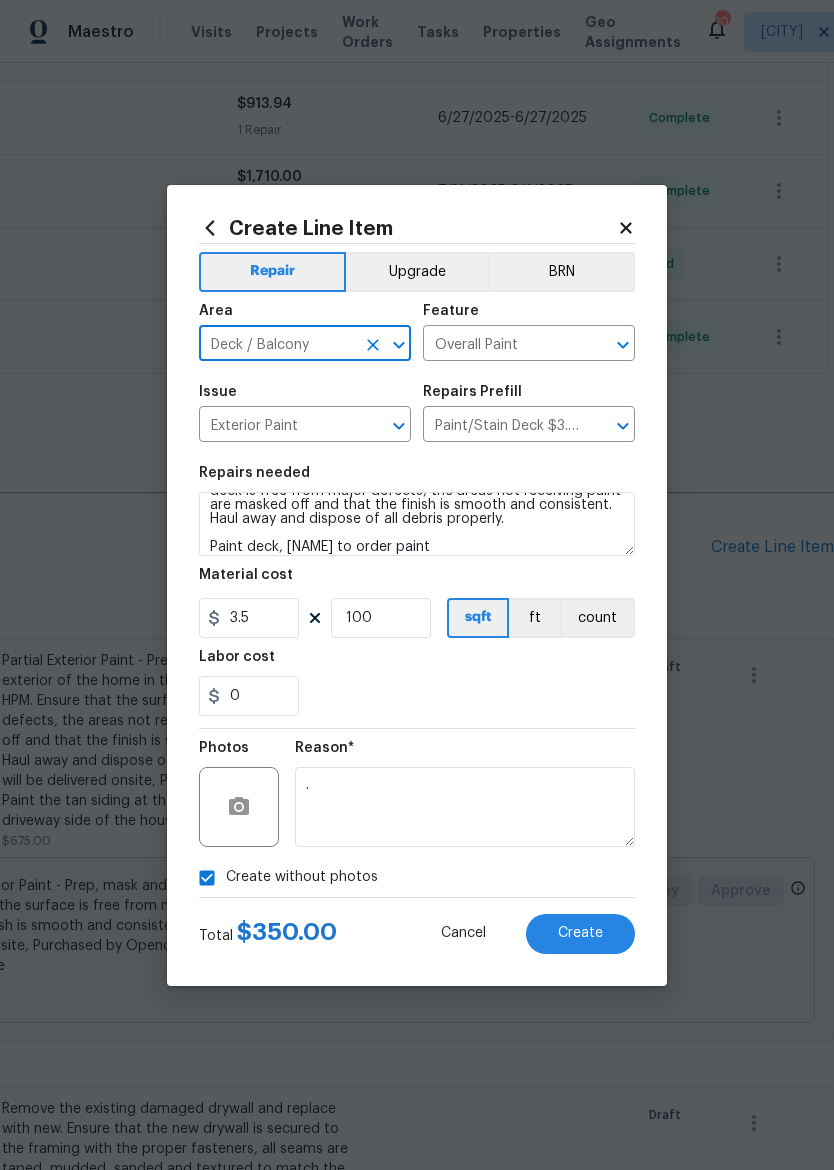 click on "0" at bounding box center (417, 696) 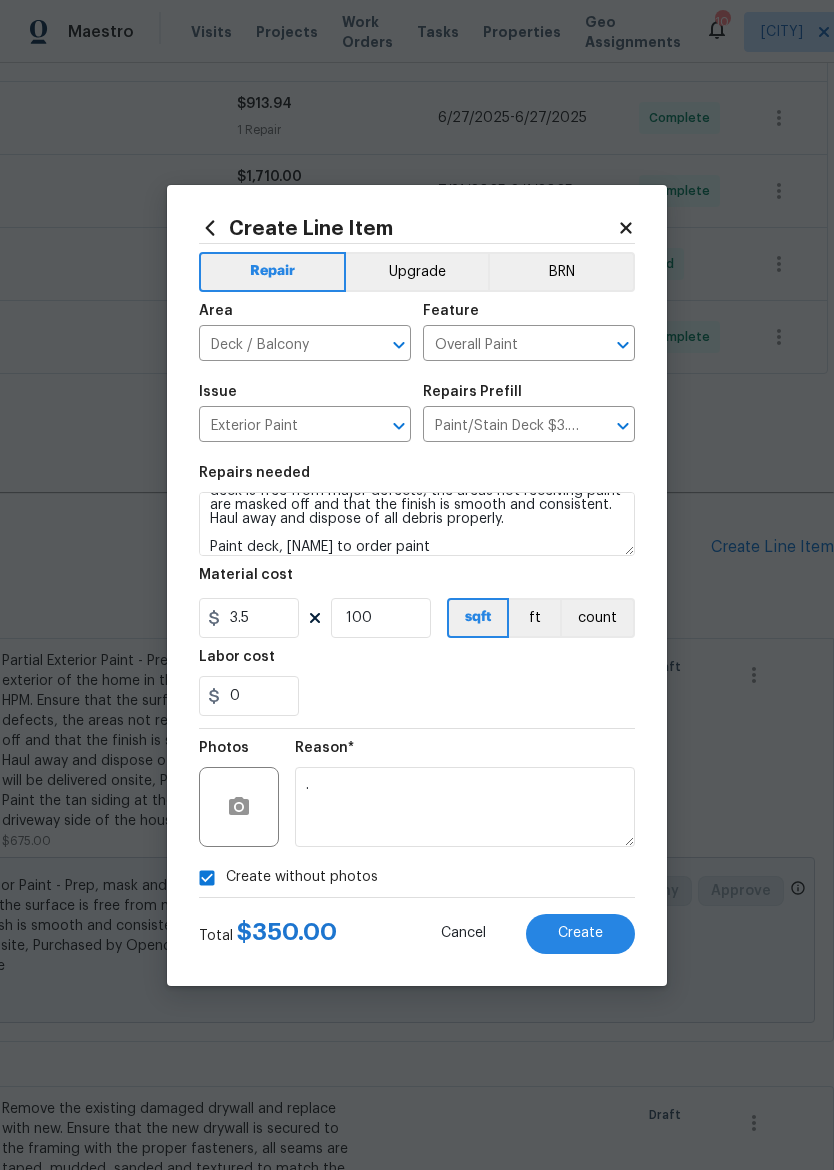 click on "Create" at bounding box center [580, 933] 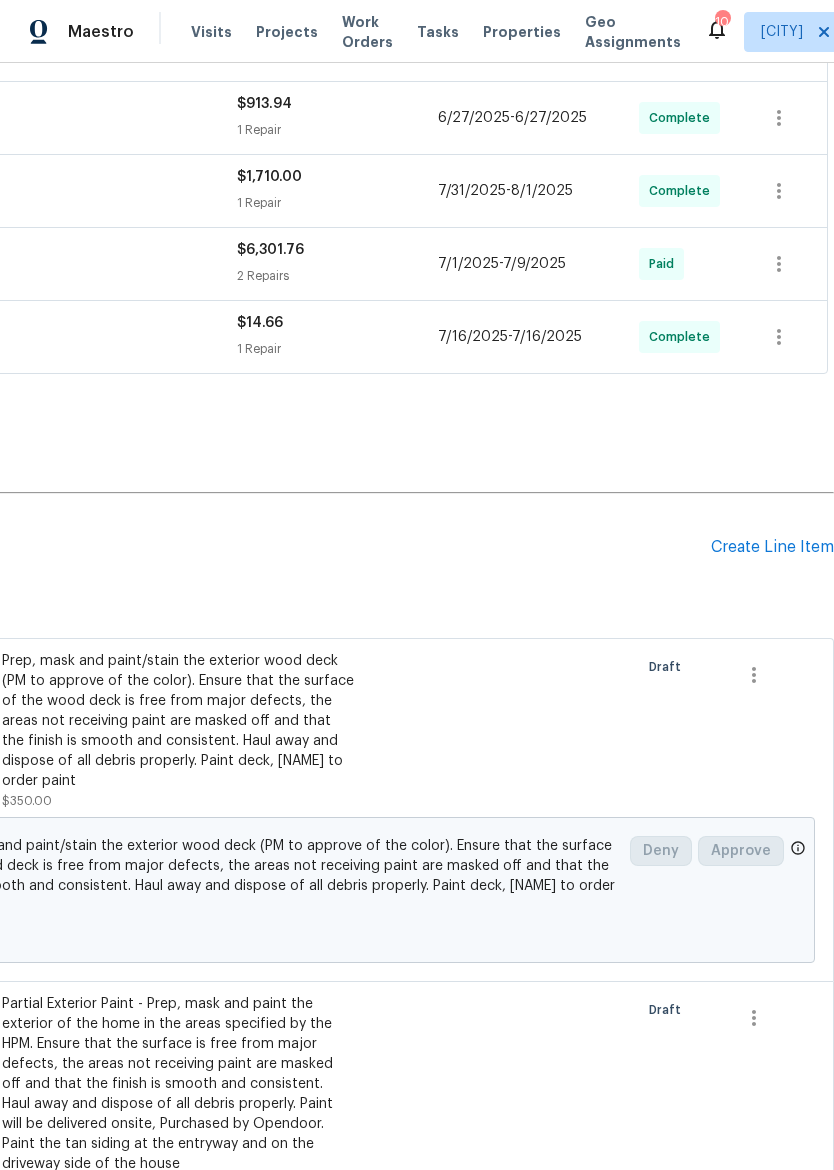 click on "Create Line Item" at bounding box center (772, 547) 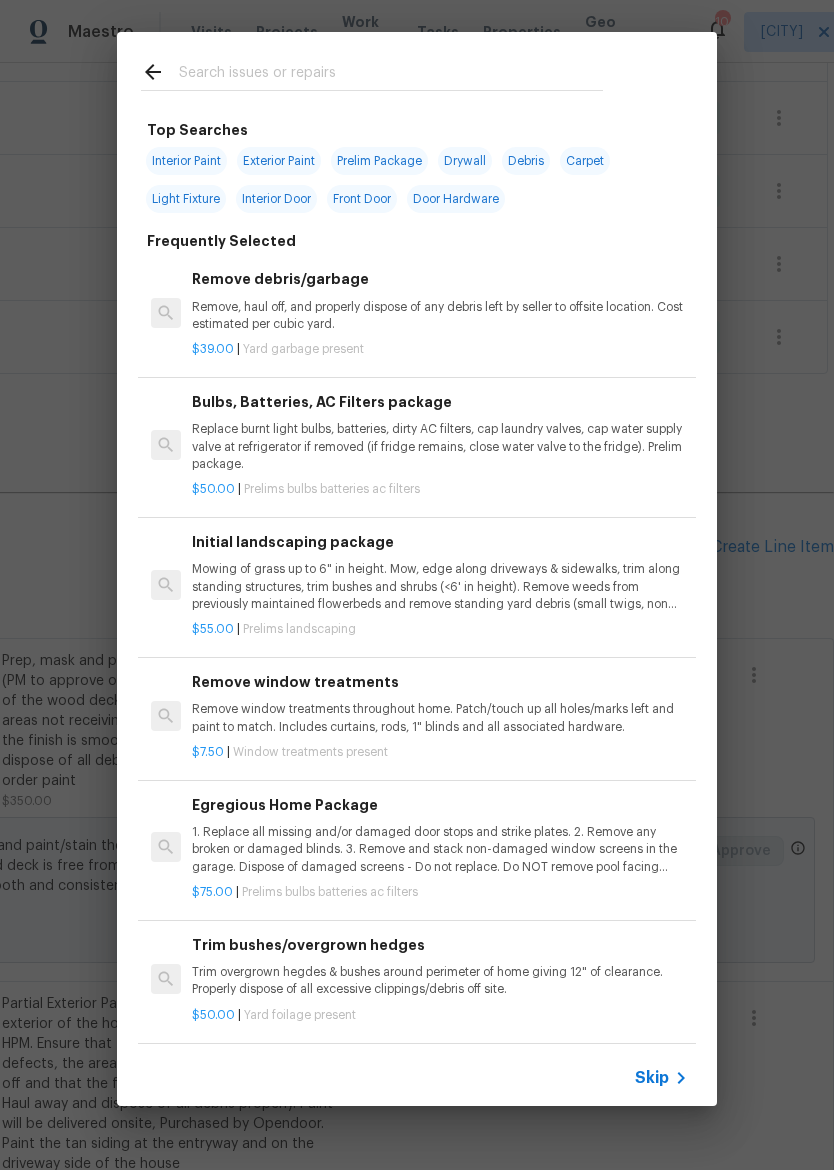 click at bounding box center [372, 71] 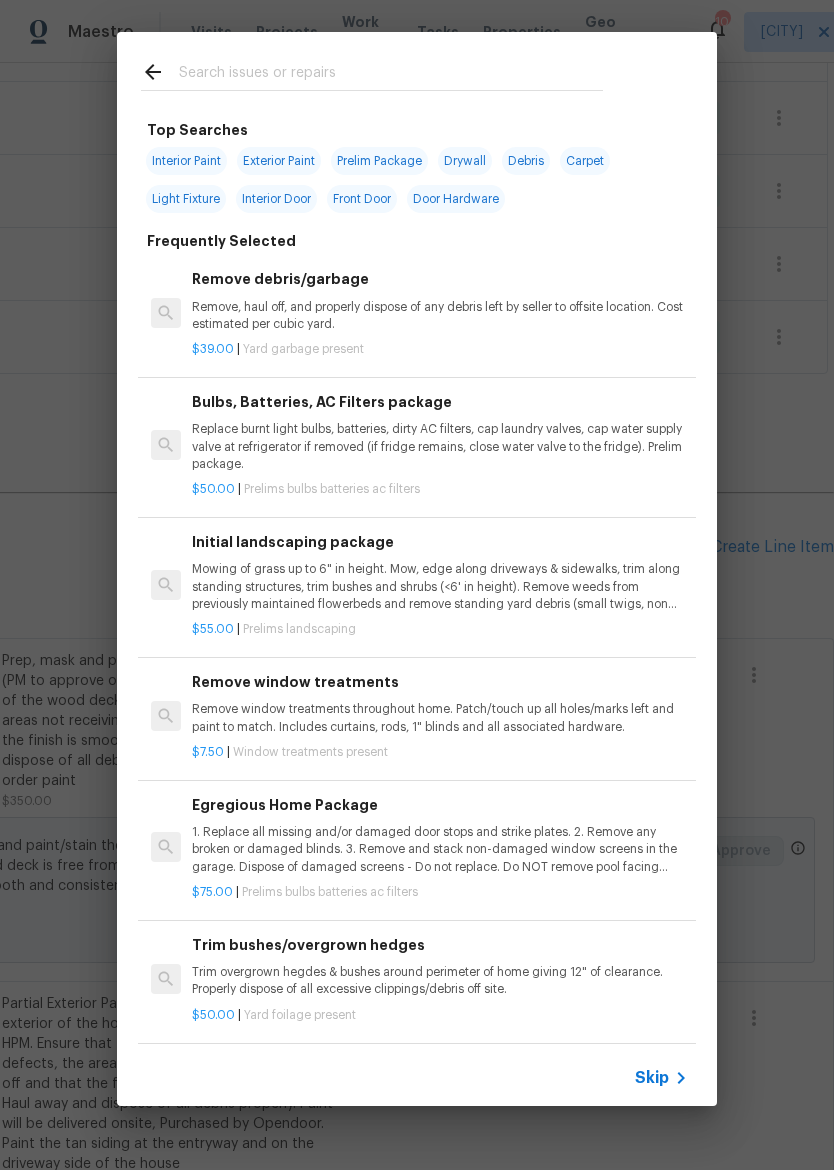 click at bounding box center (391, 75) 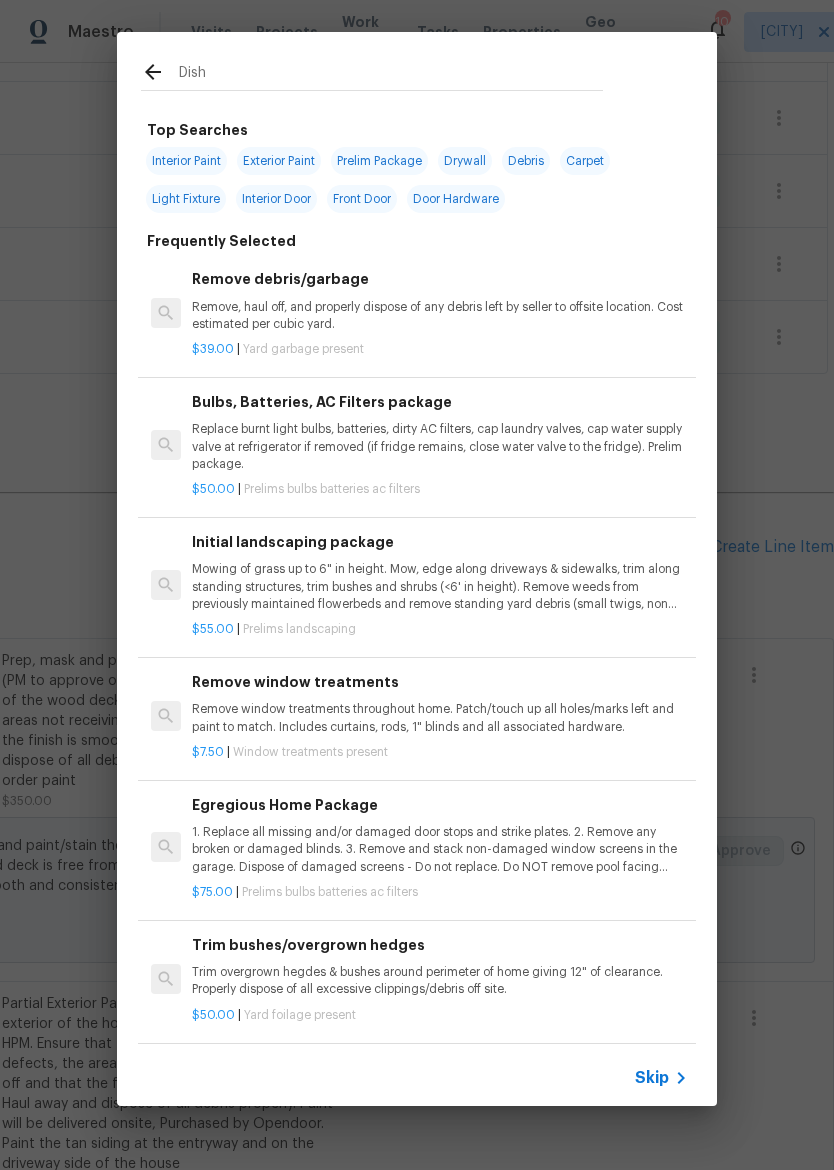 type on "Dishw" 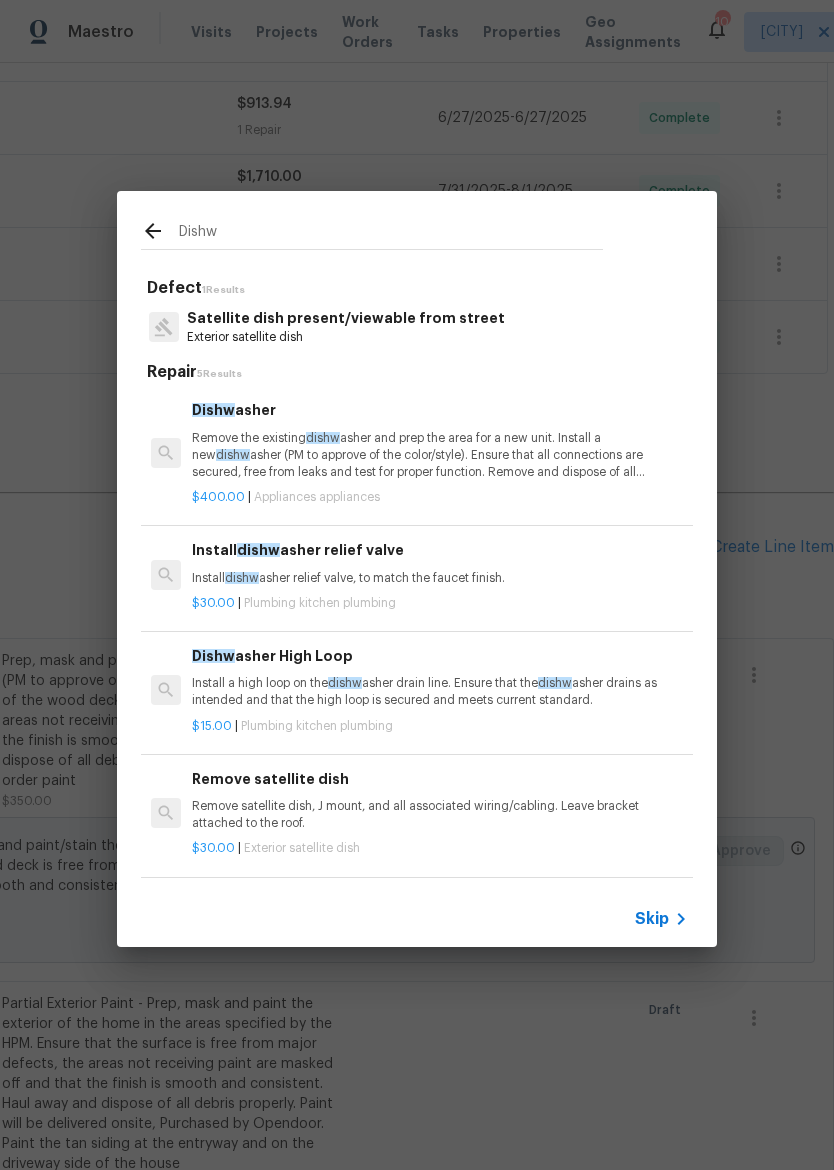 scroll, scrollTop: 0, scrollLeft: 0, axis: both 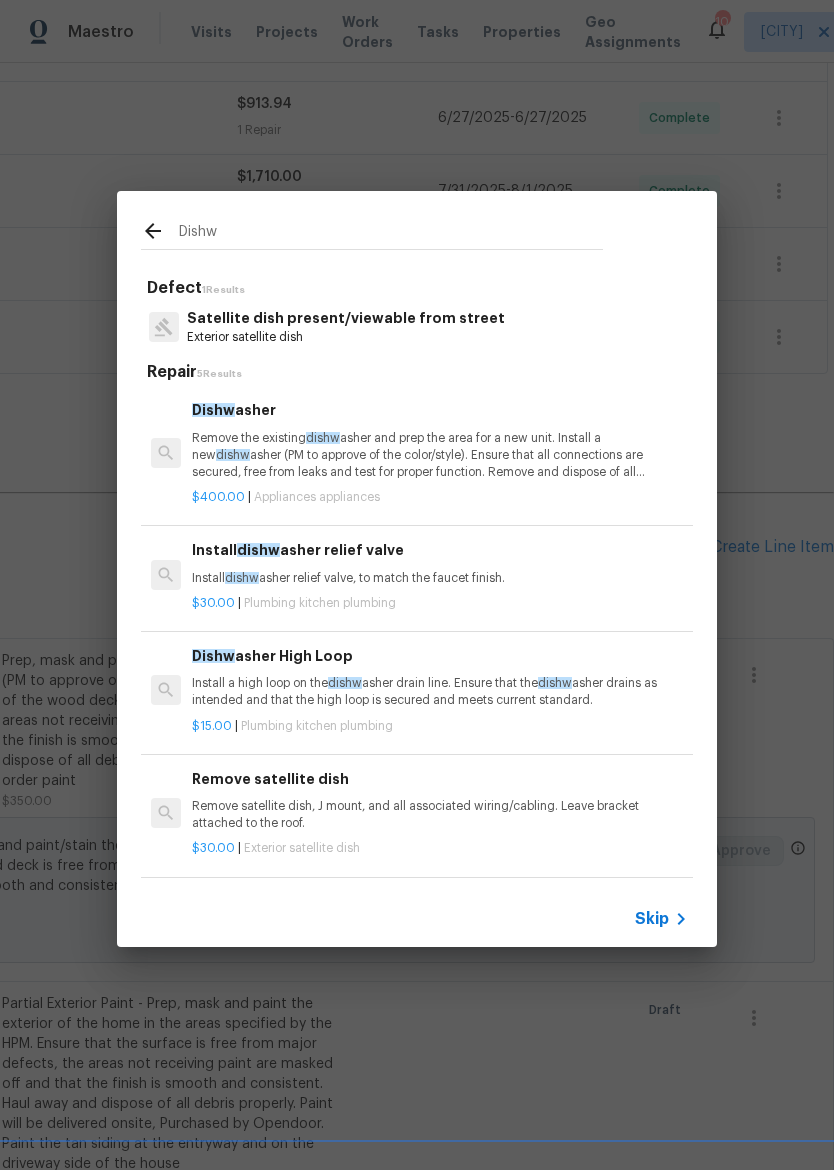 click on "Remove the existing  dishw asher and prep the area for a new unit. Install a new  dishw asher (PM to approve of the color/style). Ensure that all connections are secured, free from leaks and test for proper function. Remove and dispose of all debris/old appliance properly." at bounding box center [440, 455] 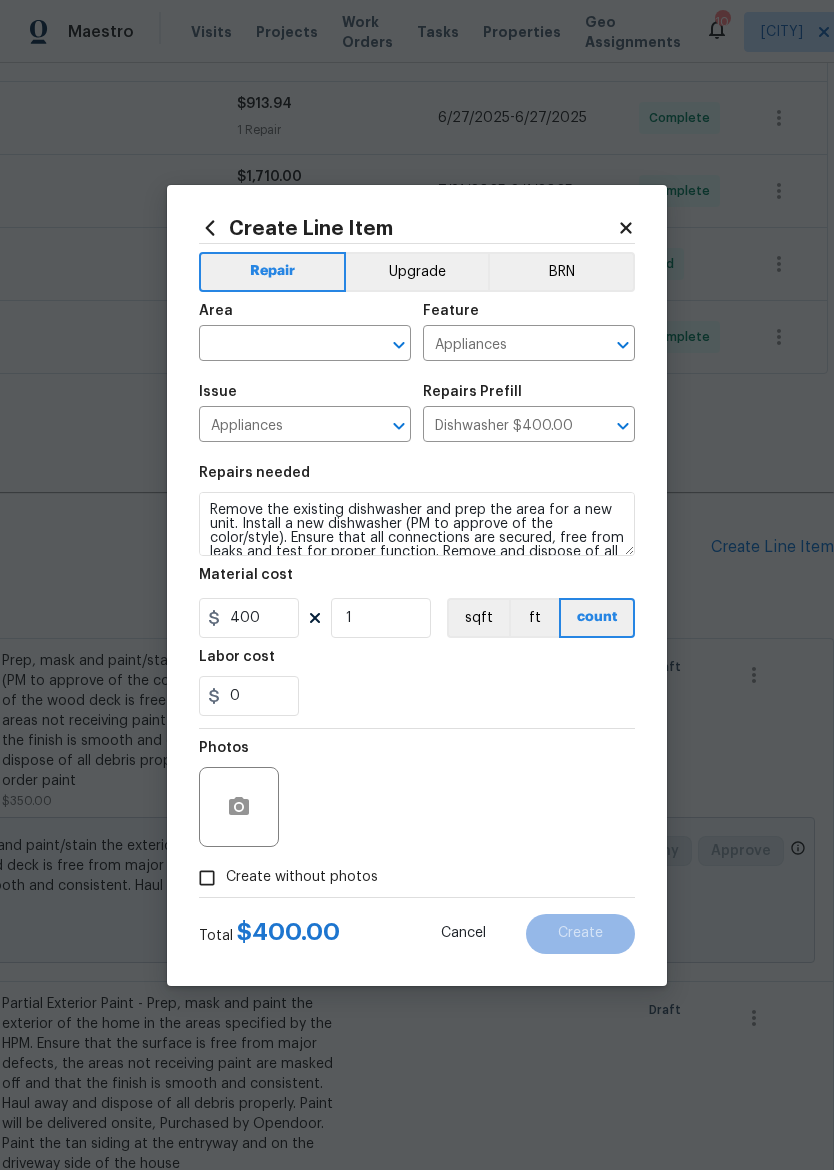 click on "Issue Appliances ​ Repairs Prefill Dishwasher $400.00 ​" at bounding box center (417, 413) 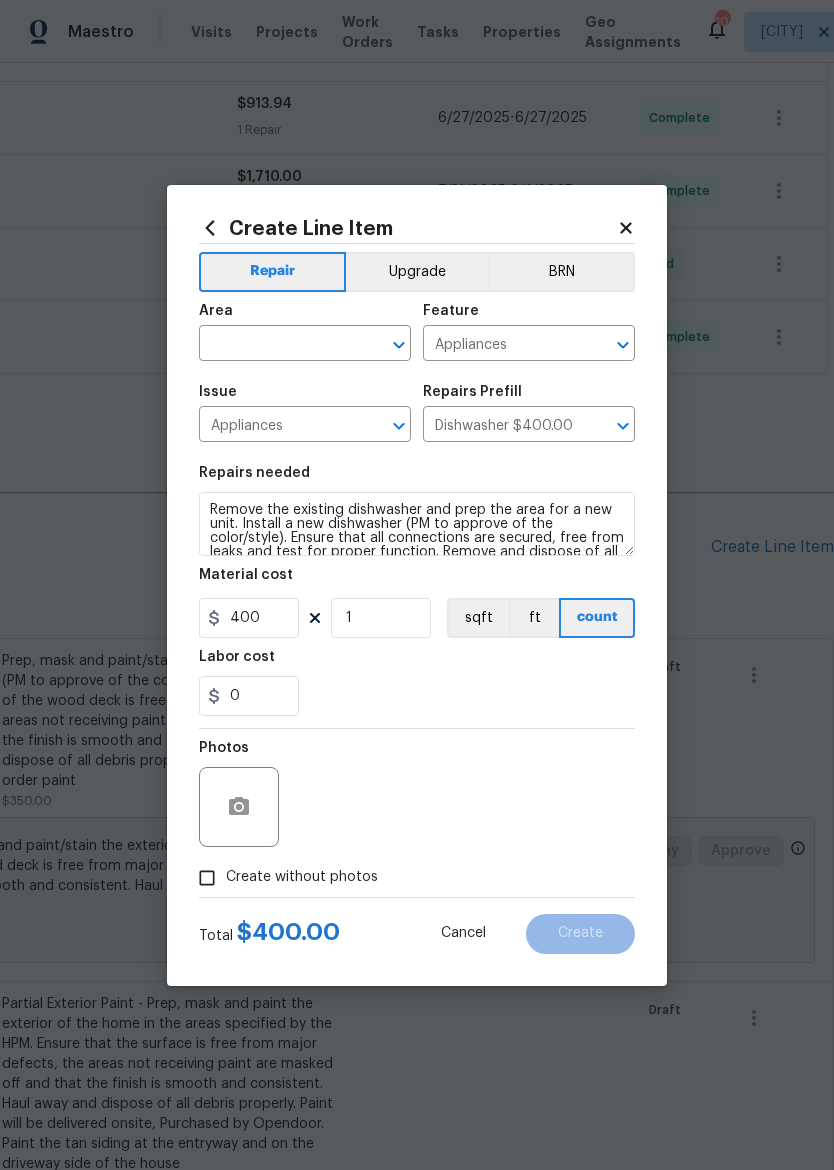 click at bounding box center (277, 345) 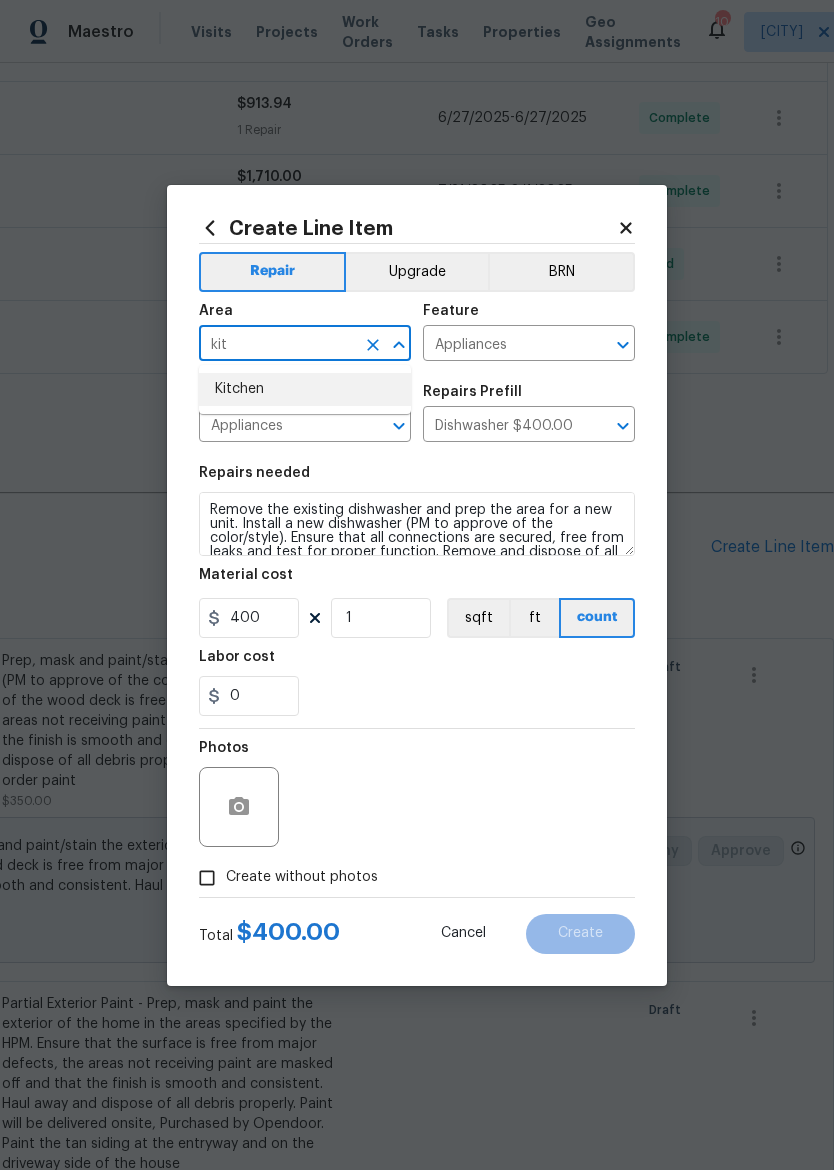 click on "Kitchen" at bounding box center (305, 389) 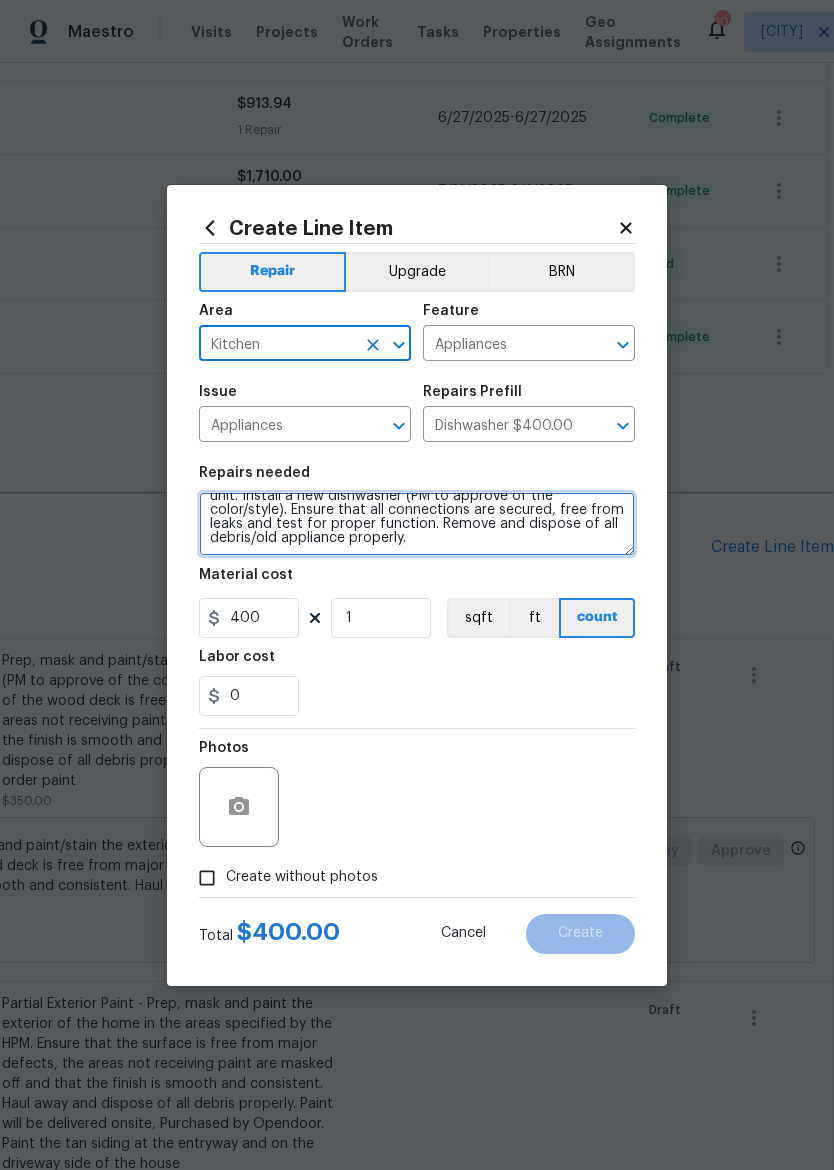 click on "Remove the existing dishwasher and prep the area for a new unit. Install a new dishwasher (PM to approve of the color/style). Ensure that all connections are secured, free from leaks and test for proper function. Remove and dispose of all debris/old appliance properly." at bounding box center (417, 524) 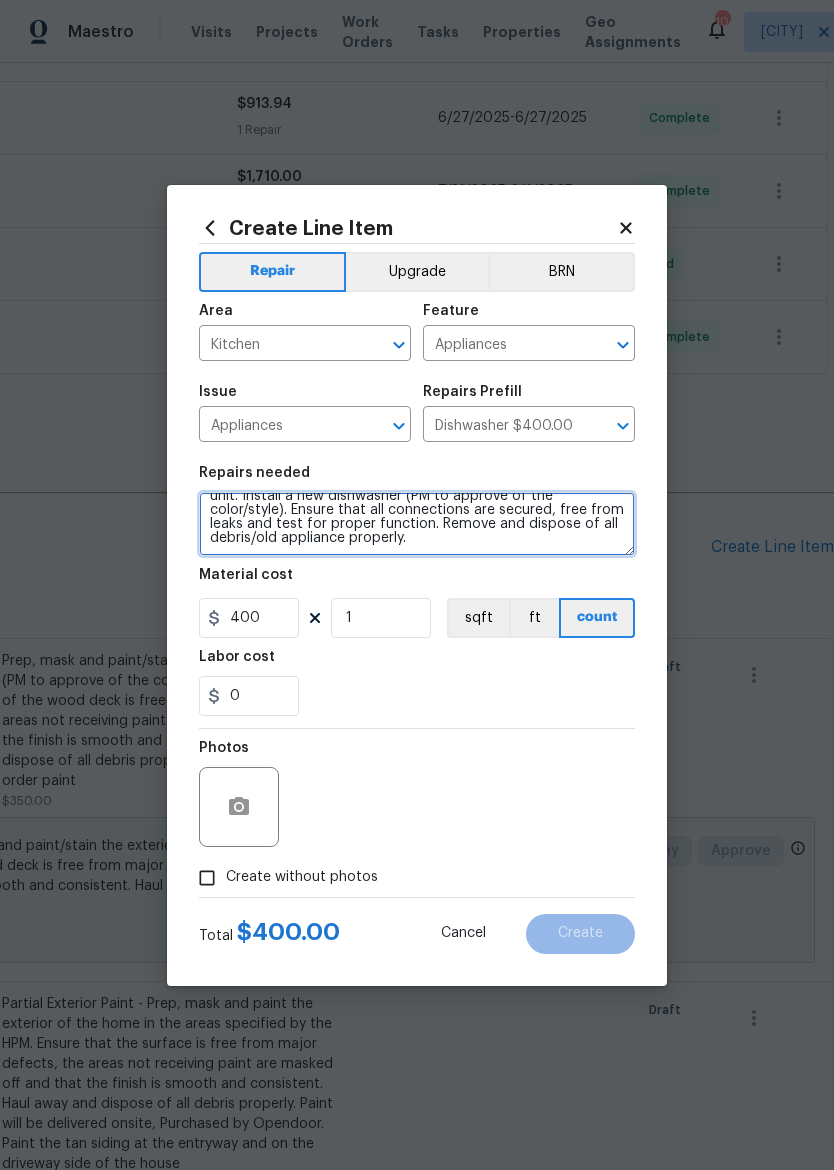 click on "Remove the existing dishwasher and prep the area for a new unit. Install a new dishwasher (PM to approve of the color/style). Ensure that all connections are secured, free from leaks and test for proper function. Remove and dispose of all debris/old appliance properly." at bounding box center (417, 524) 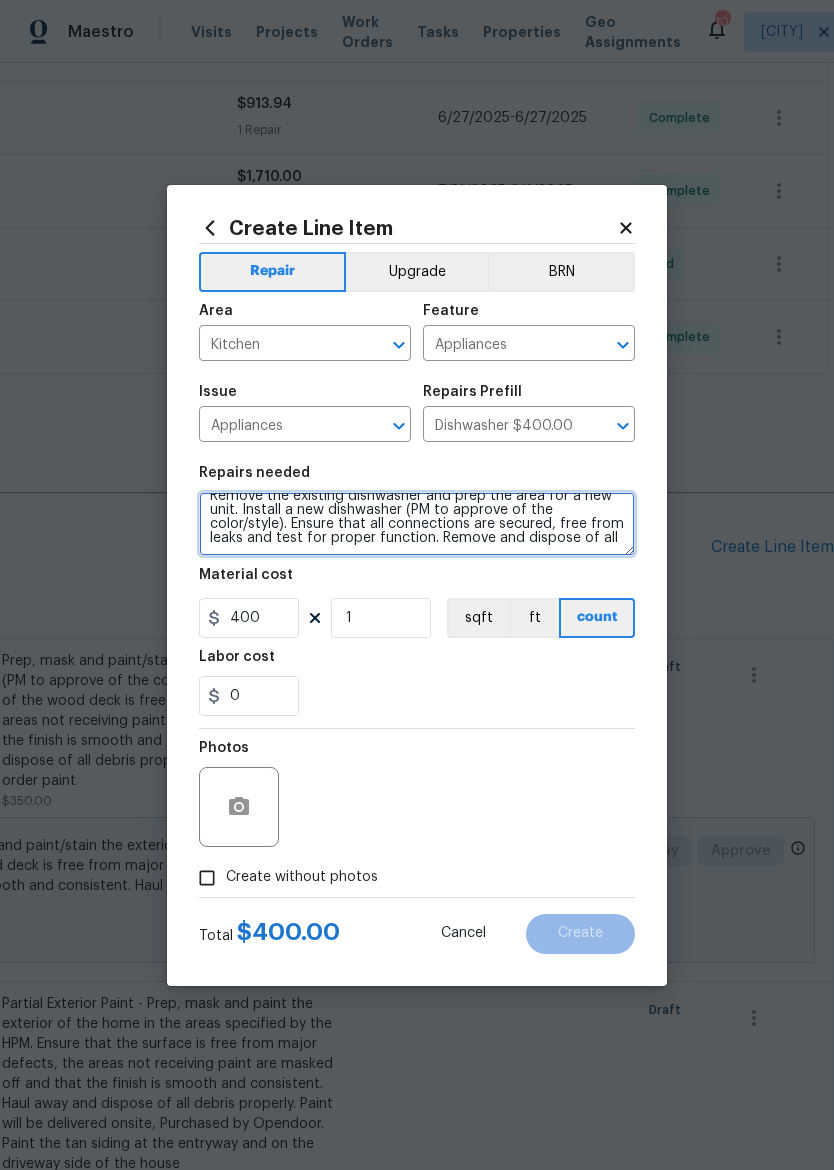 scroll, scrollTop: 14, scrollLeft: 0, axis: vertical 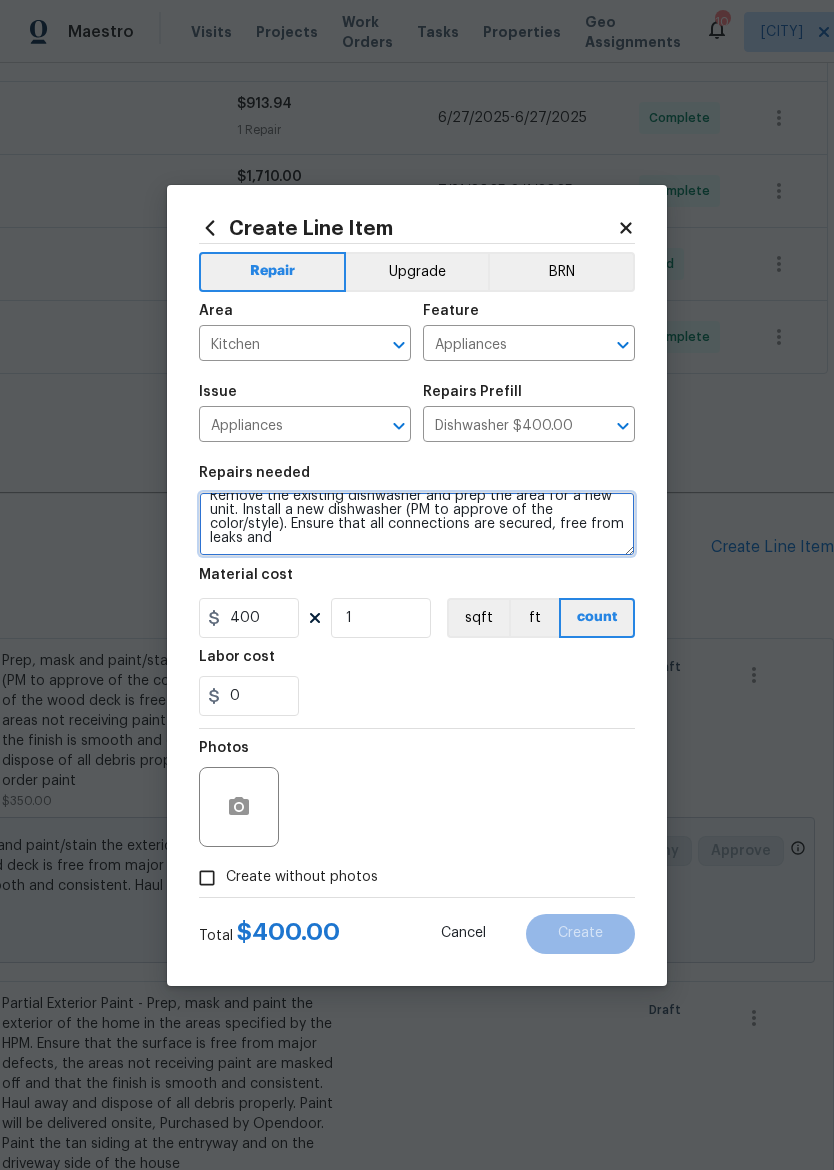 type on "Remove the existing dishwasher and prep the area for a new unit. Install a new dishwasher (PM to approve of the color/style). Ensure that all connections are secured, free from leaks" 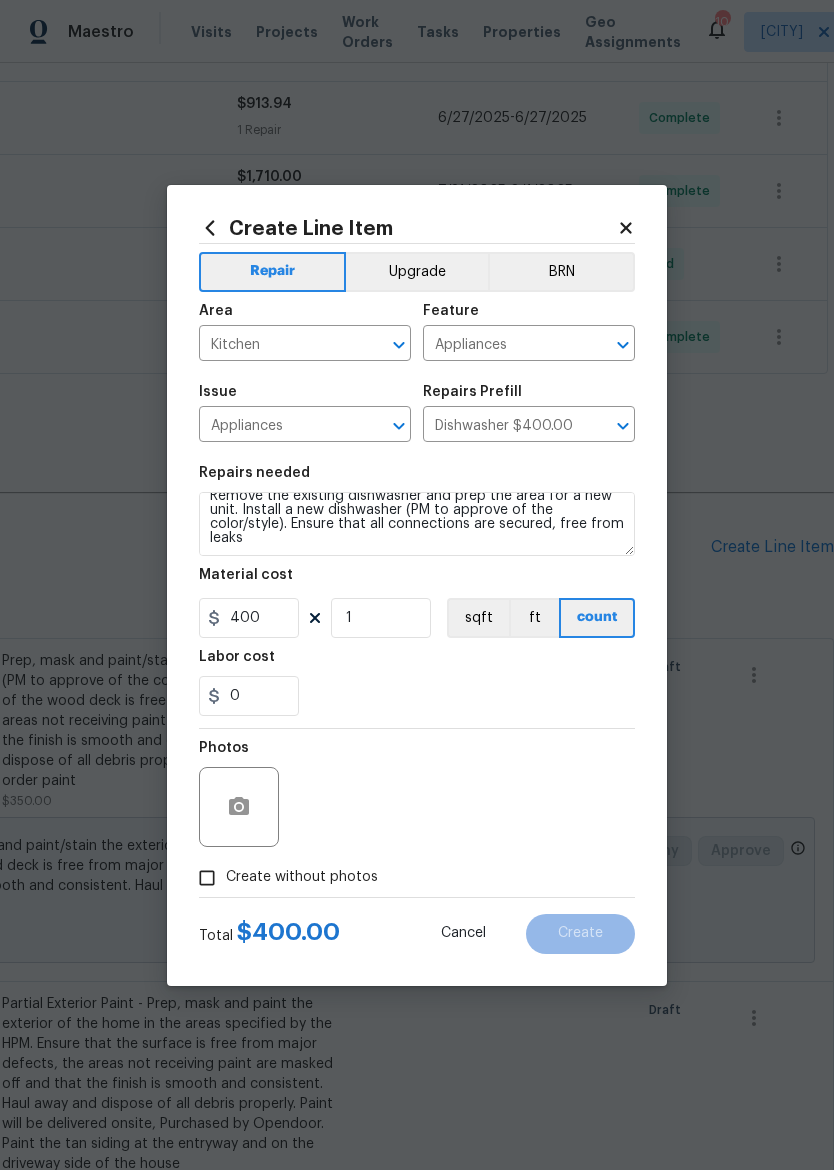 click 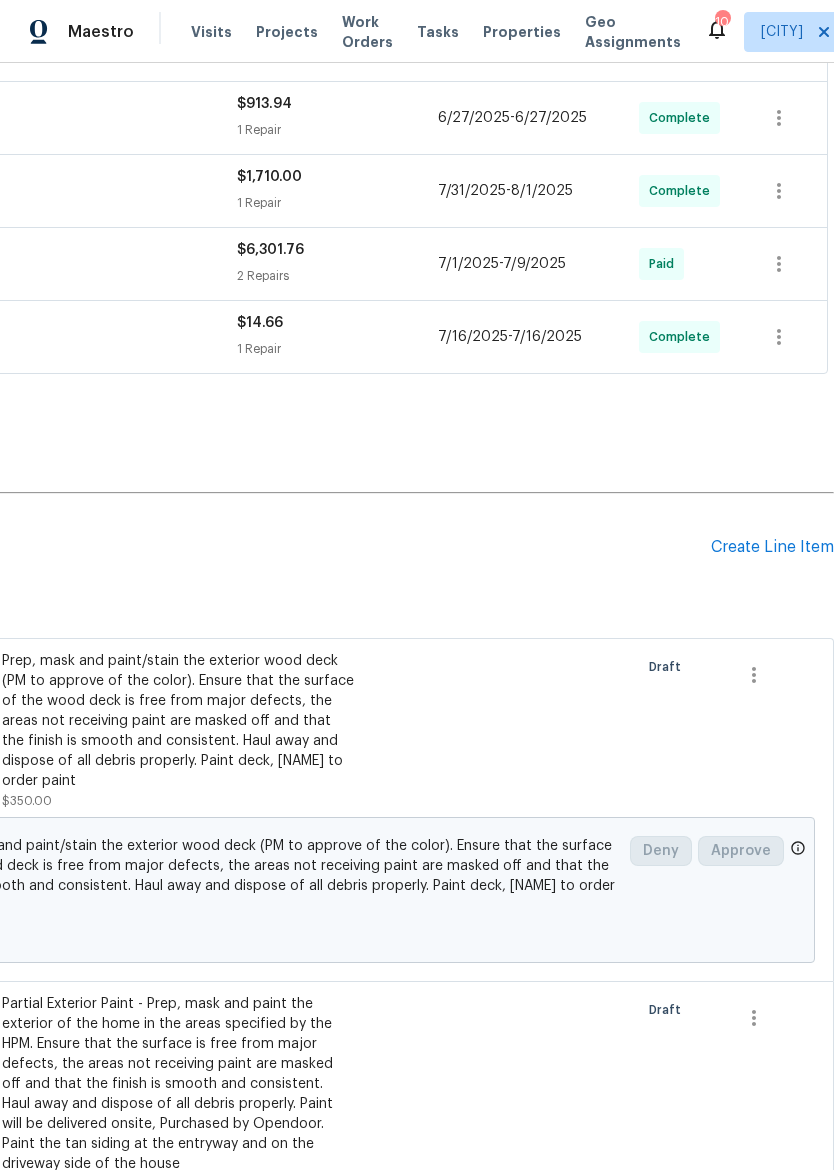 click on "Create Line Item" at bounding box center [772, 547] 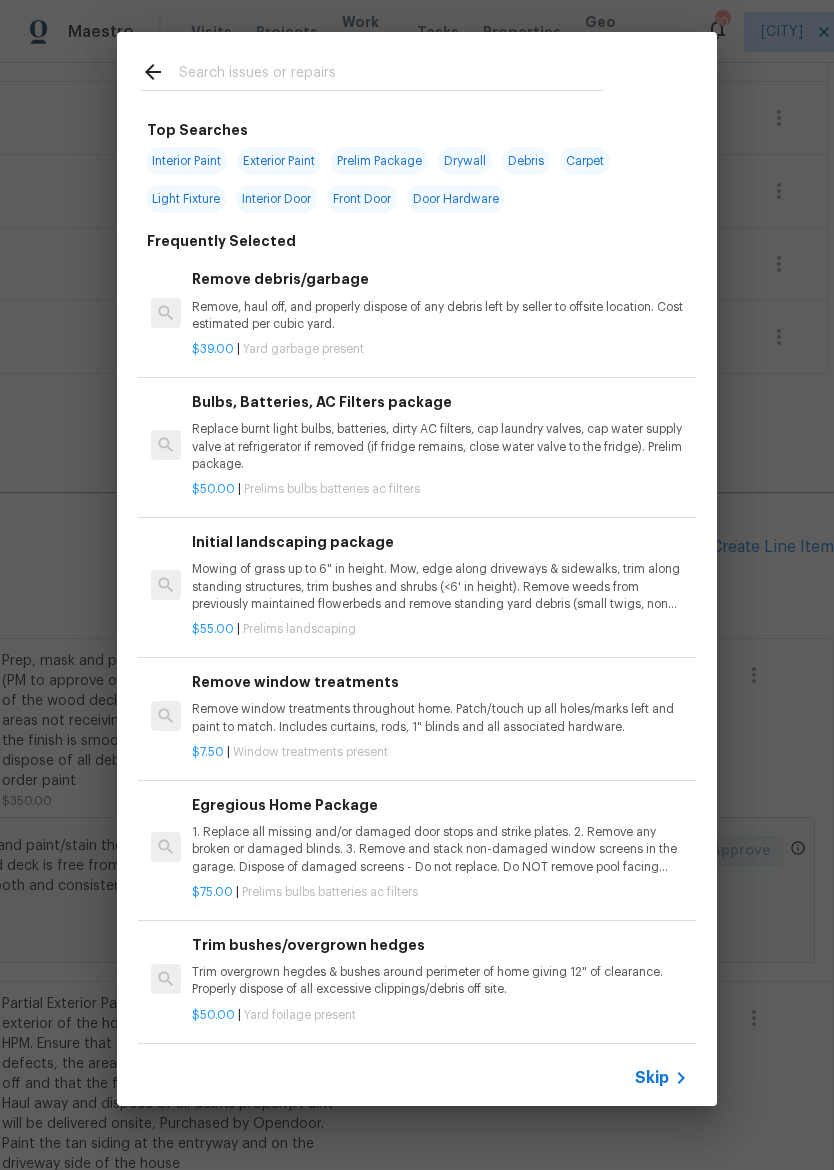 click at bounding box center [372, 71] 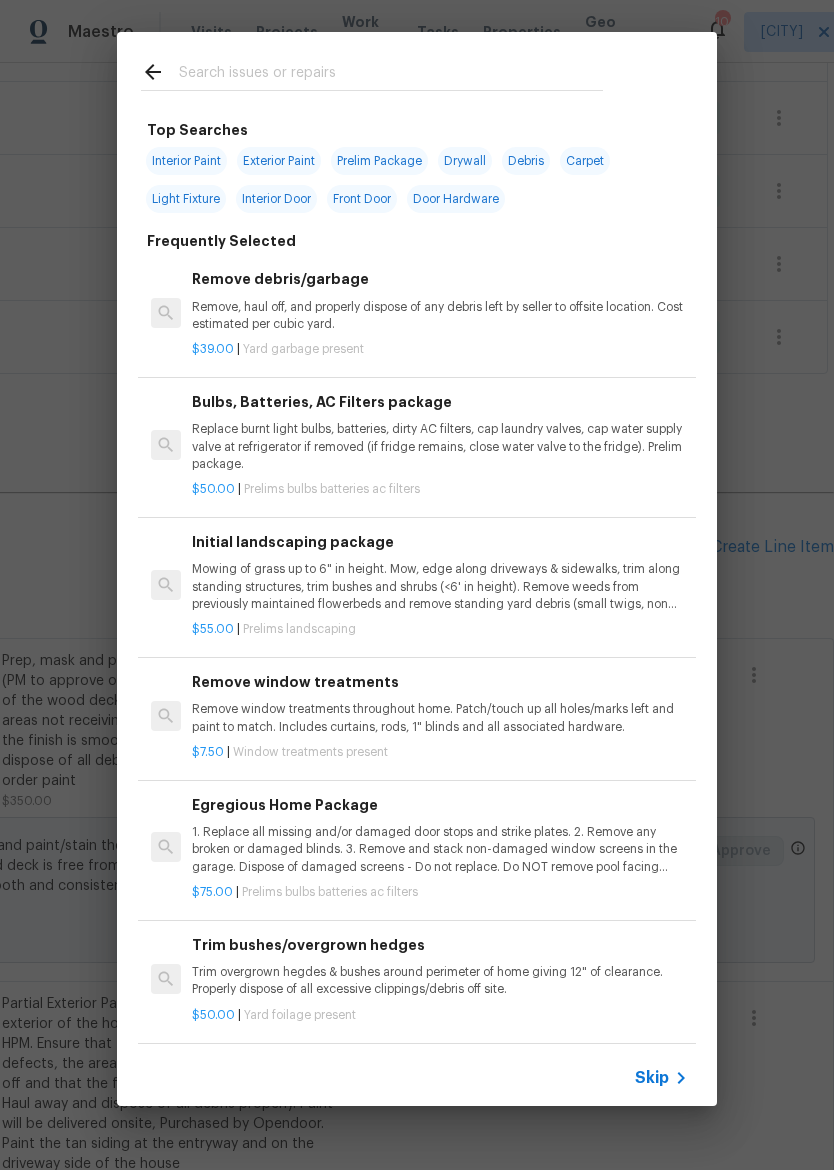 click at bounding box center [372, 71] 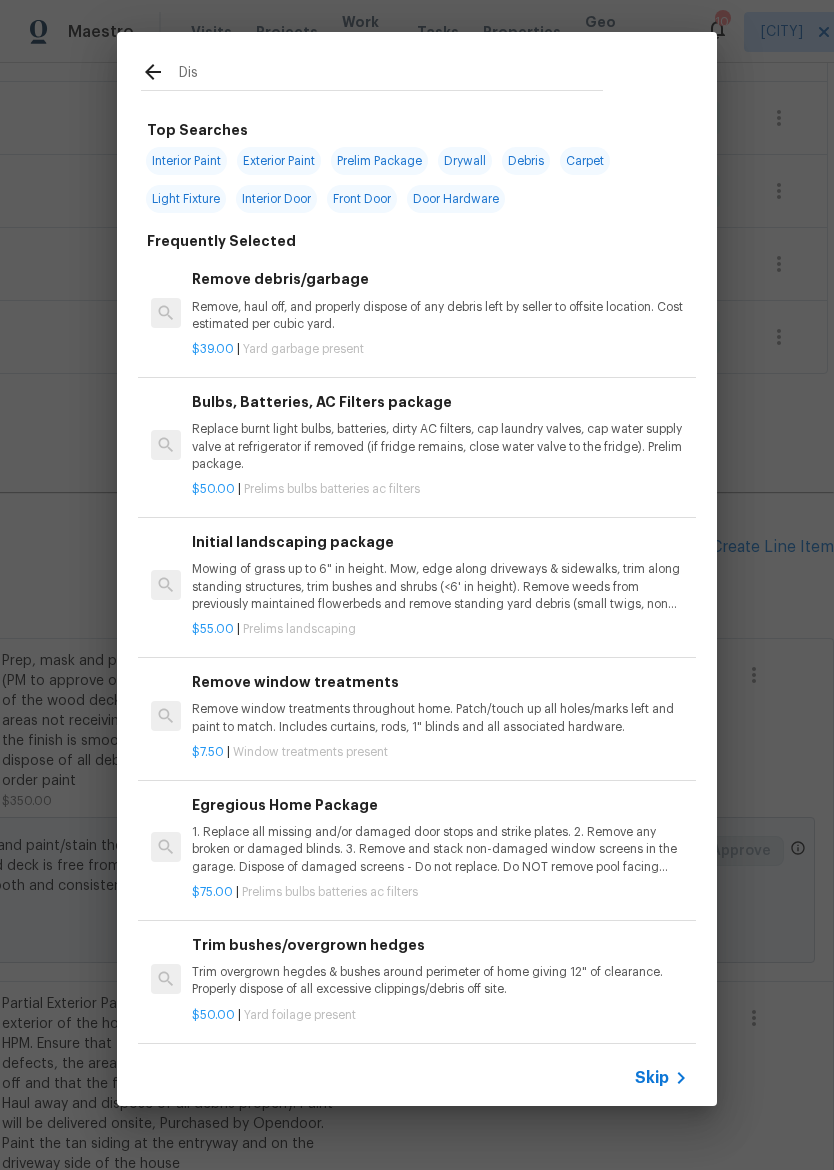 type on "Dish" 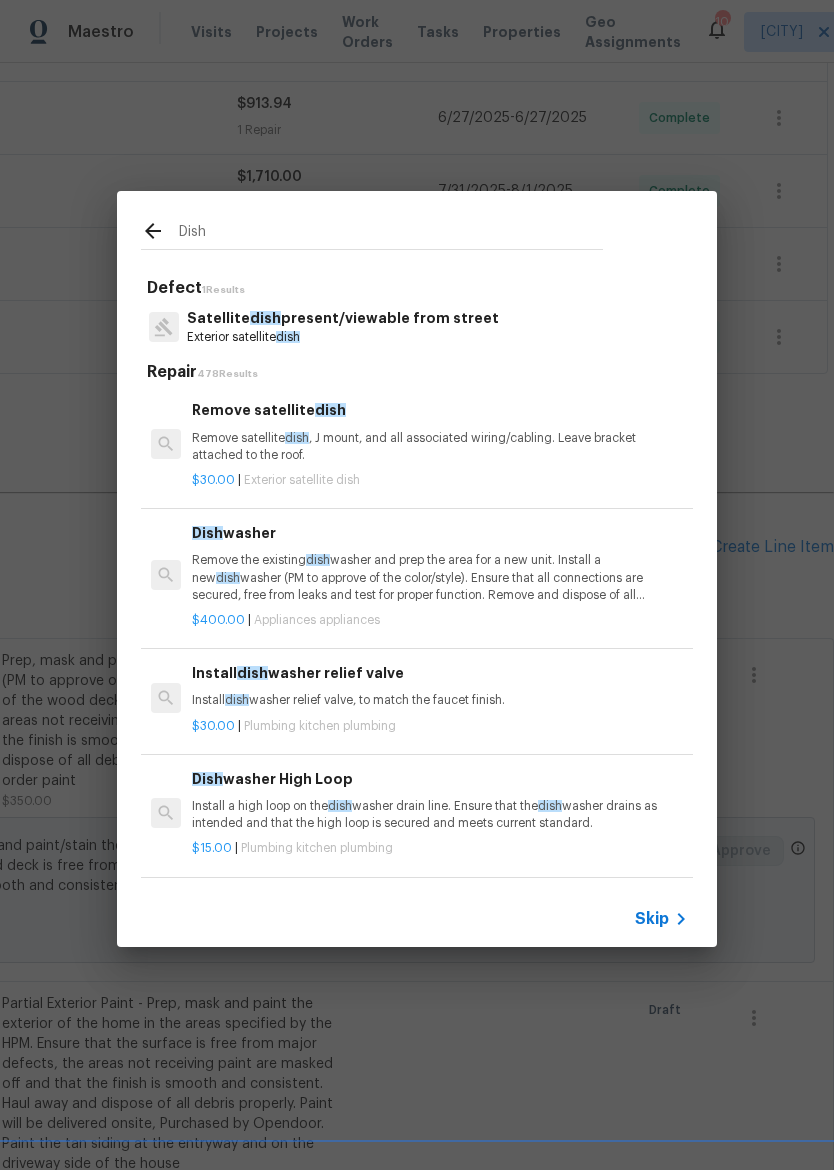 click on "Remove the existing  dish washer and prep the area for a new unit. Install a new  dish washer (PM to approve of the color/style). Ensure that all connections are secured, free from leaks and test for proper function. Remove and dispose of all debris/old appliance properly." at bounding box center (440, 577) 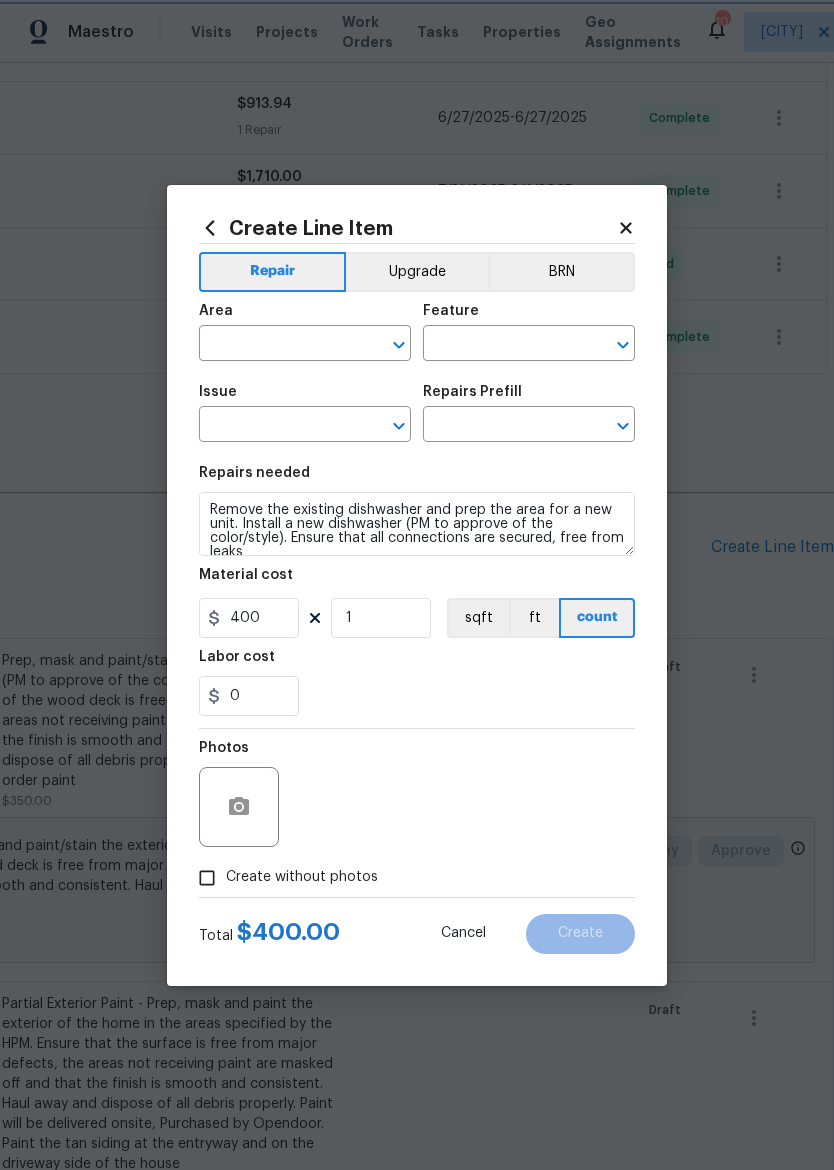 type on "Kitchen" 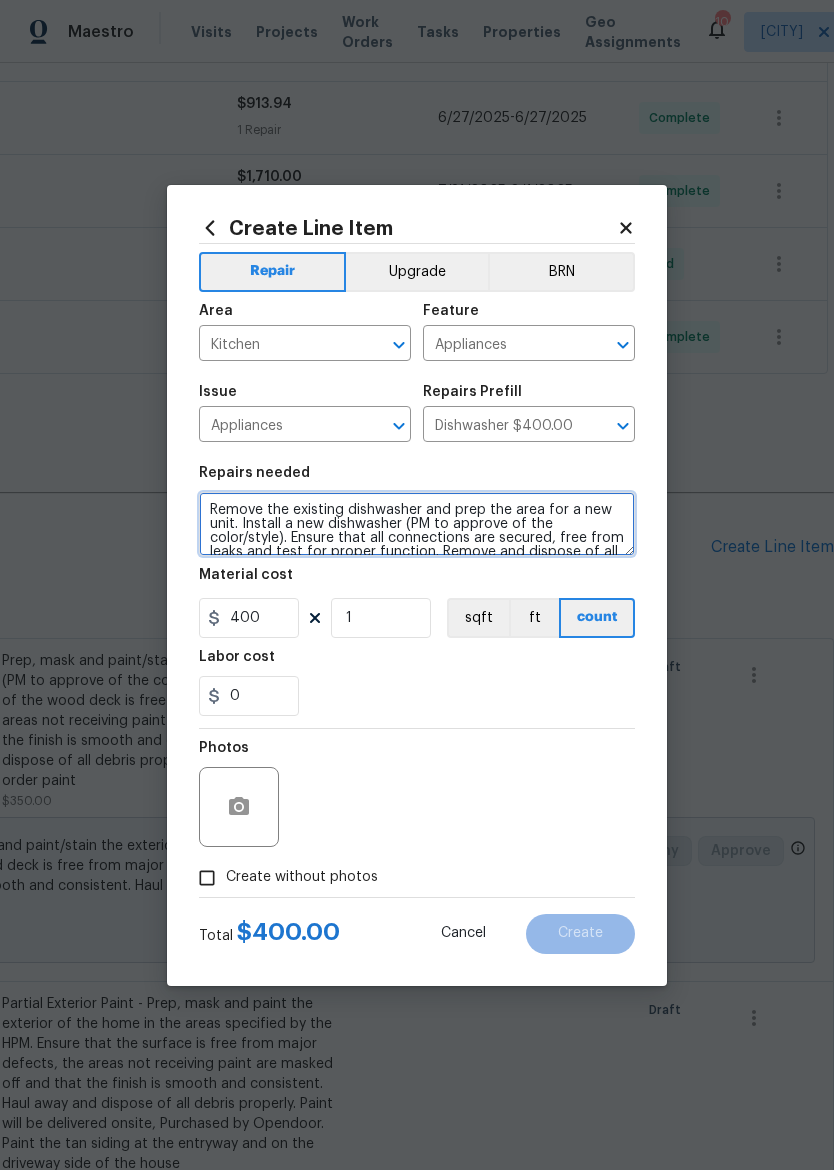 click on "Remove the existing dishwasher and prep the area for a new unit. Install a new dishwasher (PM to approve of the color/style). Ensure that all connections are secured, free from leaks and test for proper function. Remove and dispose of all debris/old appliance properly." at bounding box center (417, 524) 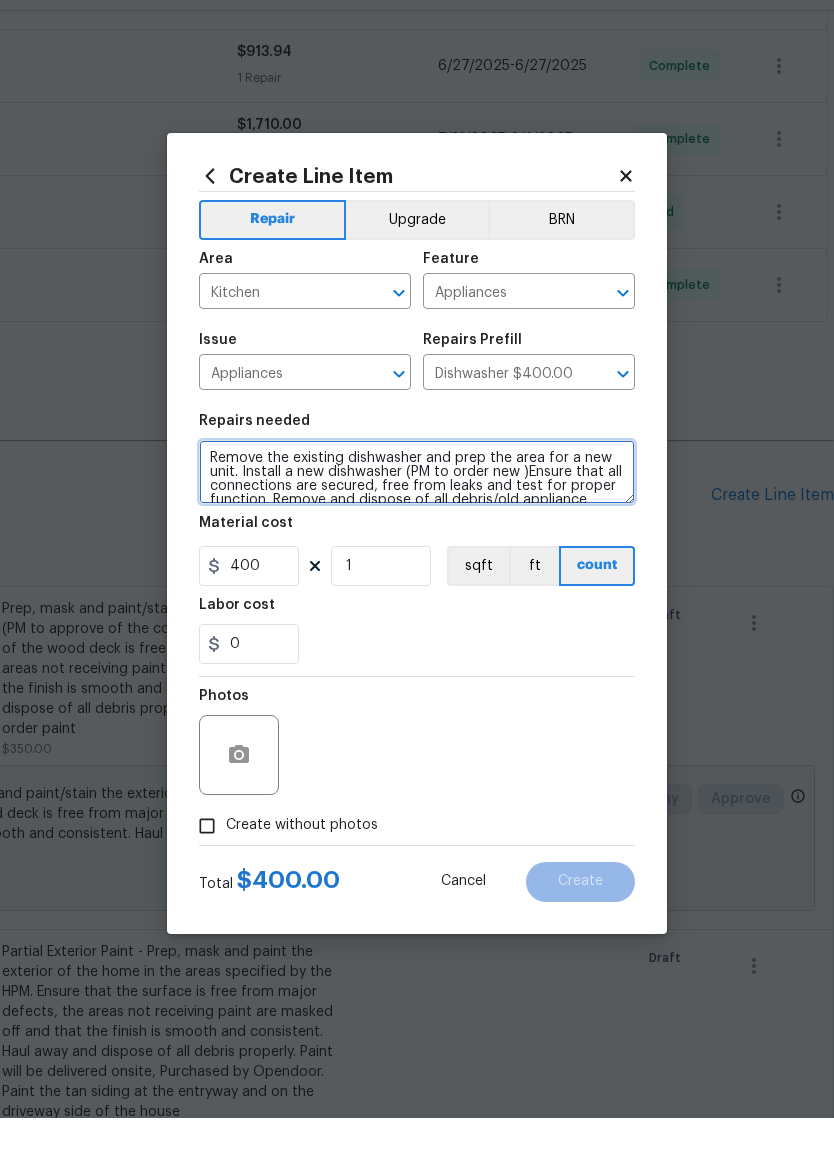 type on "Remove the existing dishwasher and prep the area for a new unit. Install a new dishwasher (PM to order new )Ensure that all connections are secured, free from leaks and test for proper function. Remove and dispose of all debris/old appliance properly." 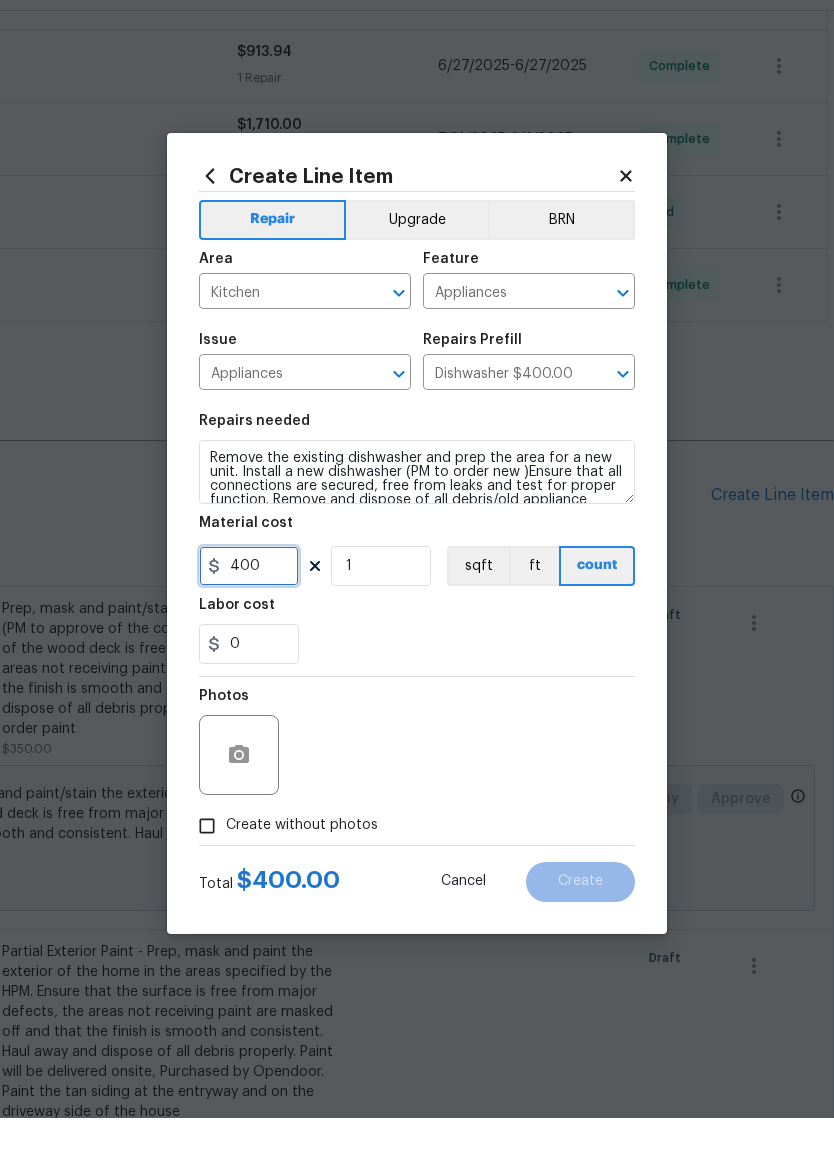 click on "400" at bounding box center [249, 618] 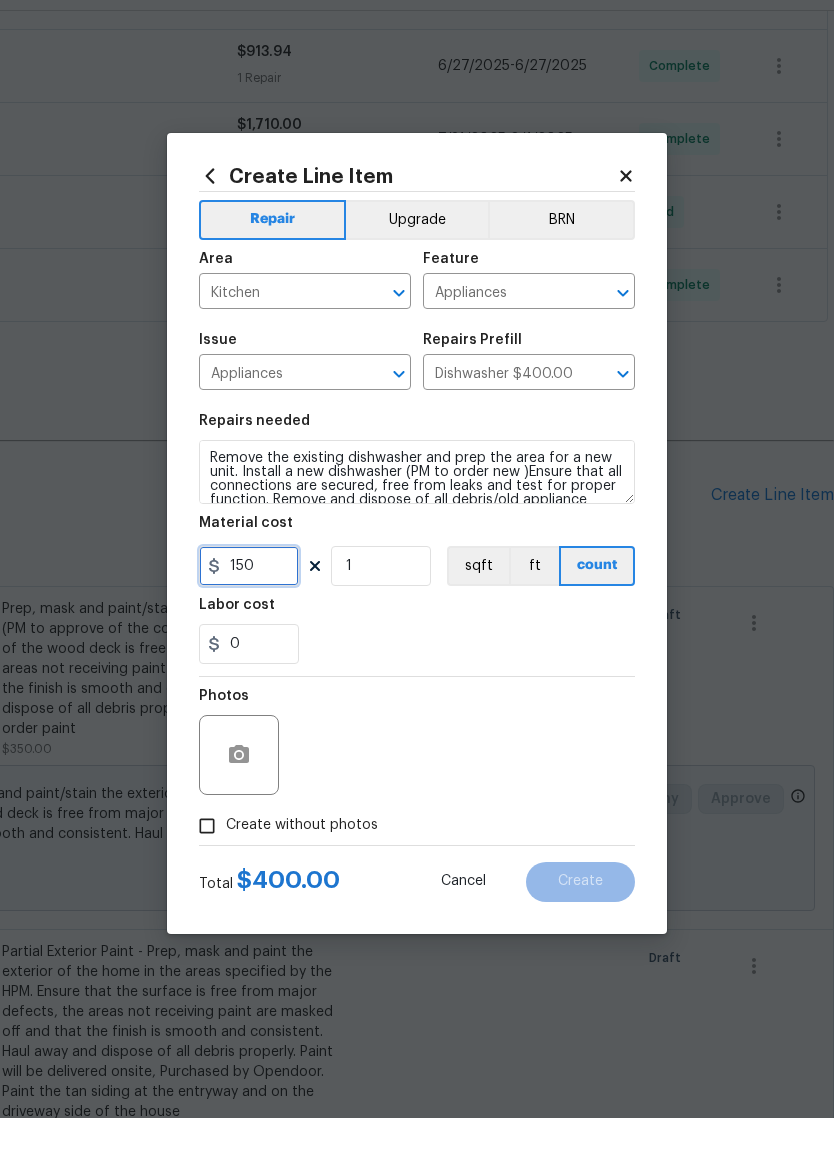 type on "150" 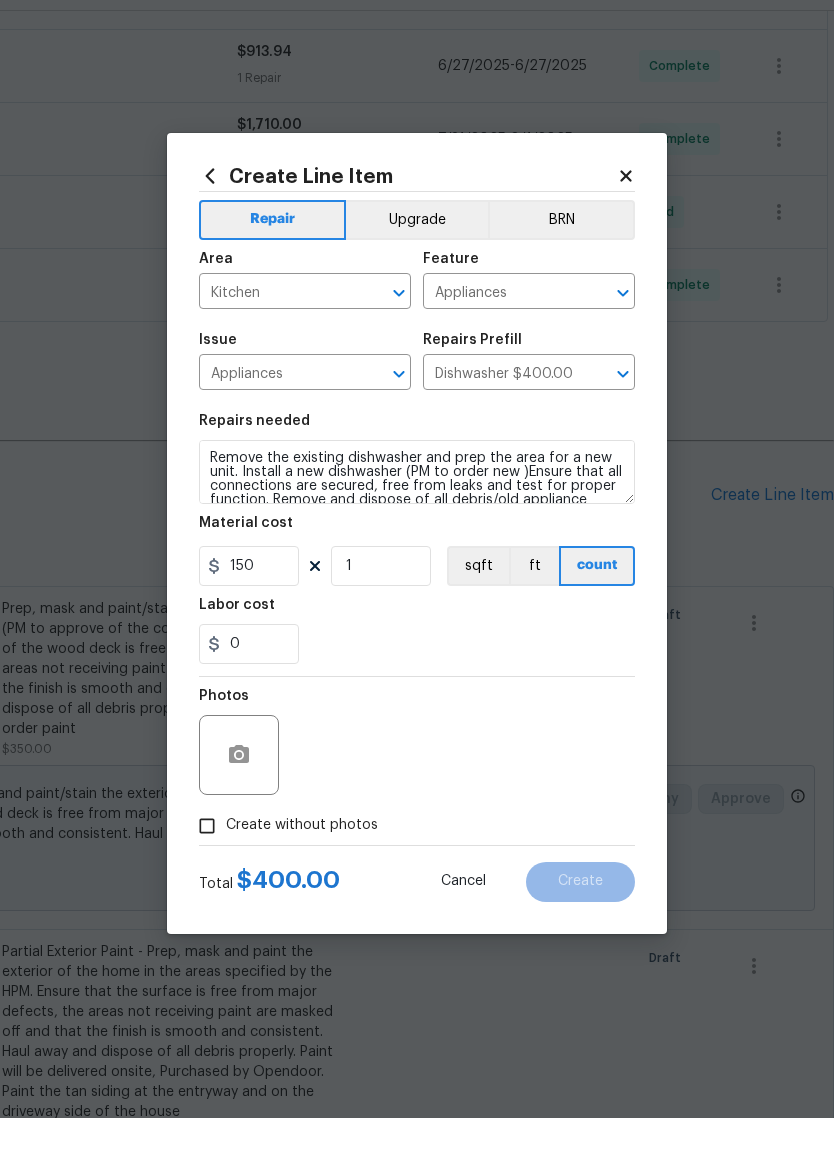 click on "0" at bounding box center (417, 696) 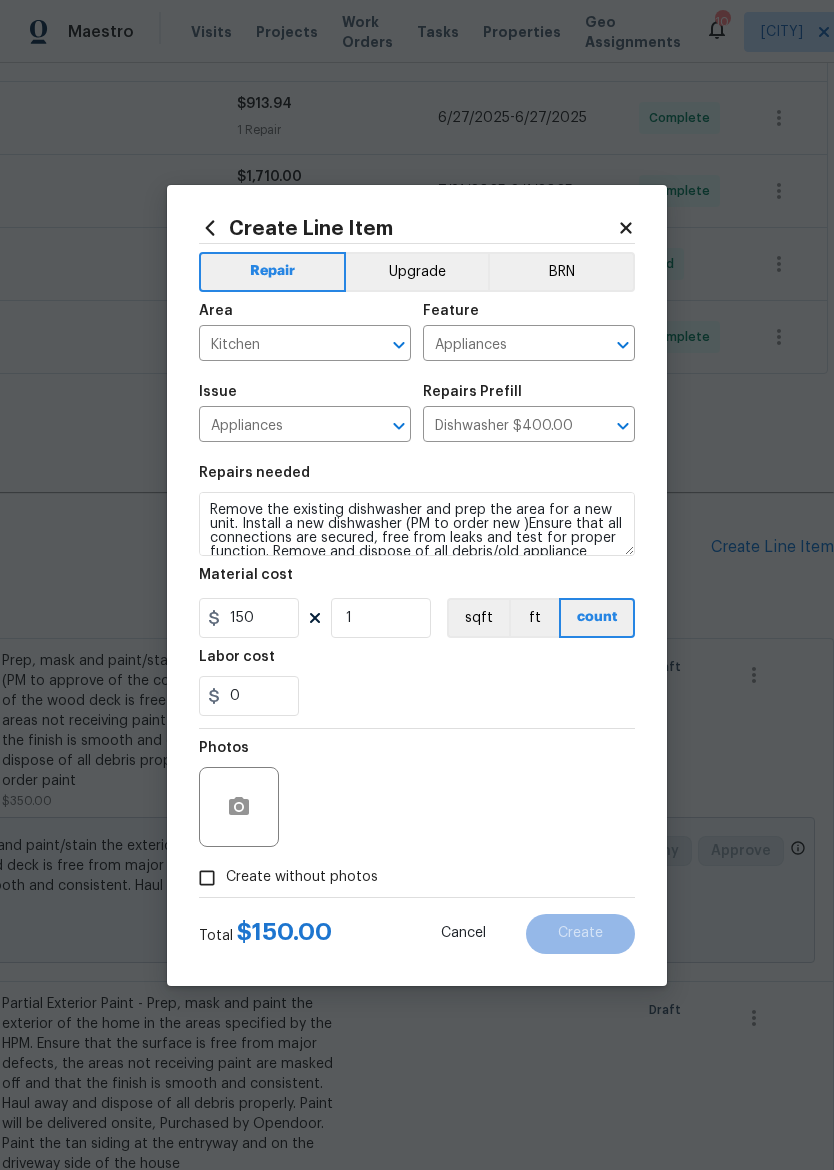 click on "Create without photos" at bounding box center (207, 878) 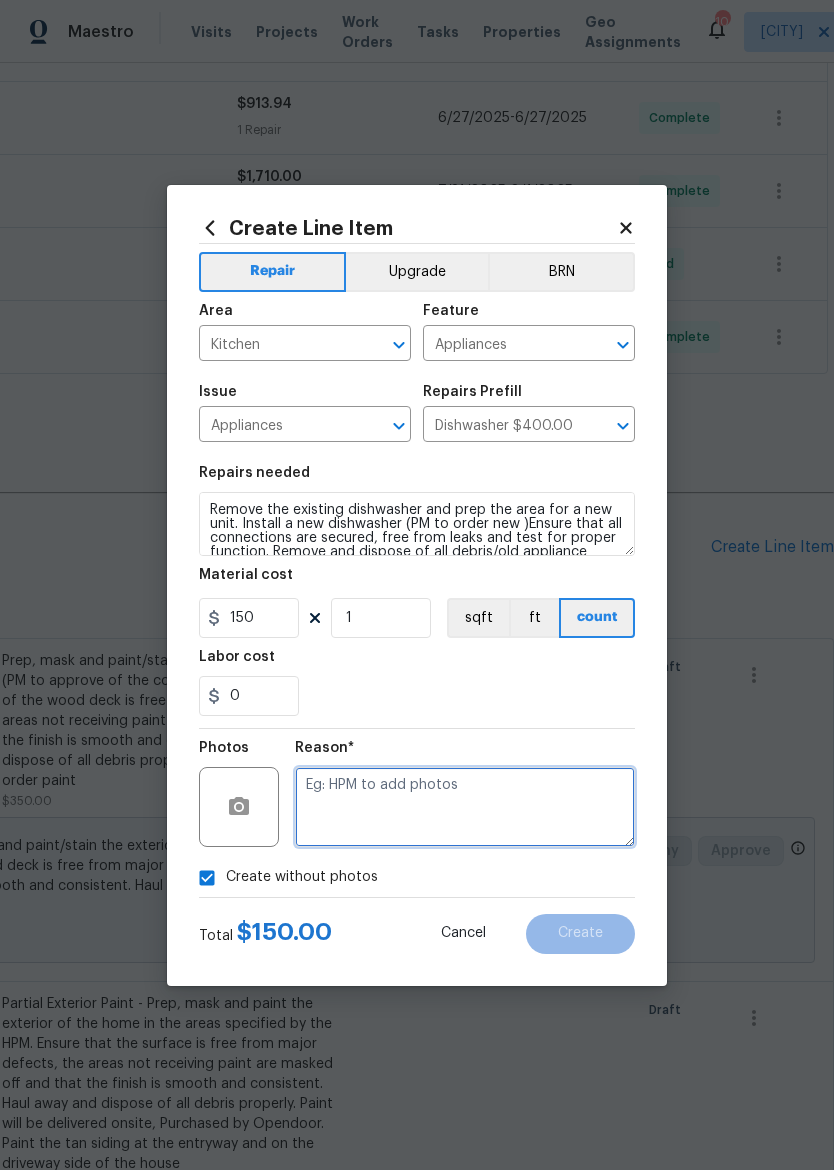 click at bounding box center (465, 807) 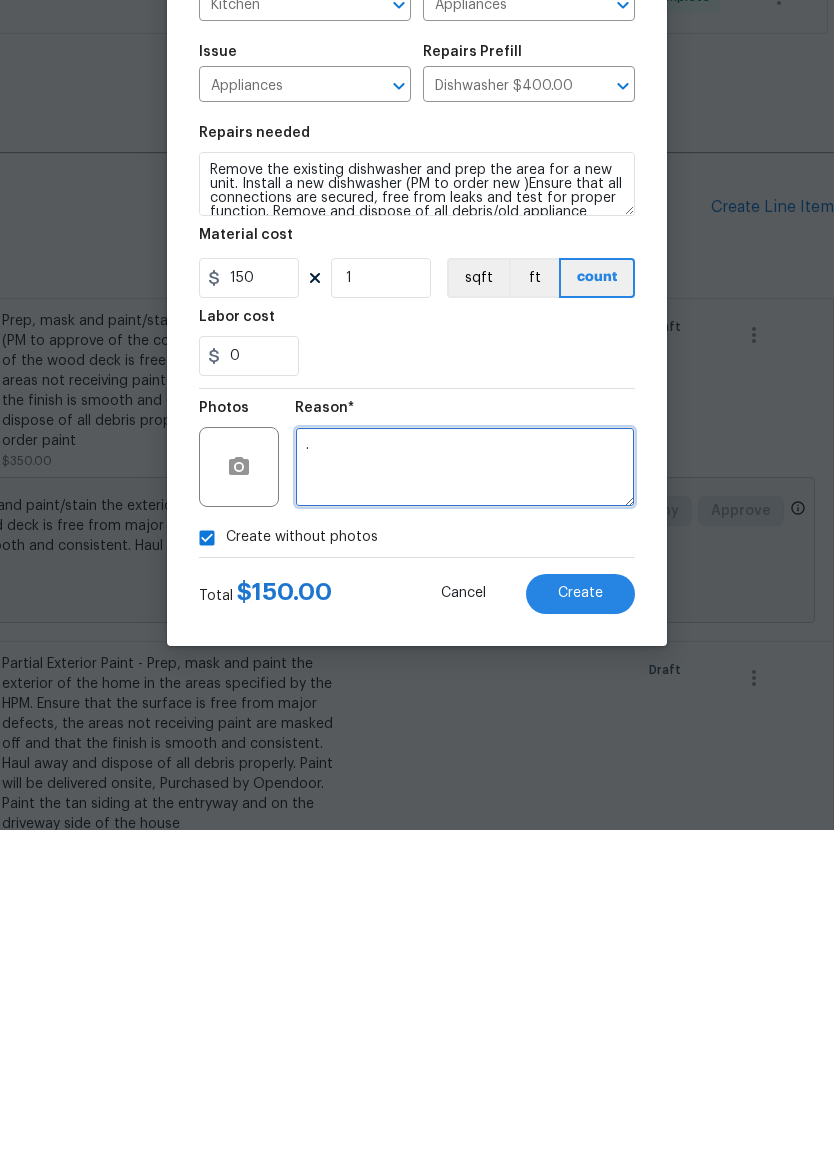 type on "." 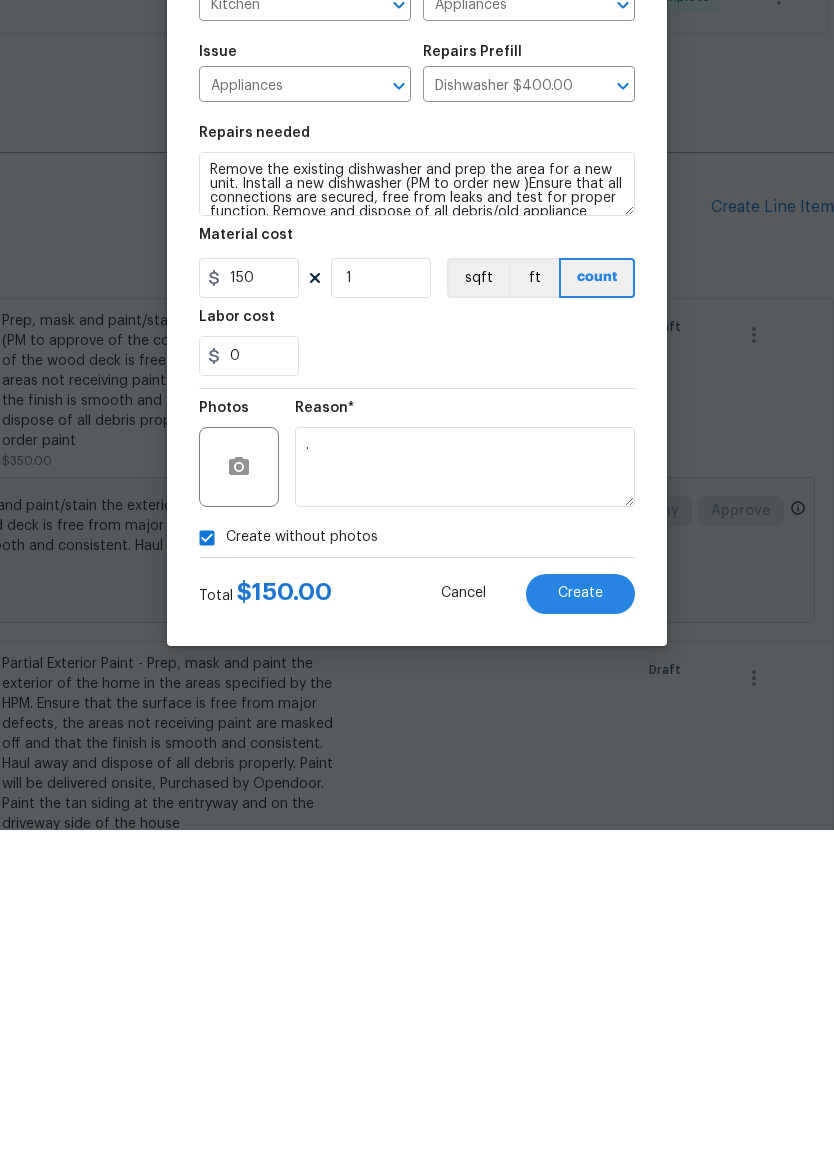 click on "Create" at bounding box center (580, 934) 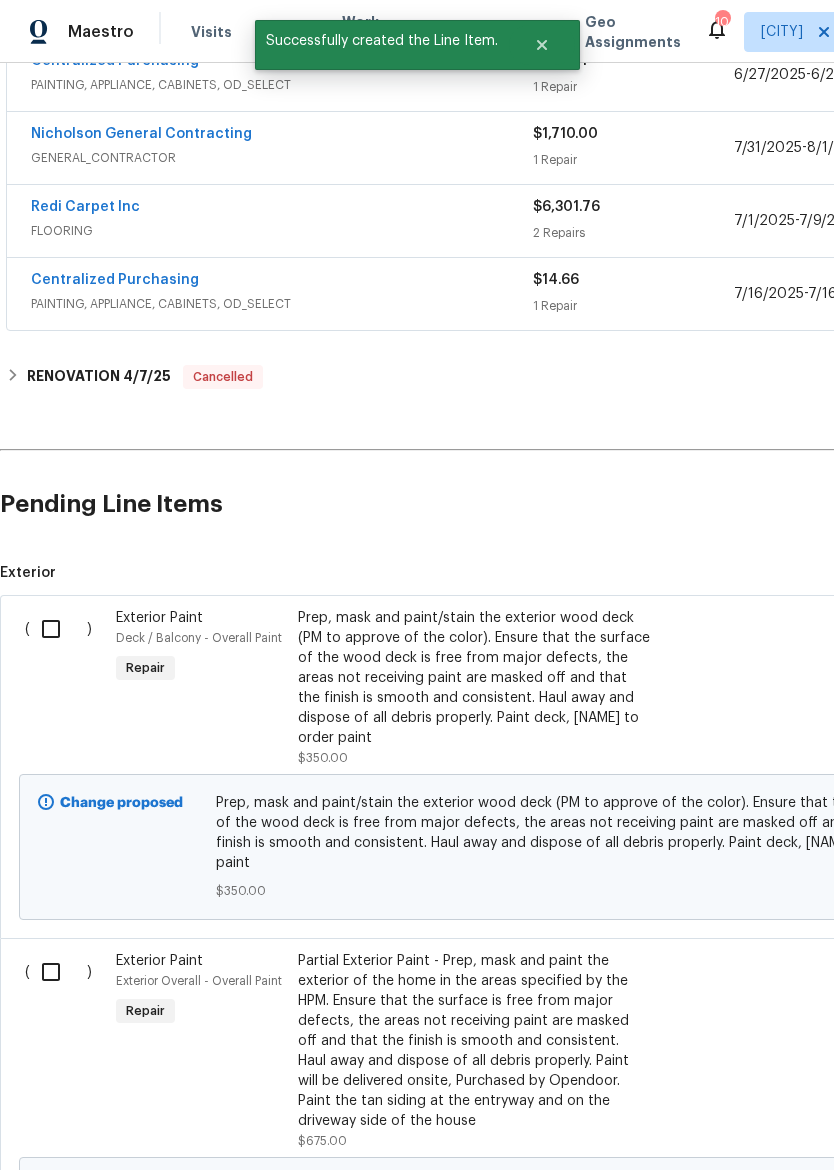 scroll, scrollTop: 795, scrollLeft: 0, axis: vertical 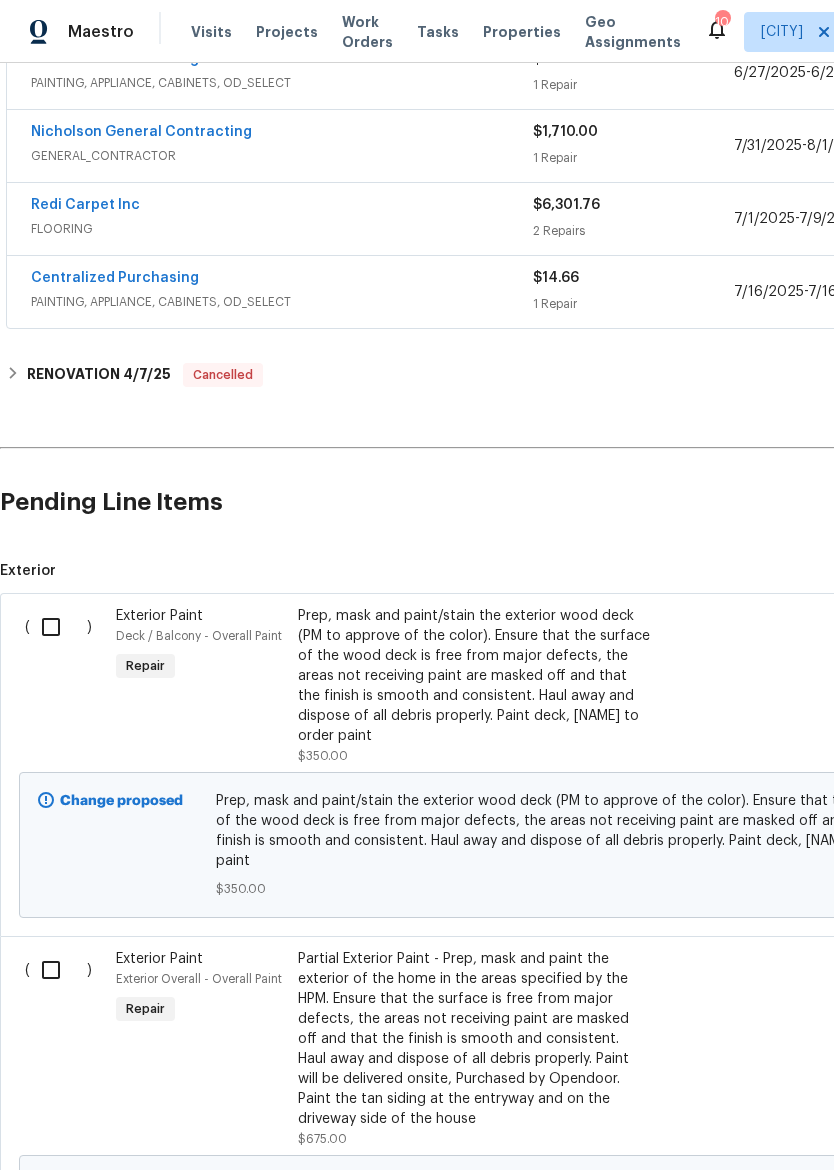 click at bounding box center (58, 627) 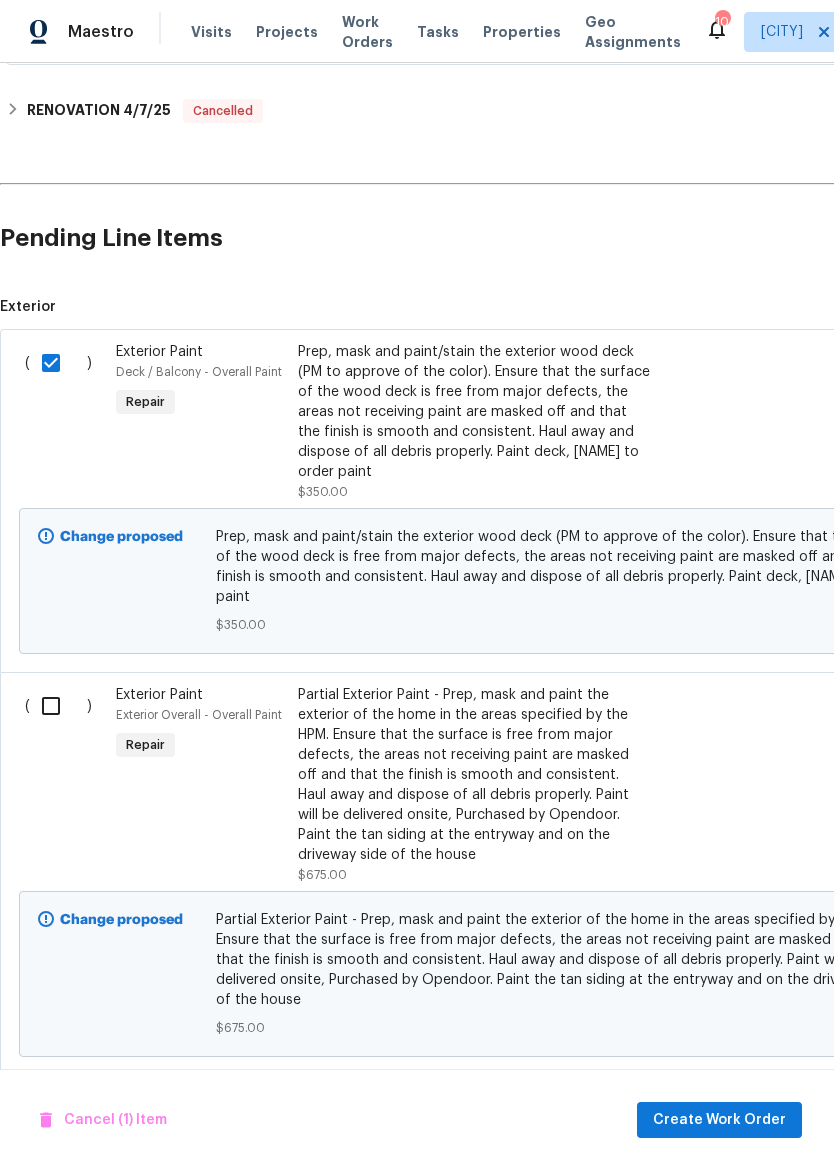 scroll, scrollTop: 1059, scrollLeft: 0, axis: vertical 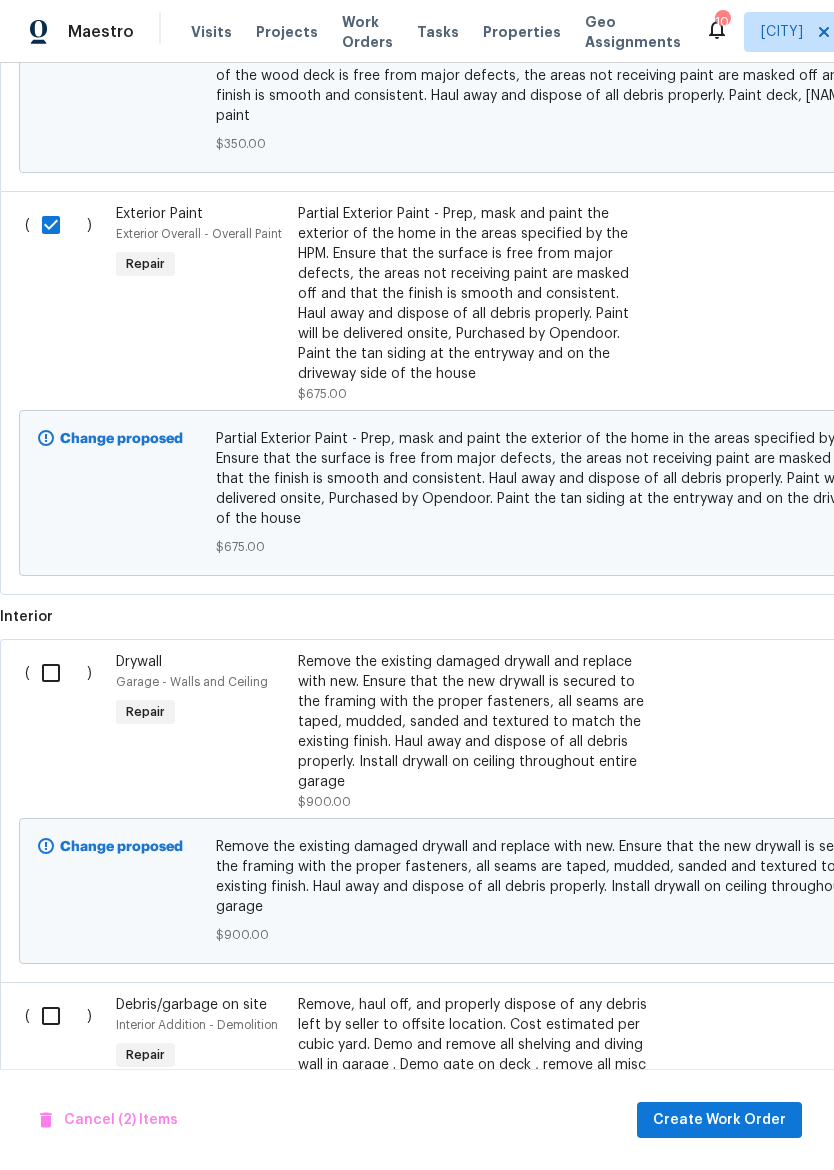 click at bounding box center (58, 673) 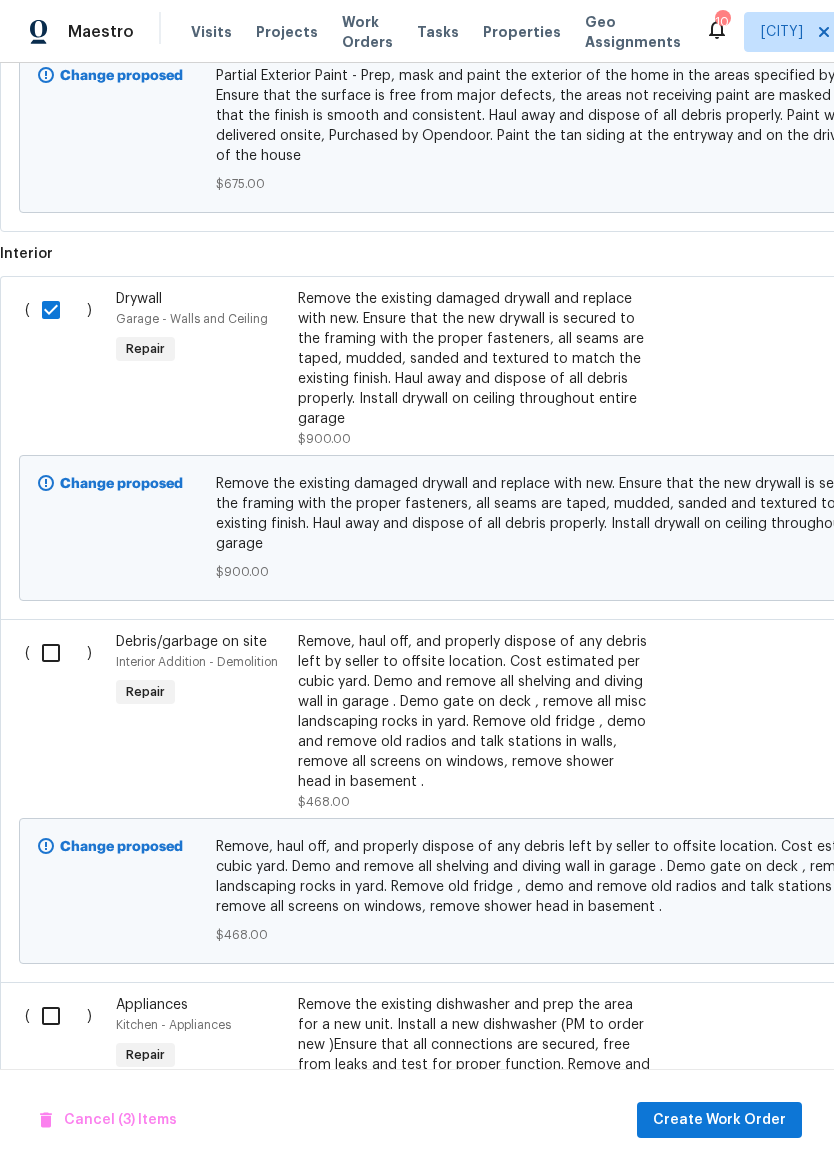 scroll, scrollTop: 1903, scrollLeft: 0, axis: vertical 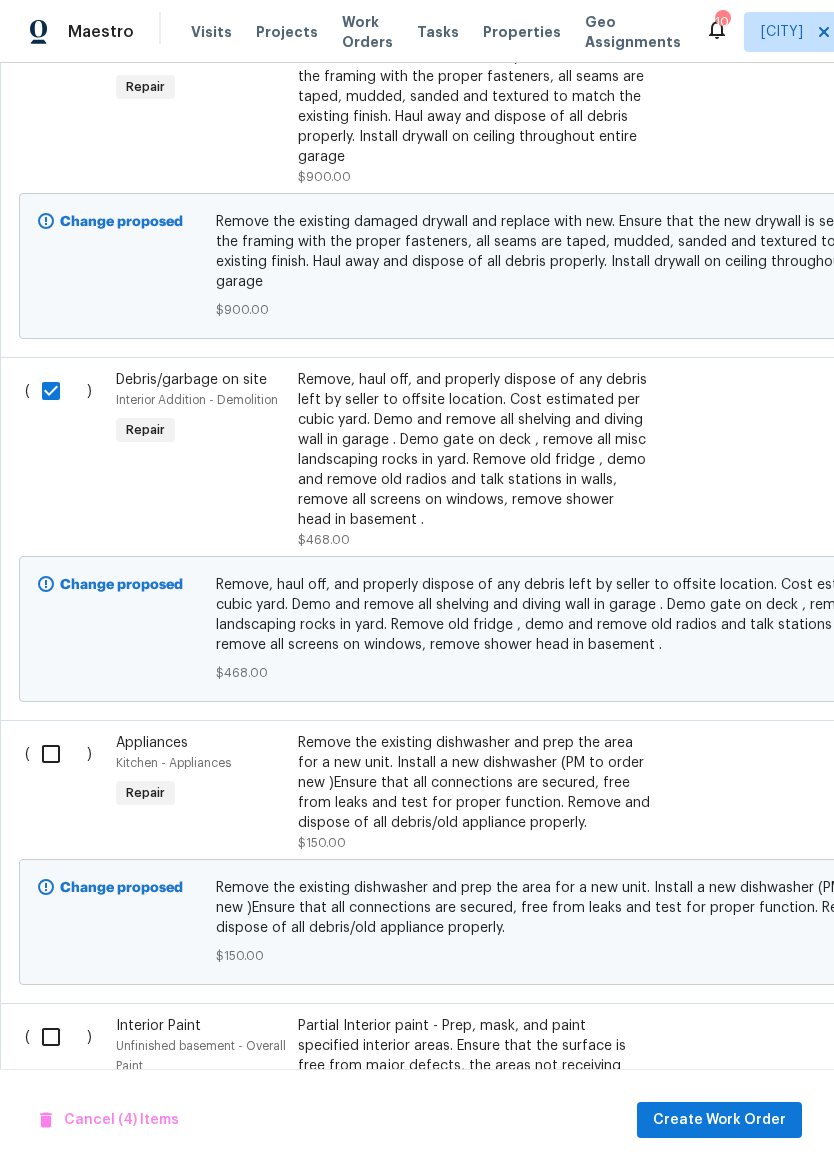 click at bounding box center [58, 754] 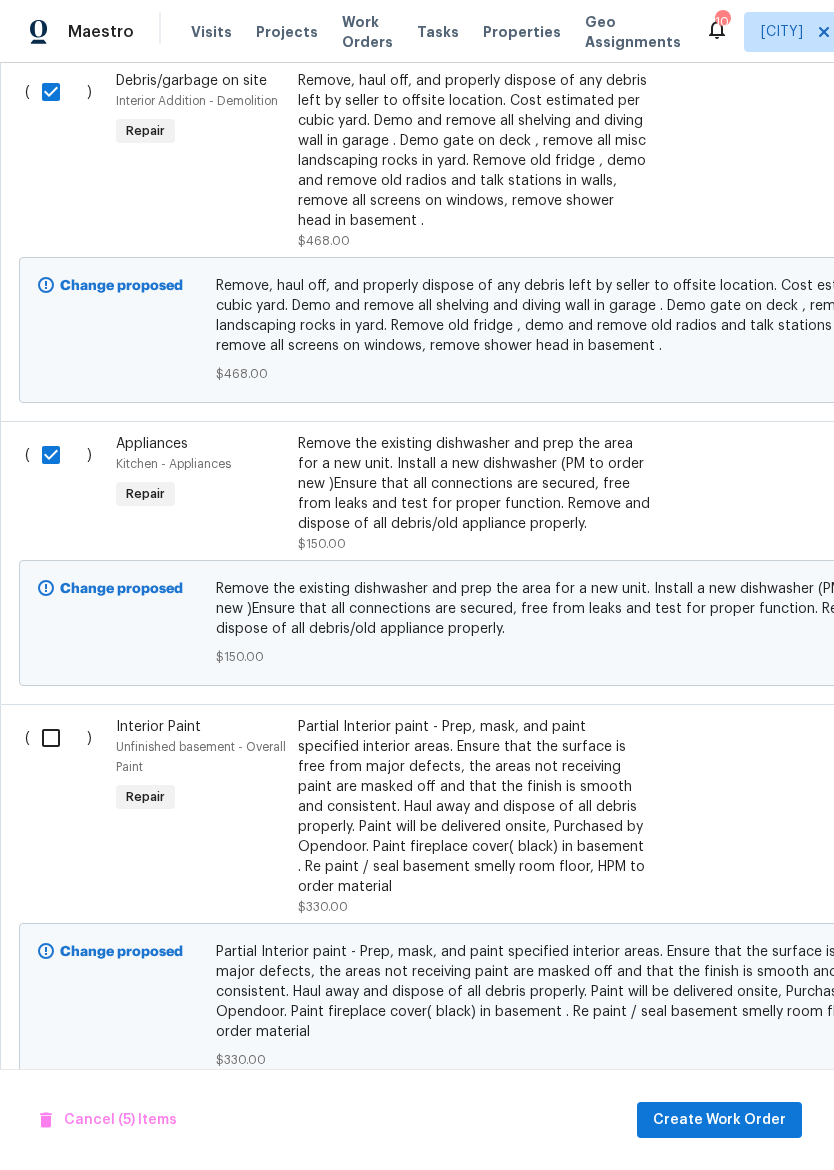 scroll, scrollTop: 2463, scrollLeft: 0, axis: vertical 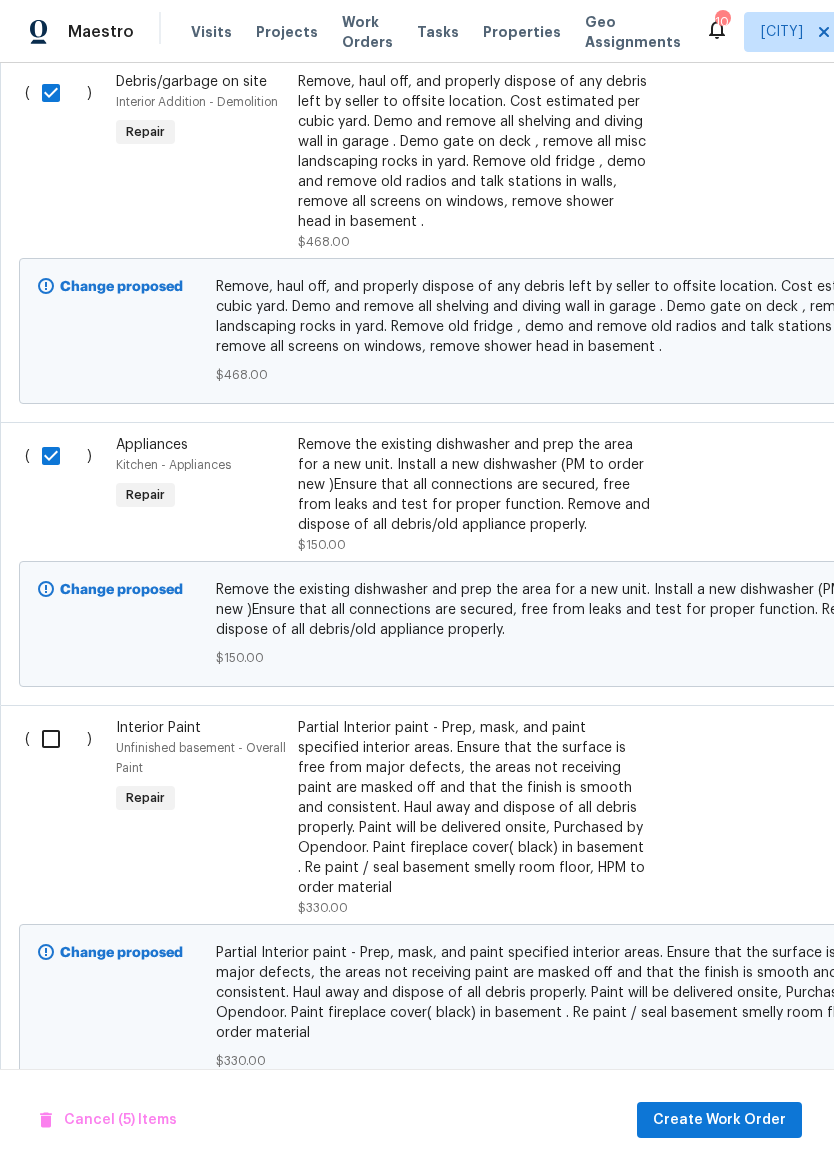 click at bounding box center [58, 739] 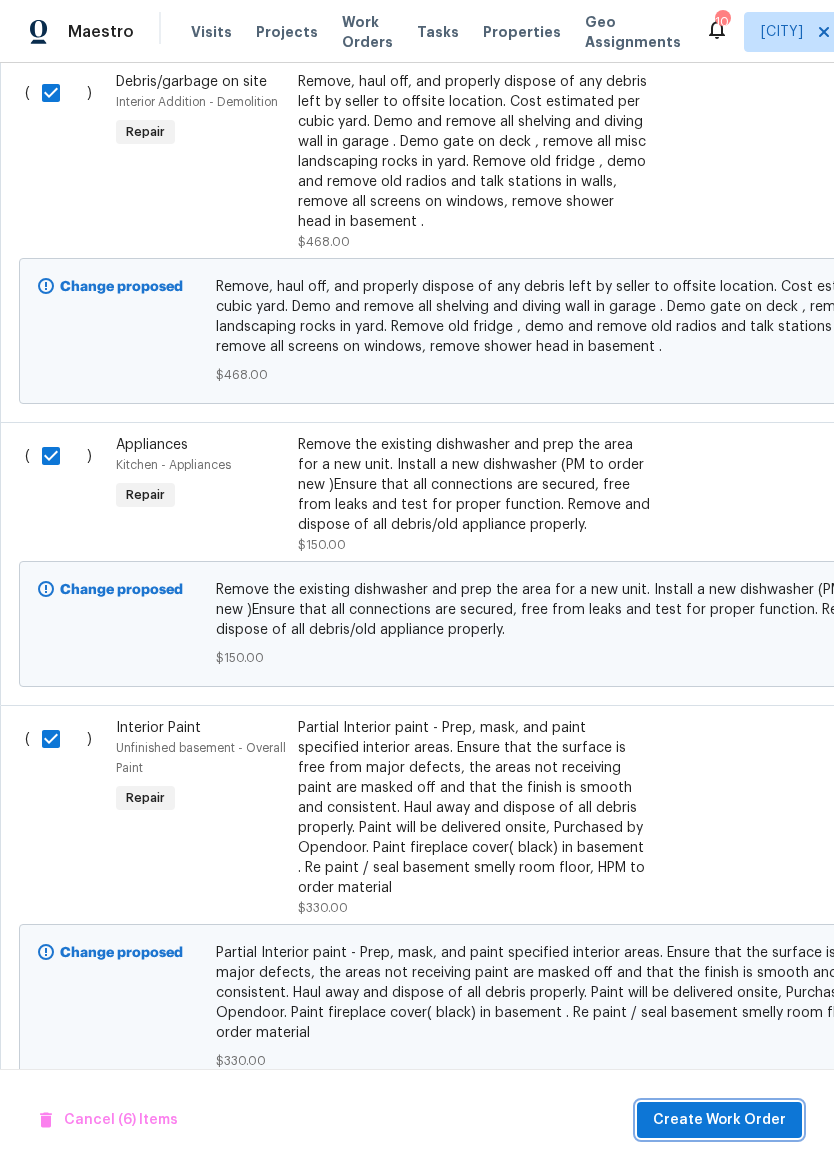 click on "Create Work Order" at bounding box center [719, 1120] 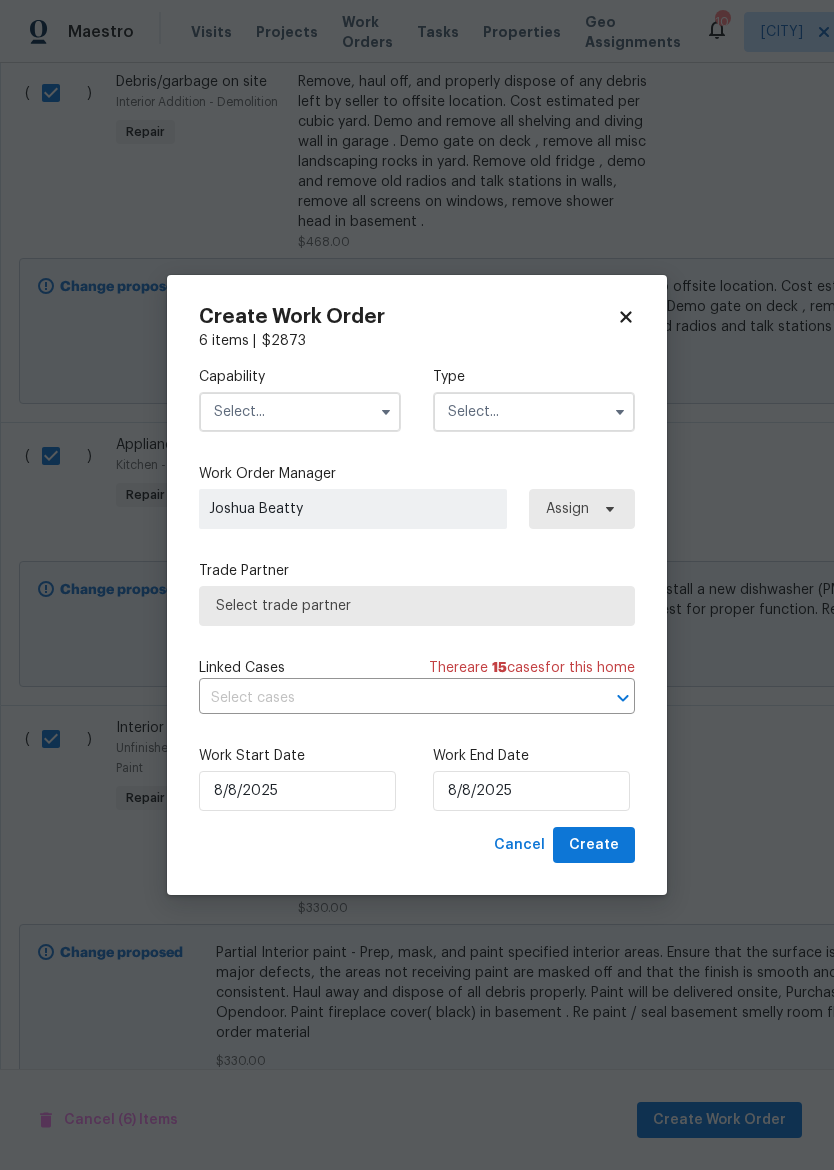 checkbox on "false" 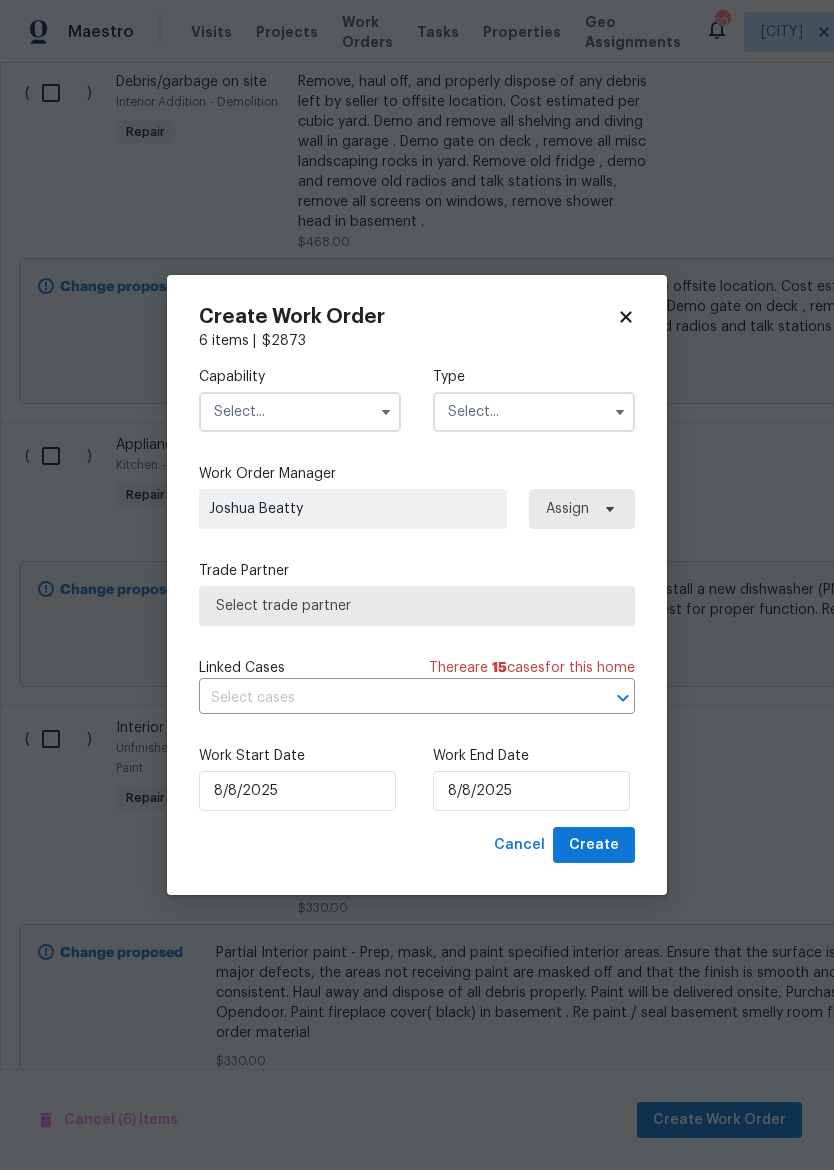 click at bounding box center [300, 412] 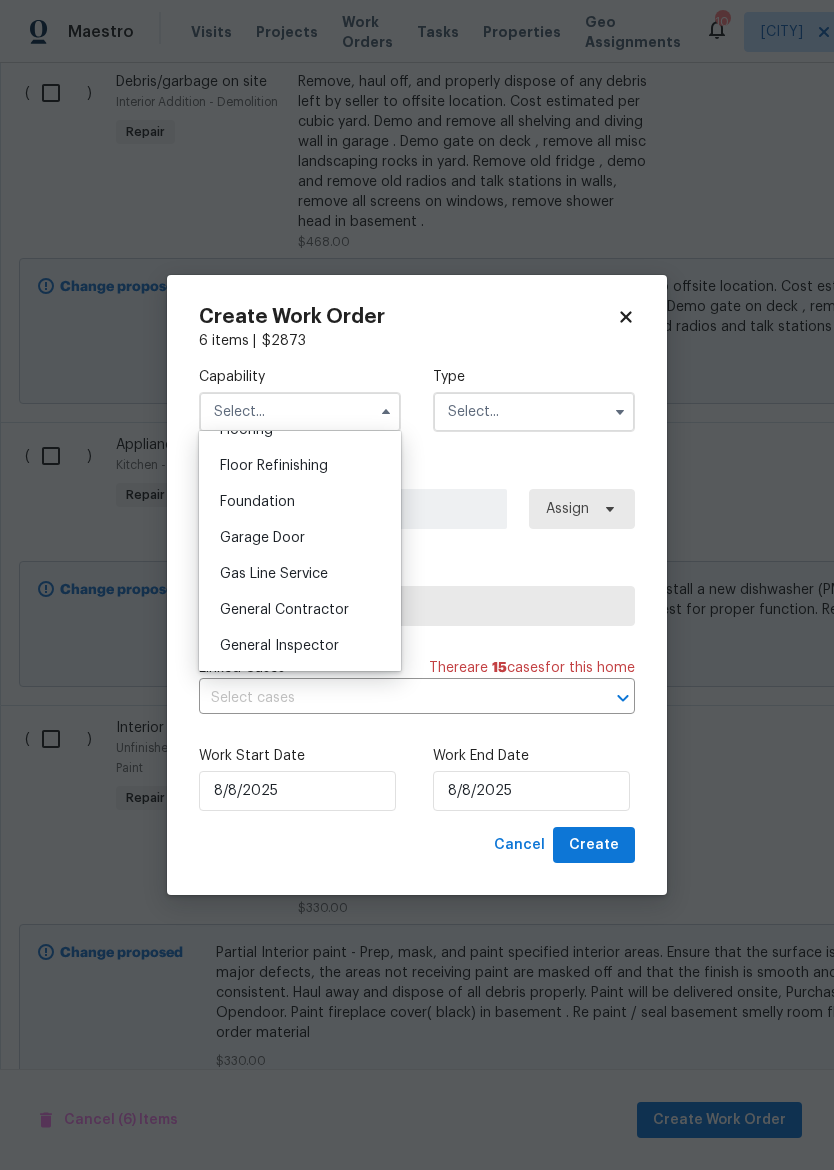 scroll, scrollTop: 803, scrollLeft: 0, axis: vertical 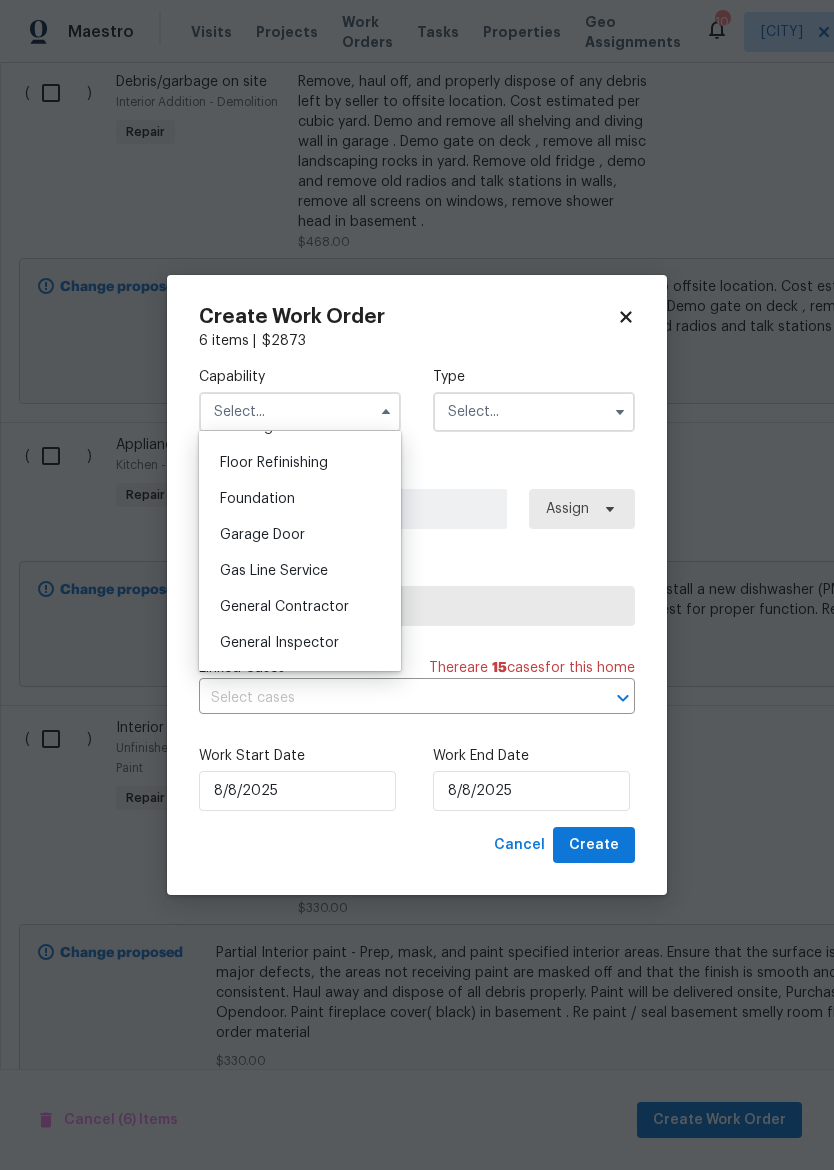 click on "General Contractor" at bounding box center (284, 607) 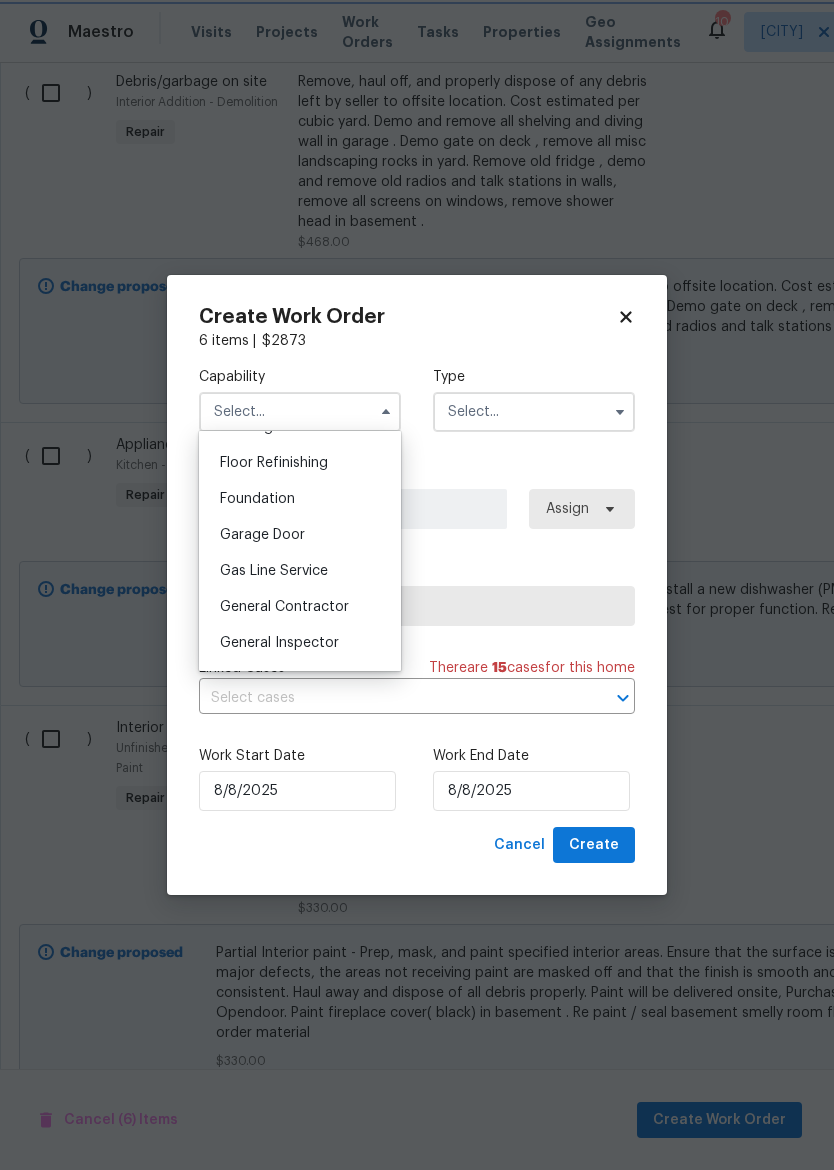 type on "General Contractor" 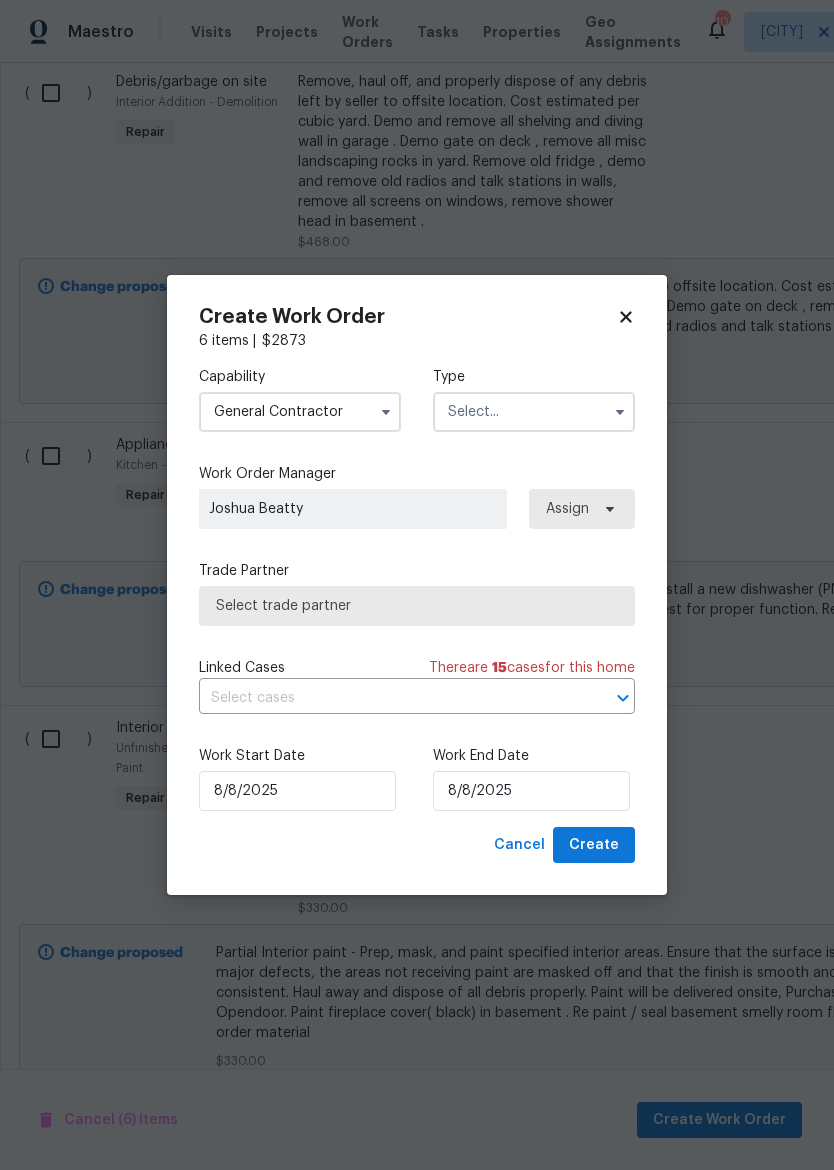 click at bounding box center [534, 412] 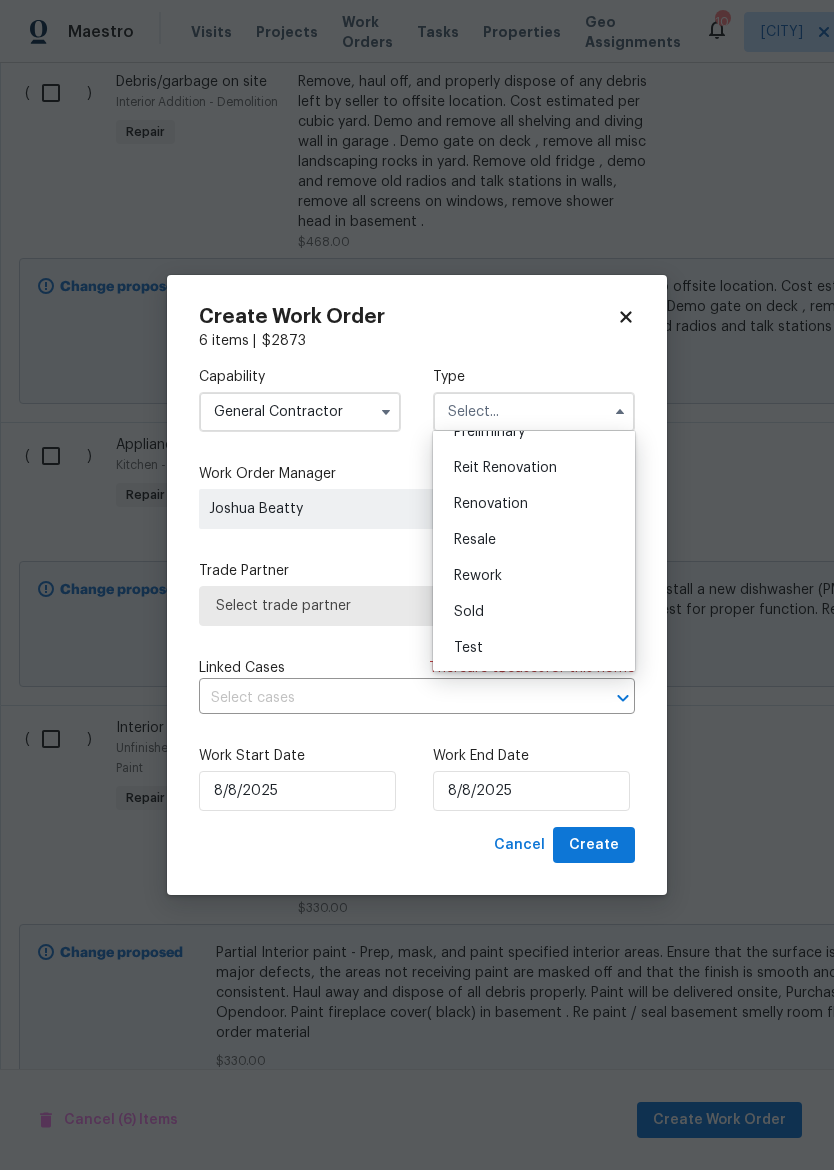 scroll, scrollTop: 454, scrollLeft: 0, axis: vertical 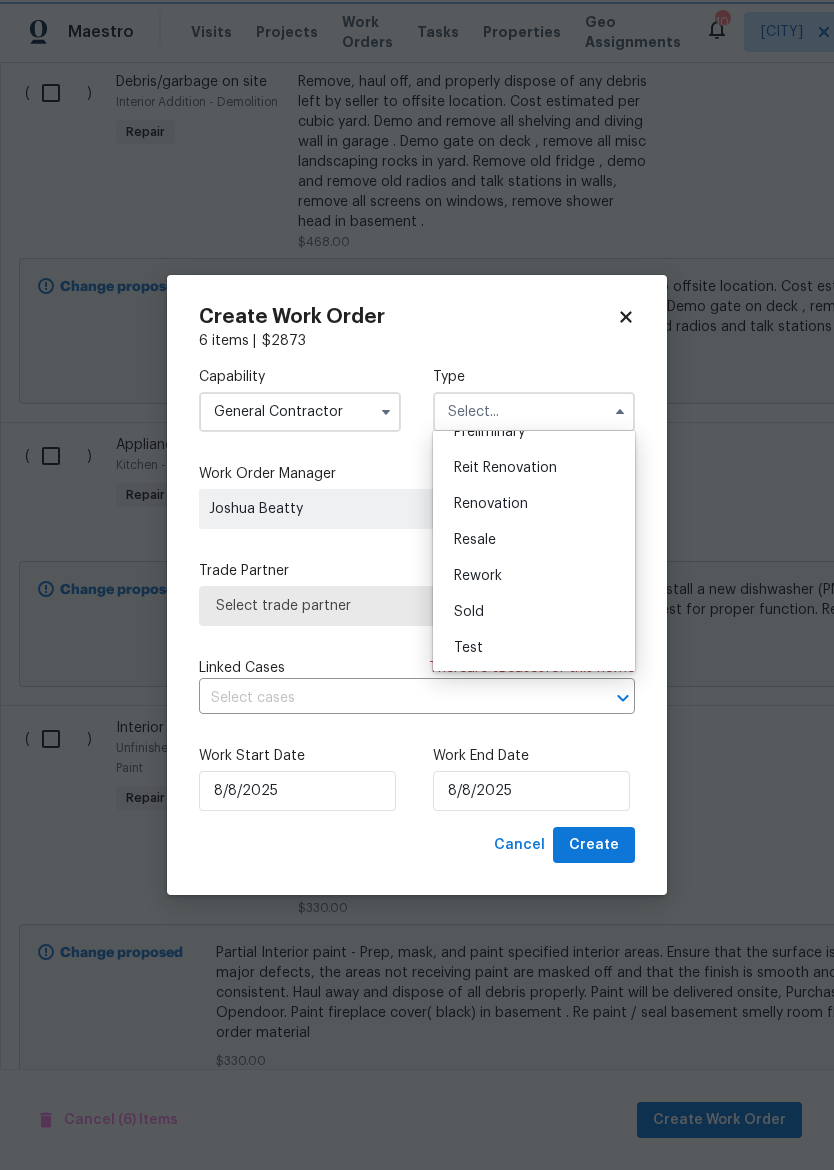 type on "Renovation" 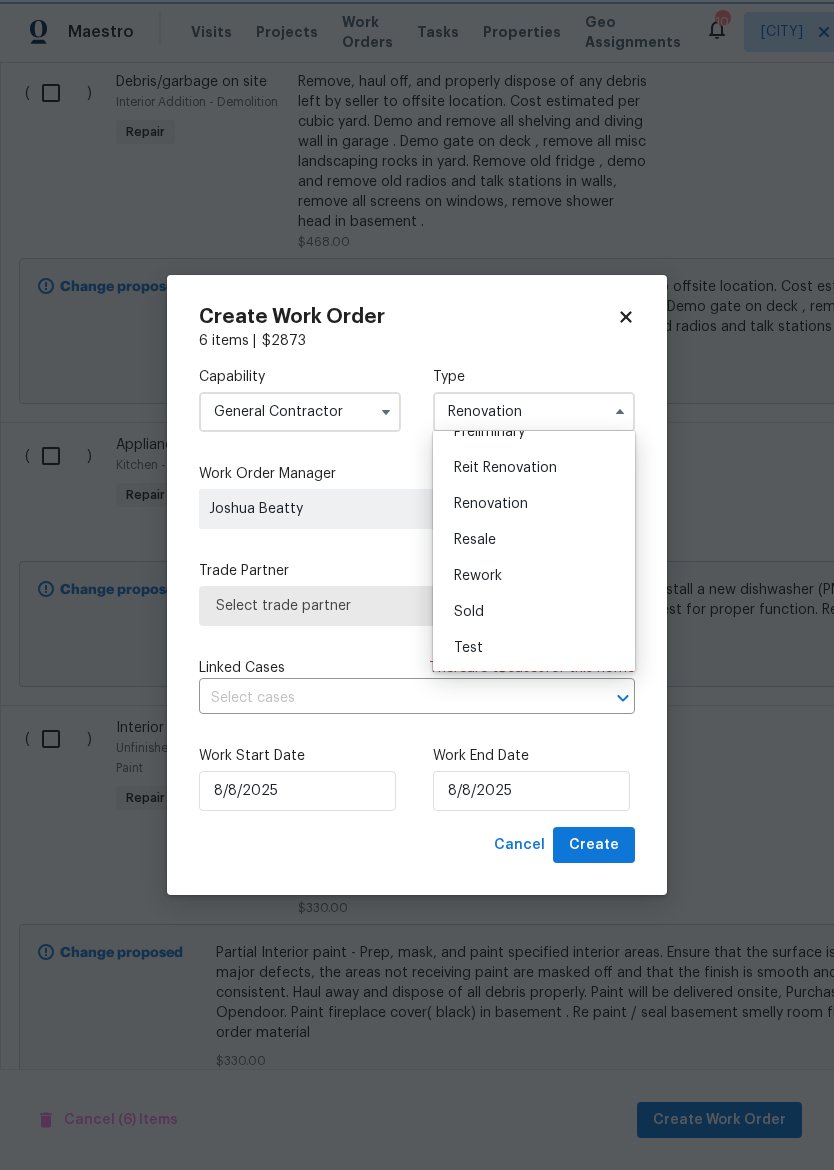 scroll, scrollTop: 0, scrollLeft: 0, axis: both 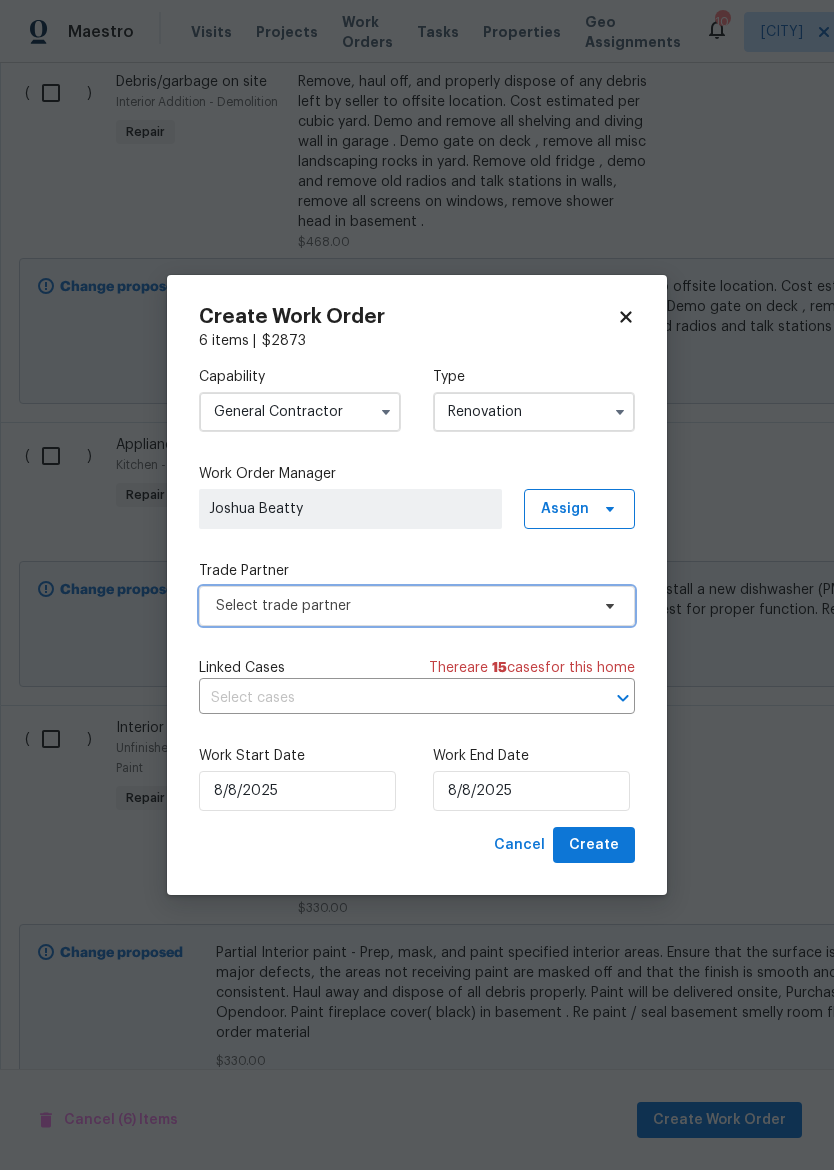 click on "Select trade partner" at bounding box center [417, 606] 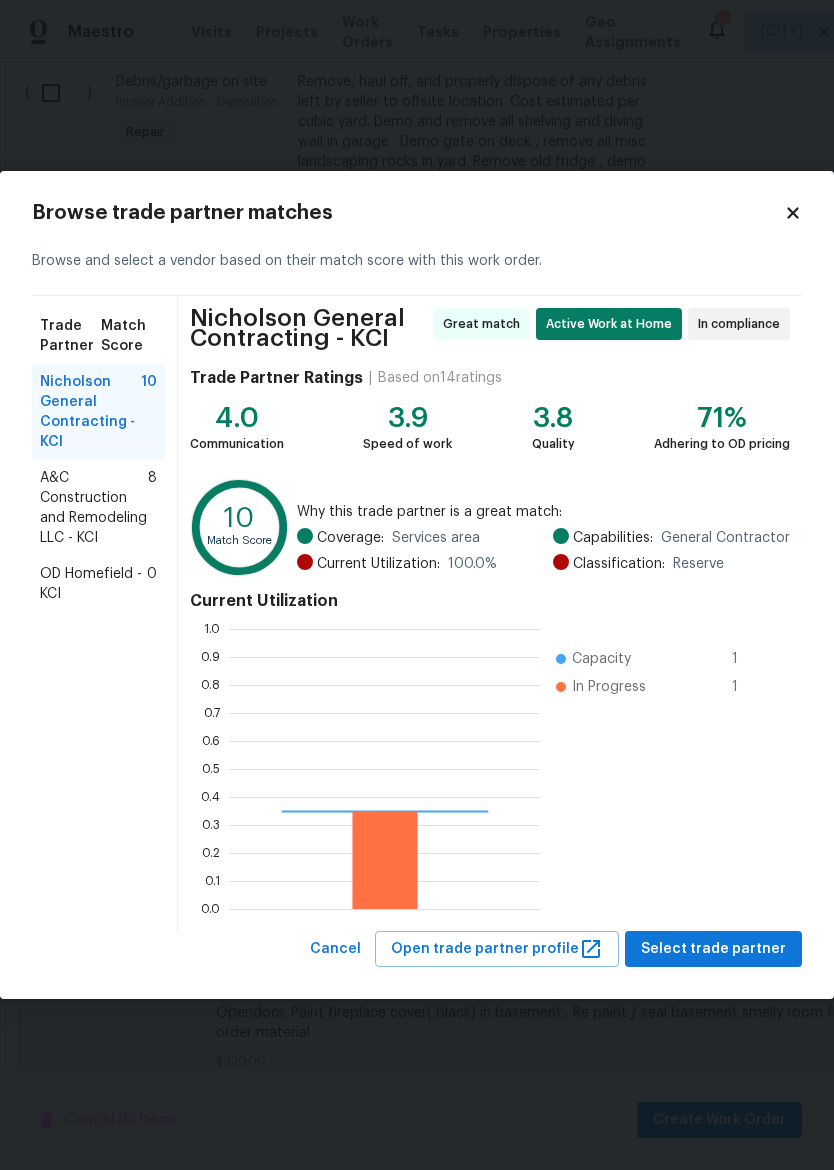 scroll, scrollTop: 2, scrollLeft: 2, axis: both 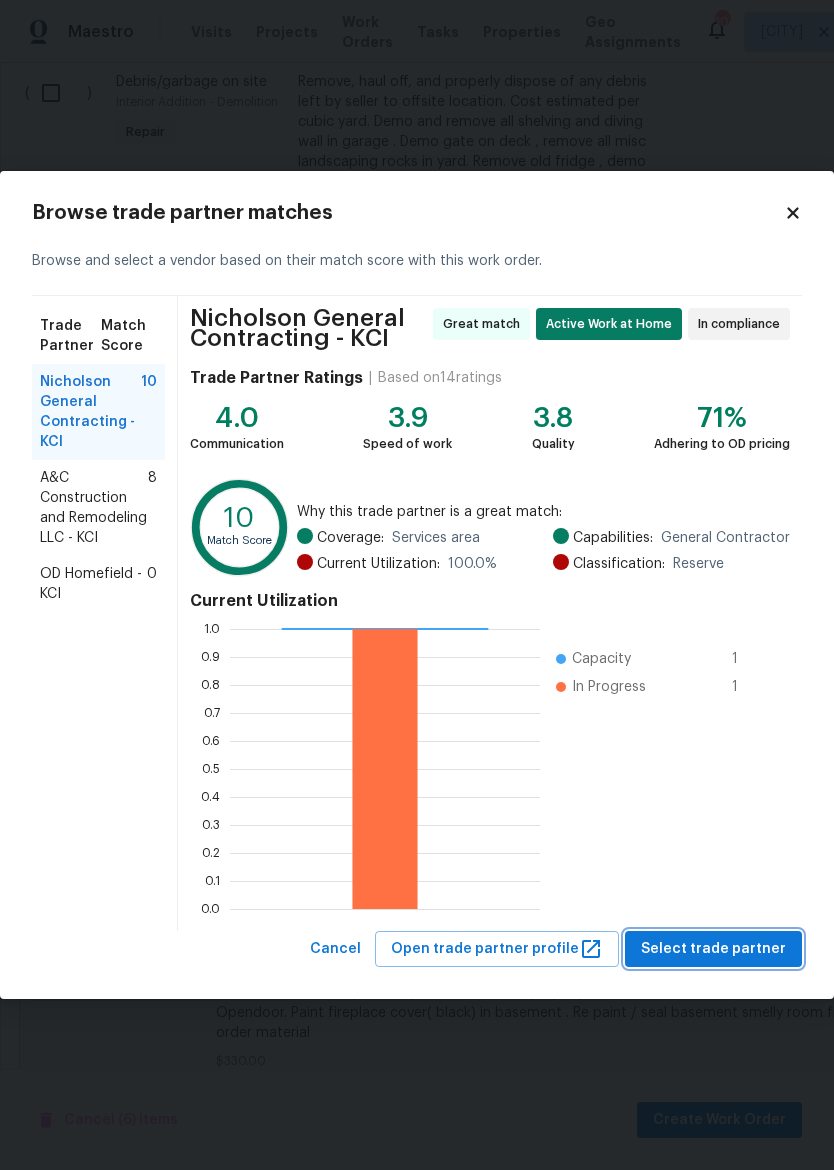 click on "Select trade partner" at bounding box center (713, 949) 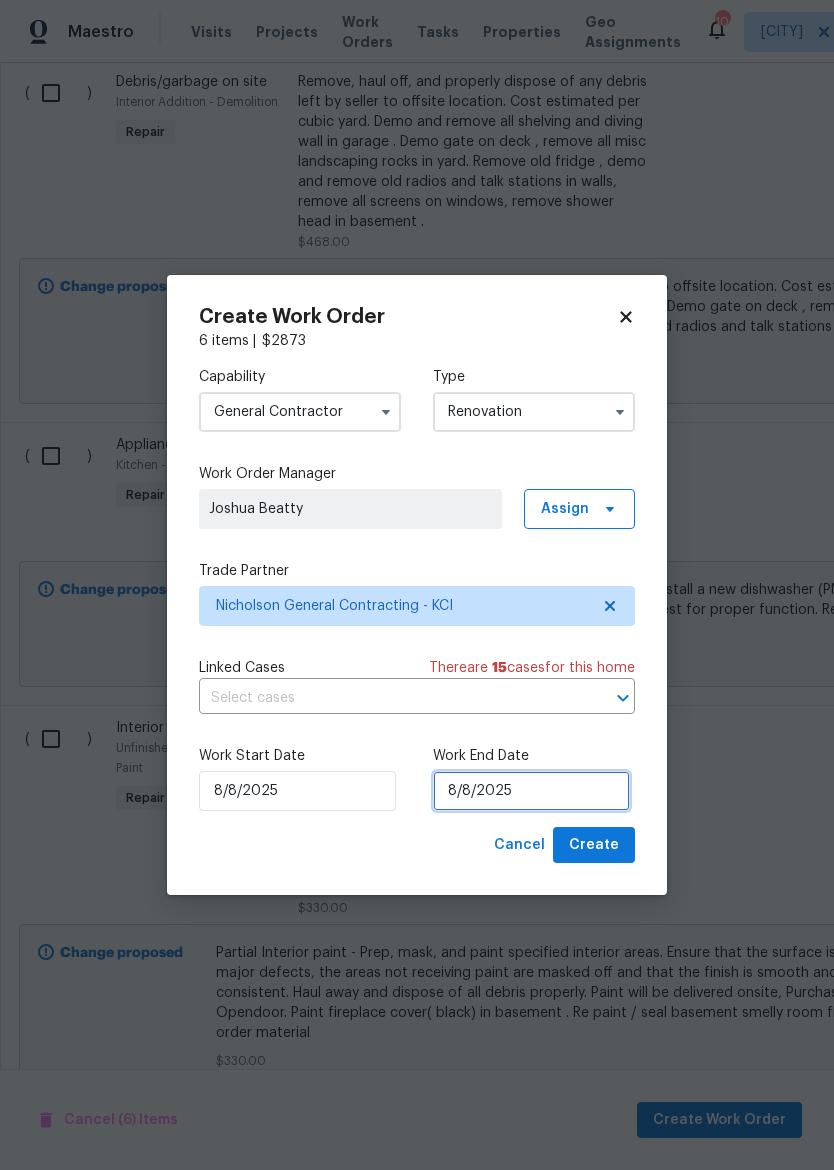 click on "8/8/2025" at bounding box center (531, 791) 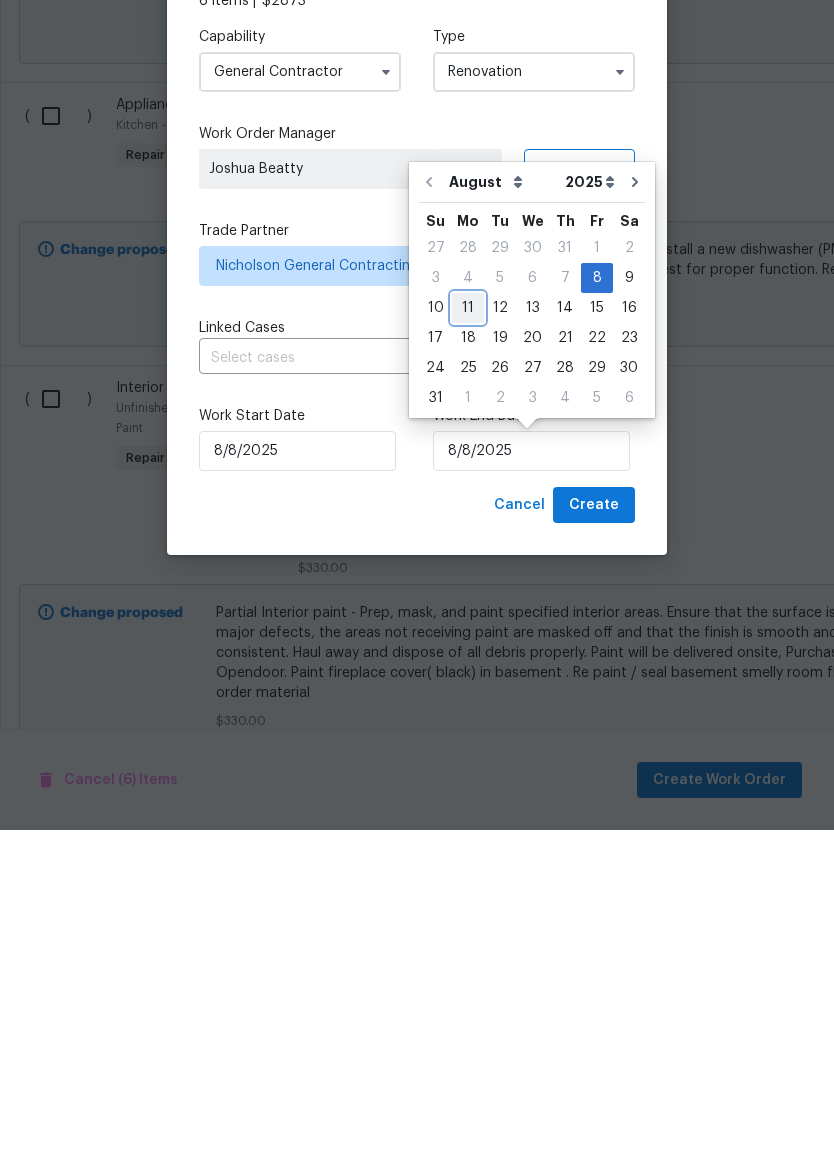 click on "11" at bounding box center (468, 648) 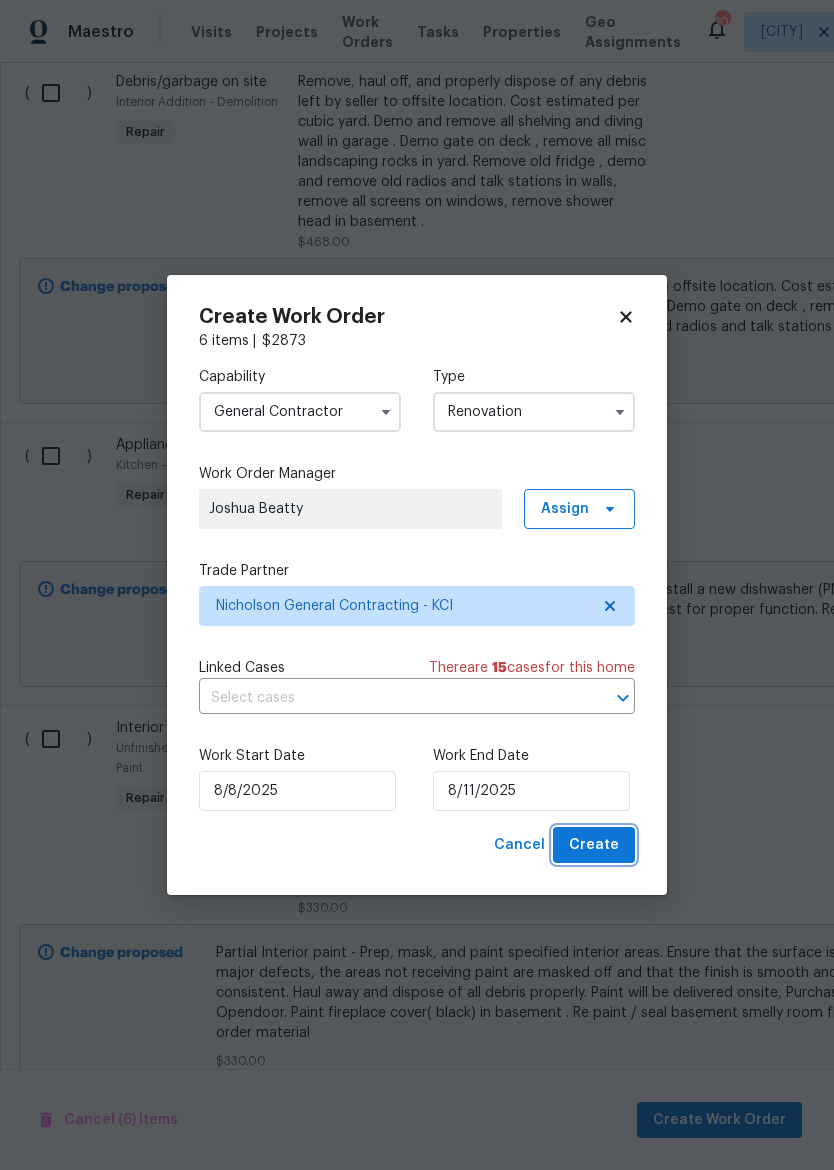 click on "Create" at bounding box center (594, 845) 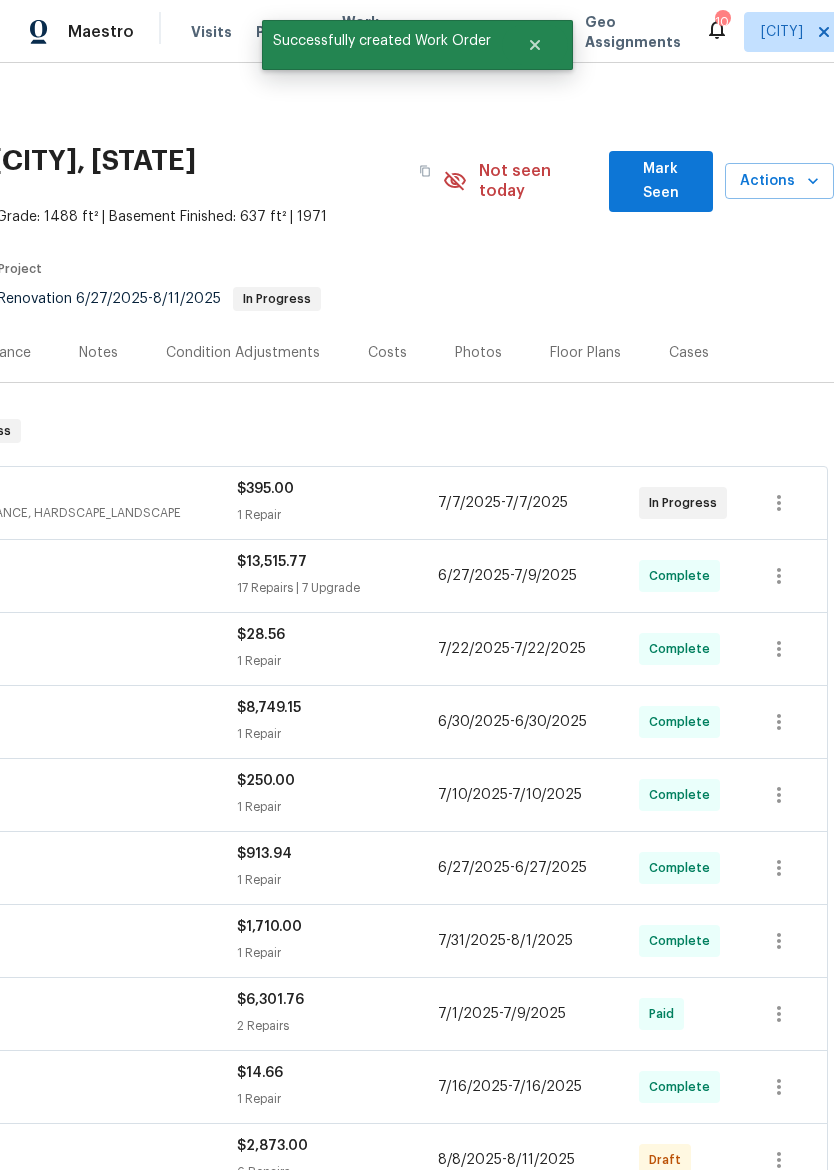 scroll, scrollTop: 0, scrollLeft: 296, axis: horizontal 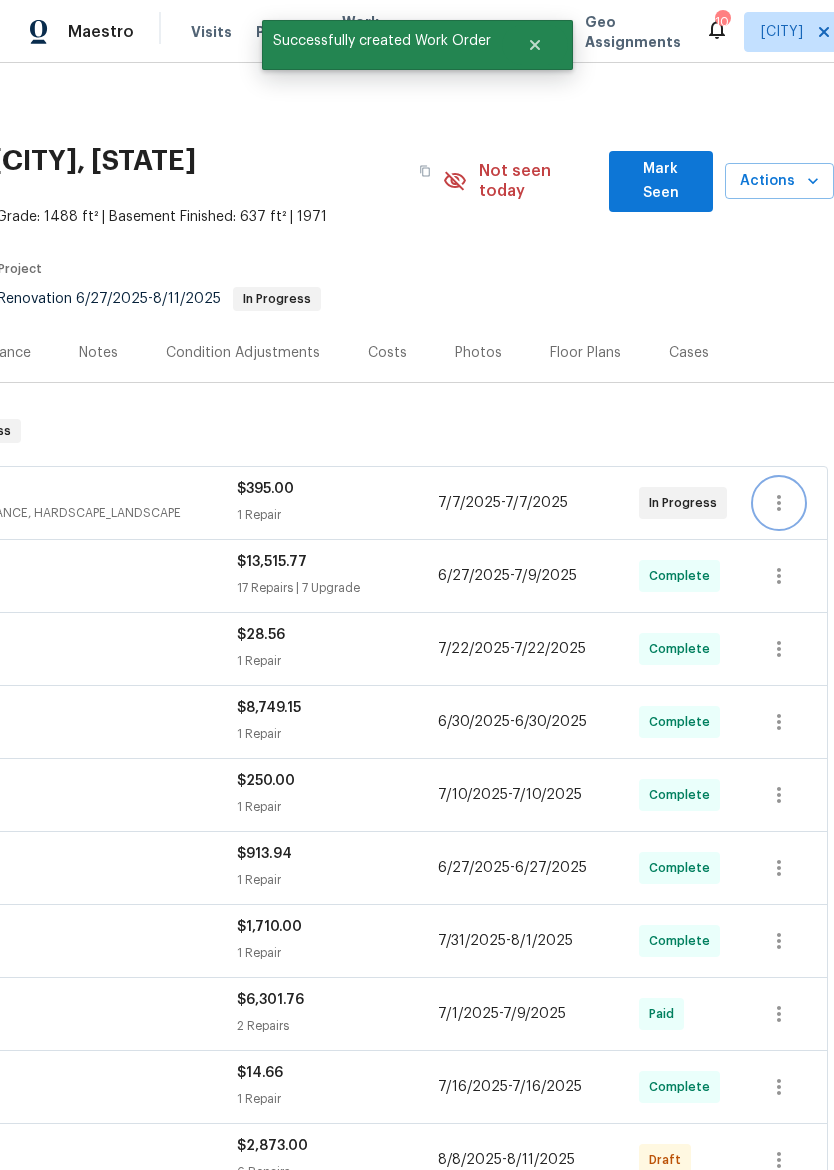 click at bounding box center [779, 503] 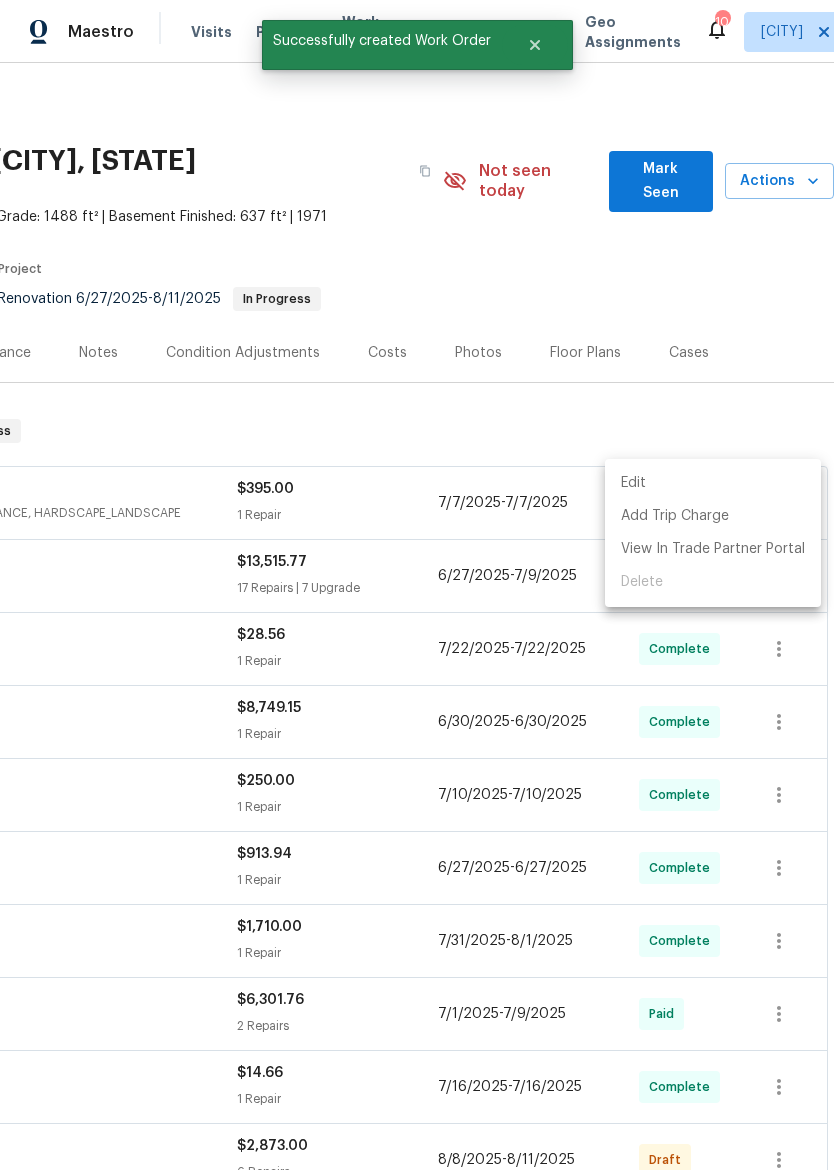 click at bounding box center (417, 585) 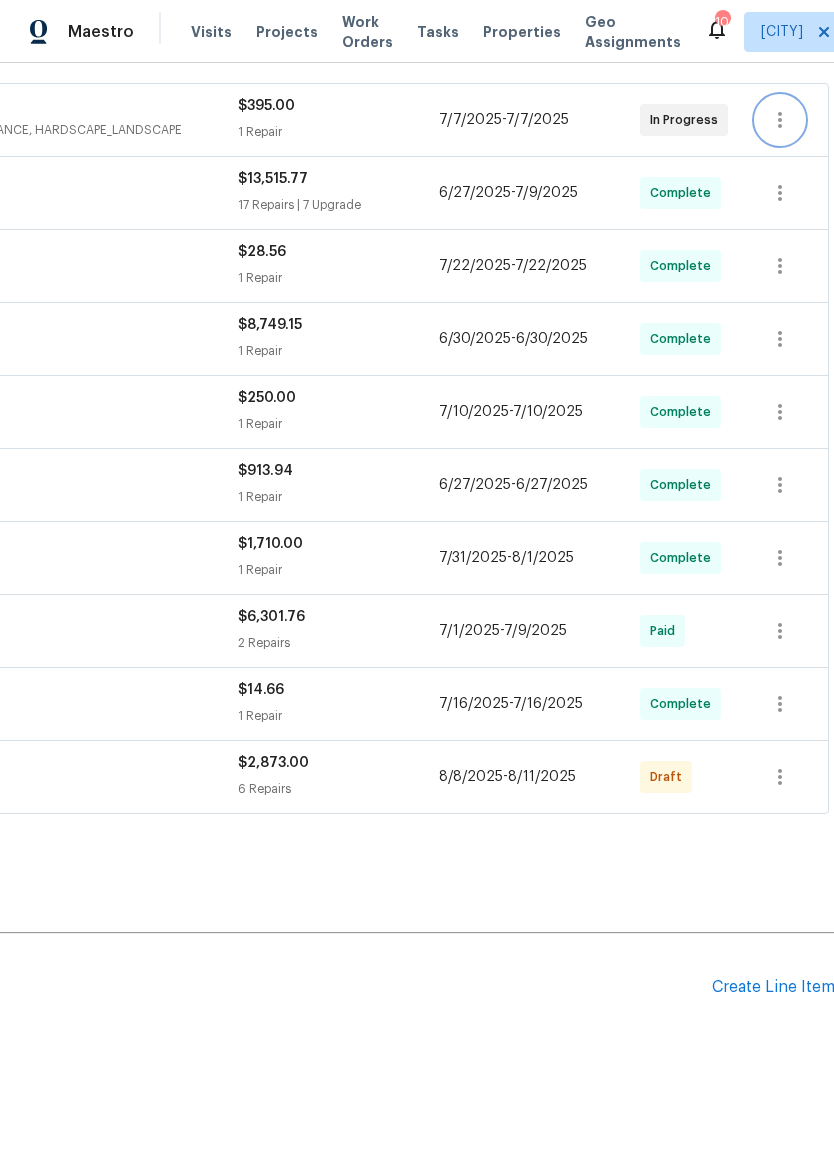 scroll, scrollTop: 382, scrollLeft: 295, axis: both 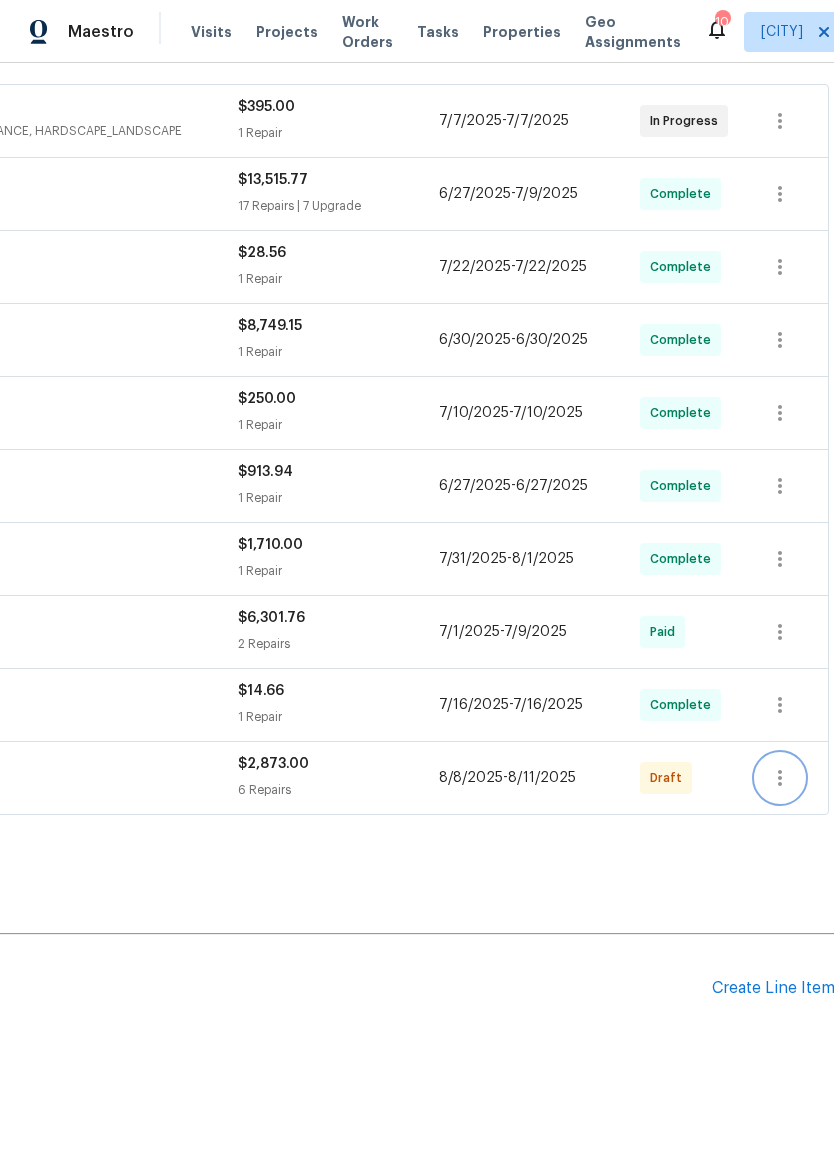 click 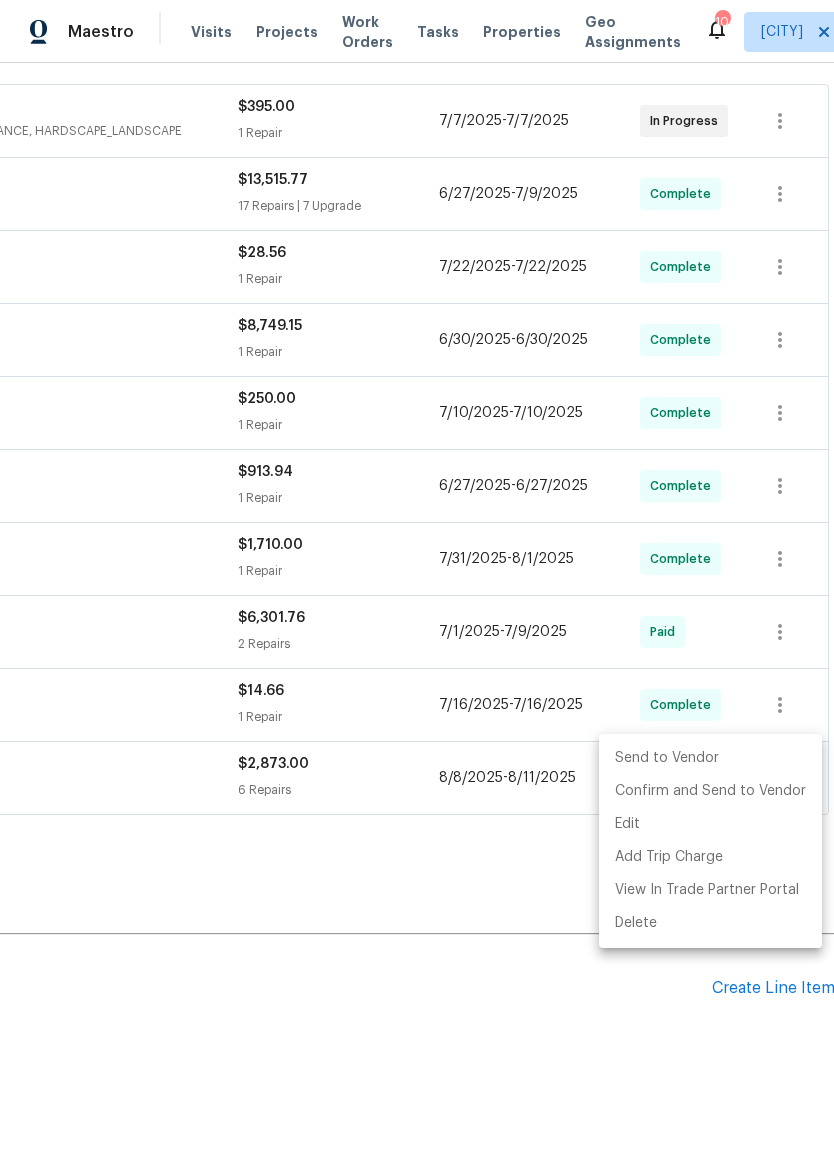 click on "Send to Vendor" at bounding box center [710, 758] 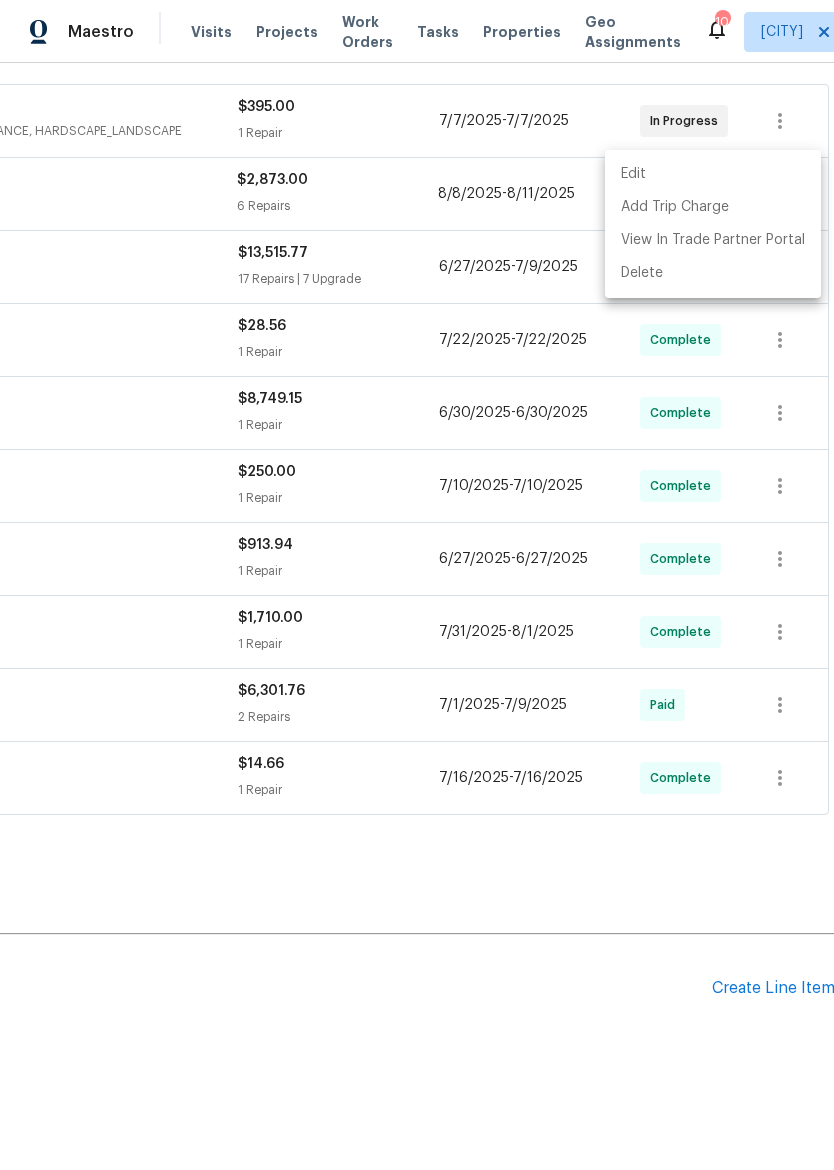 click at bounding box center (417, 585) 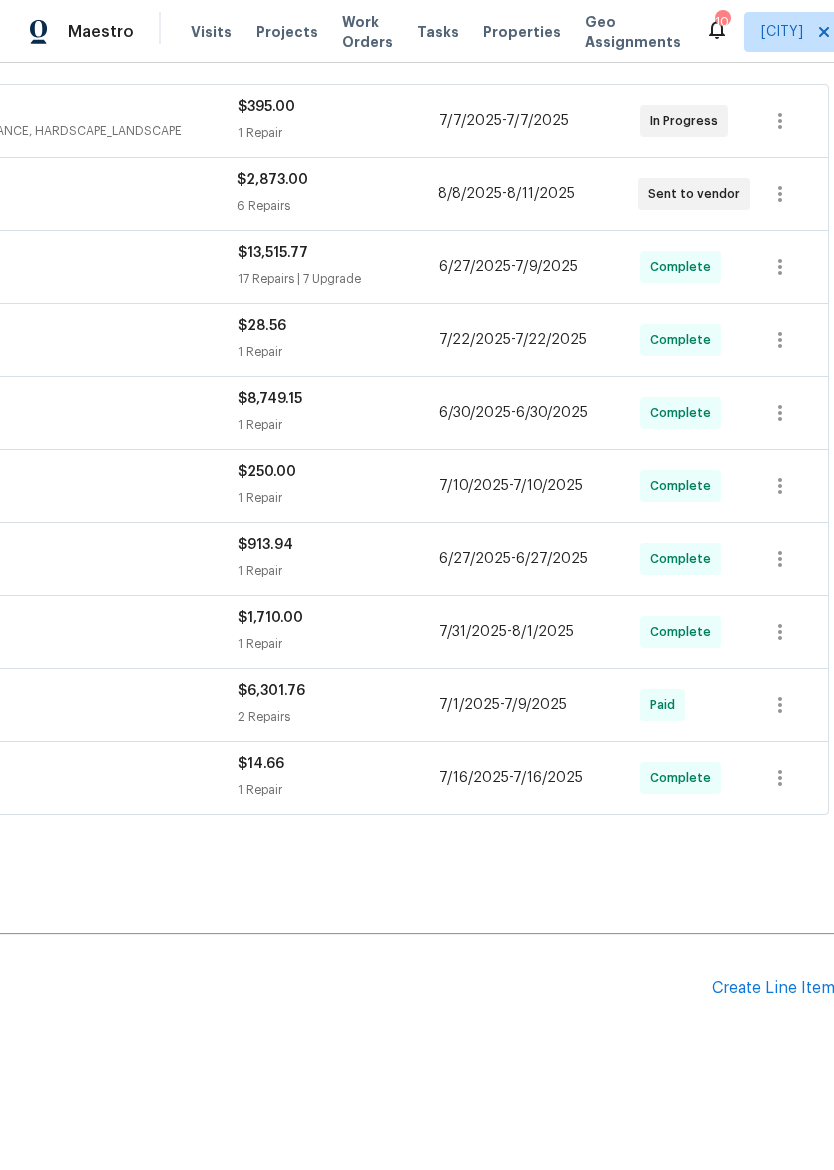 click at bounding box center (39, 32) 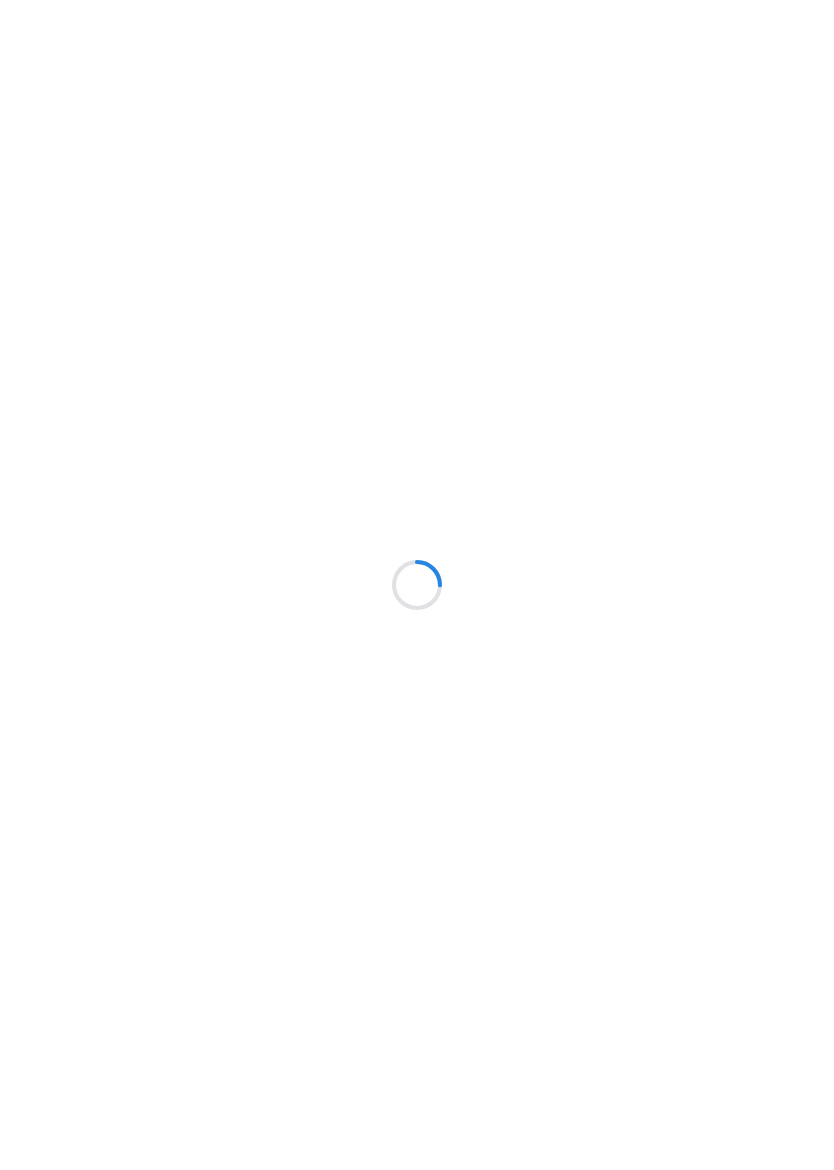scroll, scrollTop: 0, scrollLeft: 0, axis: both 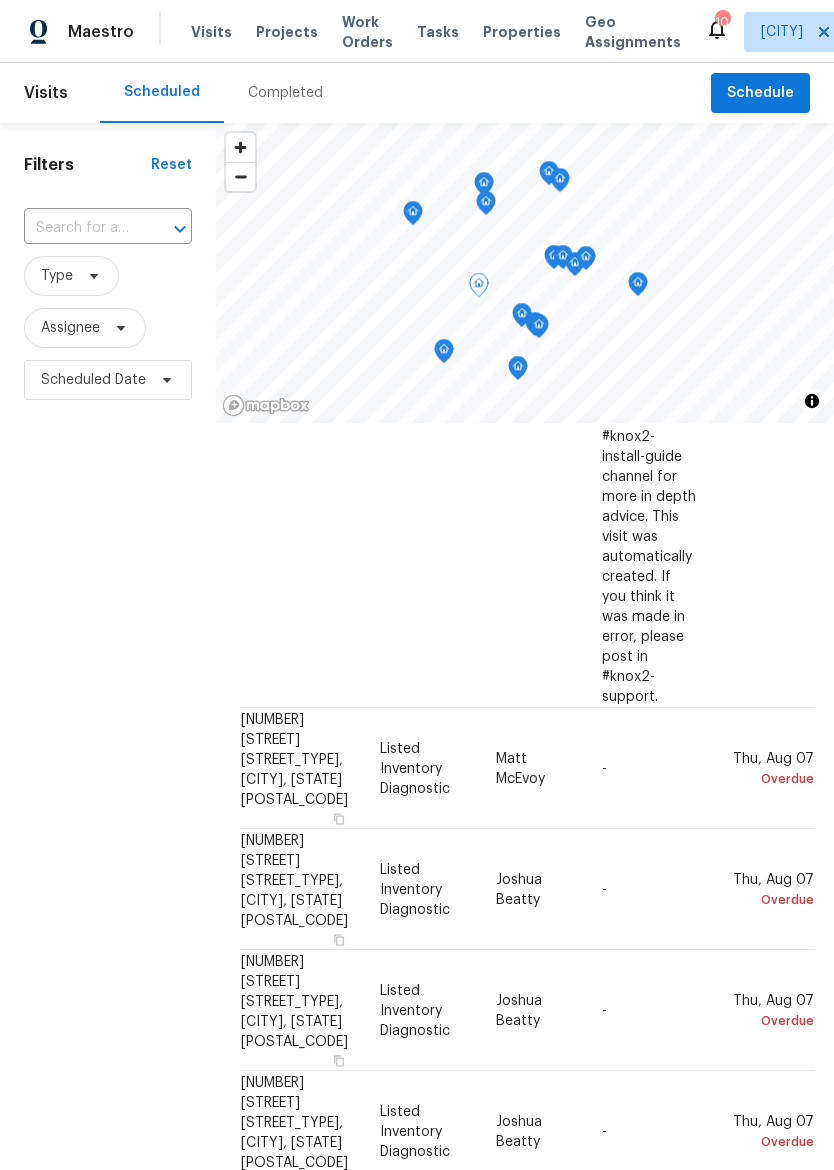 click 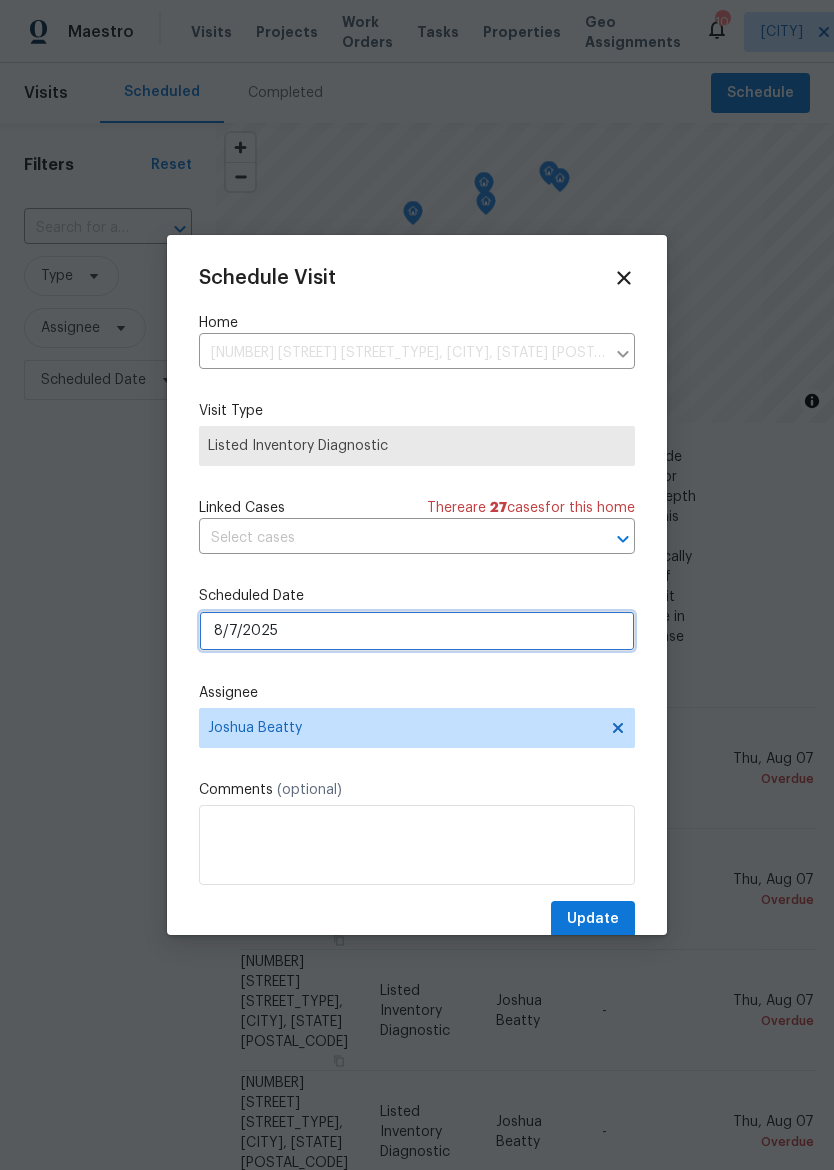 click on "8/7/2025" at bounding box center (417, 631) 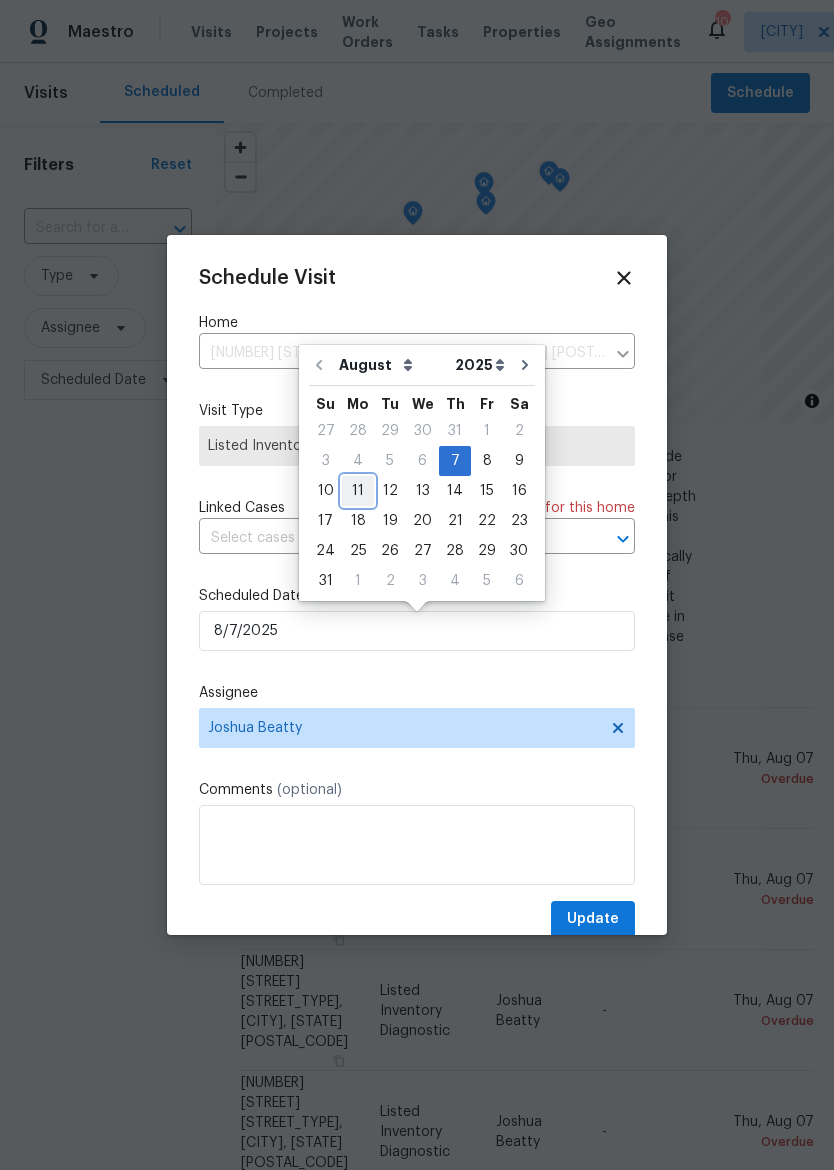 click on "11" at bounding box center (358, 491) 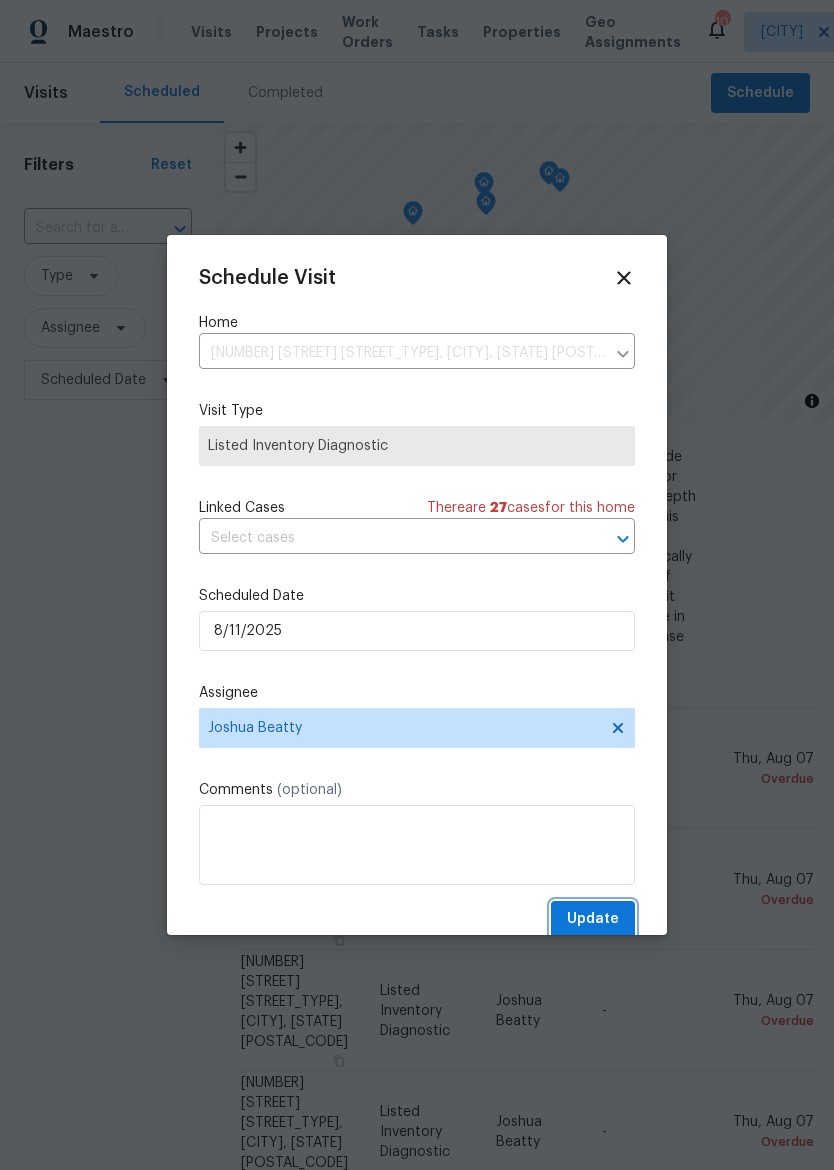 click on "Update" at bounding box center [593, 919] 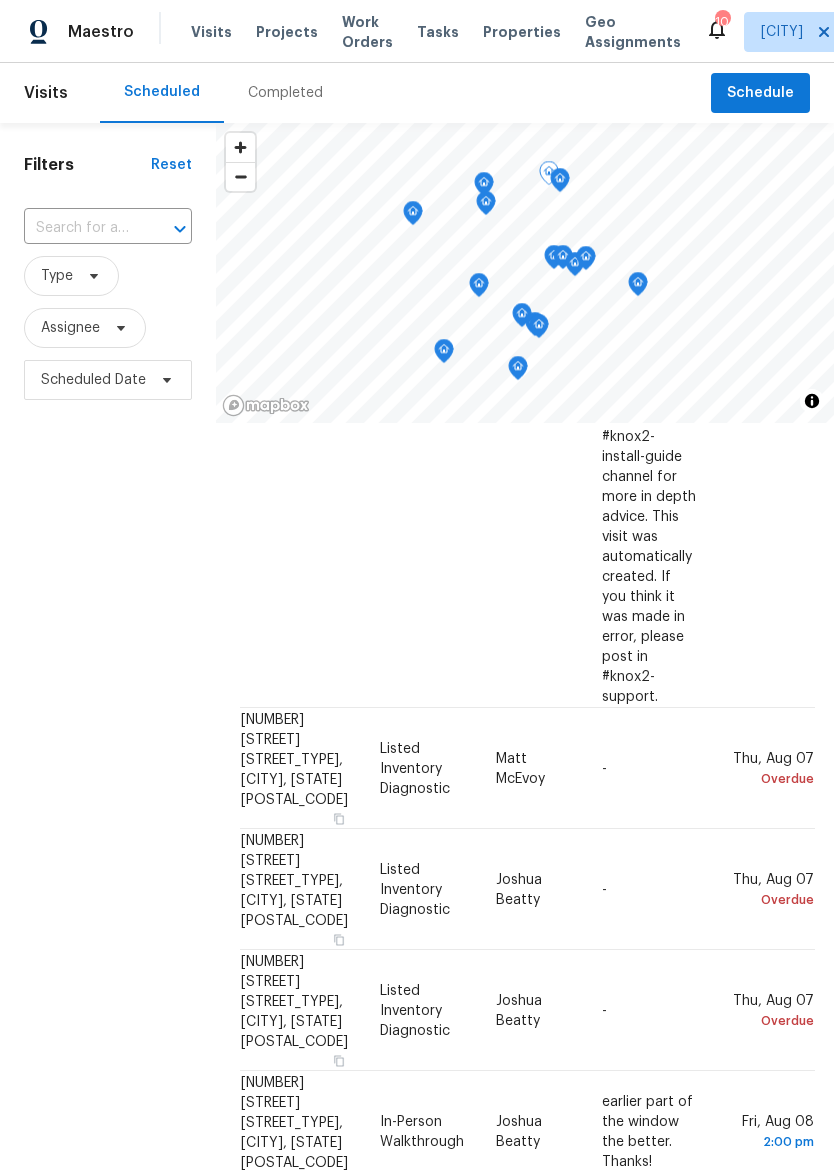 click 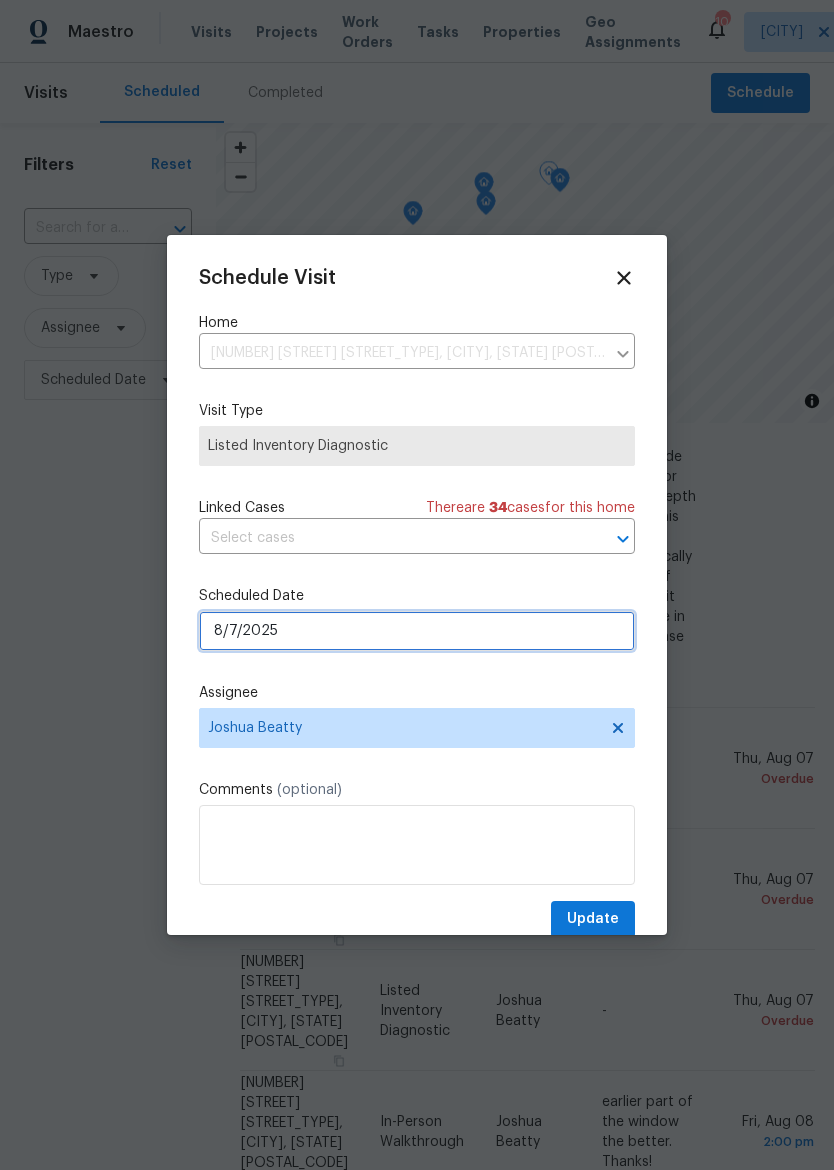 click on "8/7/2025" at bounding box center [417, 631] 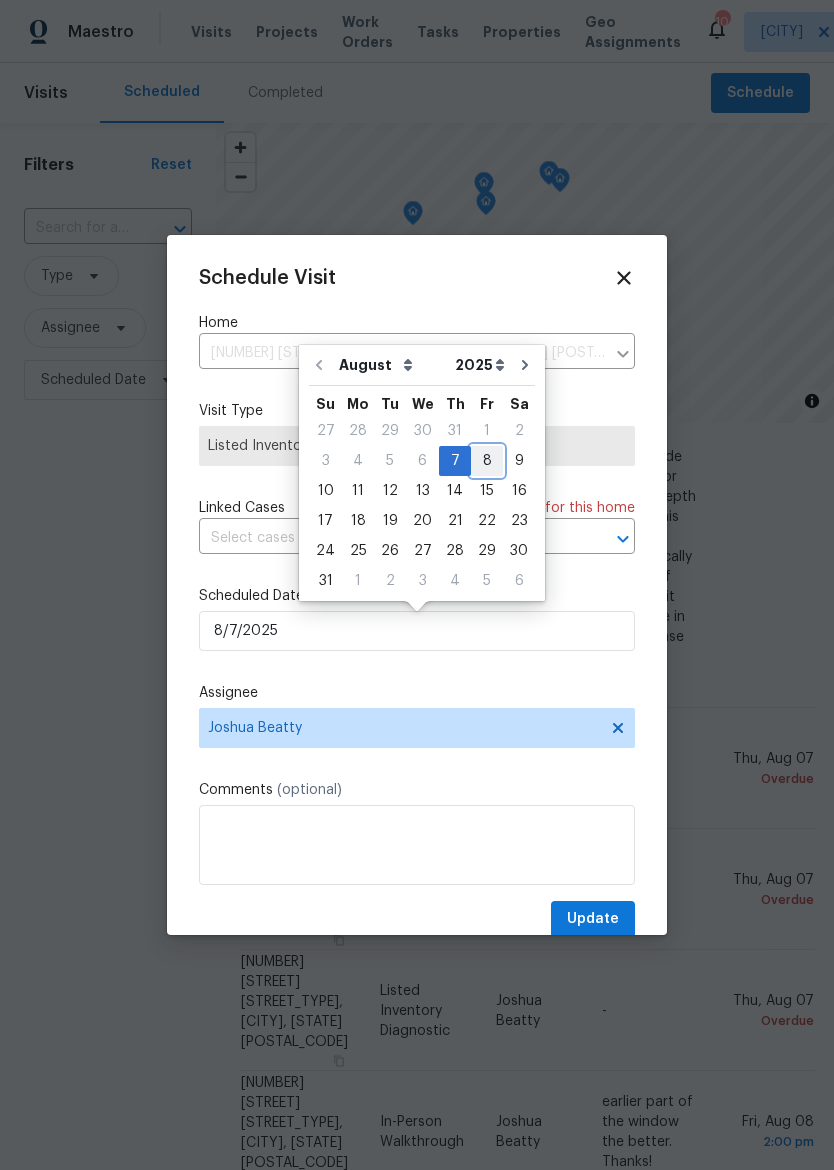 click on "8" at bounding box center [487, 461] 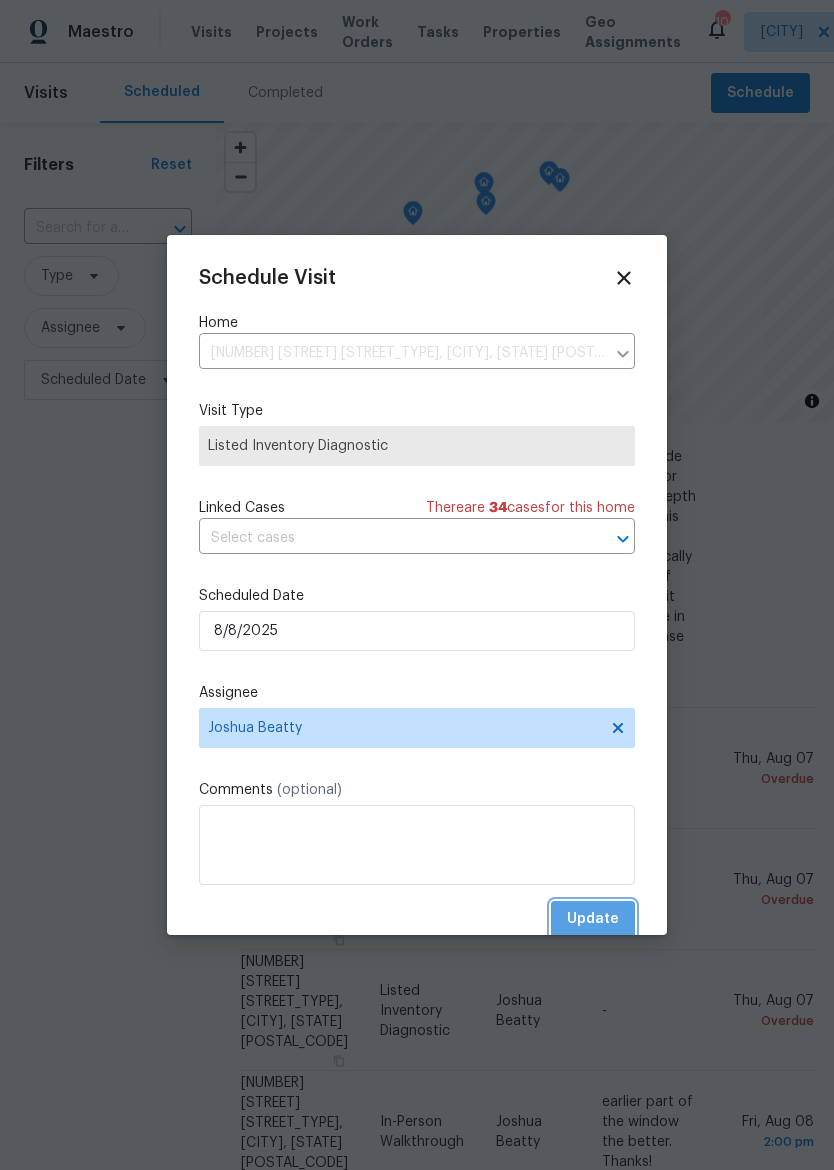 click on "Update" at bounding box center [593, 919] 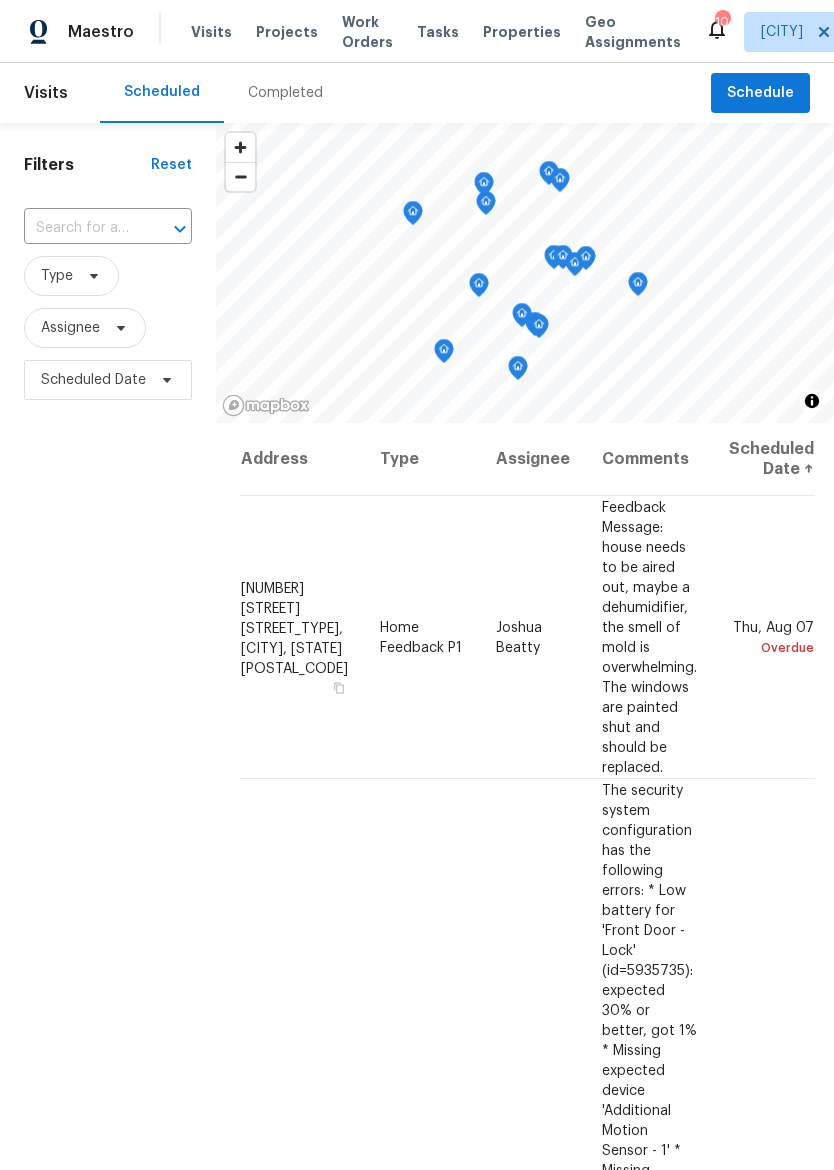 scroll, scrollTop: 0, scrollLeft: 0, axis: both 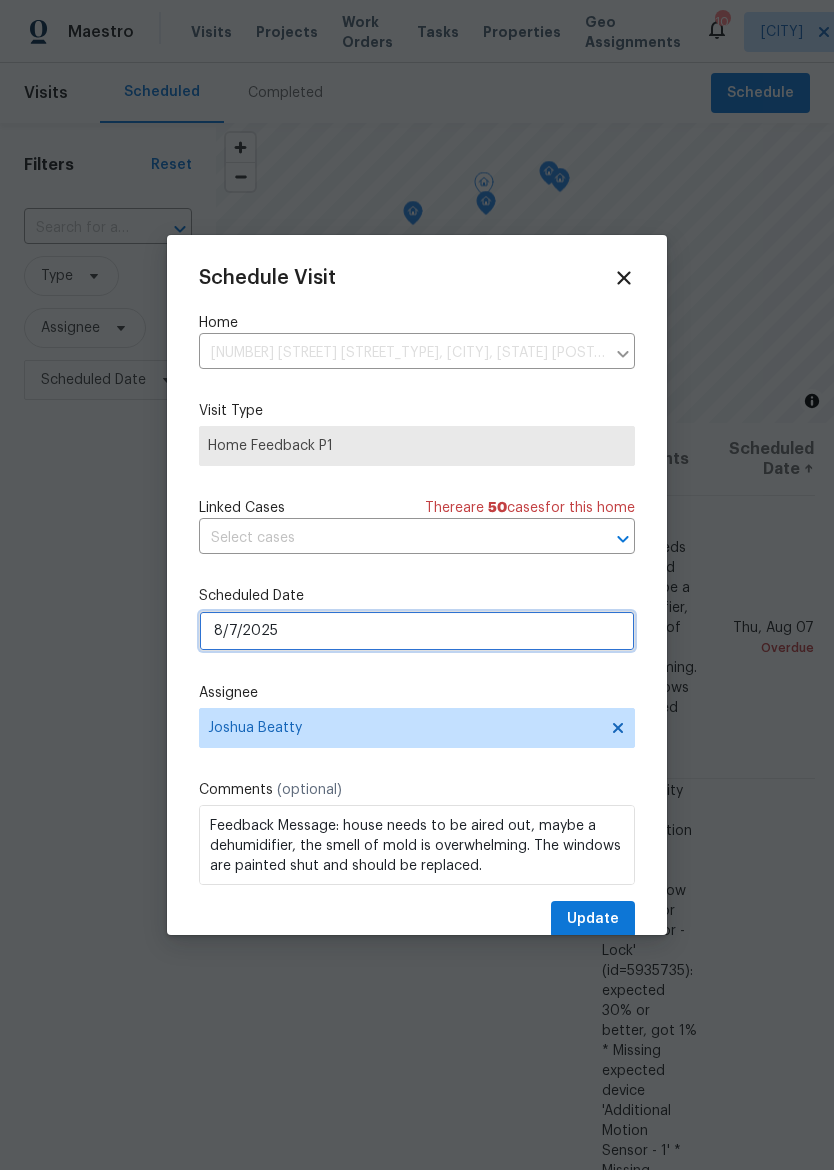 click on "8/7/2025" at bounding box center [417, 631] 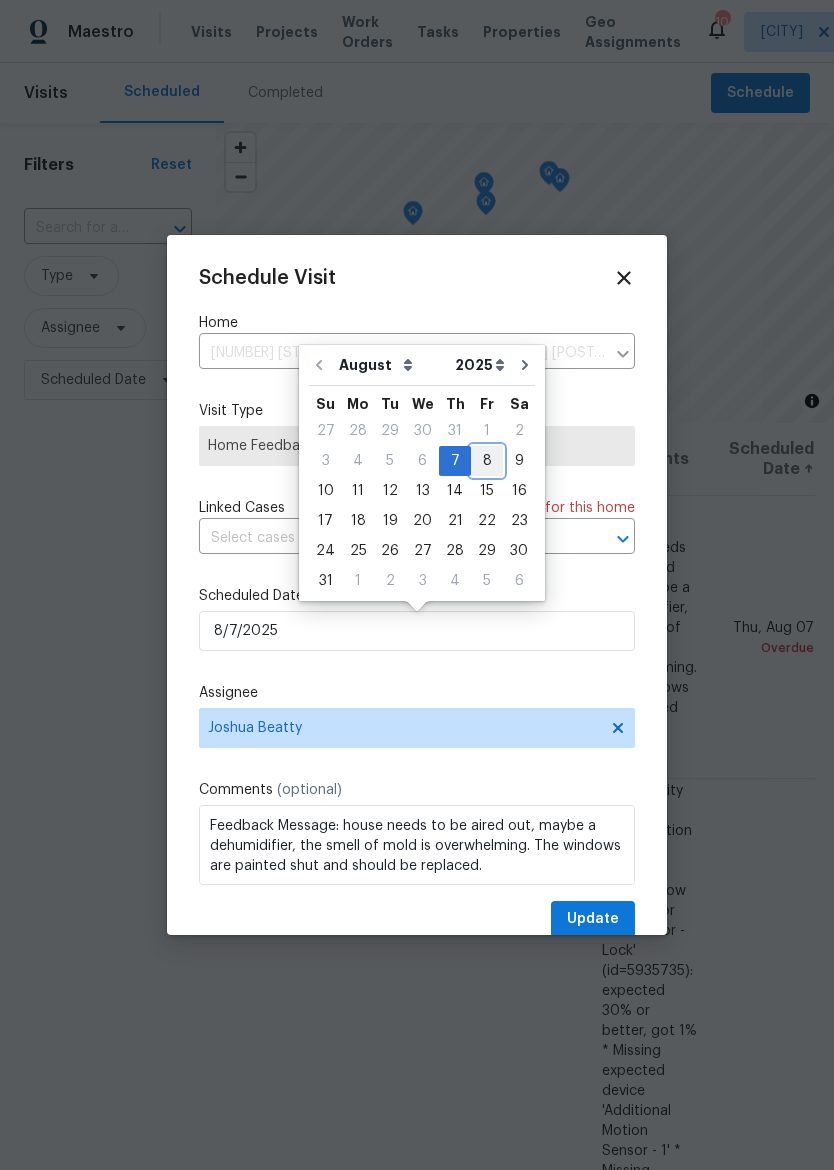click on "8" at bounding box center (487, 461) 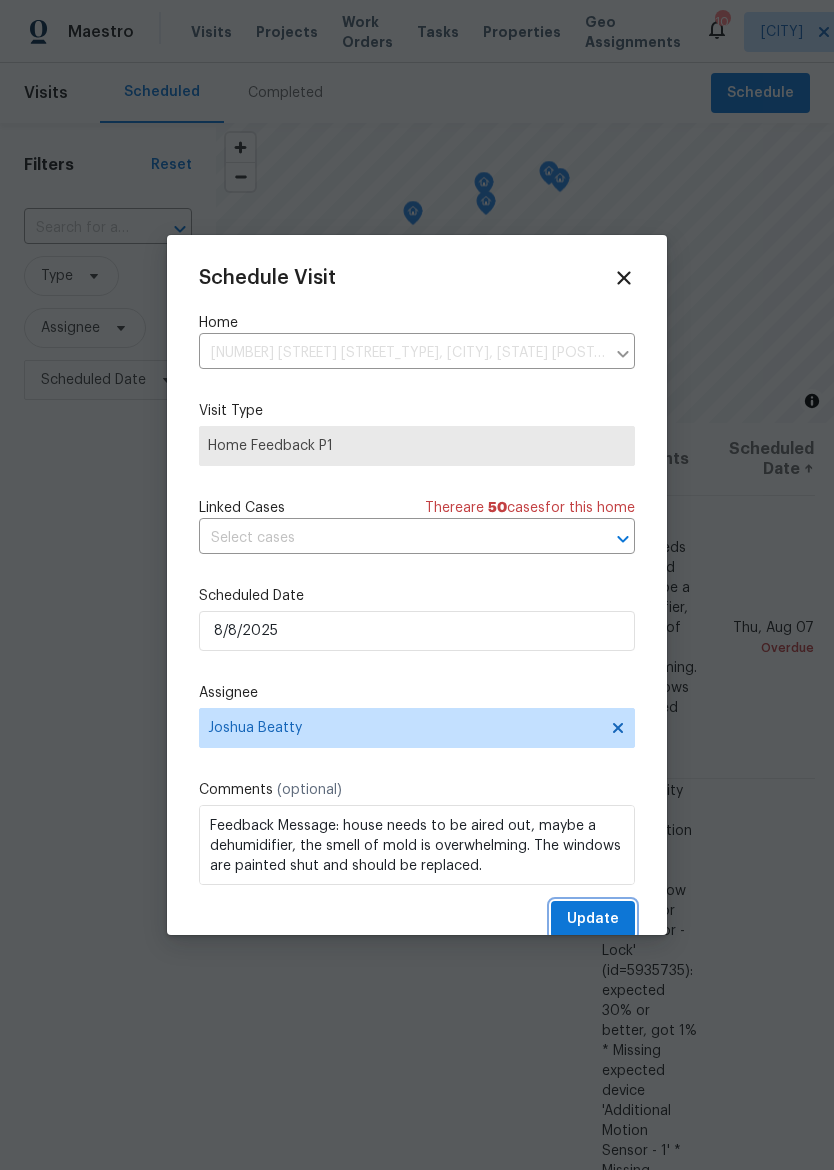 click on "Update" at bounding box center [593, 919] 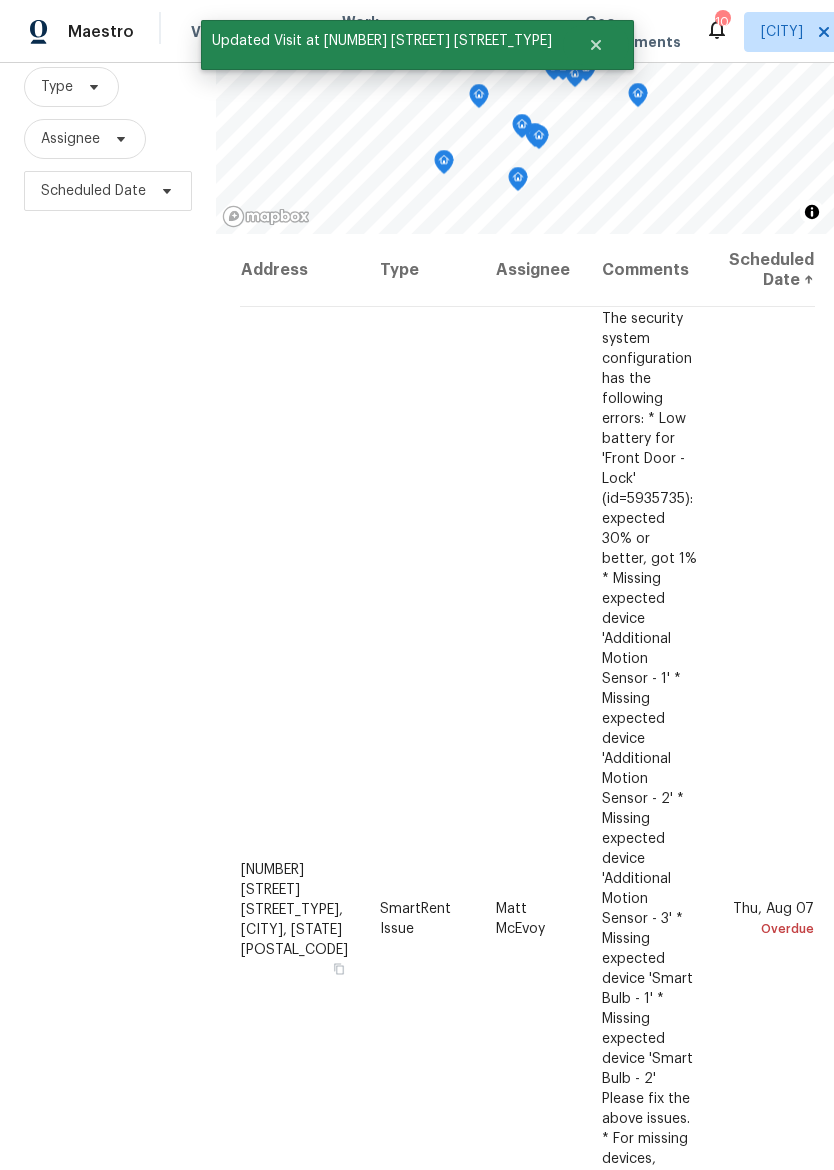 scroll, scrollTop: 189, scrollLeft: 0, axis: vertical 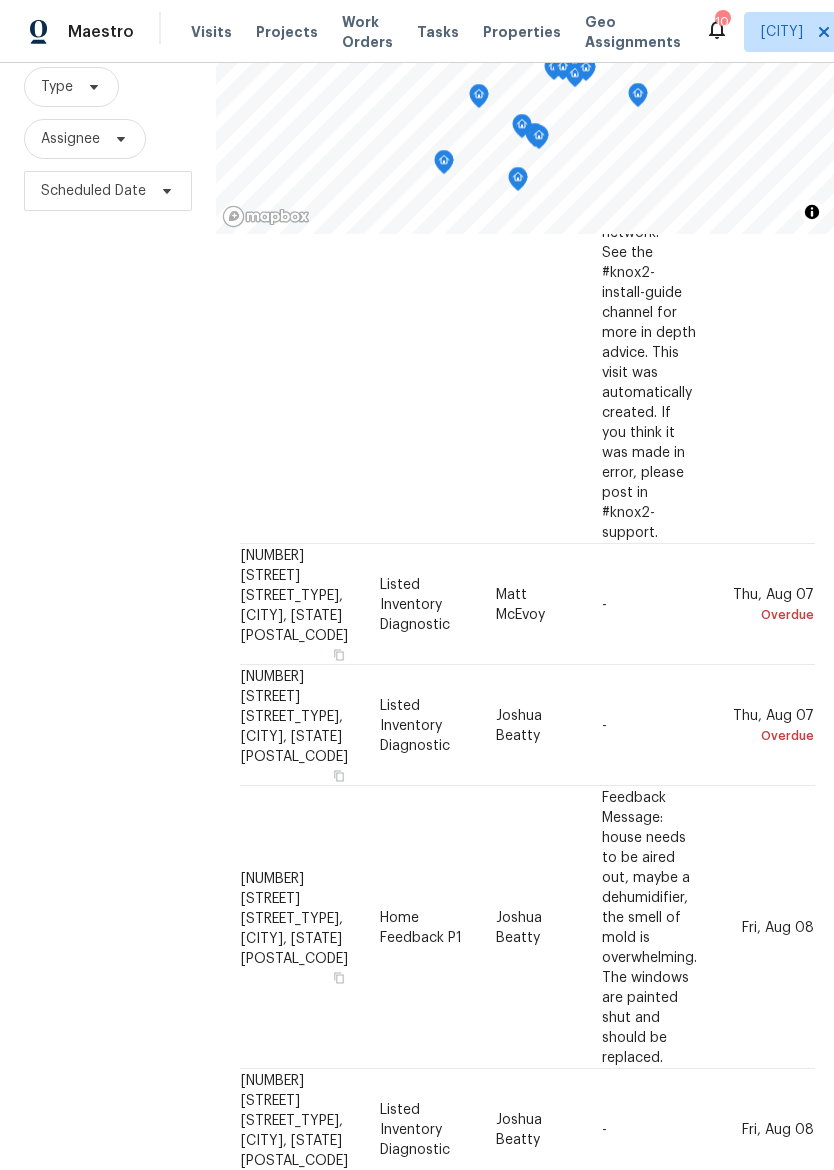 click 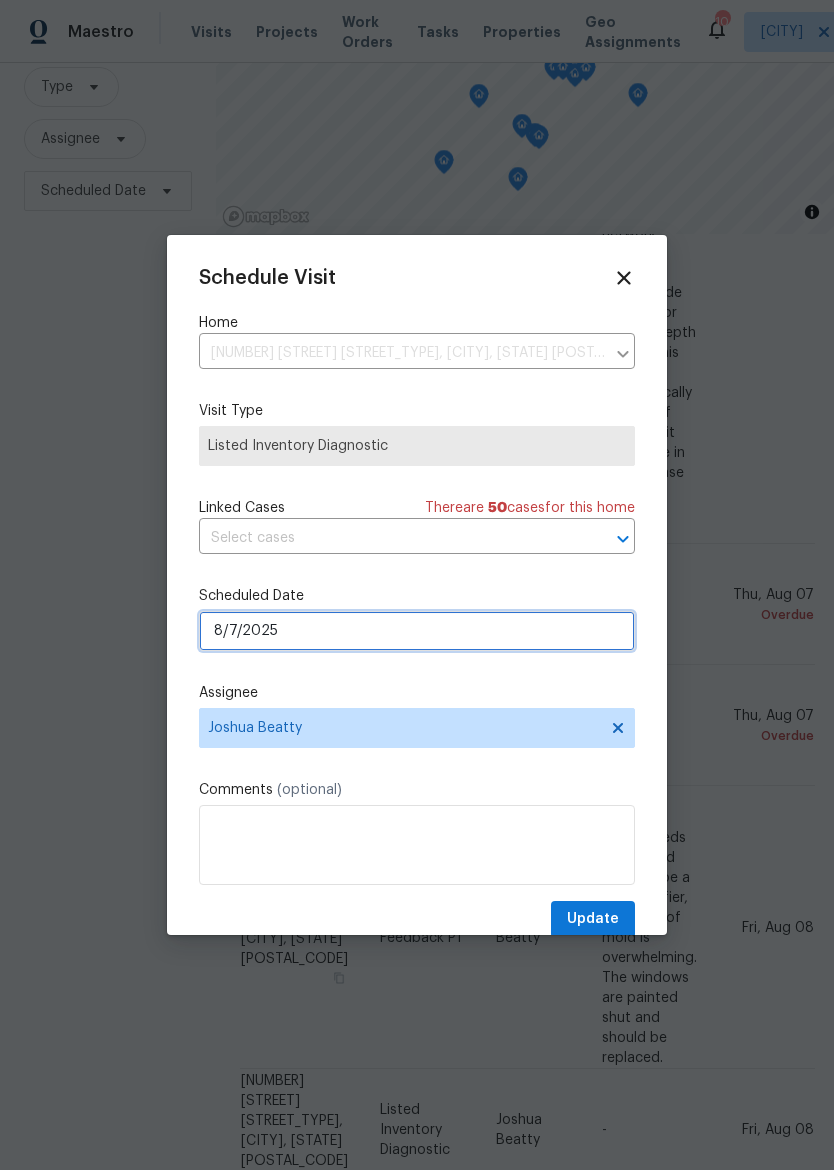 click on "8/7/2025" at bounding box center (417, 631) 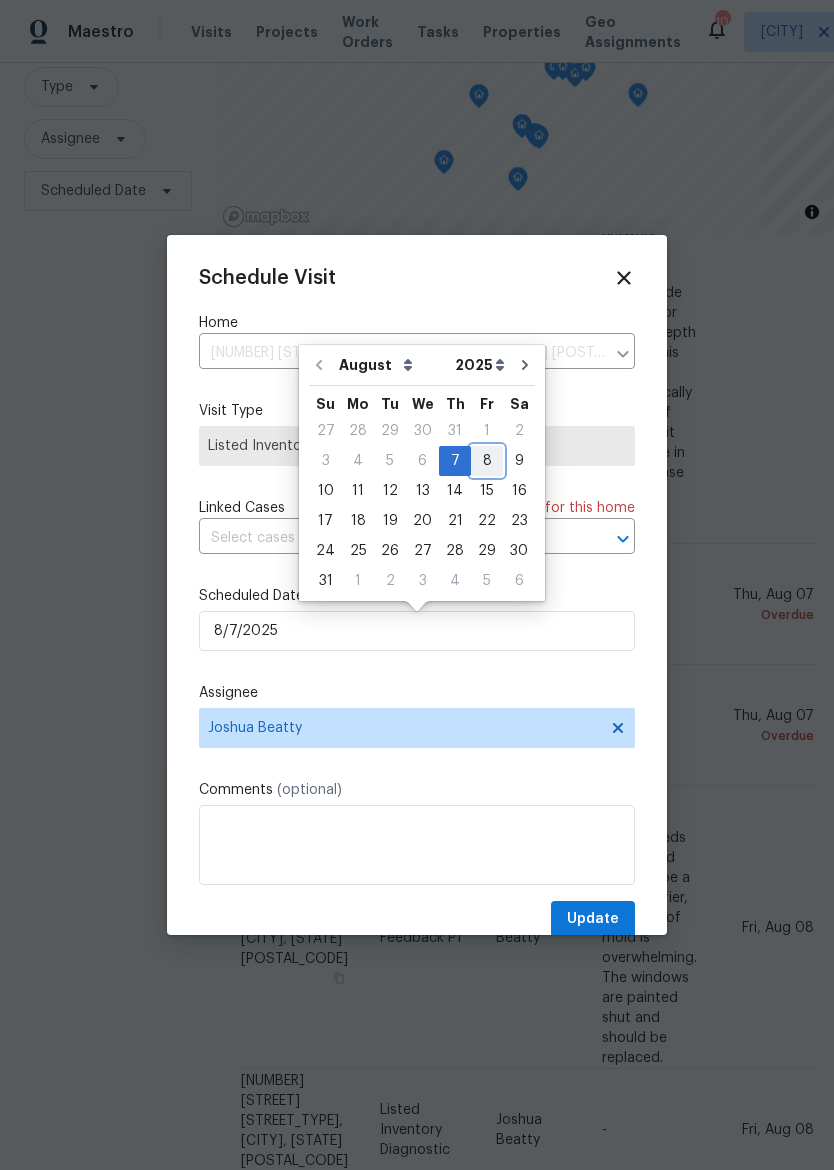 click on "8" at bounding box center [487, 461] 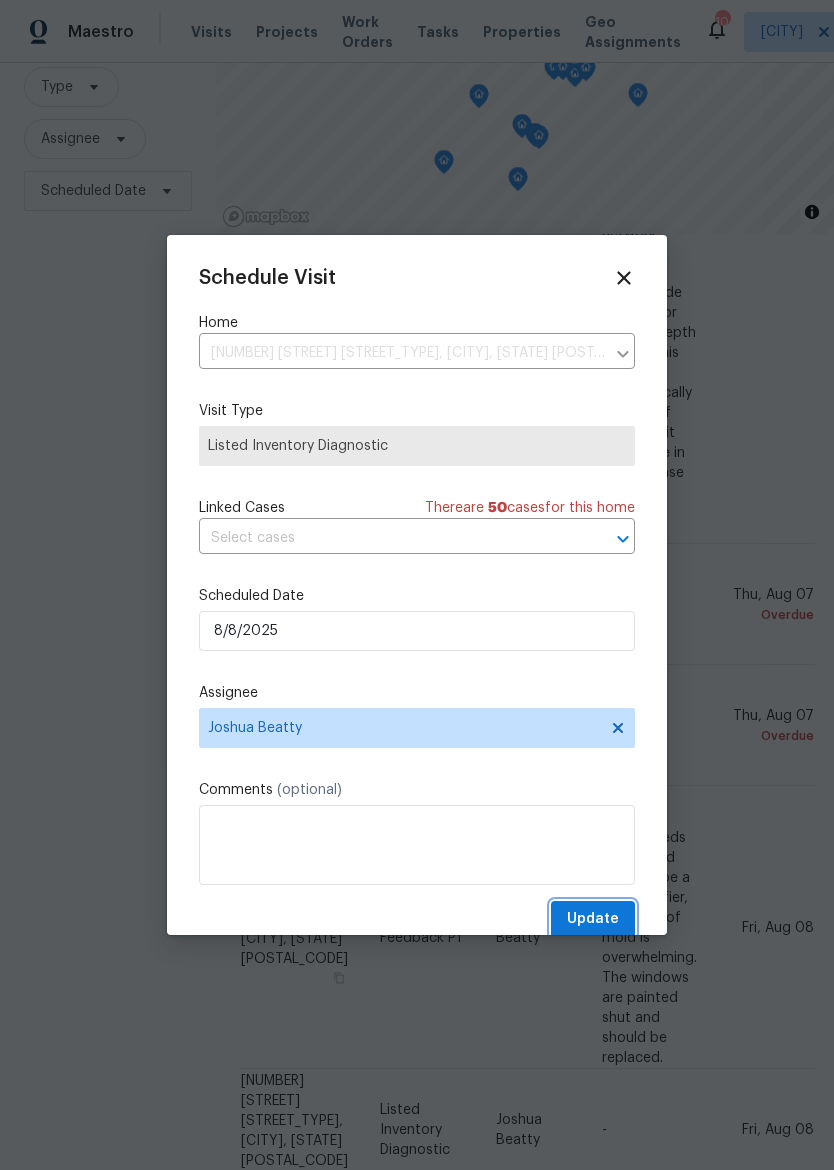 click on "Update" at bounding box center [593, 919] 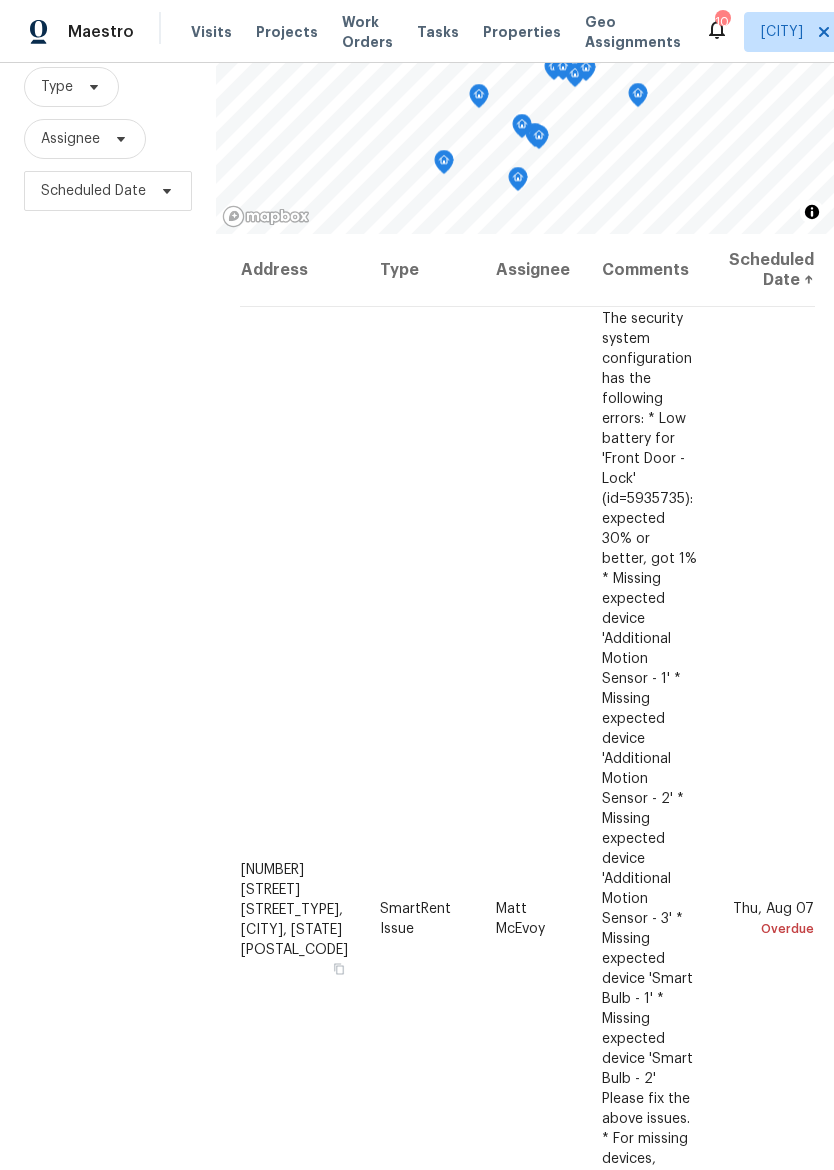 scroll, scrollTop: 0, scrollLeft: 0, axis: both 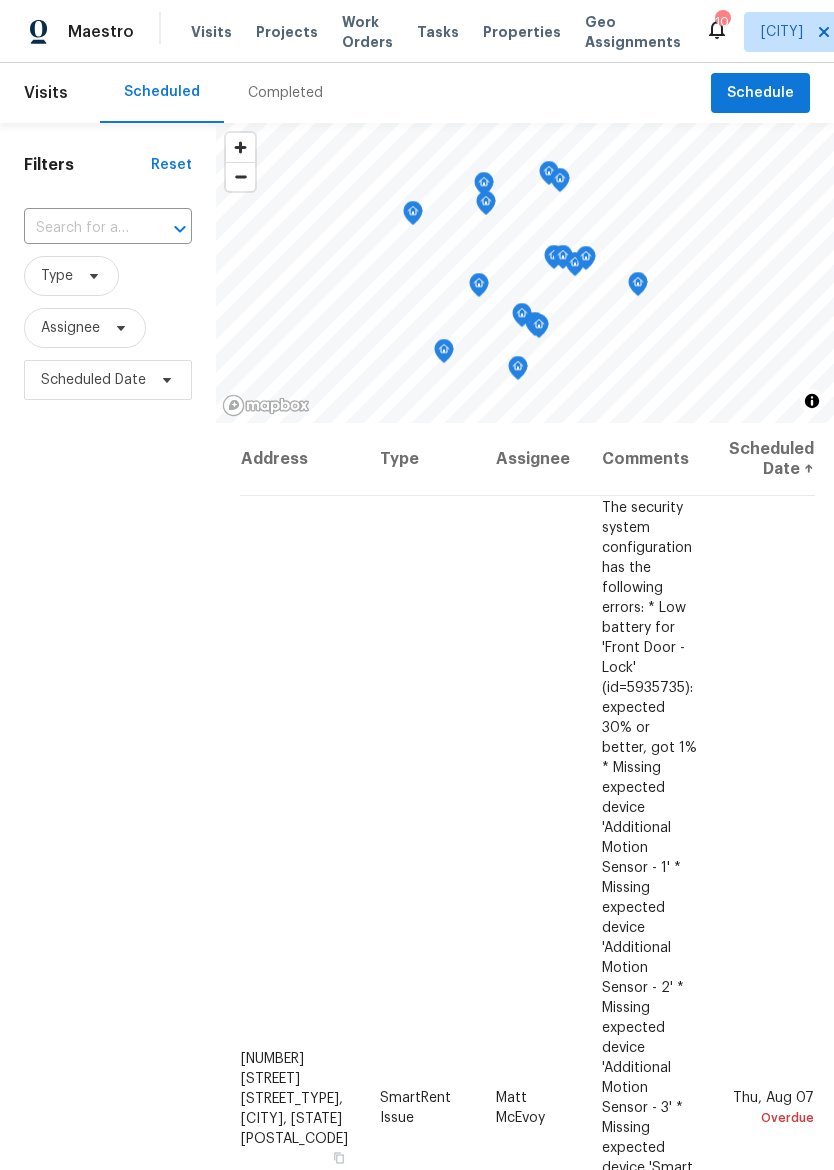 click on "Properties" at bounding box center (522, 32) 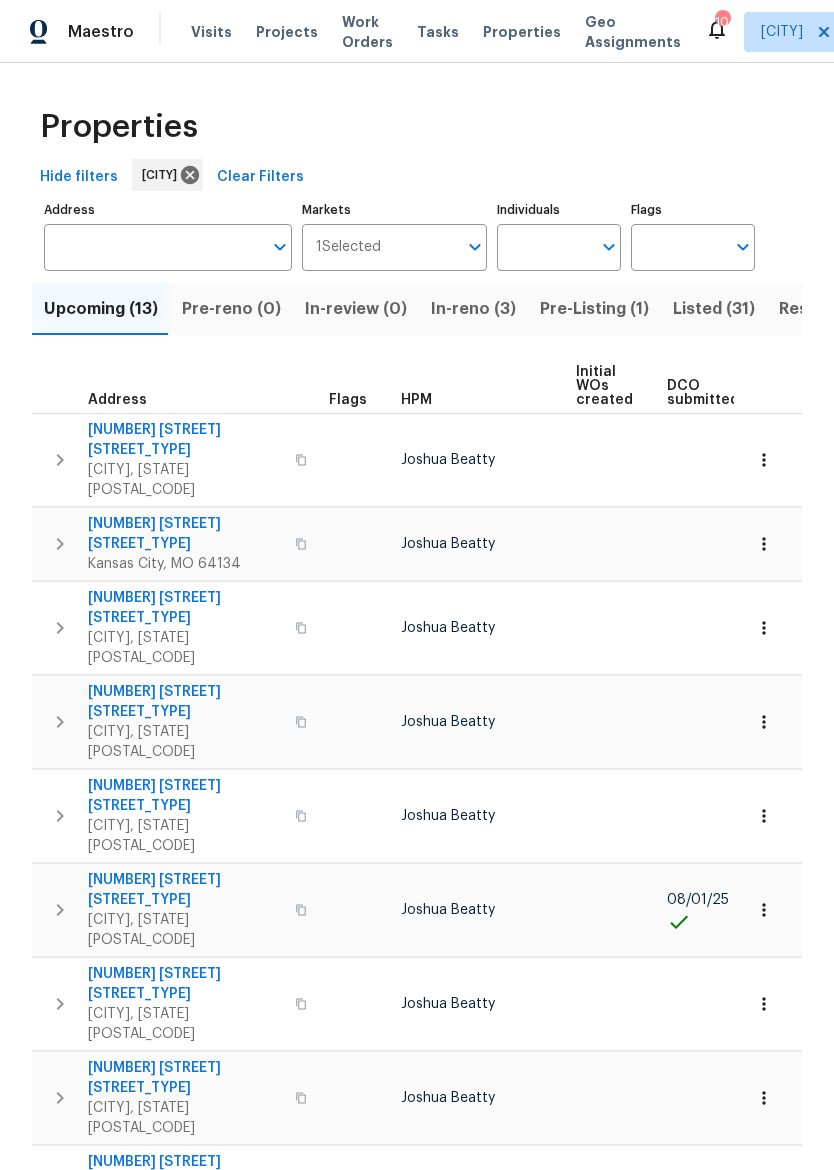 scroll, scrollTop: 0, scrollLeft: 0, axis: both 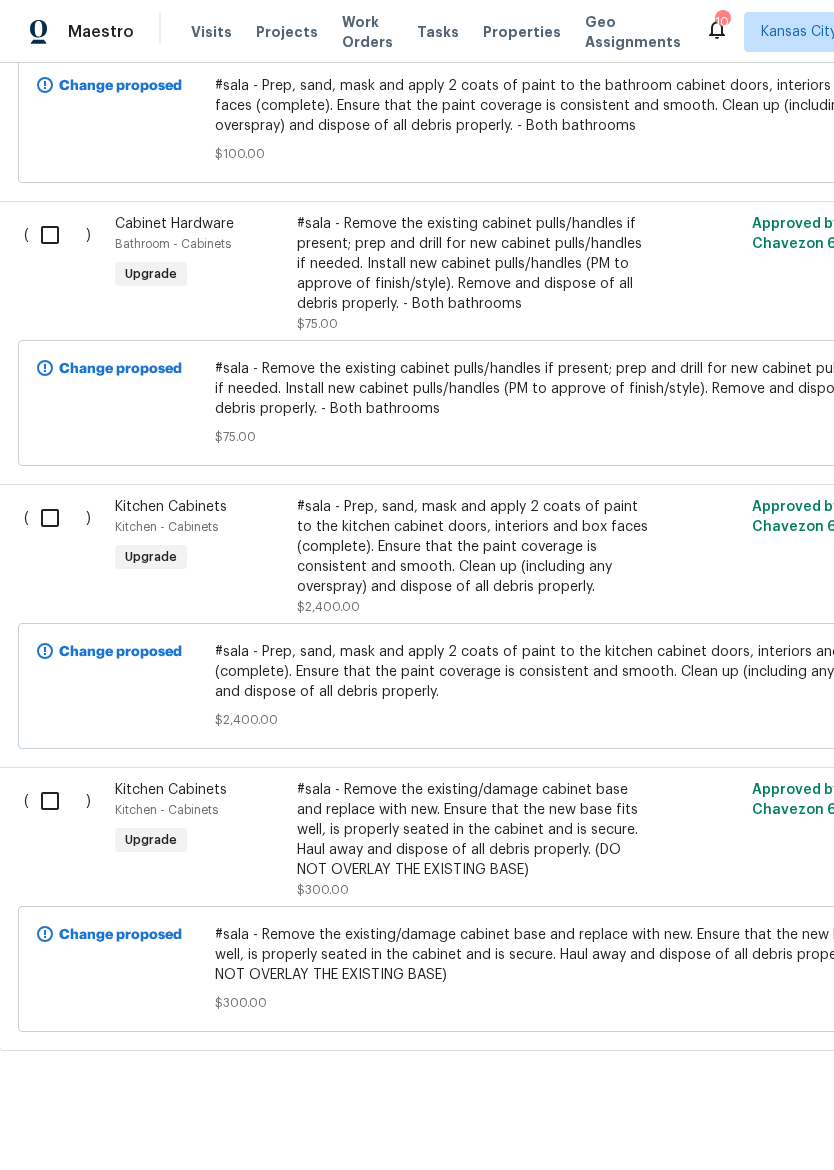 click on "Approved by  [NAME]  on   [DATE]" at bounding box center [837, 840] 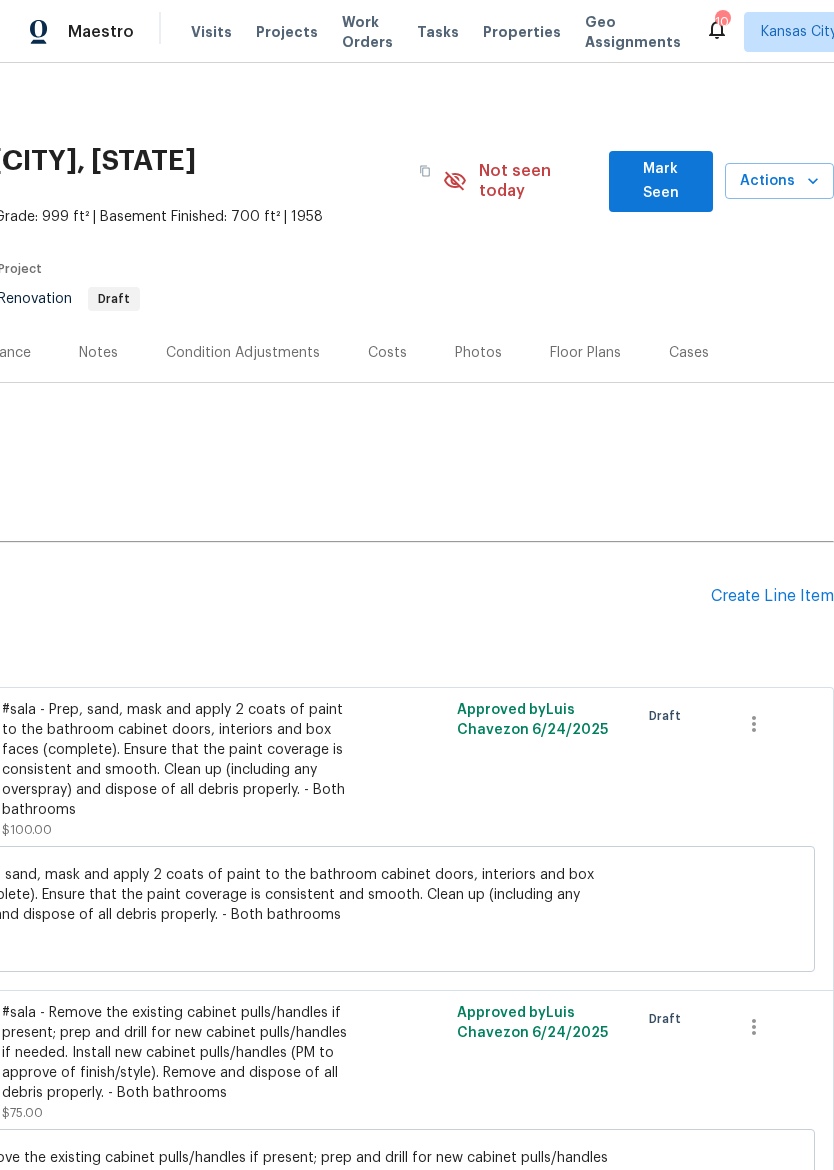 scroll, scrollTop: 0, scrollLeft: 296, axis: horizontal 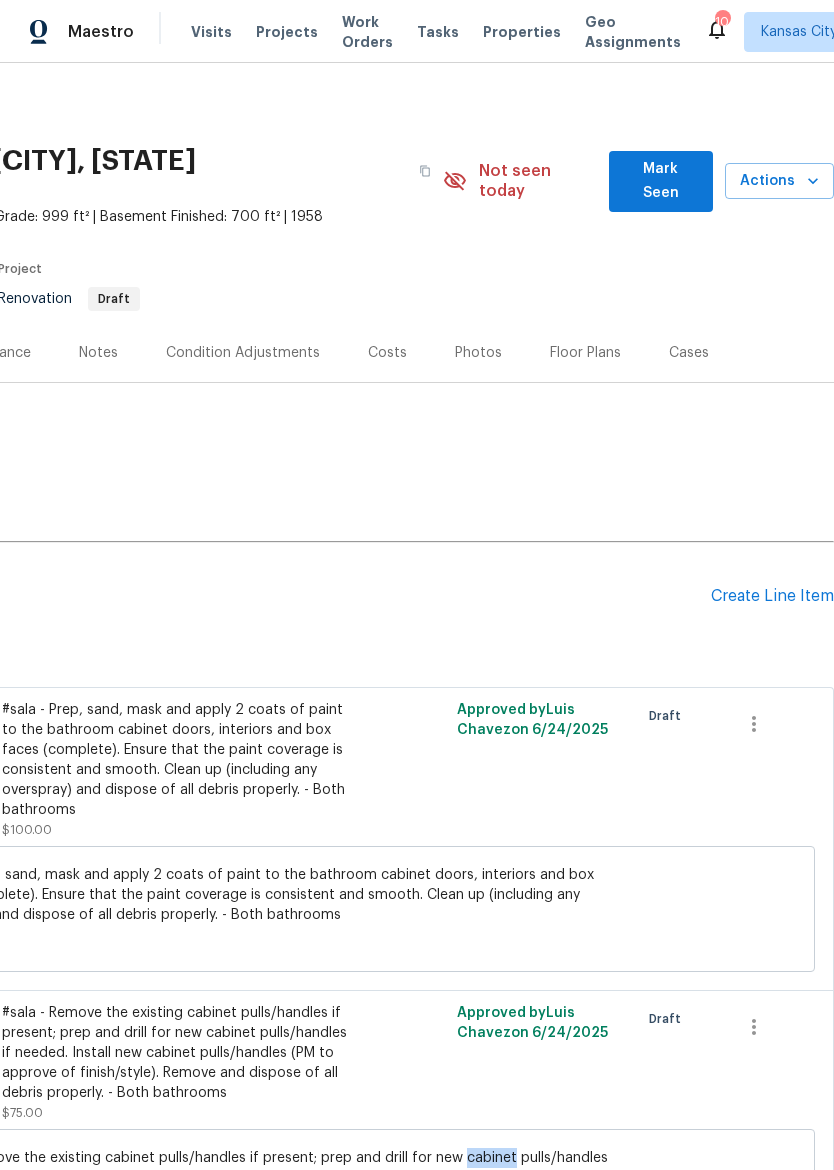 click on "Actions" at bounding box center [779, 181] 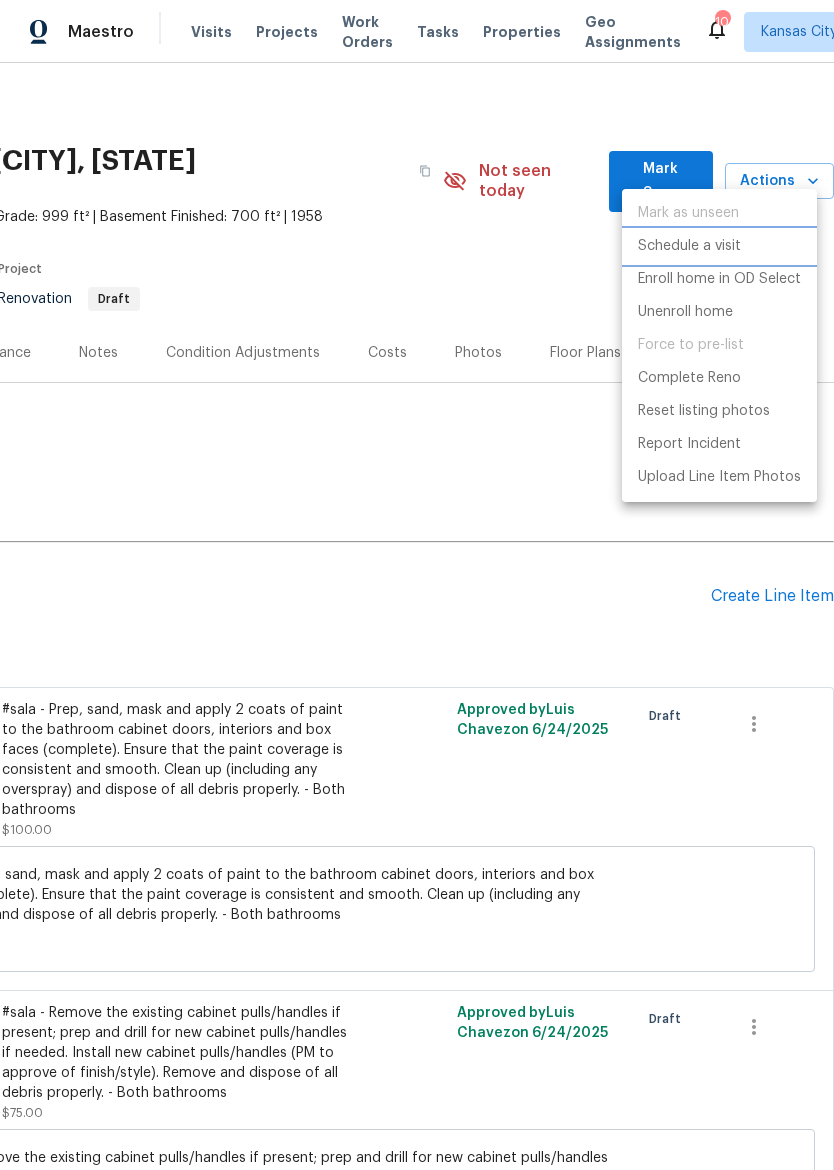 click on "Schedule a visit" at bounding box center (719, 246) 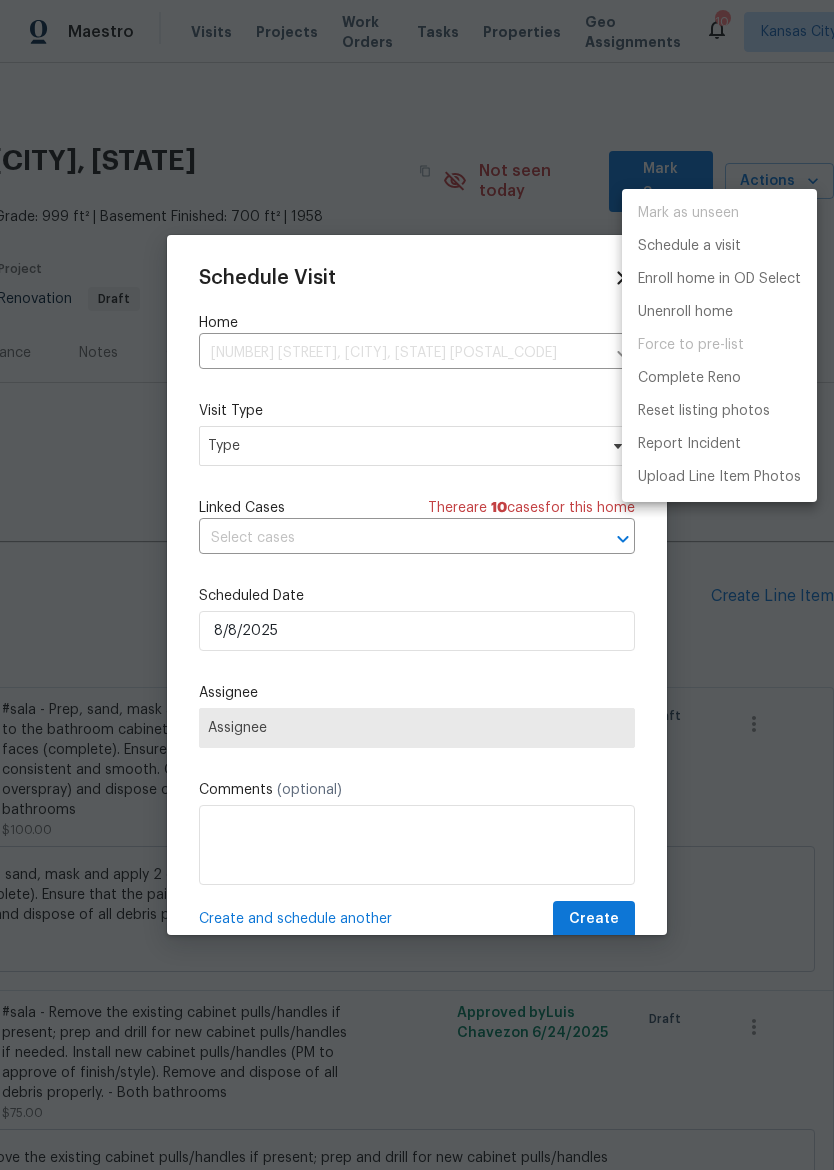 click at bounding box center (417, 585) 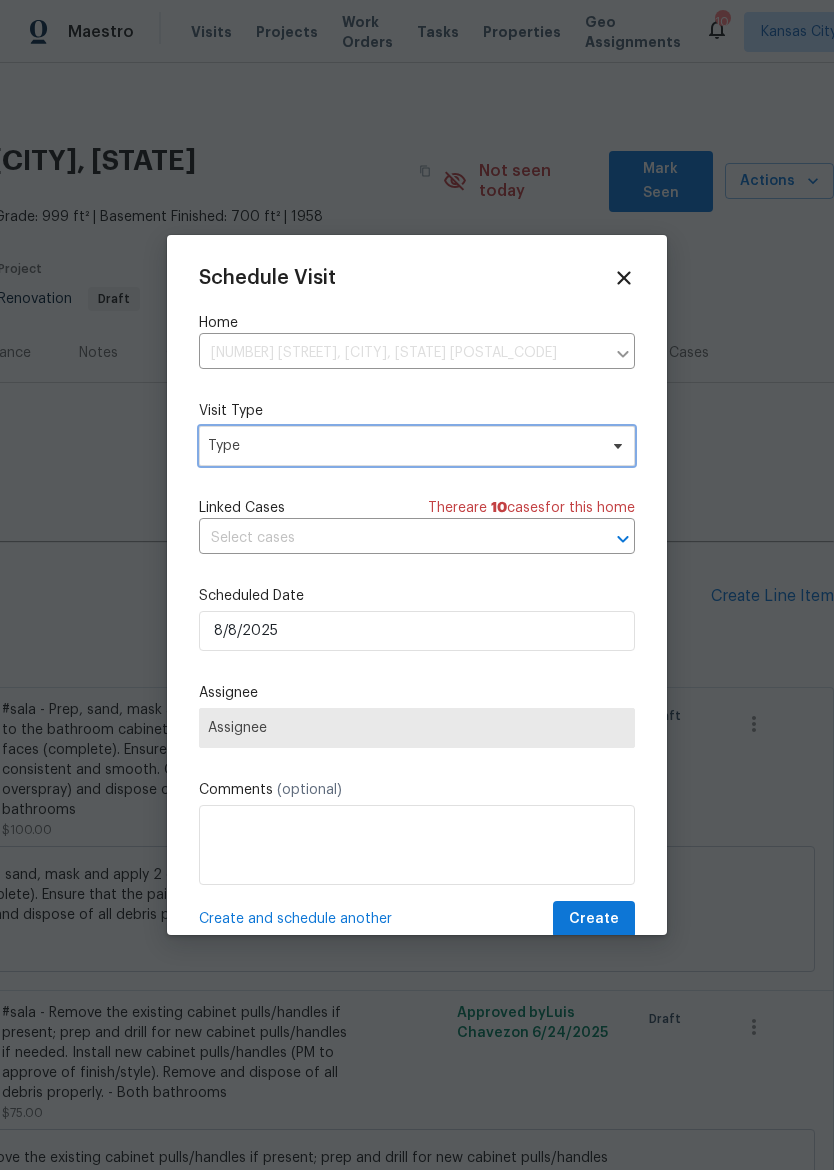 click on "Type" at bounding box center (402, 446) 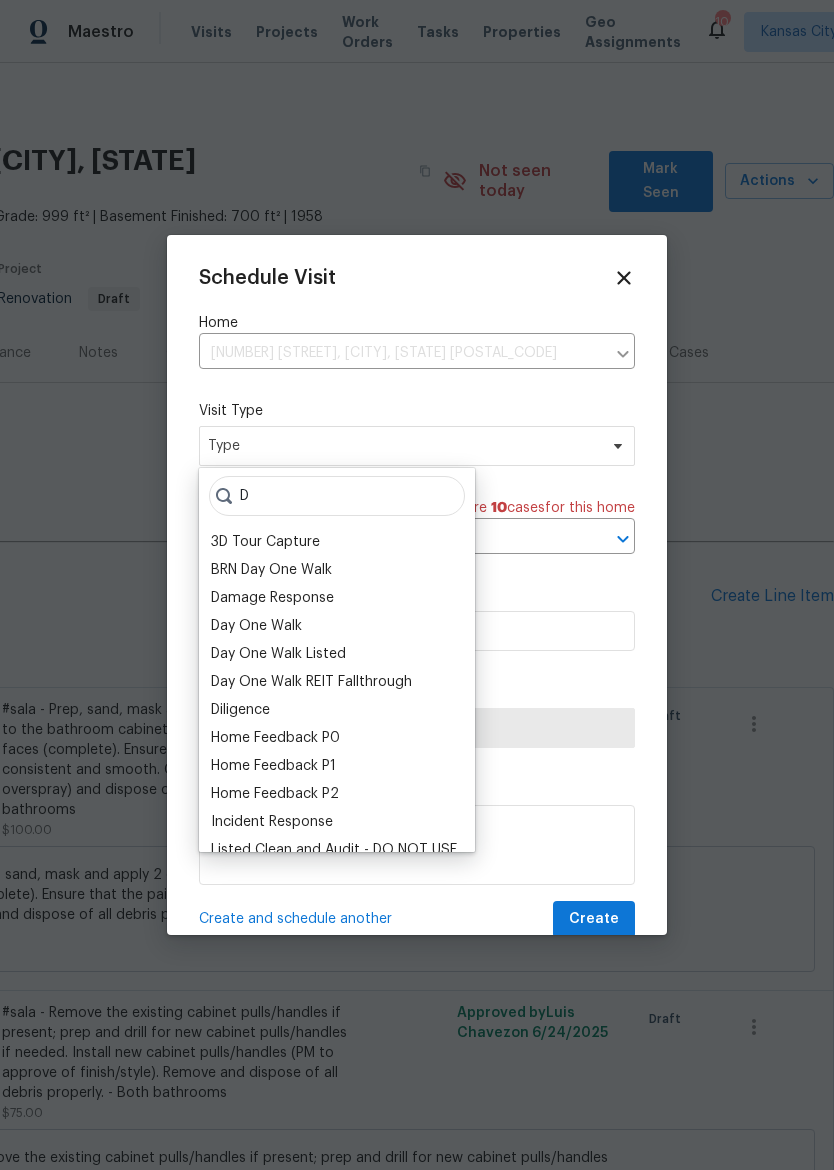 type on "D" 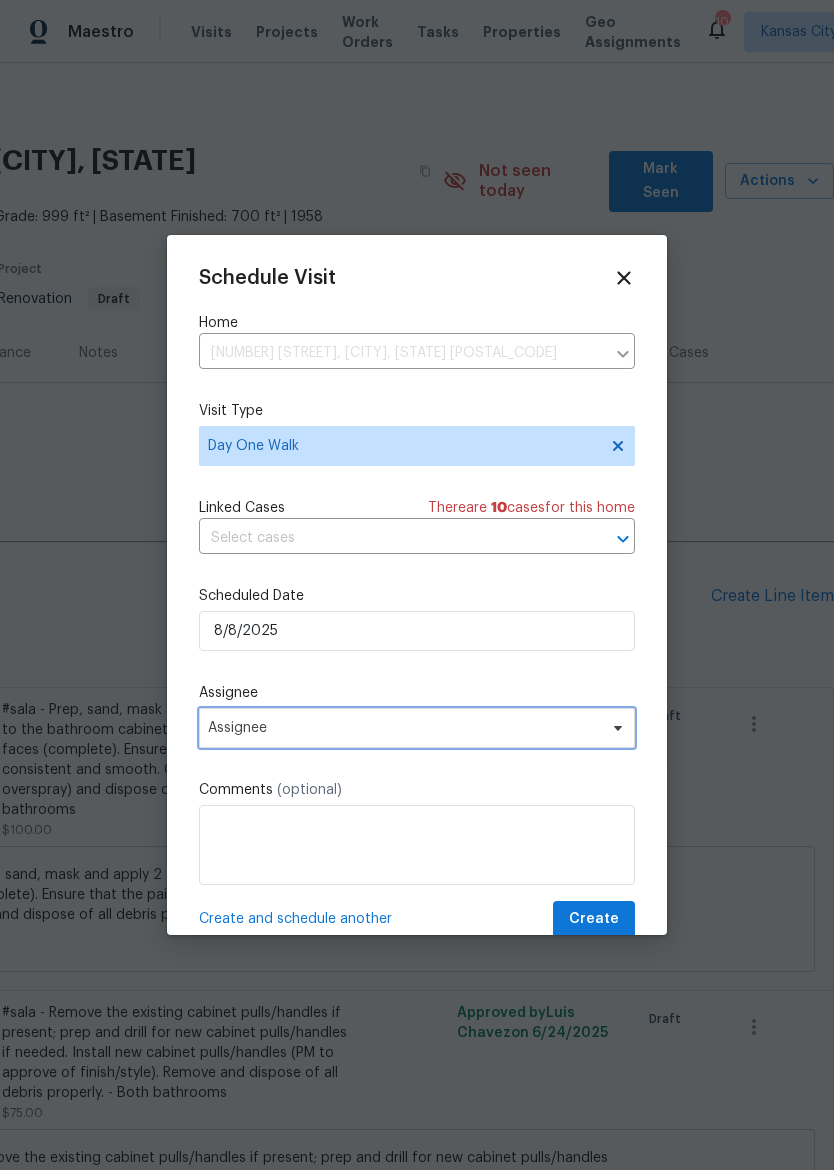 click on "Assignee" at bounding box center [404, 728] 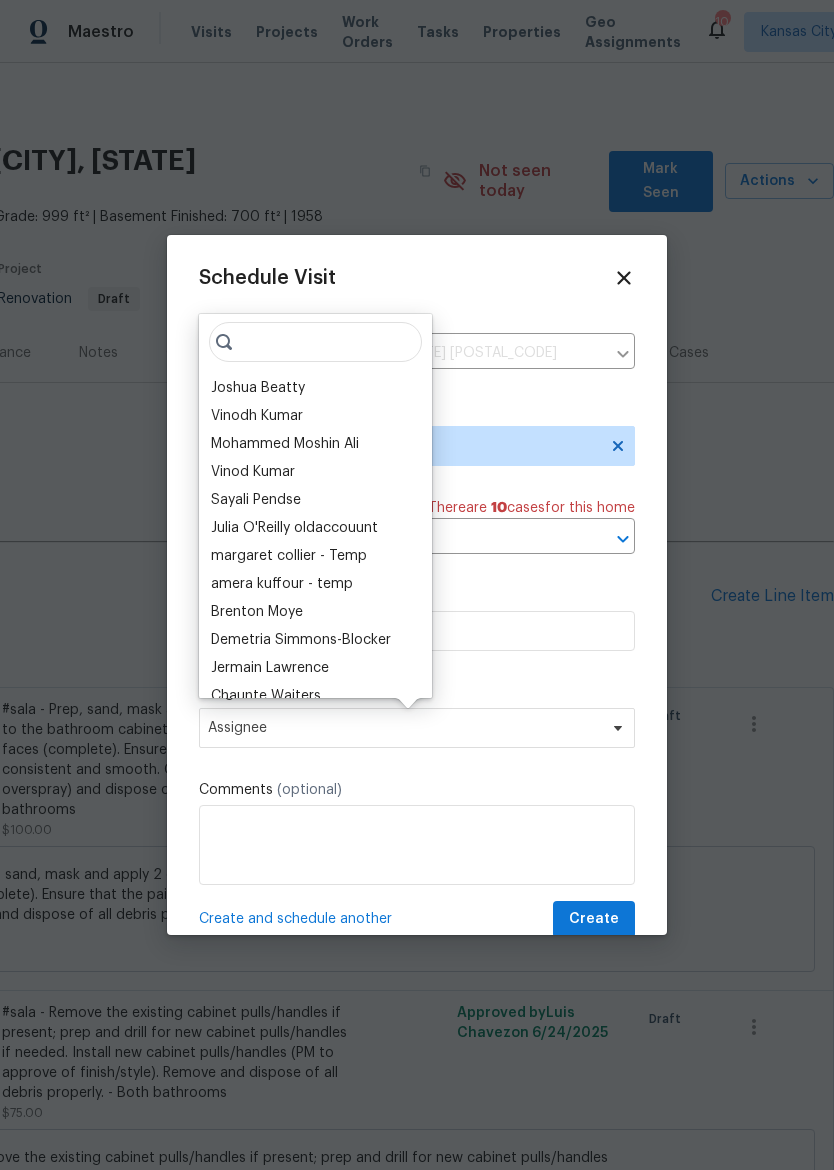 click on "Joshua Beatty" at bounding box center (258, 388) 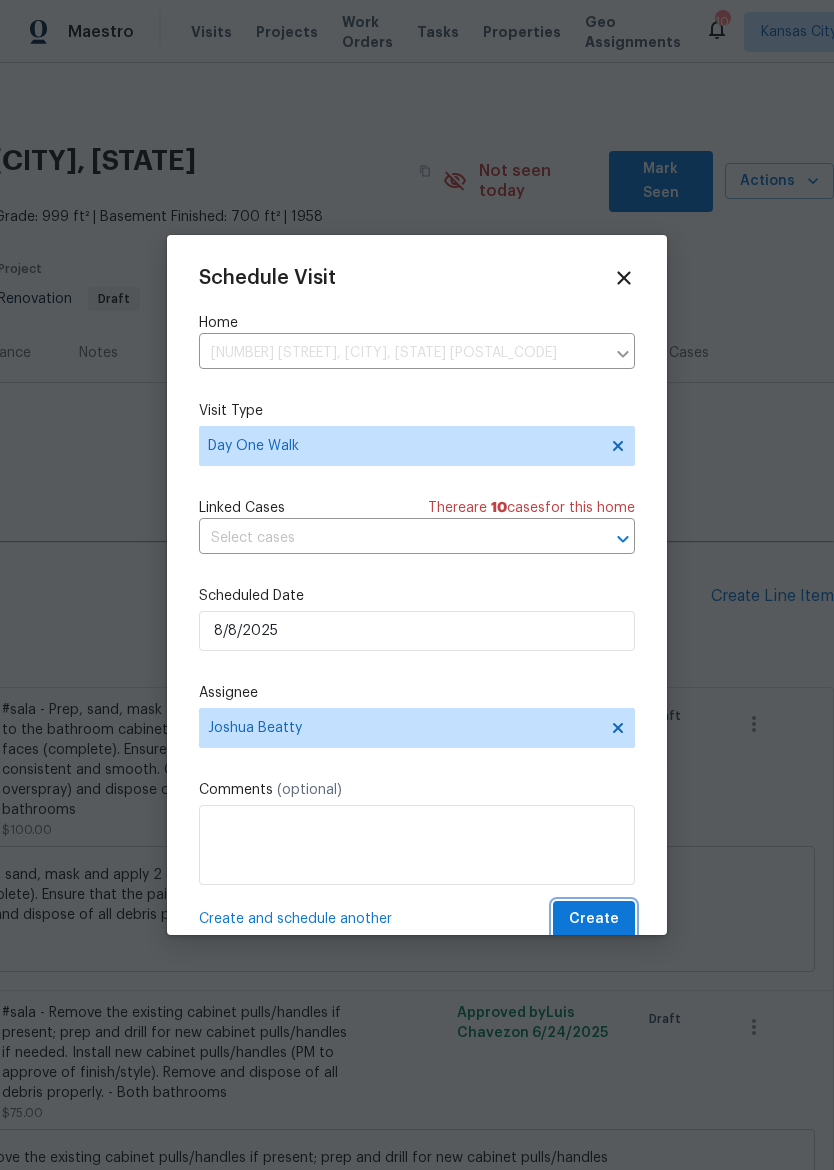 click on "Create" at bounding box center [594, 919] 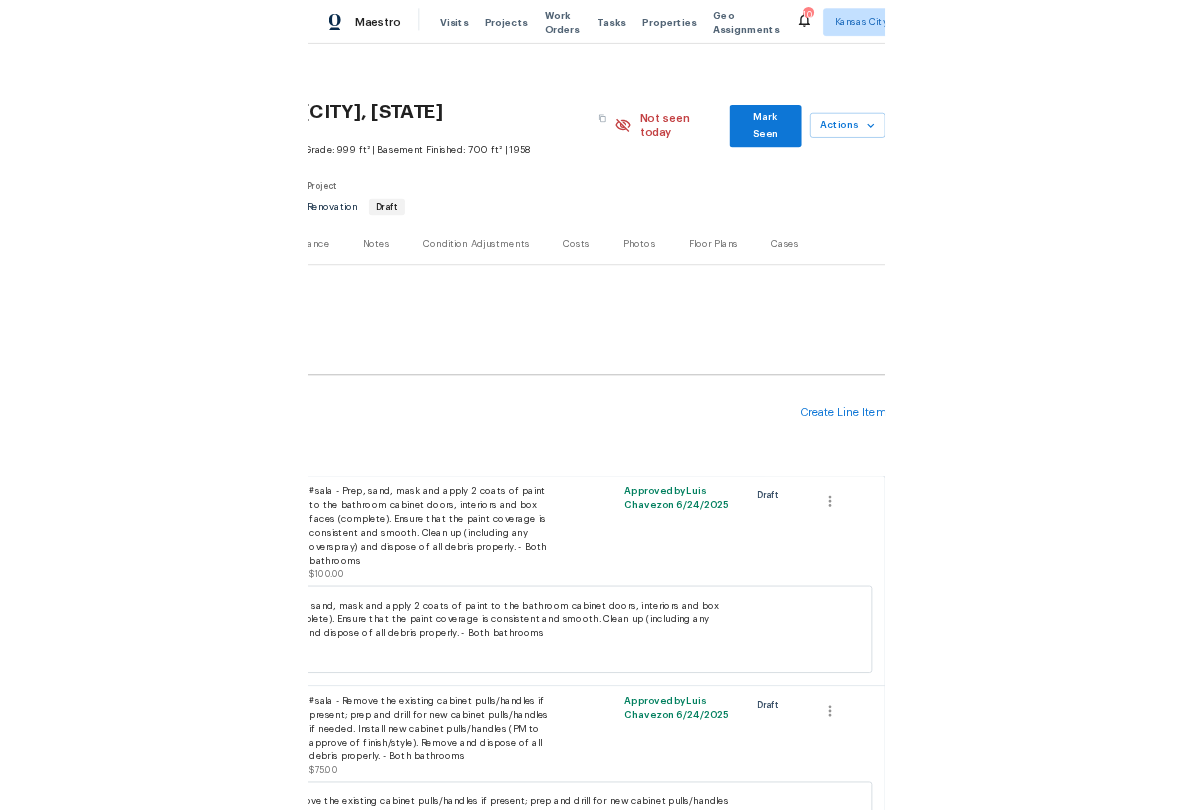 scroll, scrollTop: 0, scrollLeft: 296, axis: horizontal 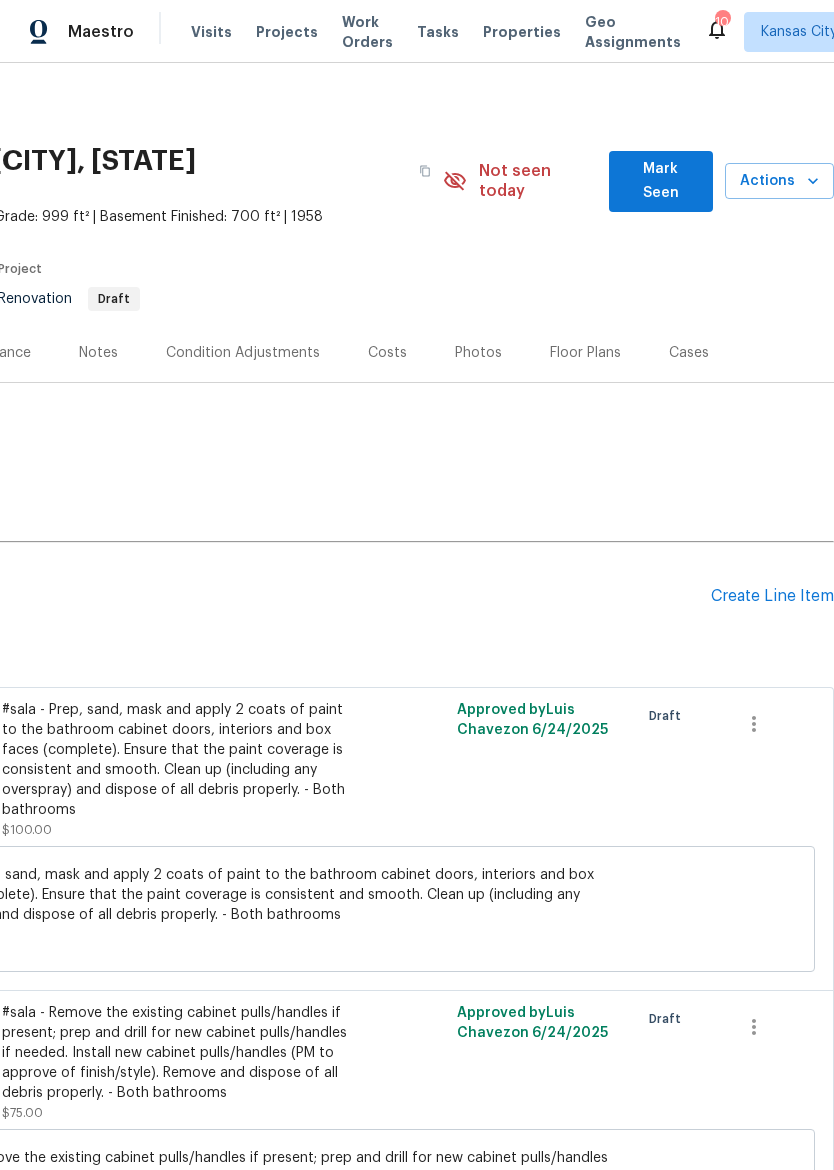 click on "Create Line Item" at bounding box center [772, 596] 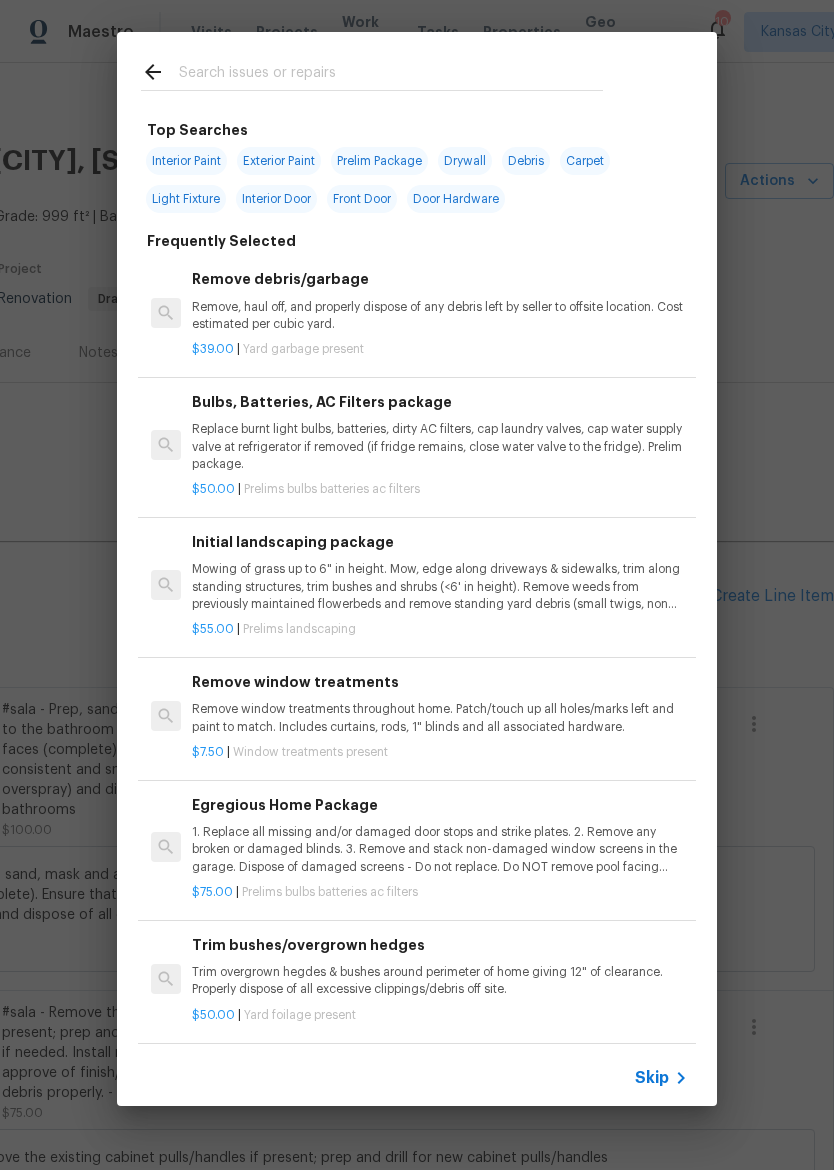 click at bounding box center [391, 75] 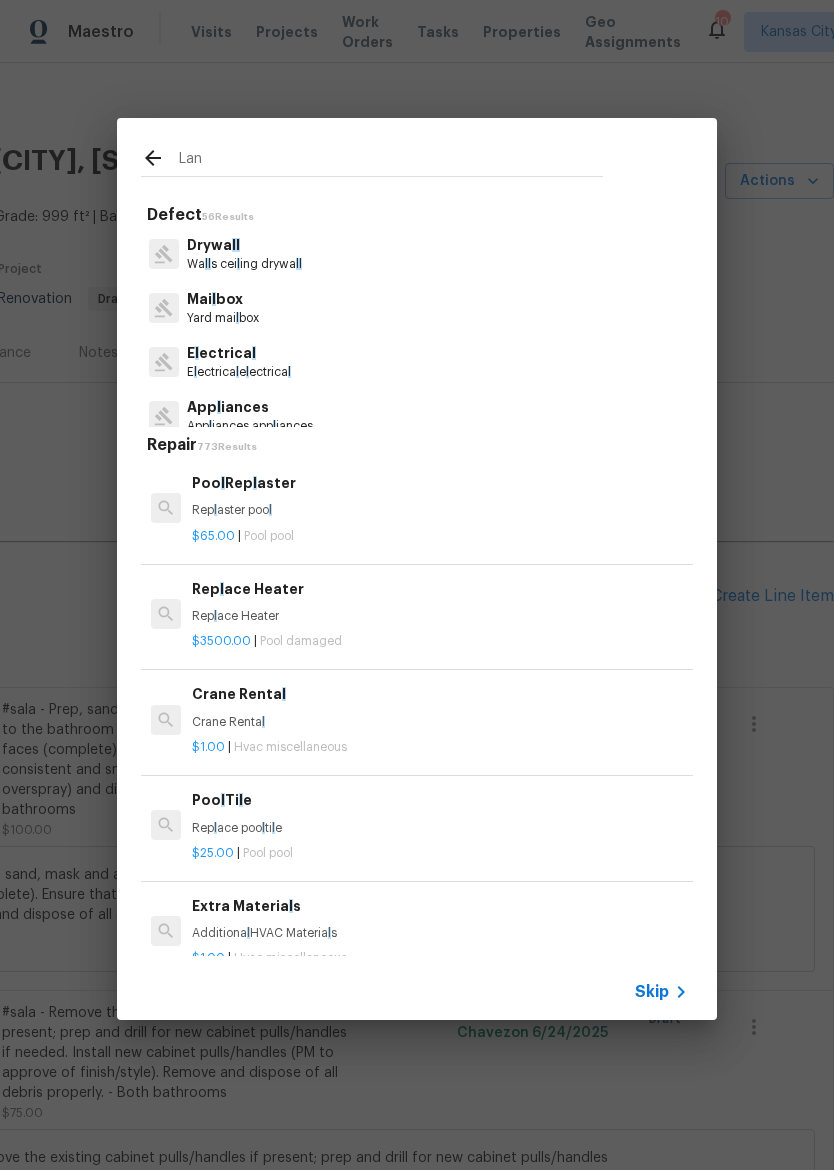 type on "Land" 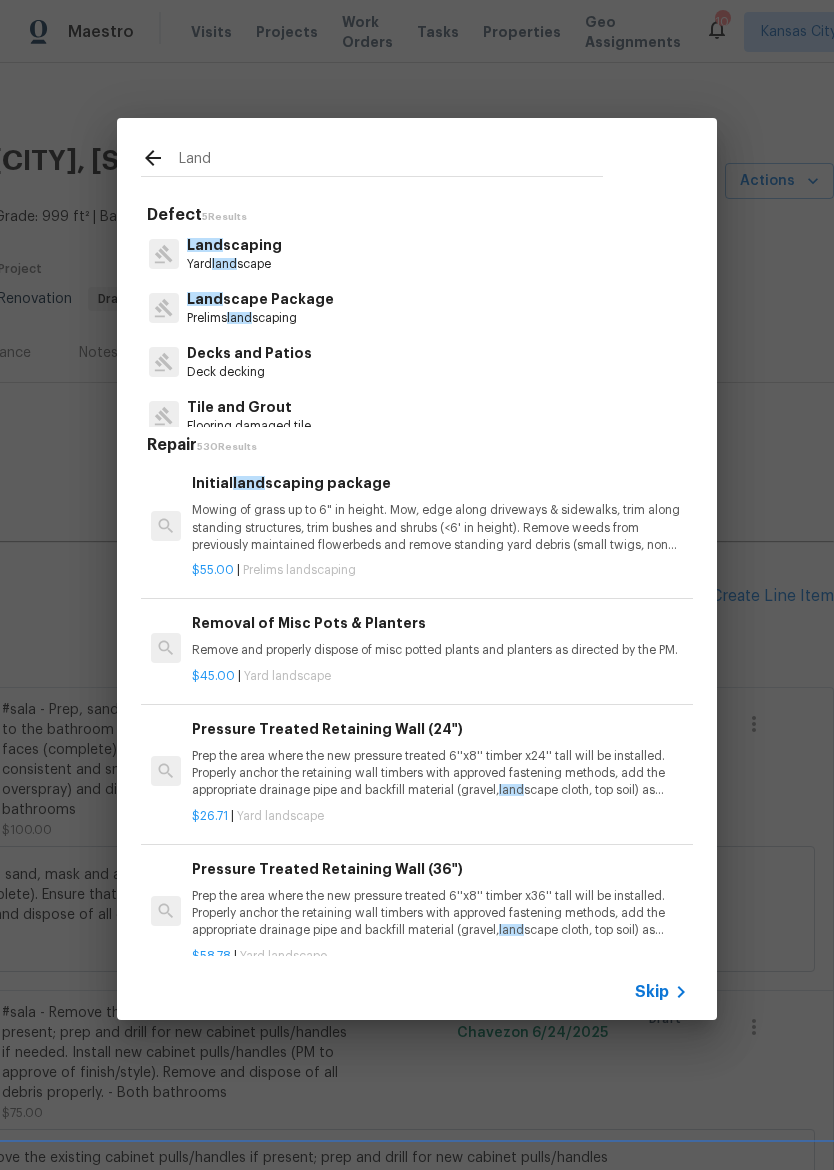 click on "Mowing of grass up to 6" in height. Mow, edge along driveways & sidewalks, trim along standing structures, trim bushes and shrubs (<6' in height). Remove weeds from previously maintained flowerbeds and remove standing yard debris (small twigs, non seasonal falling leaves).  Use leaf blower to remove clippings from hard surfaces."" at bounding box center [440, 527] 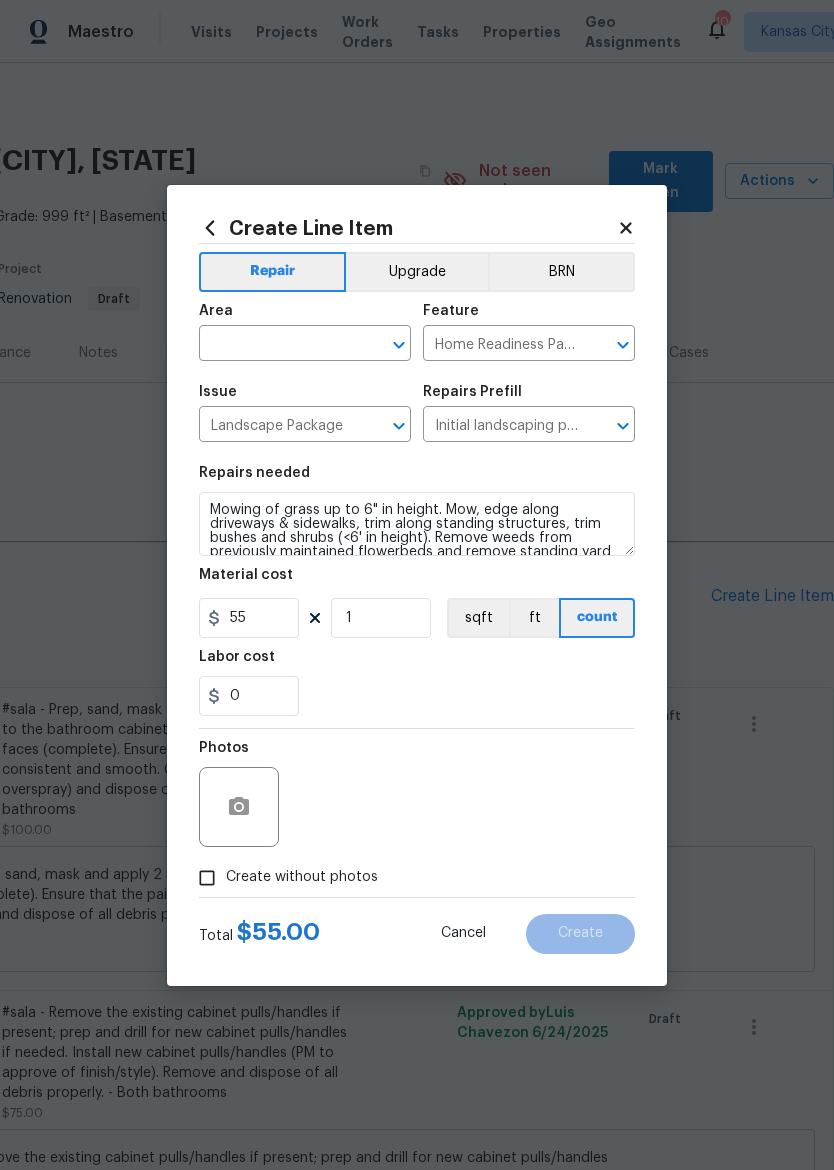 click at bounding box center (277, 345) 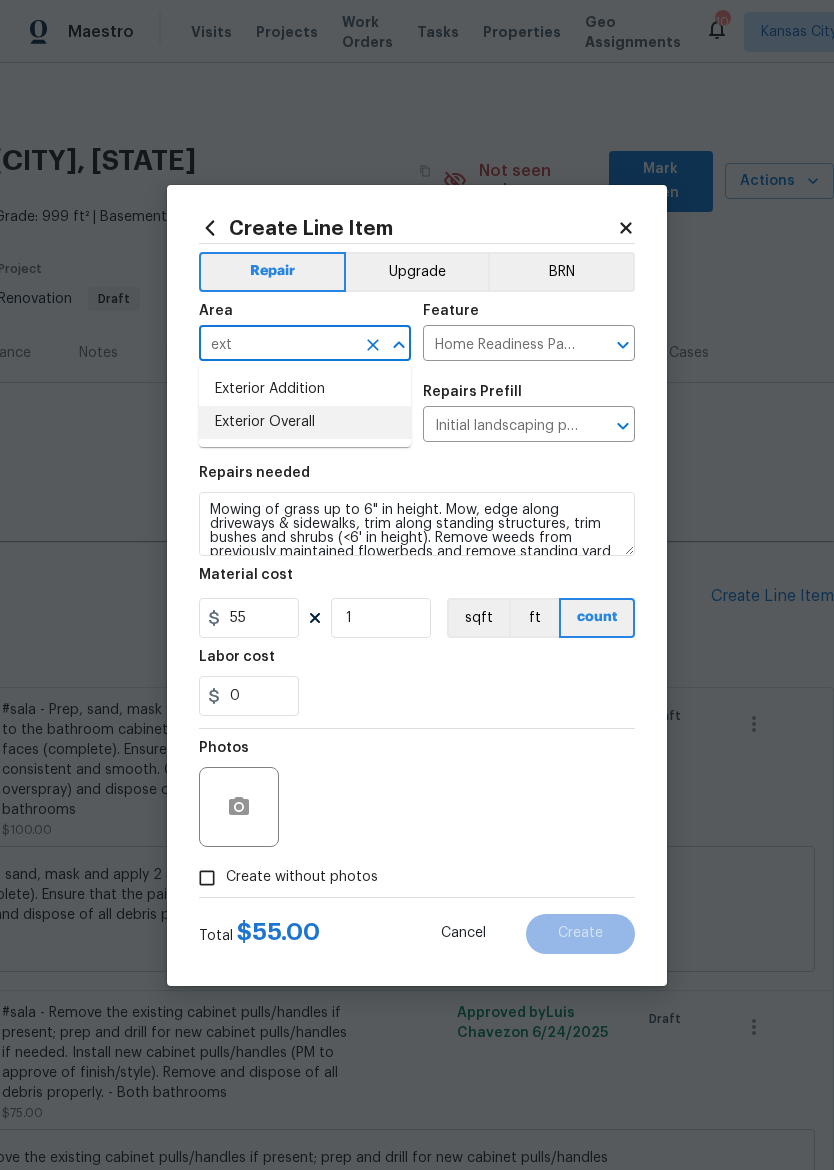 click on "Exterior Overall" at bounding box center [305, 422] 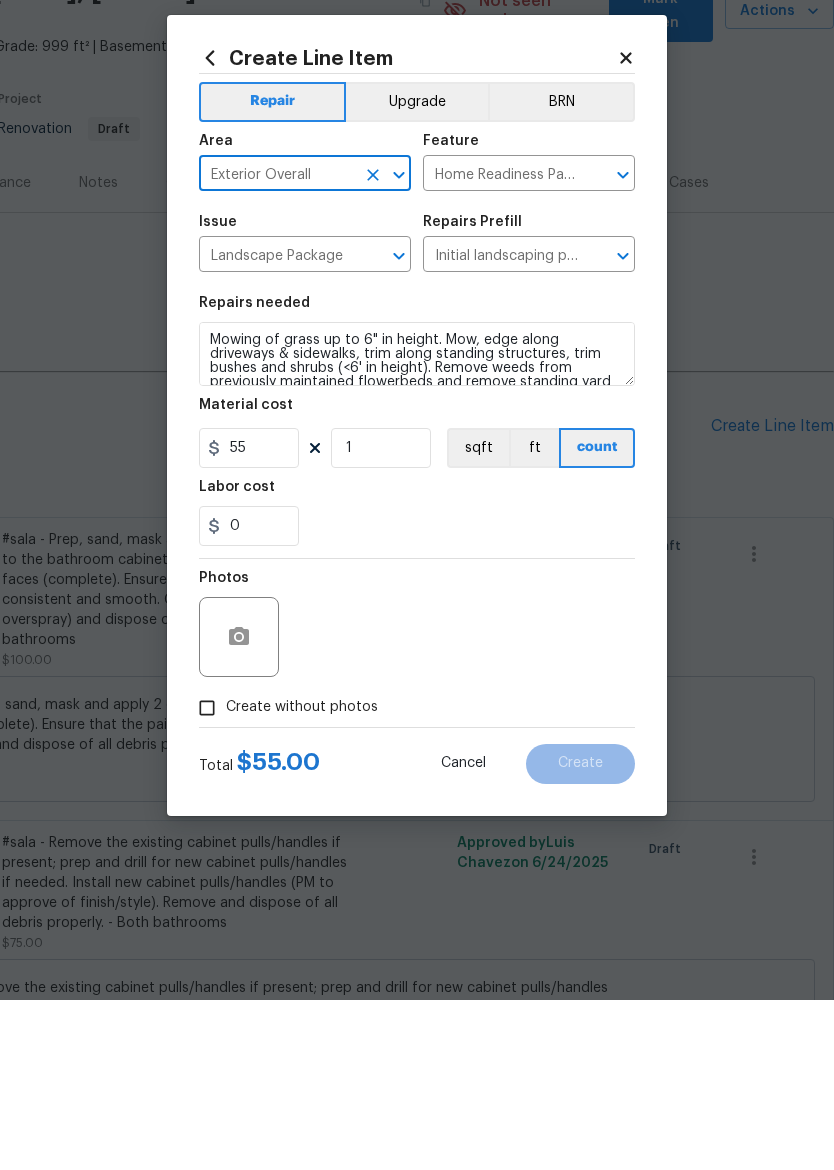 click on "Create without photos" at bounding box center (207, 878) 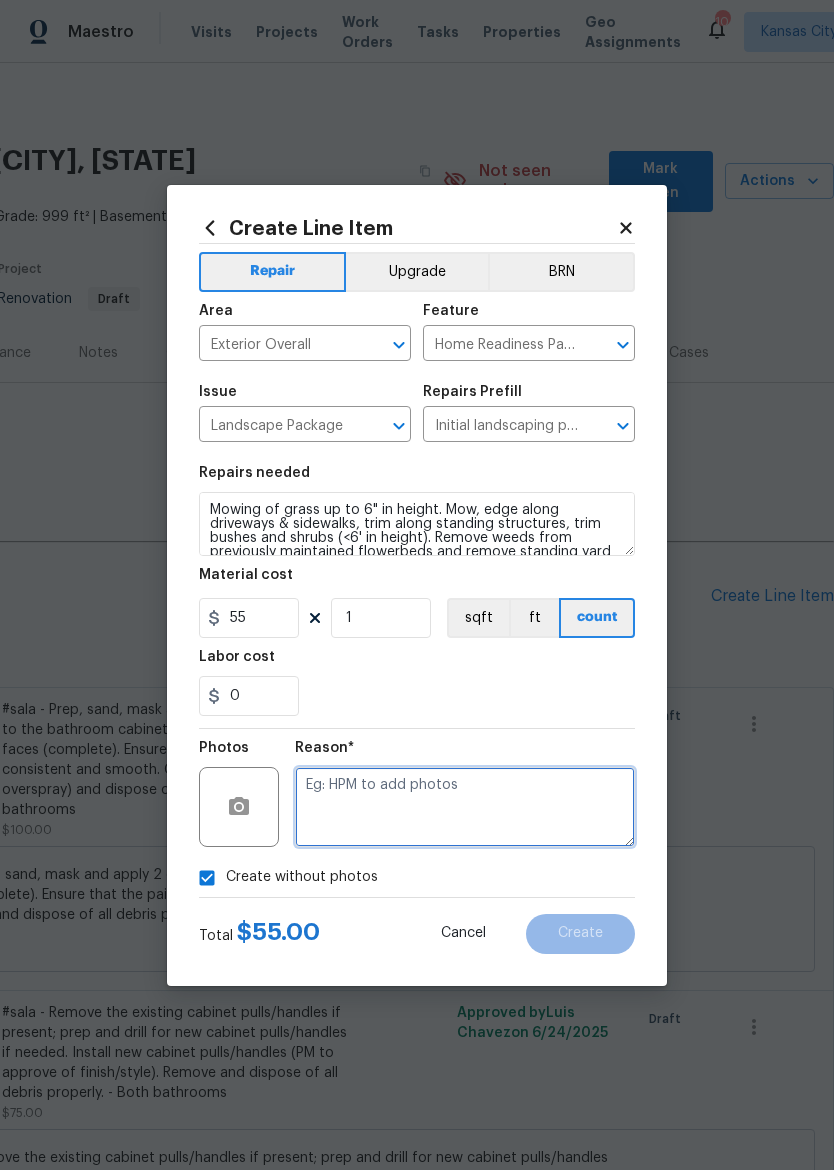 click at bounding box center (465, 807) 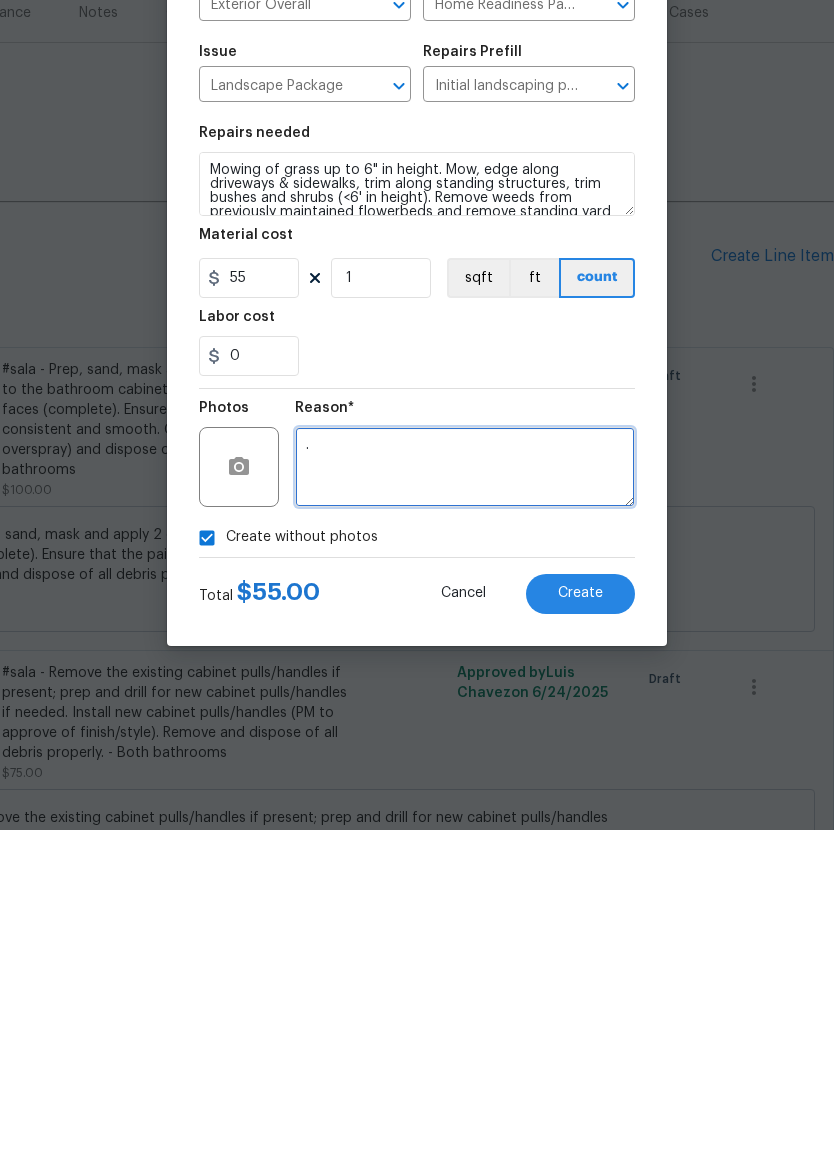 type on "." 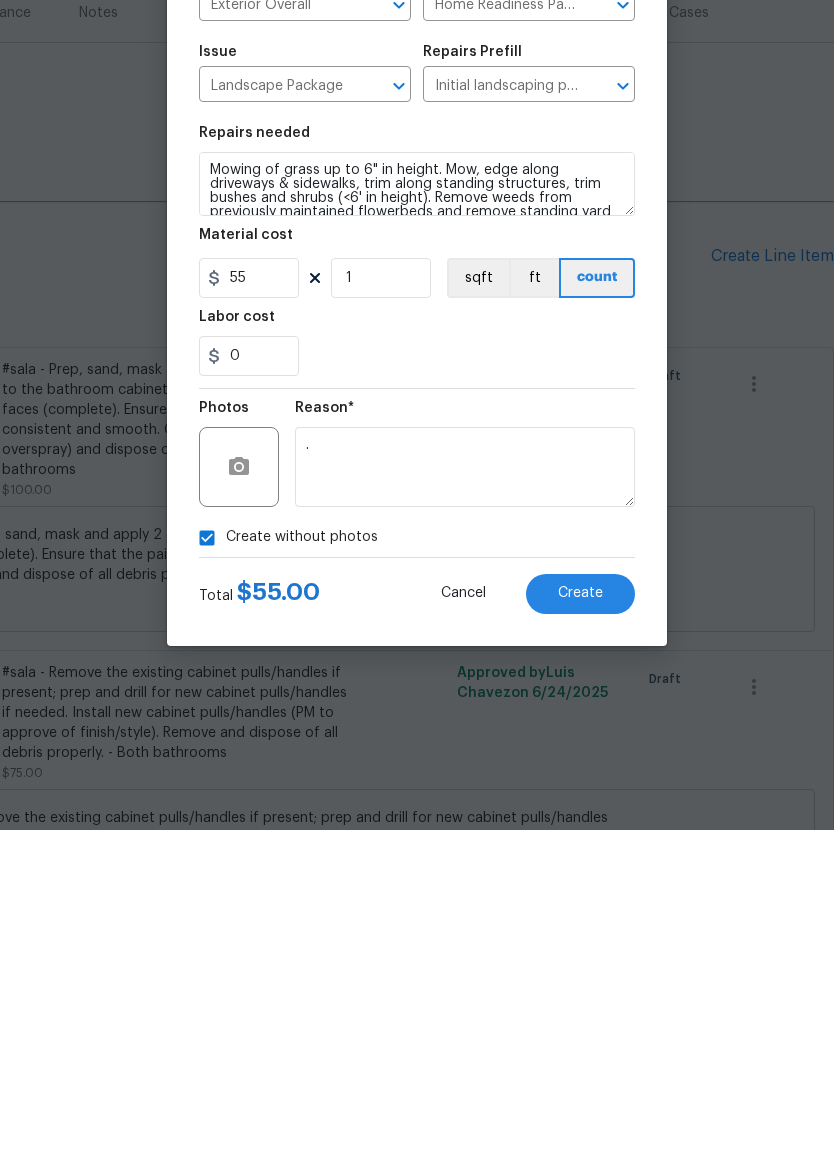 click on "Create" at bounding box center [580, 933] 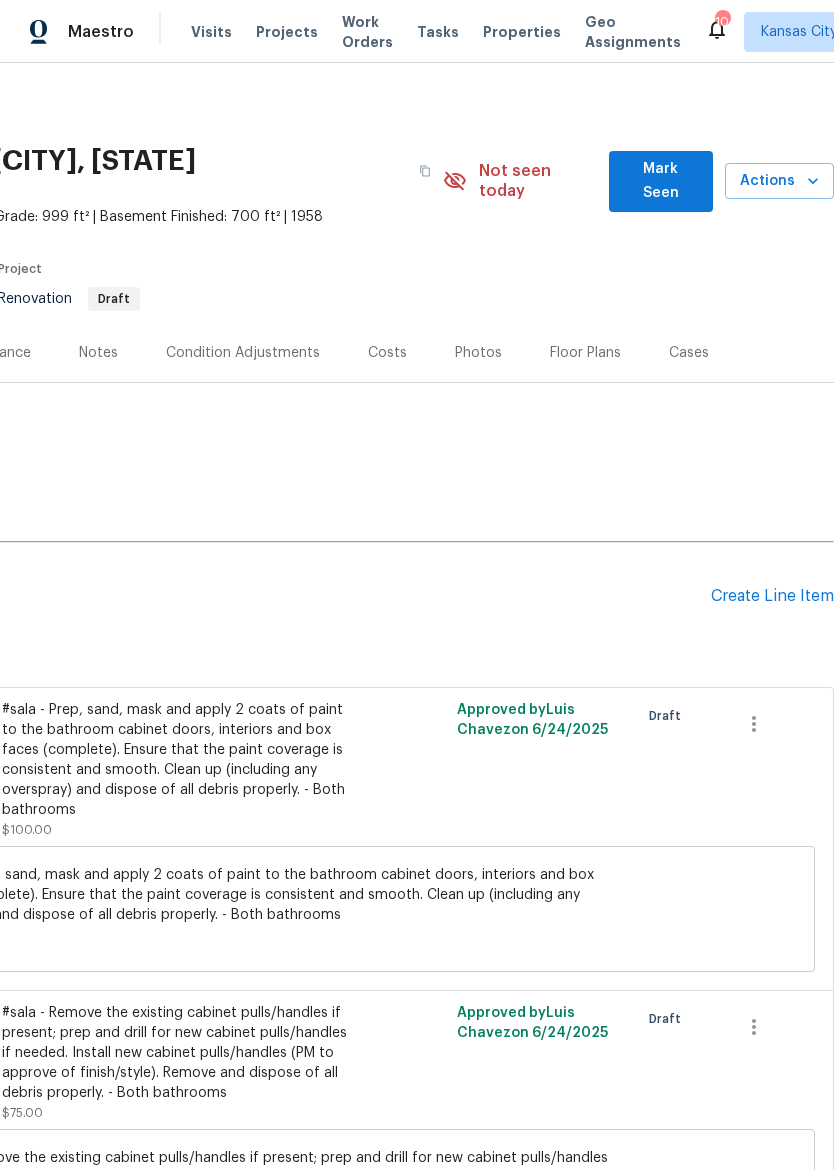 scroll, scrollTop: 0, scrollLeft: 296, axis: horizontal 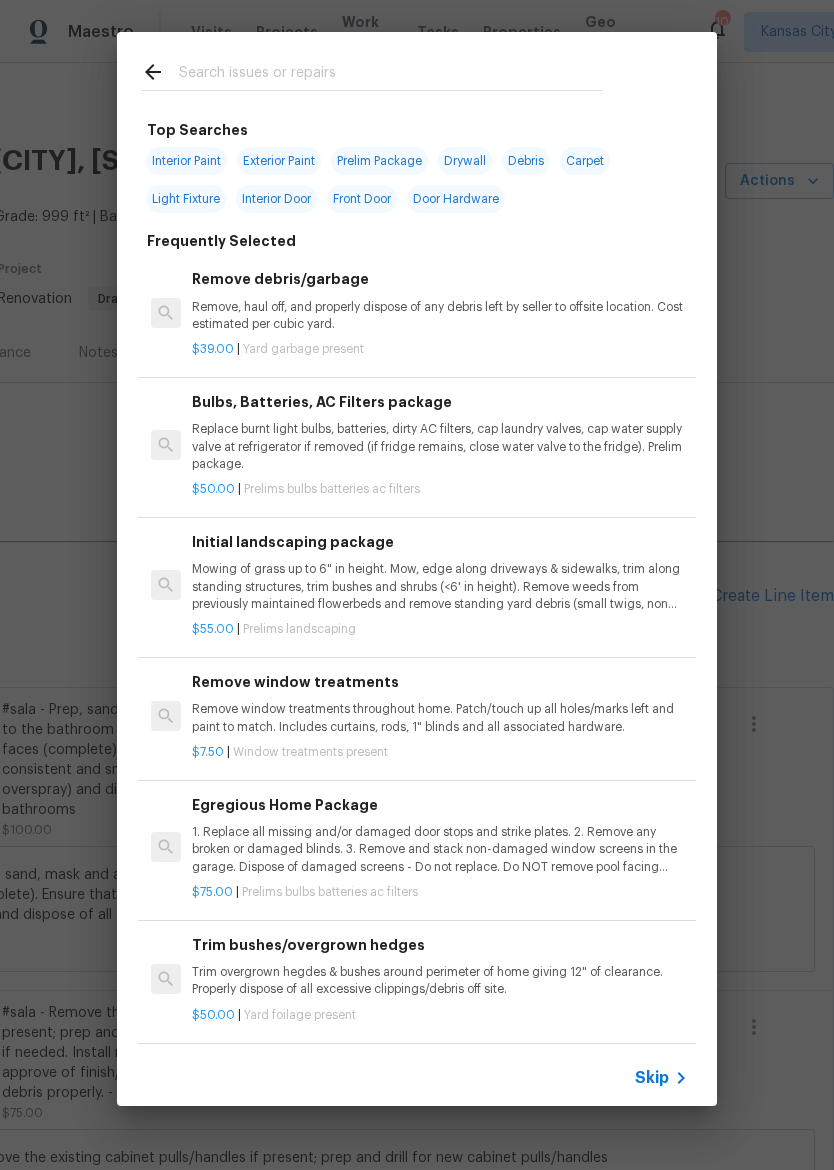 click at bounding box center (391, 75) 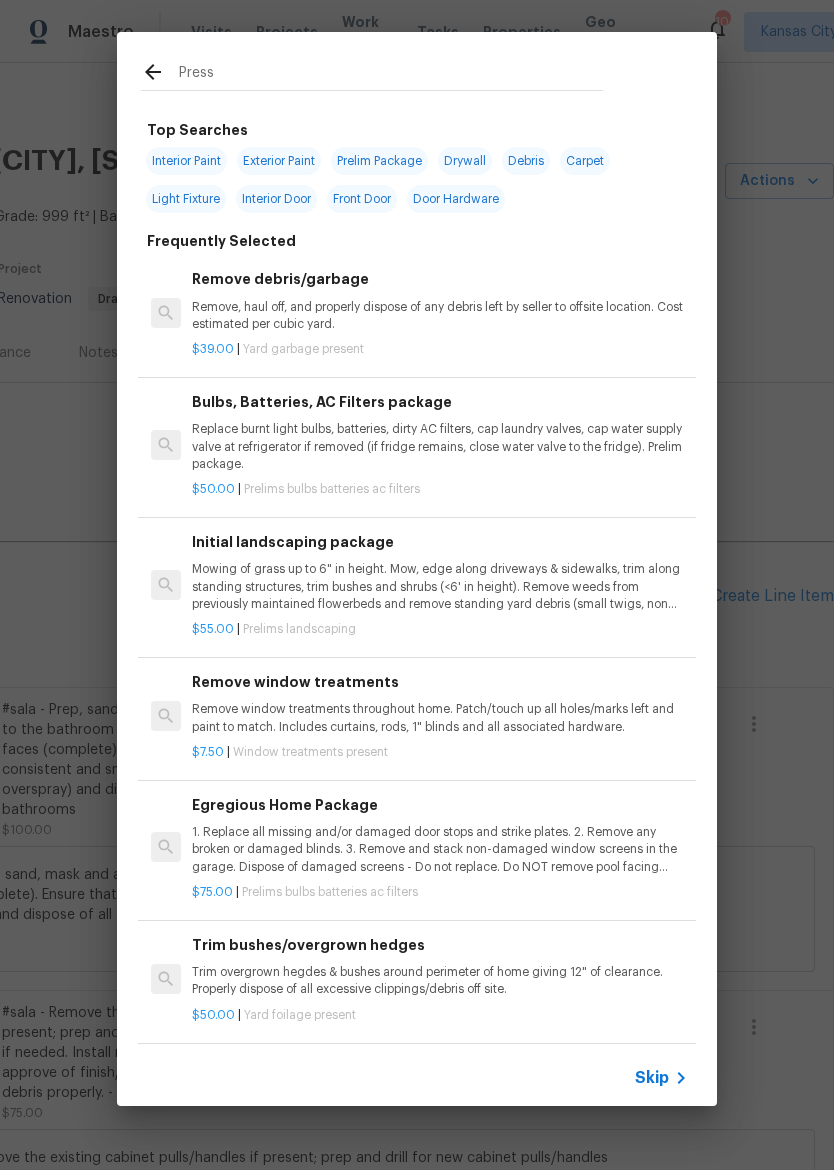 type on "Pressu" 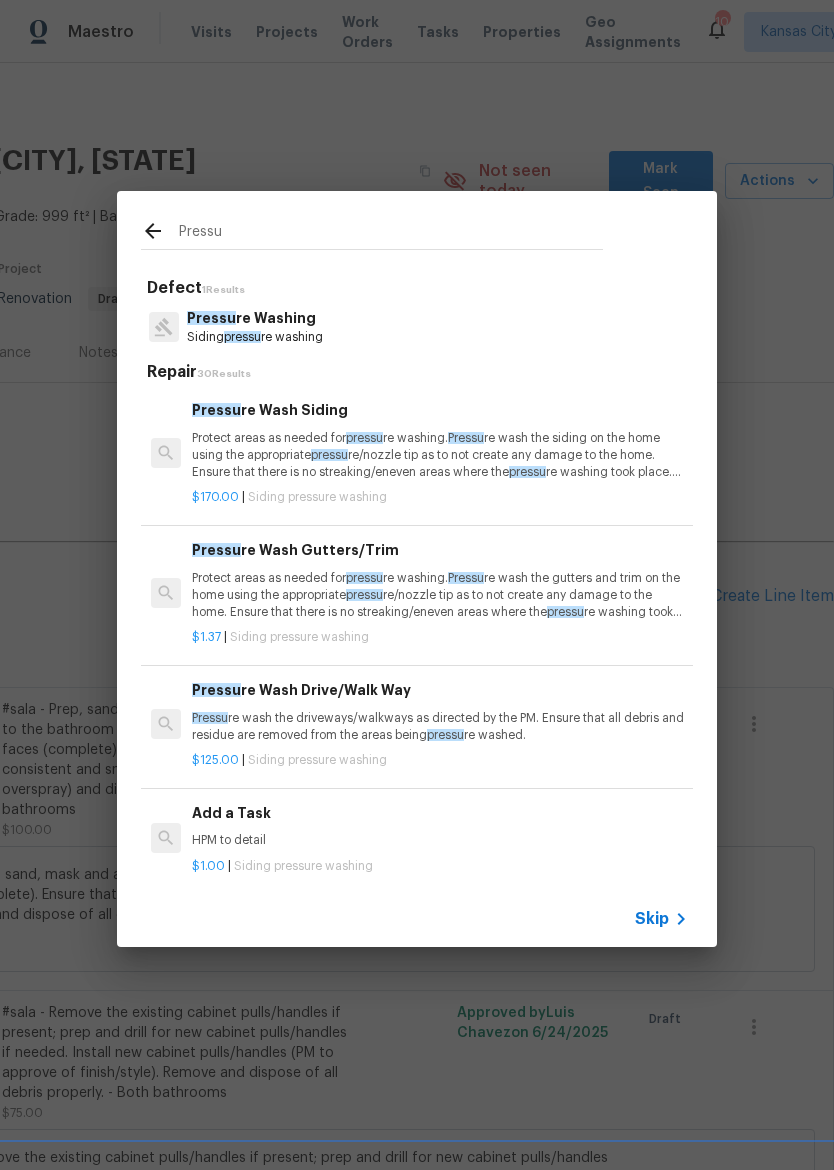 click on "Protect areas as needed for  pressu re washing.  Pressu re wash the siding on the home using the appropriate  pressu re/nozzle tip as to not create any damage to the home. Ensure that there is no streaking/eneven areas where the  pressu re washing took place. Clean up any debris created from  pressu re washing." at bounding box center [440, 455] 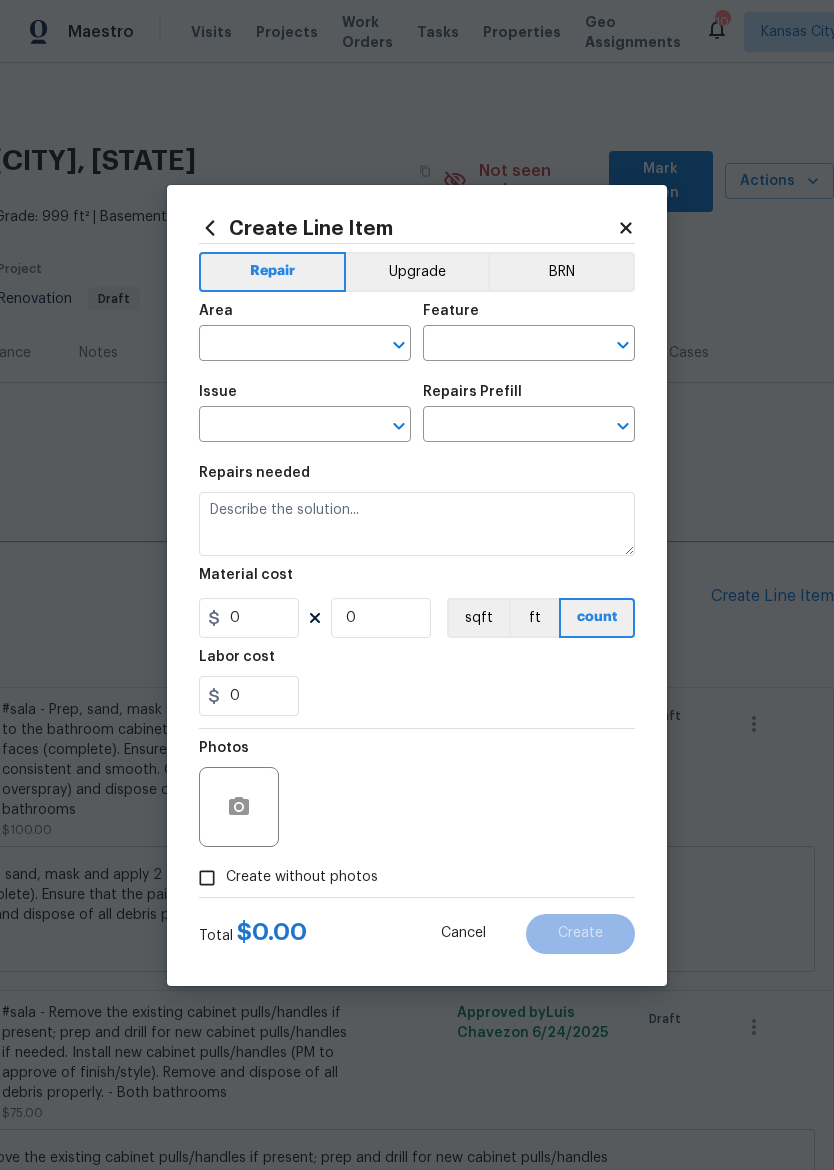 type on "Siding" 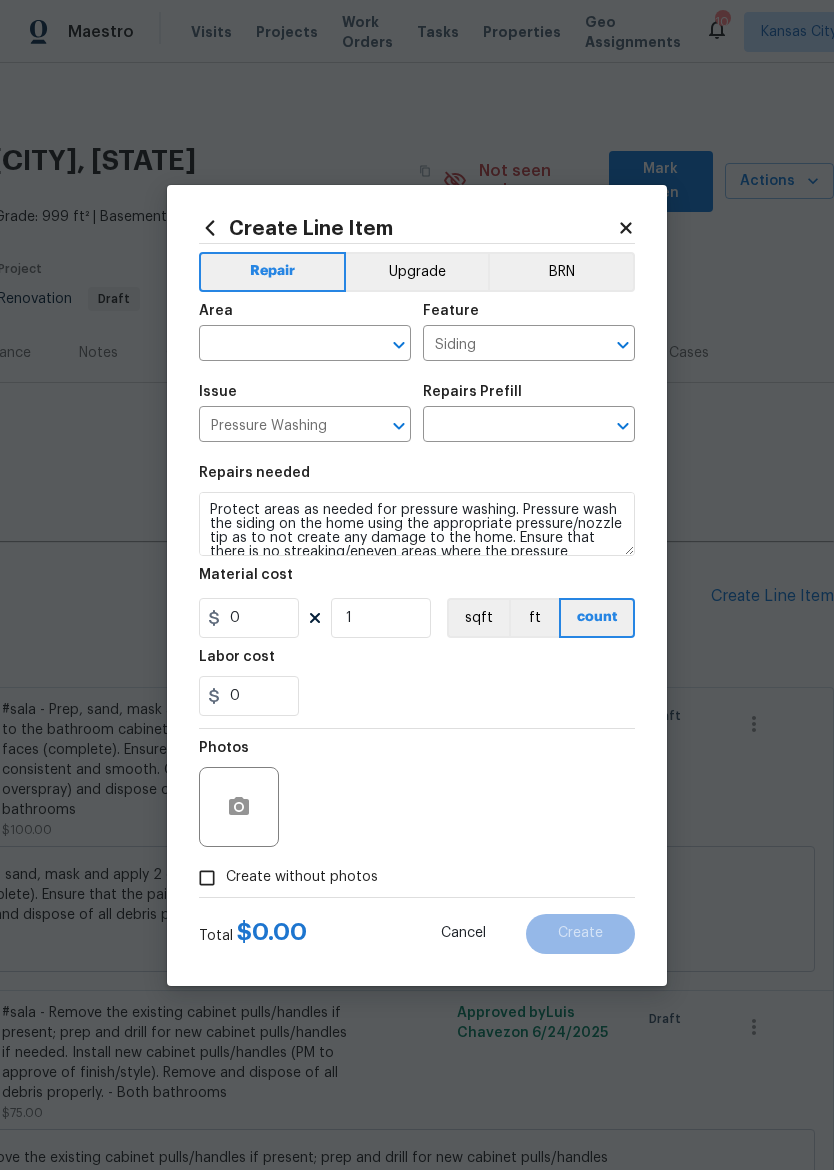 type on "Pressure Wash Siding $170.00" 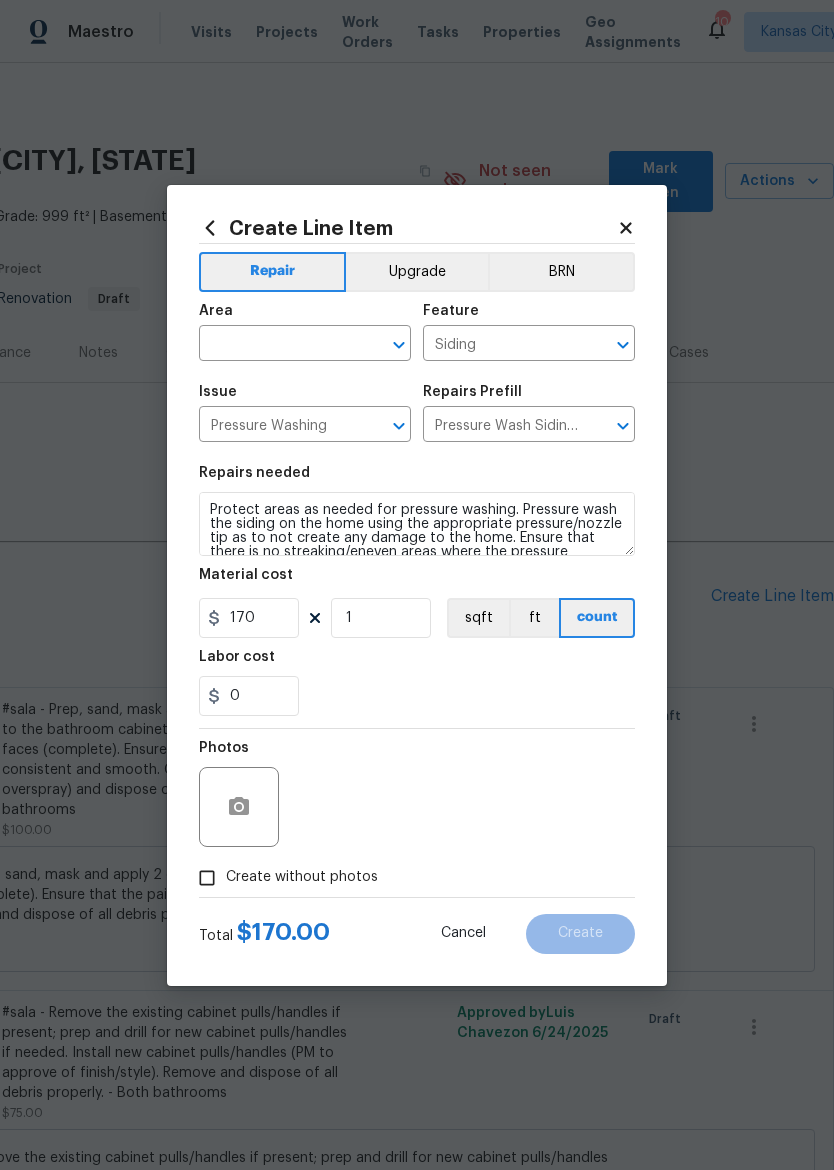 click at bounding box center [277, 345] 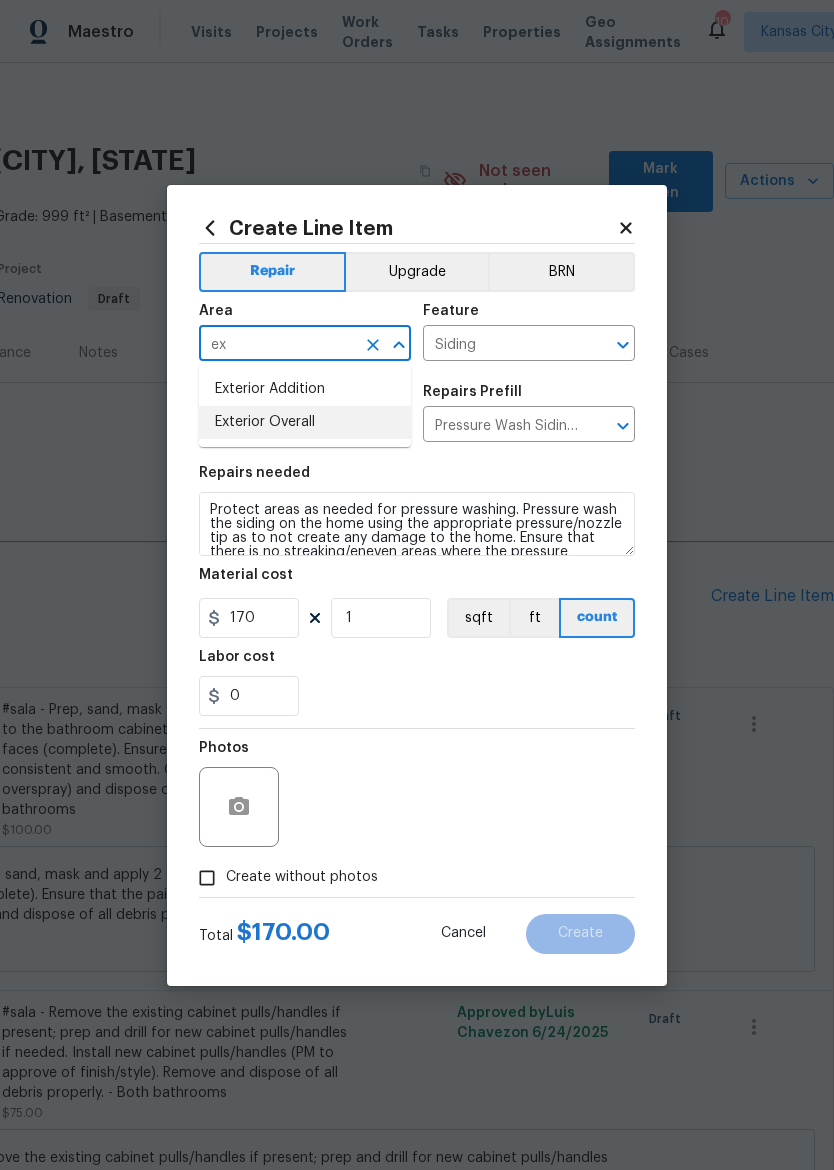 click on "Exterior Overall" at bounding box center (305, 422) 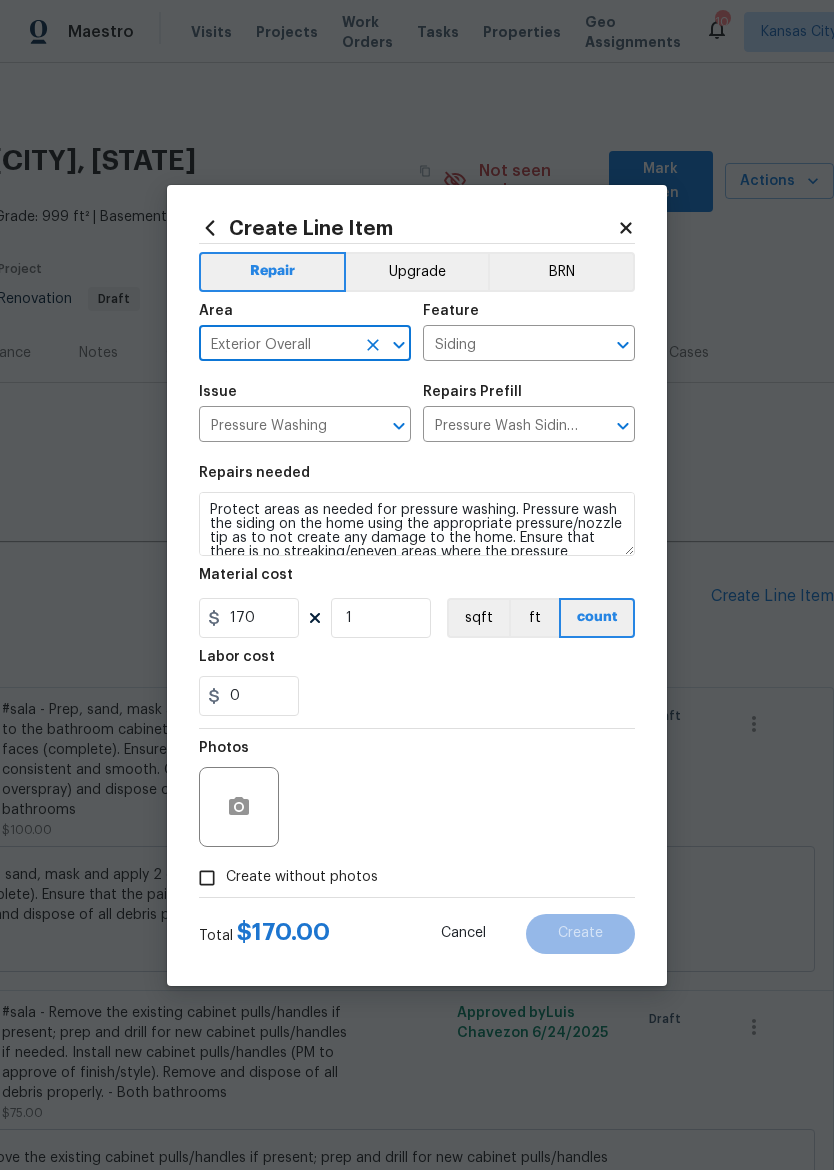 click on "0" at bounding box center [417, 696] 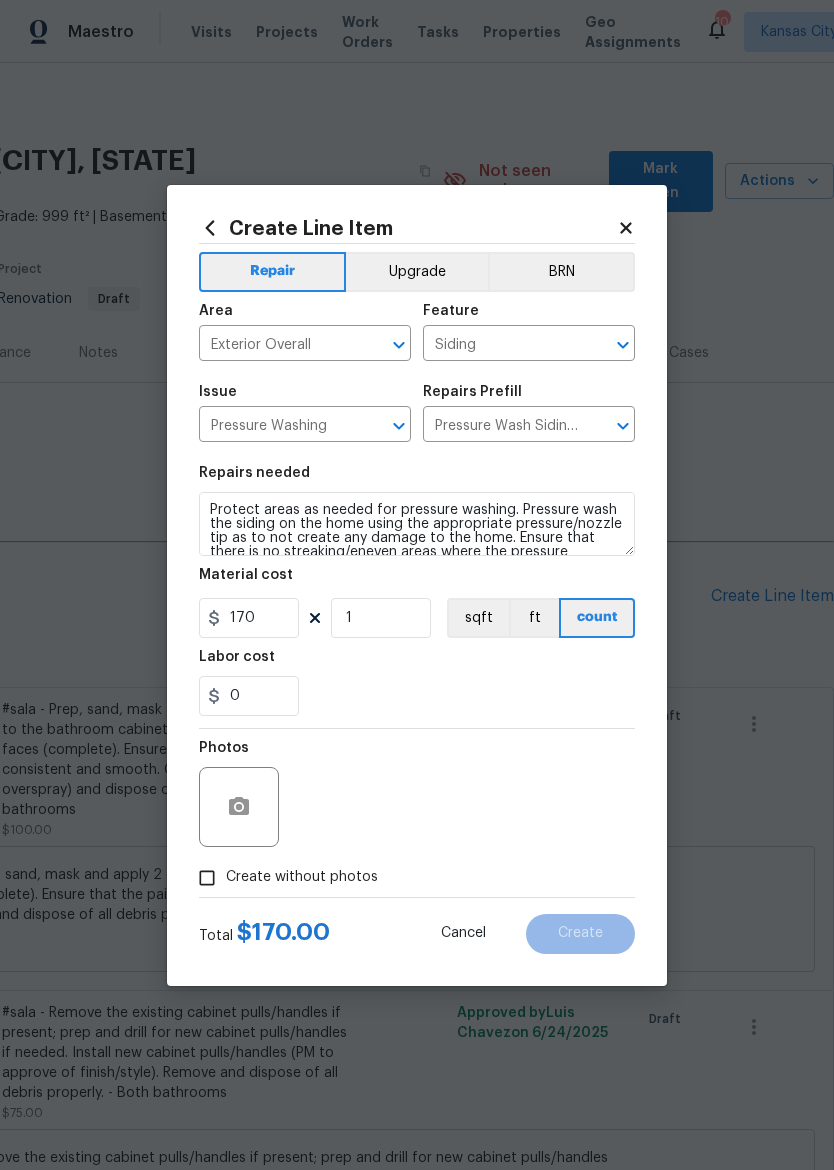 click on "Create without photos" at bounding box center [207, 878] 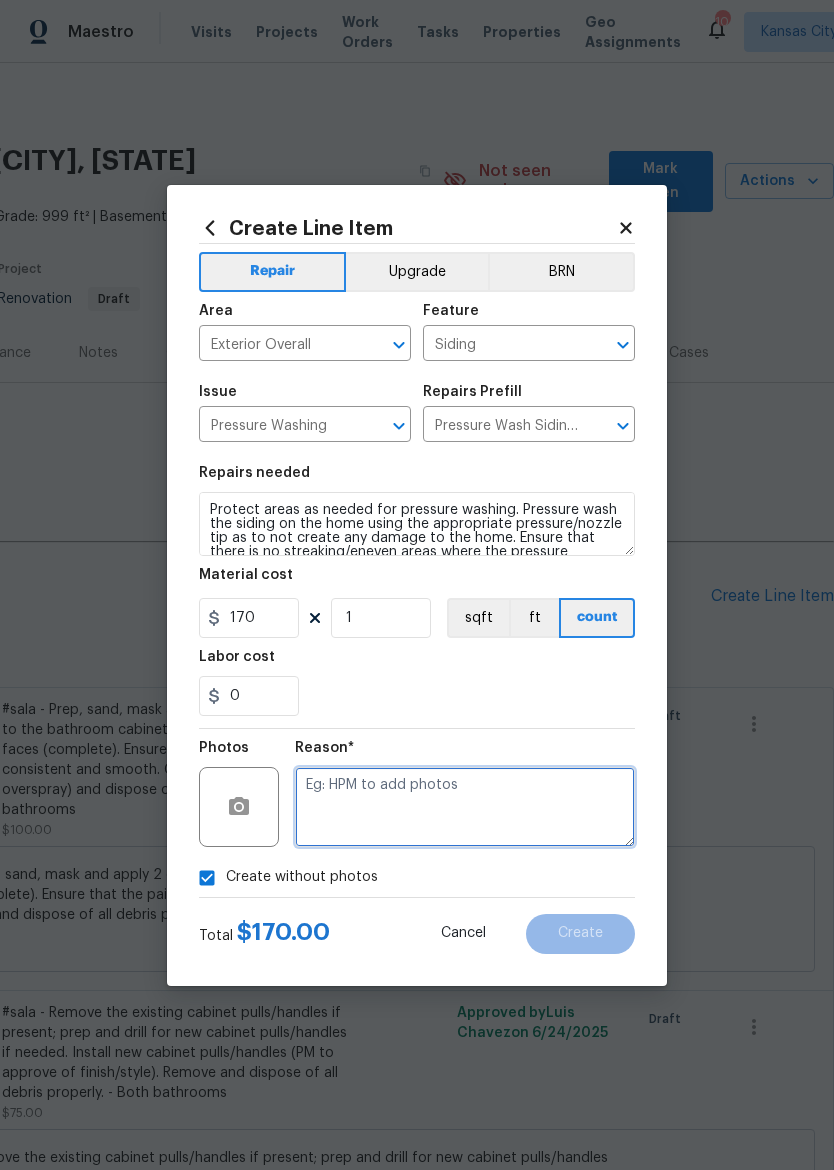 click at bounding box center (465, 807) 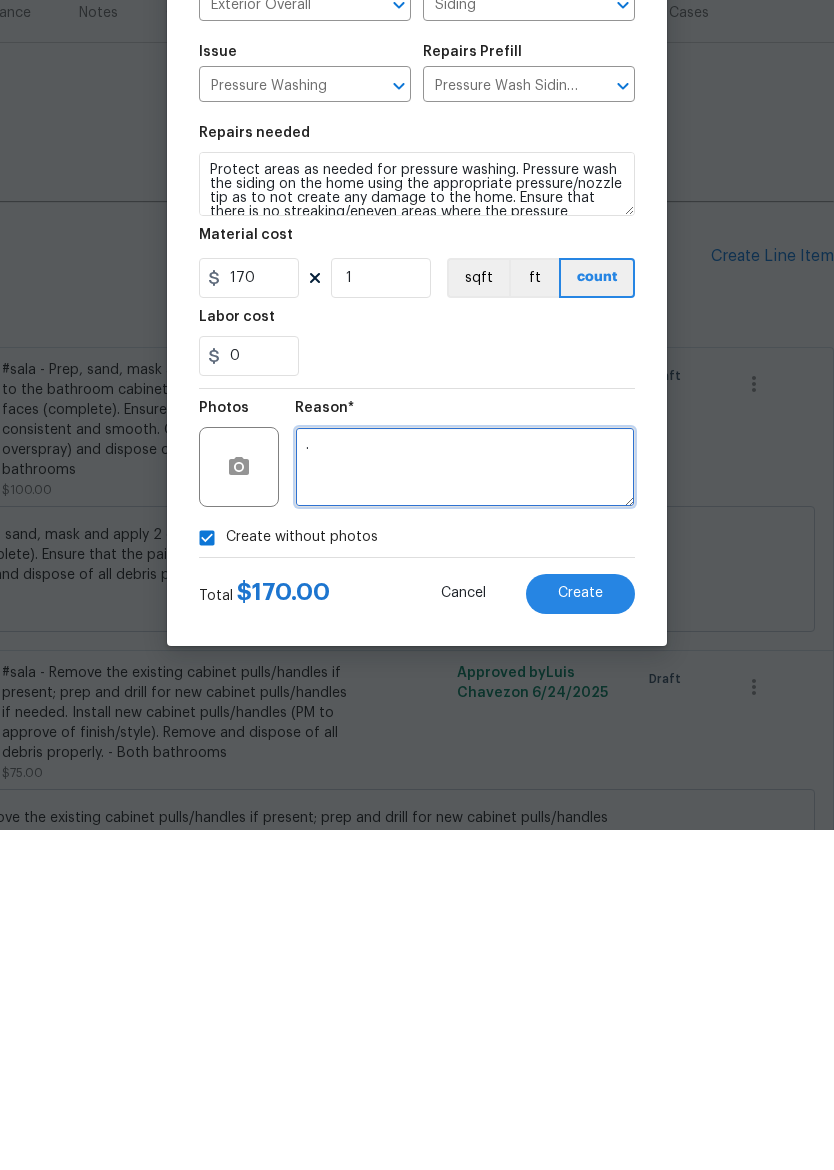 type on "." 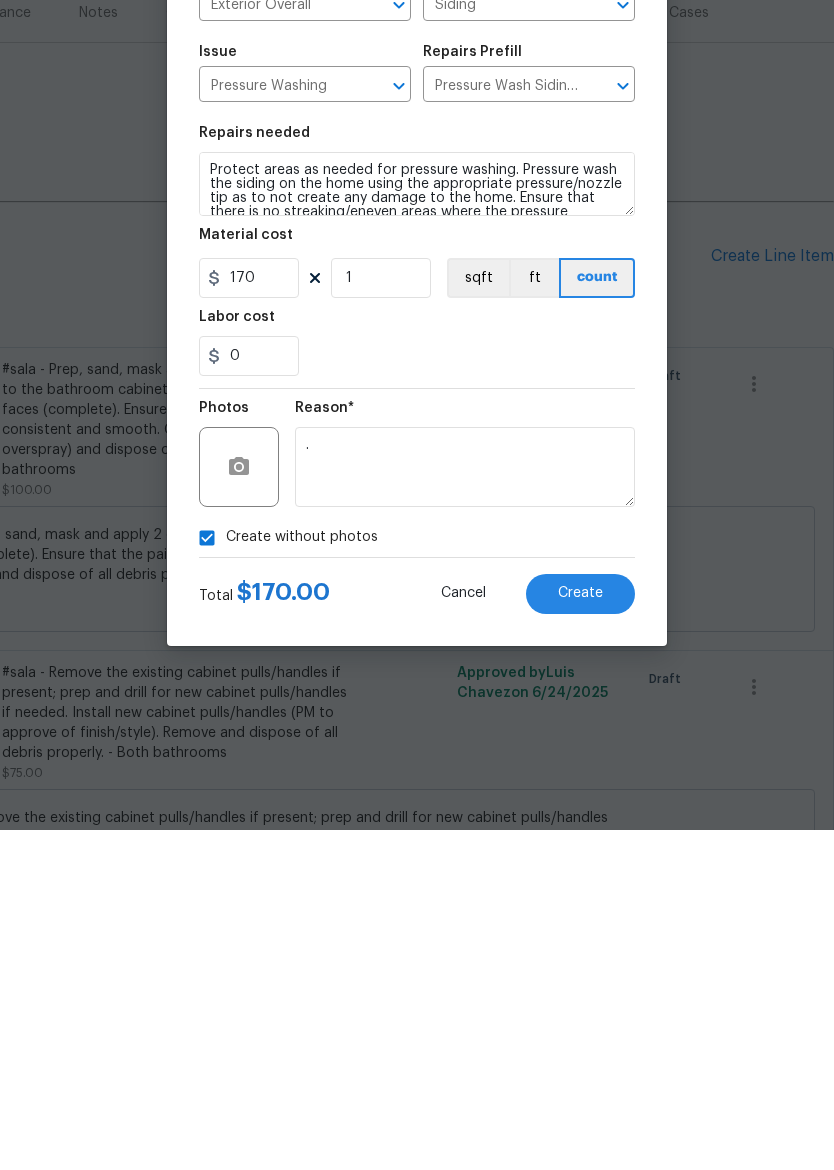 click on "Create" at bounding box center (580, 934) 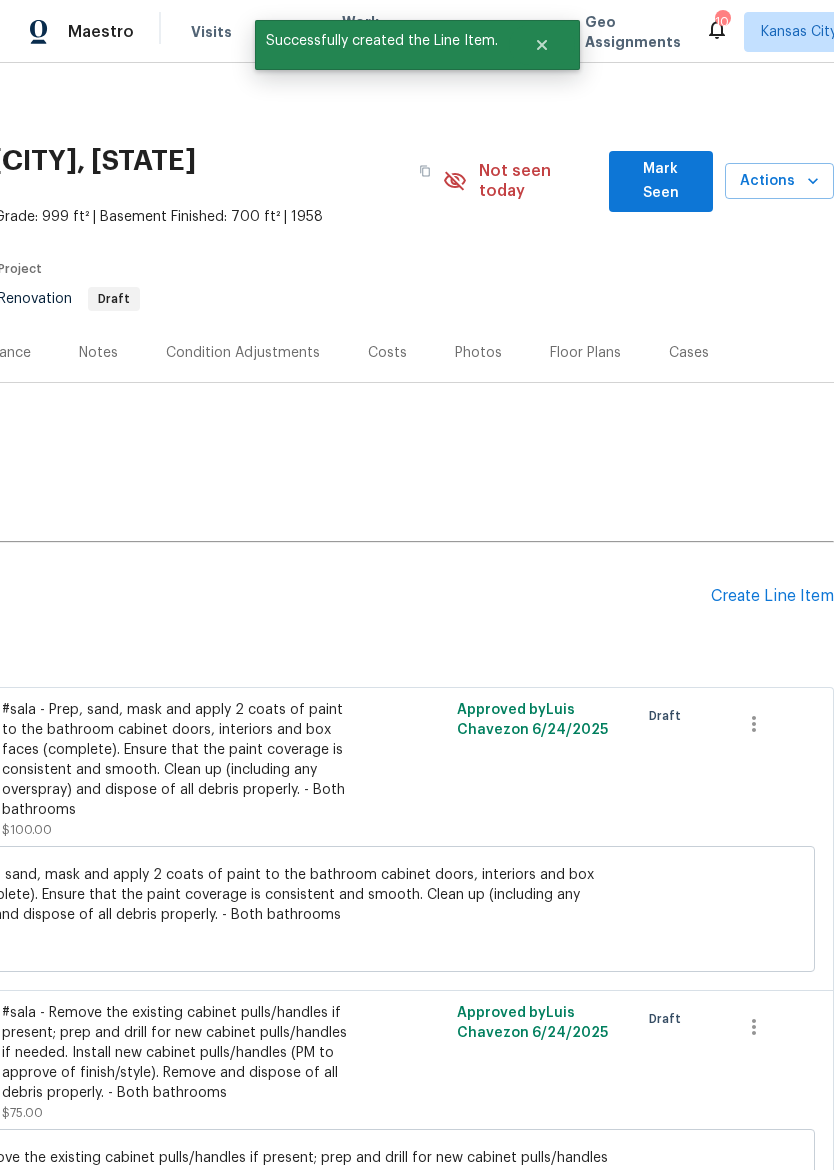 click on "Create Line Item" at bounding box center (772, 596) 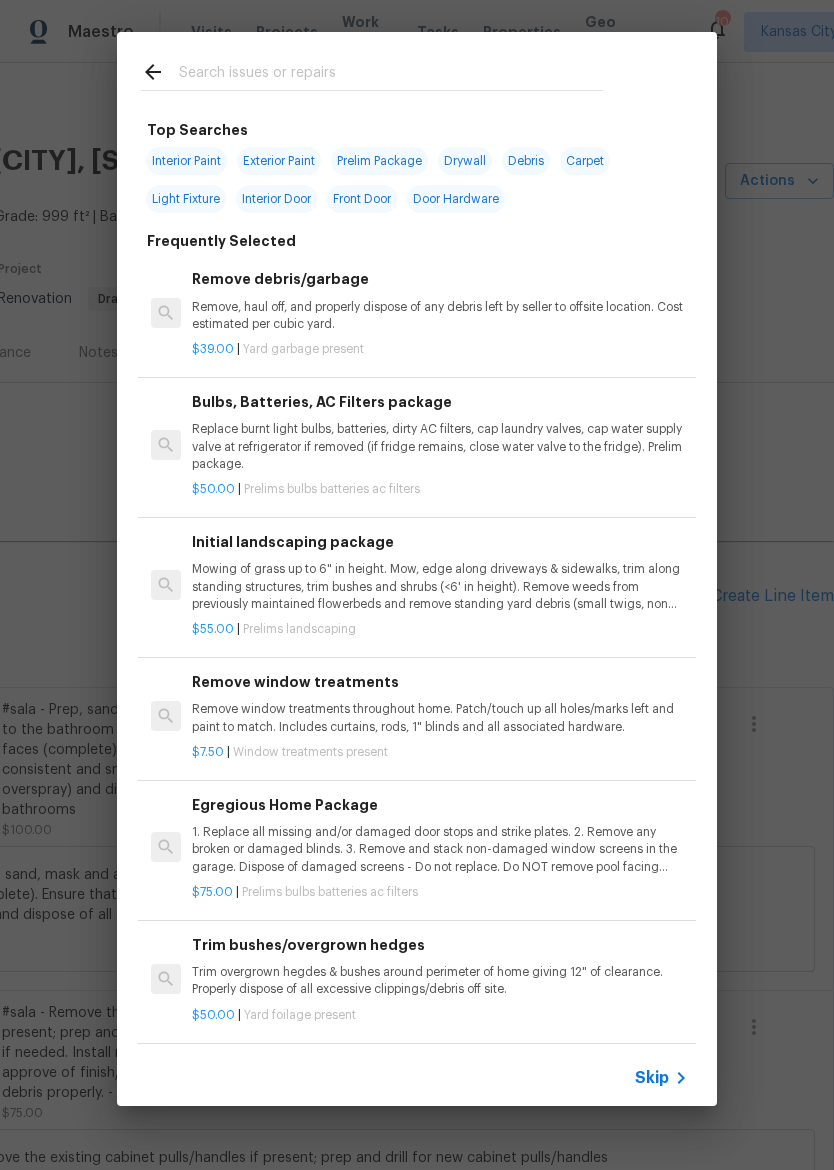 click at bounding box center (391, 75) 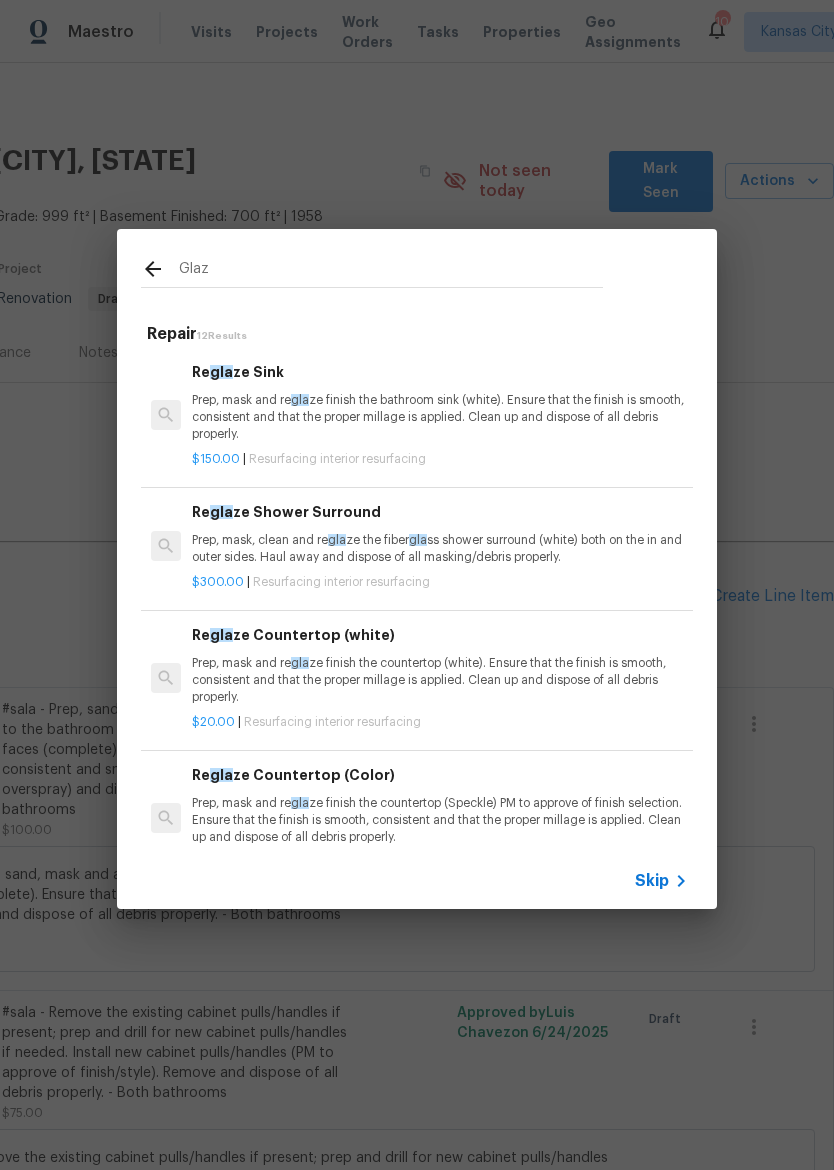 type on "Glaze" 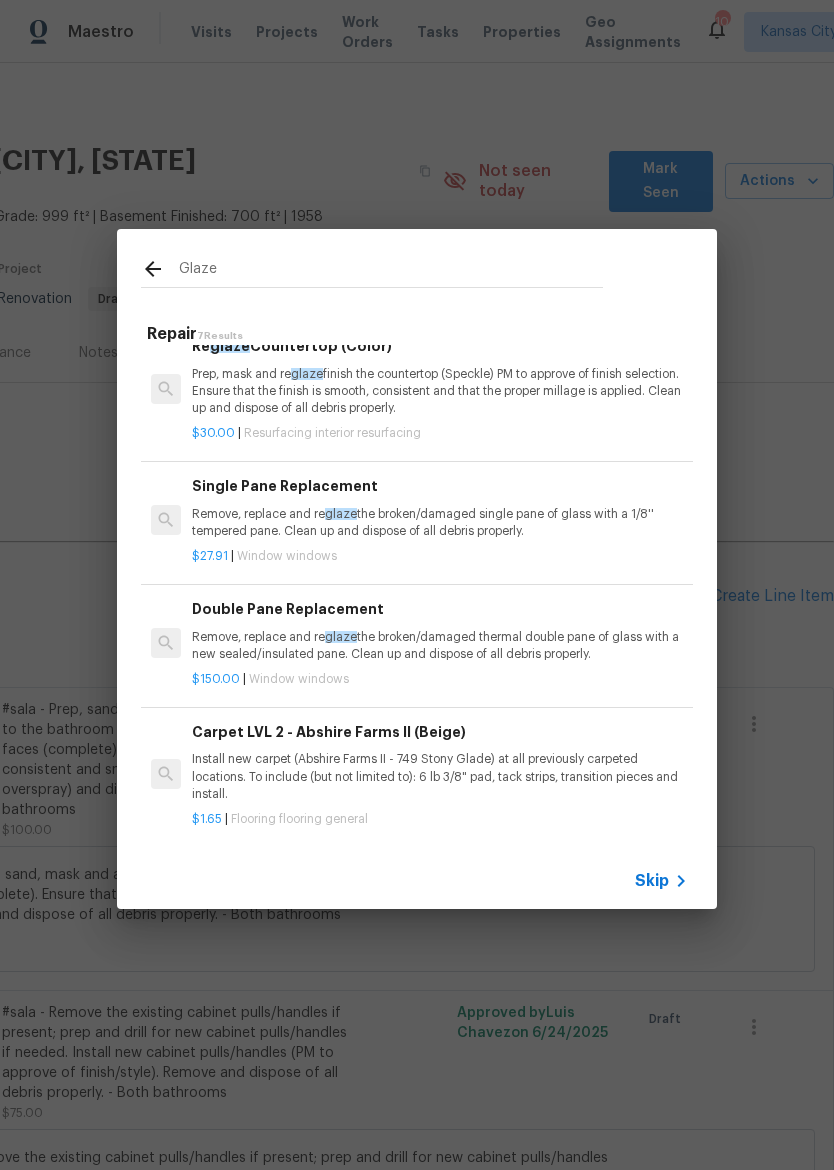 scroll, scrollTop: 425, scrollLeft: 0, axis: vertical 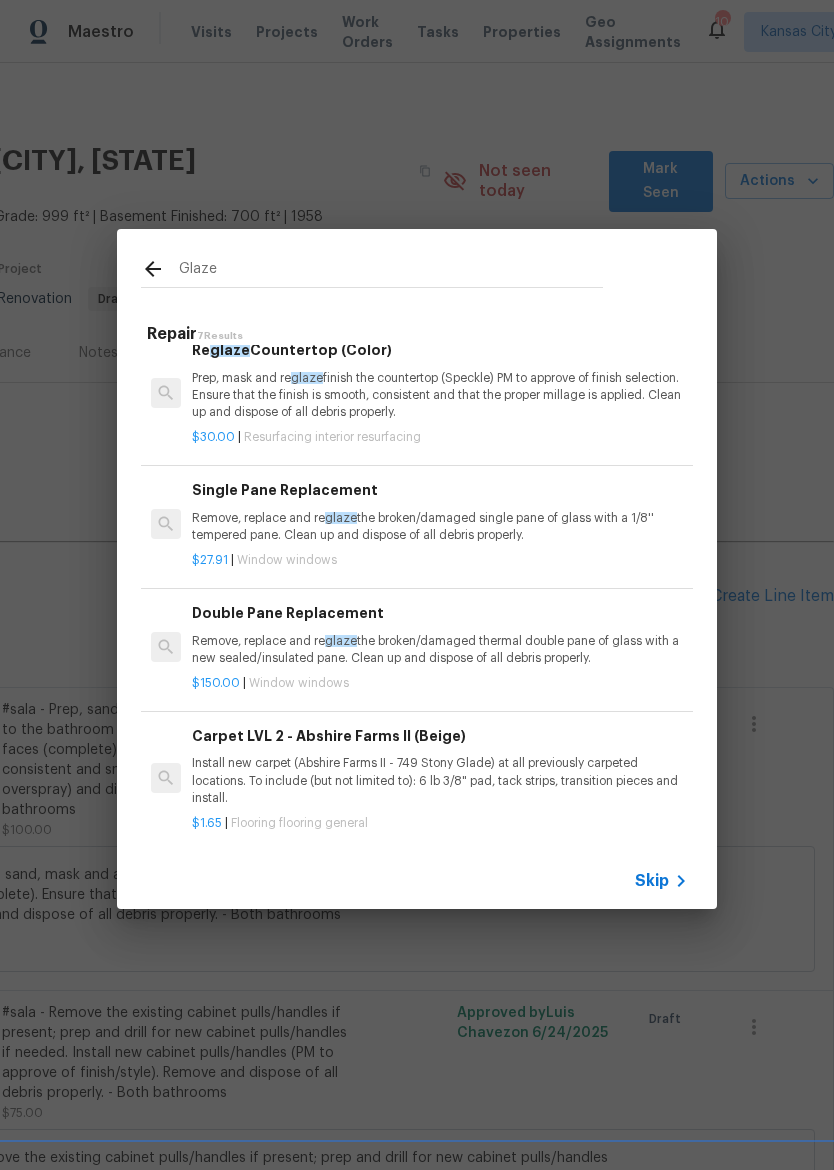 click on "$27.91   |   Window windows" at bounding box center (440, 556) 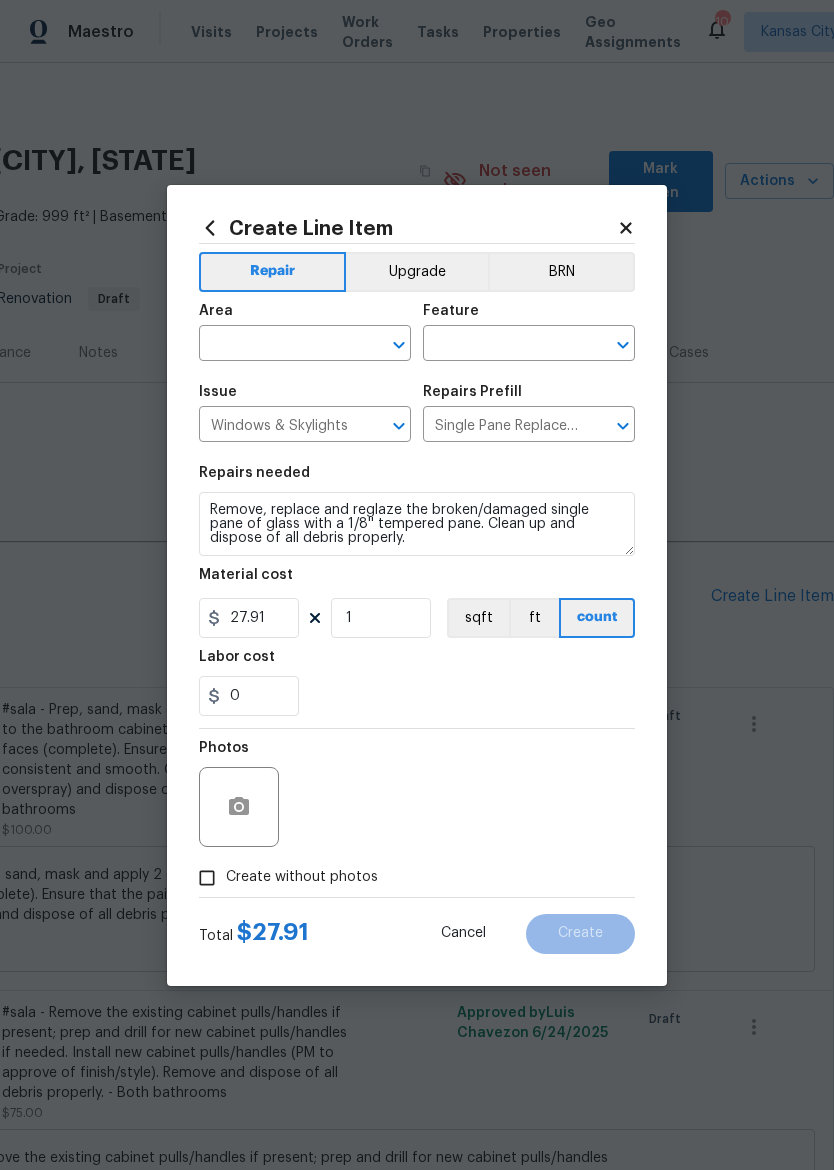 click at bounding box center [277, 345] 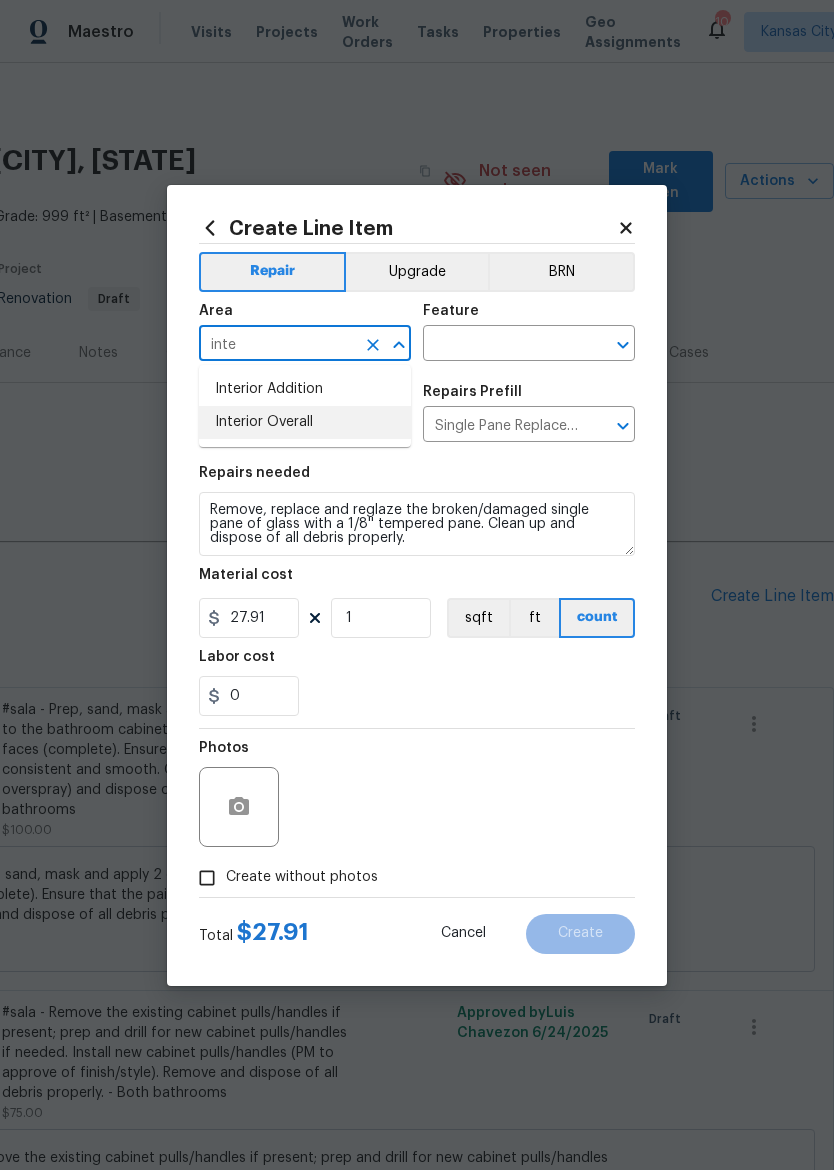 click on "Interior Overall" at bounding box center (305, 422) 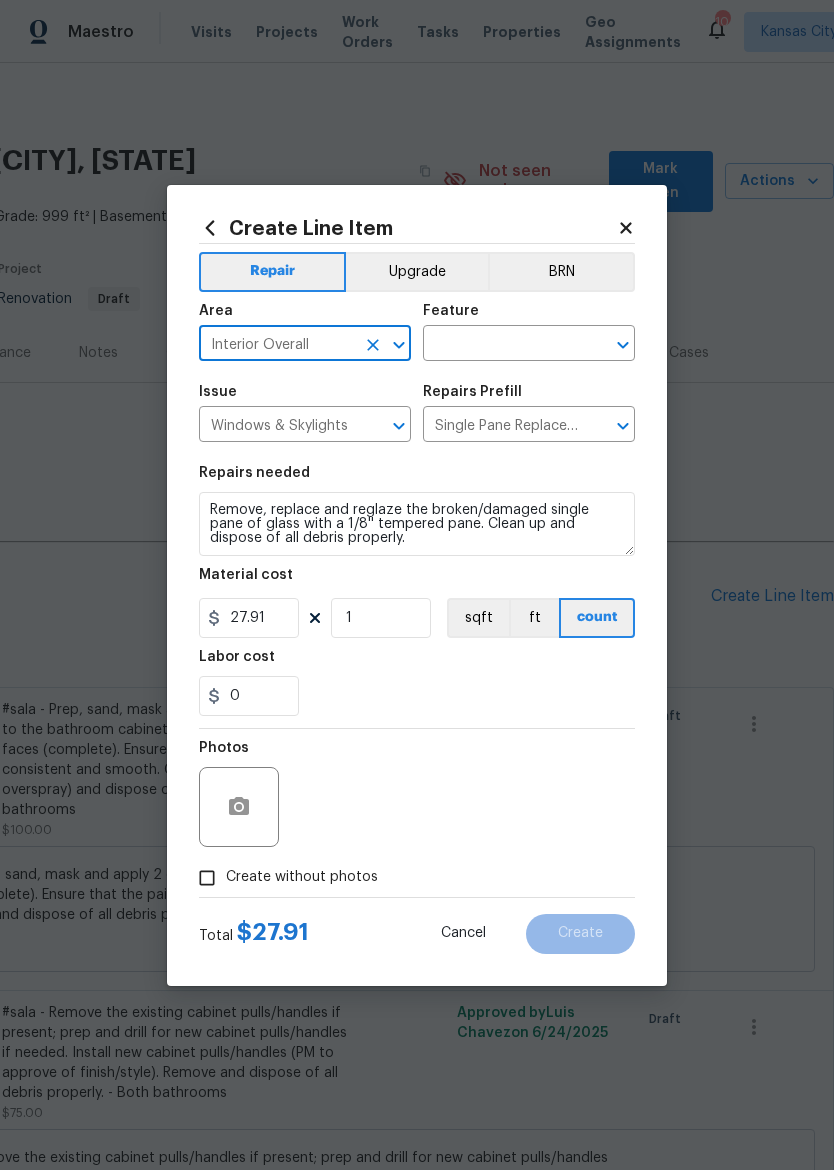 click at bounding box center (501, 345) 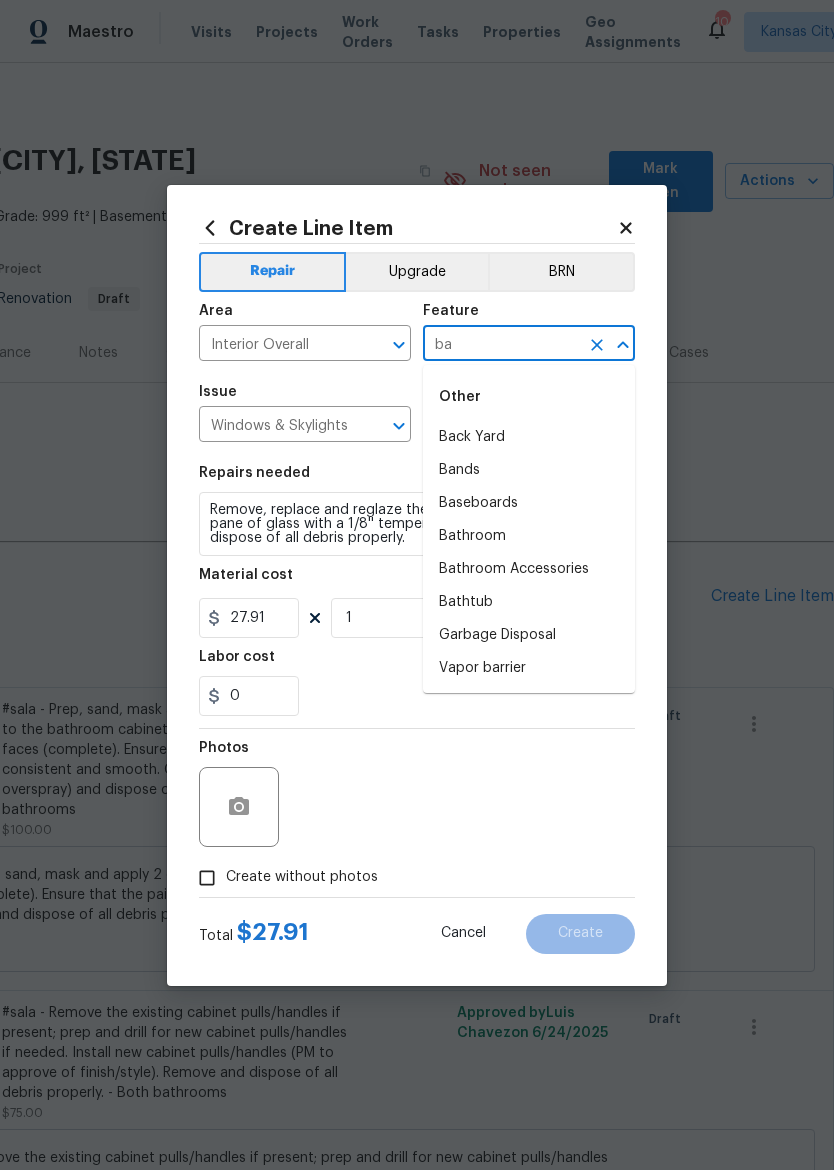 type on "b" 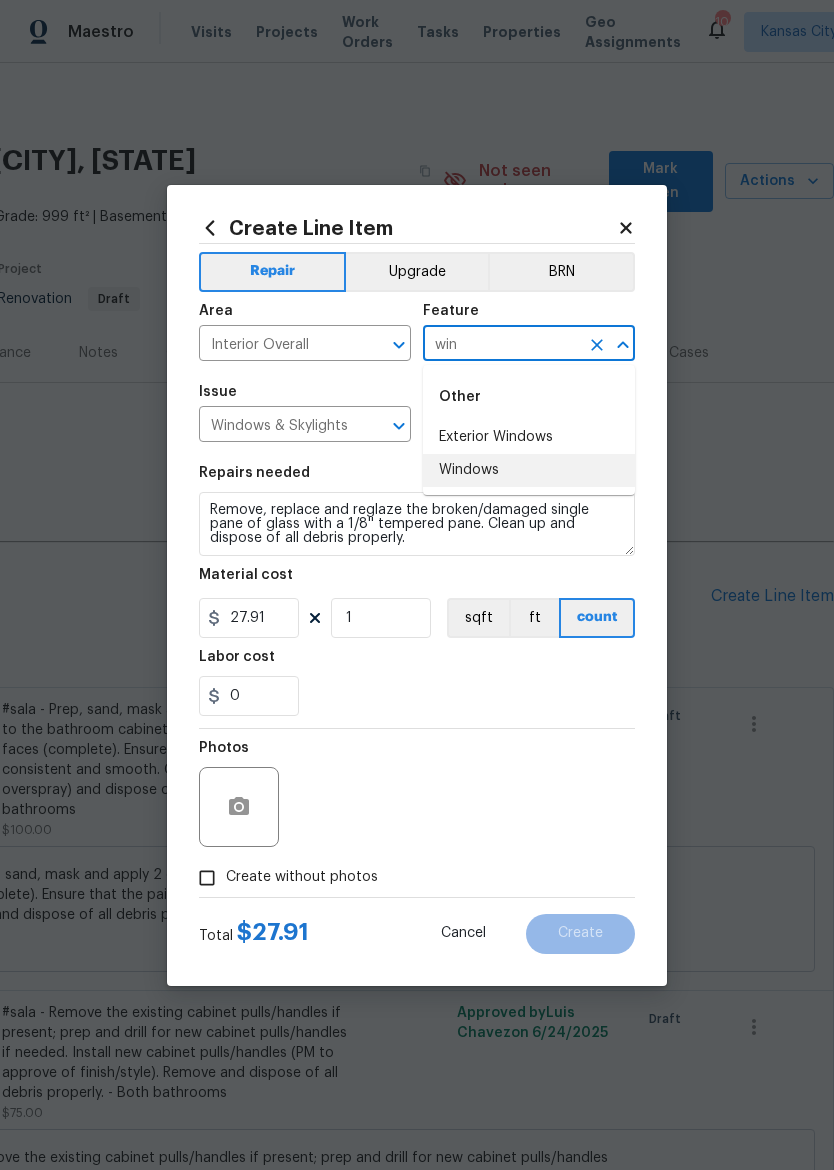 click on "Windows" at bounding box center [529, 470] 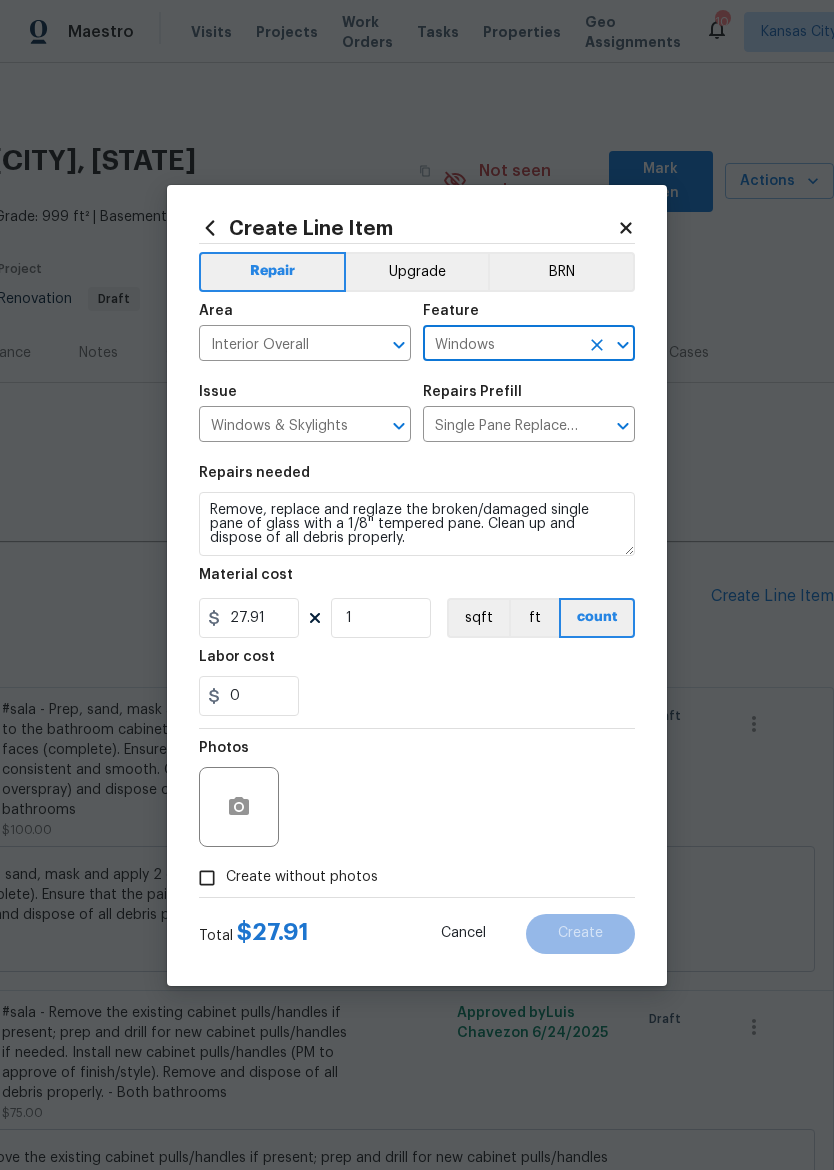 click on "0" at bounding box center (417, 696) 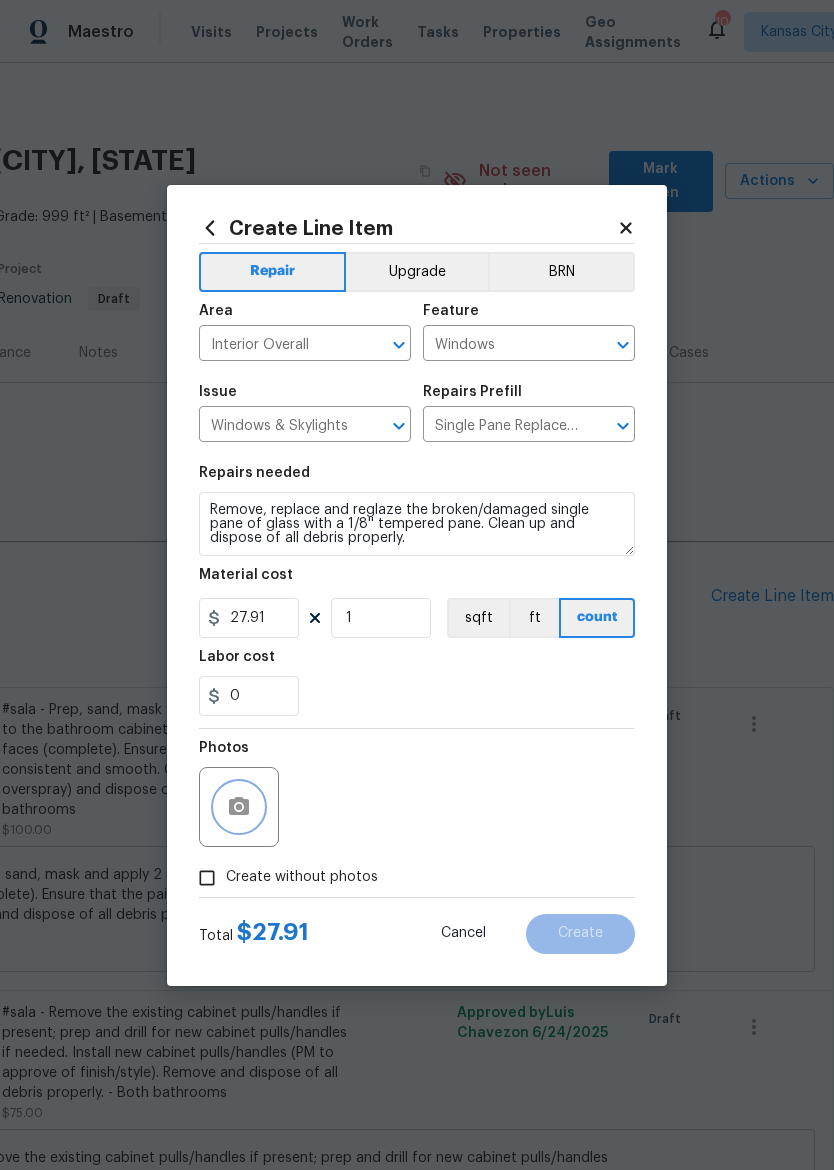 click at bounding box center (239, 807) 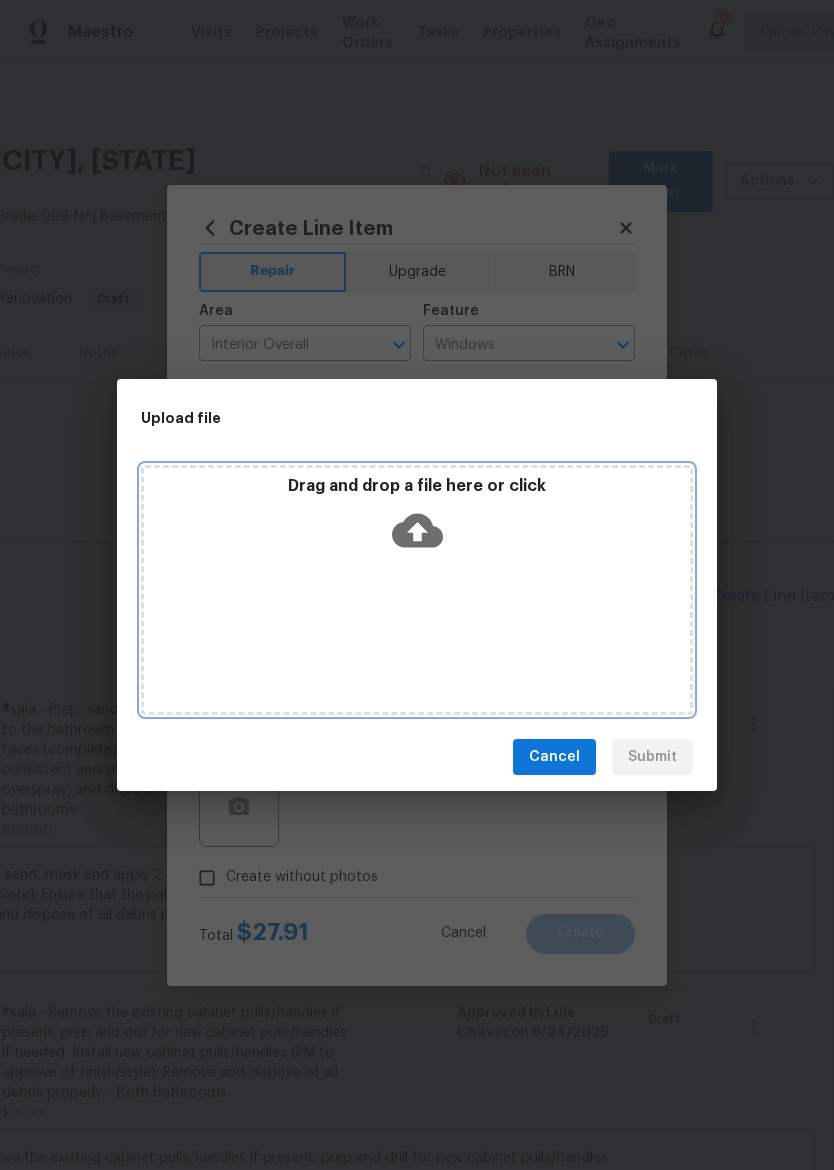 click 